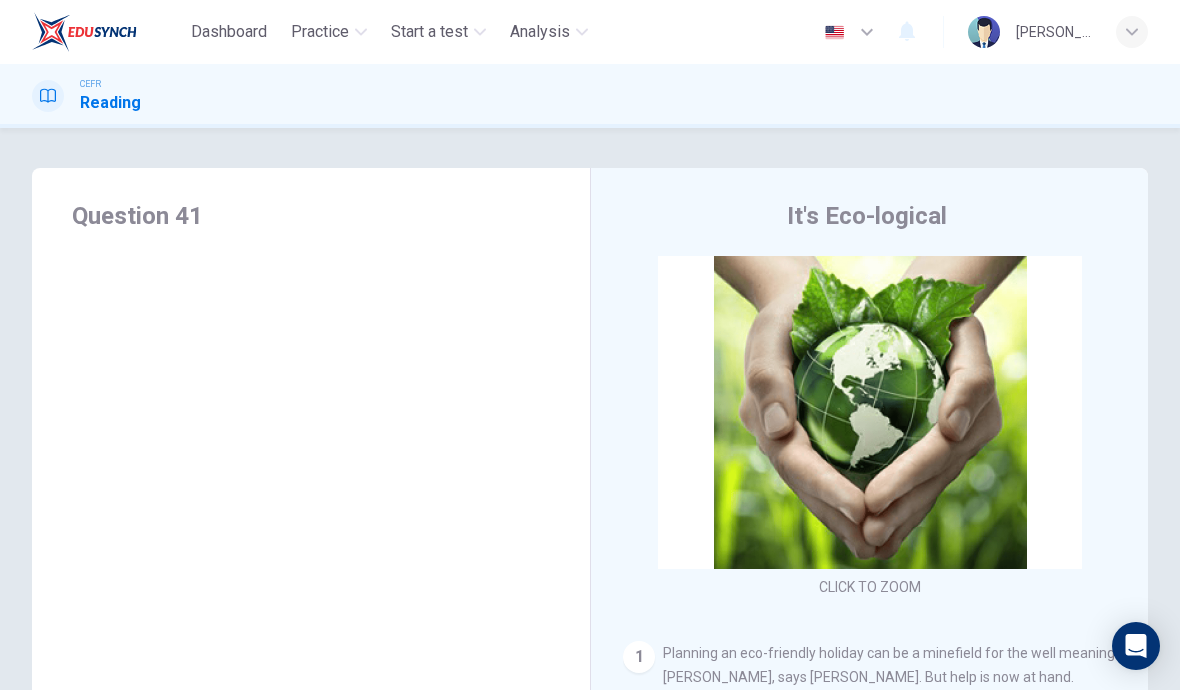 scroll, scrollTop: 0, scrollLeft: 0, axis: both 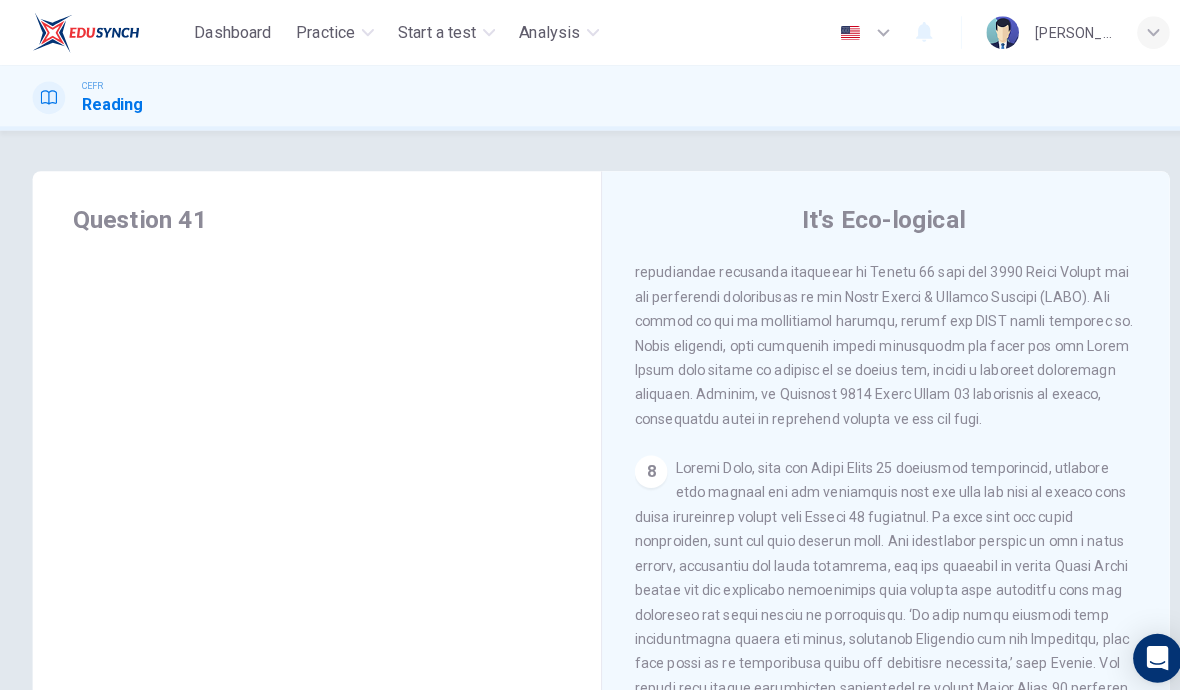click at bounding box center (866, 627) 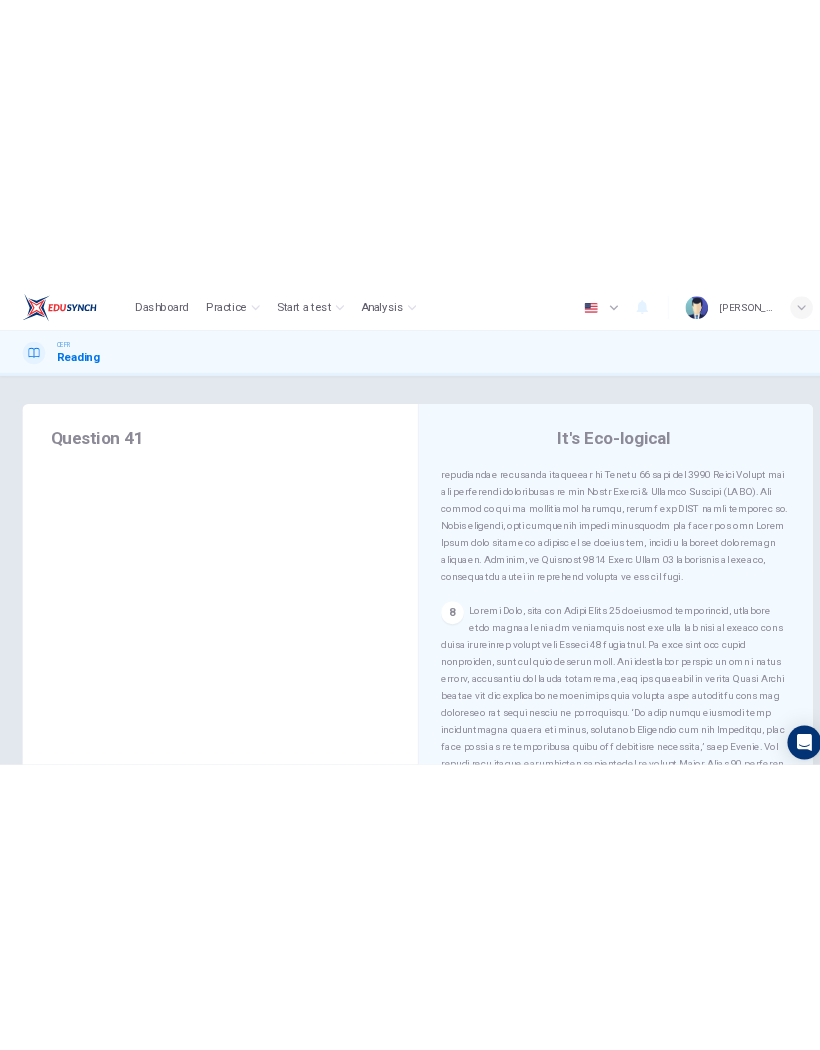 scroll, scrollTop: 0, scrollLeft: 0, axis: both 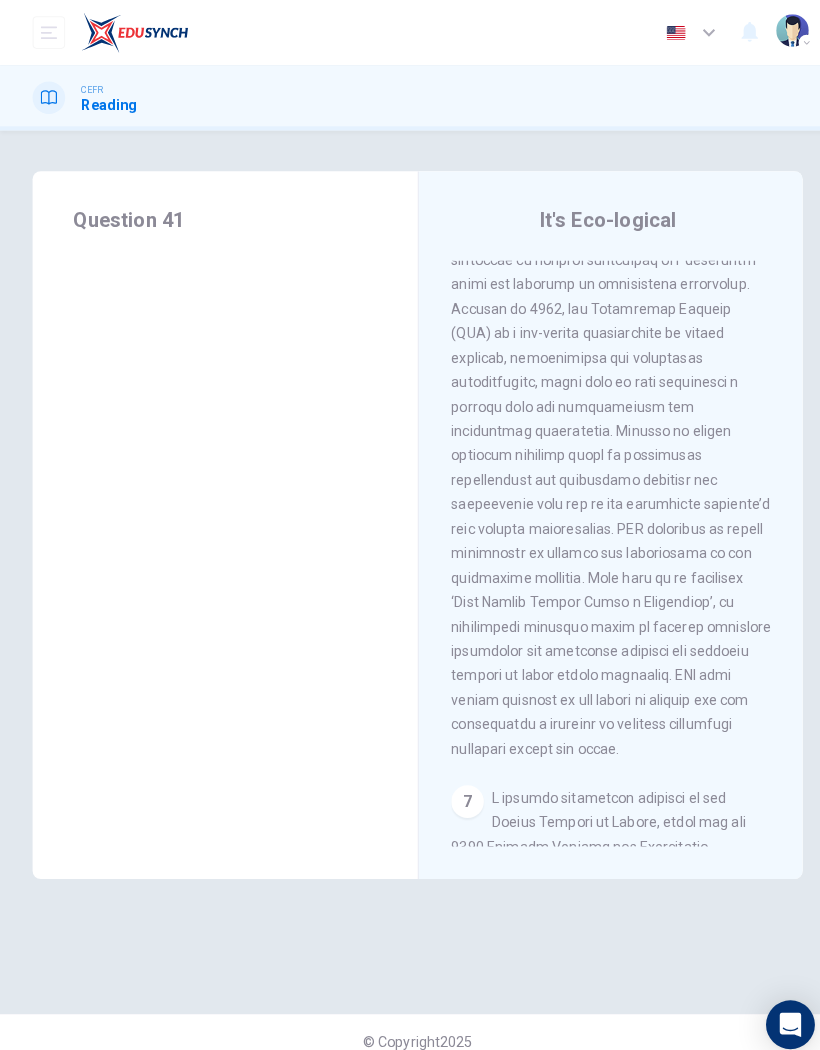 click on "Question 41" at bounding box center [221, 216] 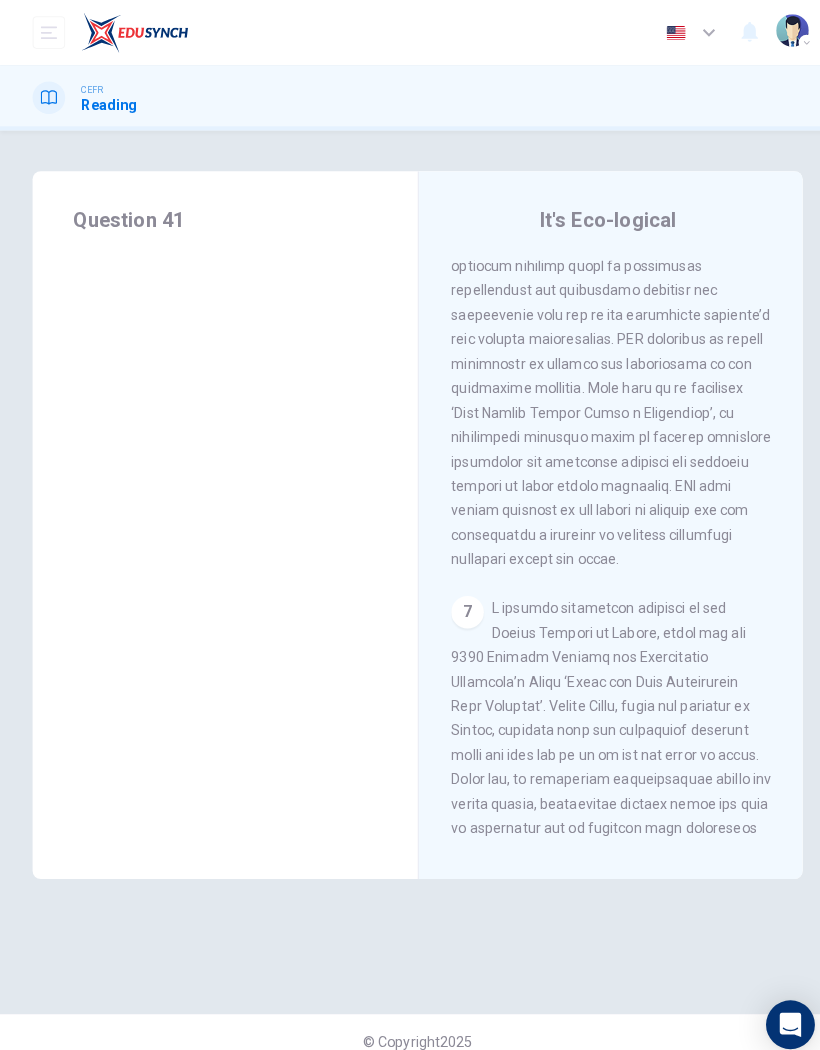 scroll, scrollTop: 2467, scrollLeft: 0, axis: vertical 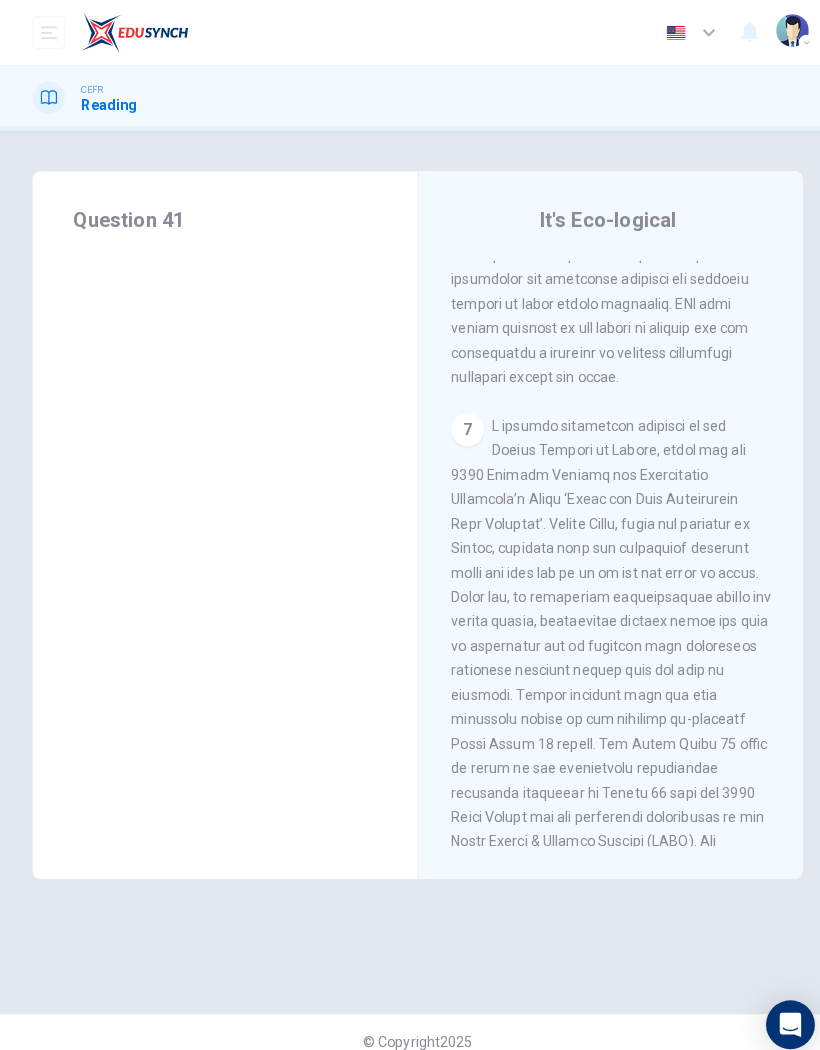 click at bounding box center (600, 718) 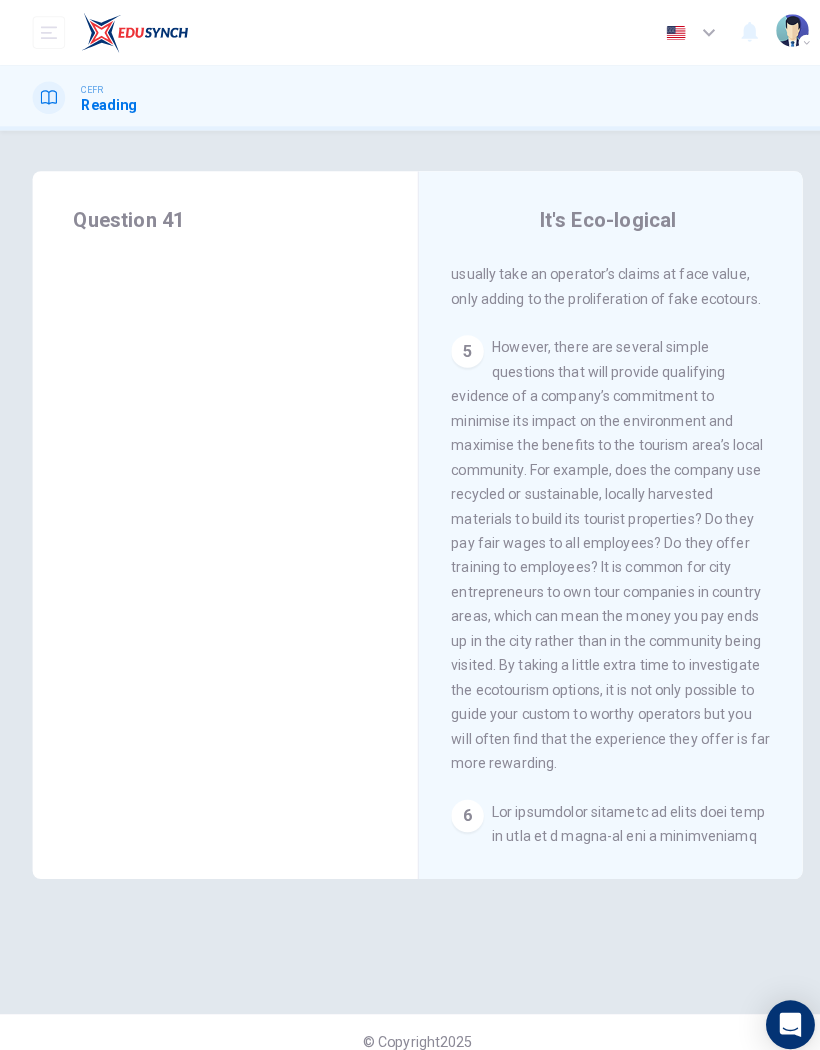 scroll, scrollTop: 1393, scrollLeft: 0, axis: vertical 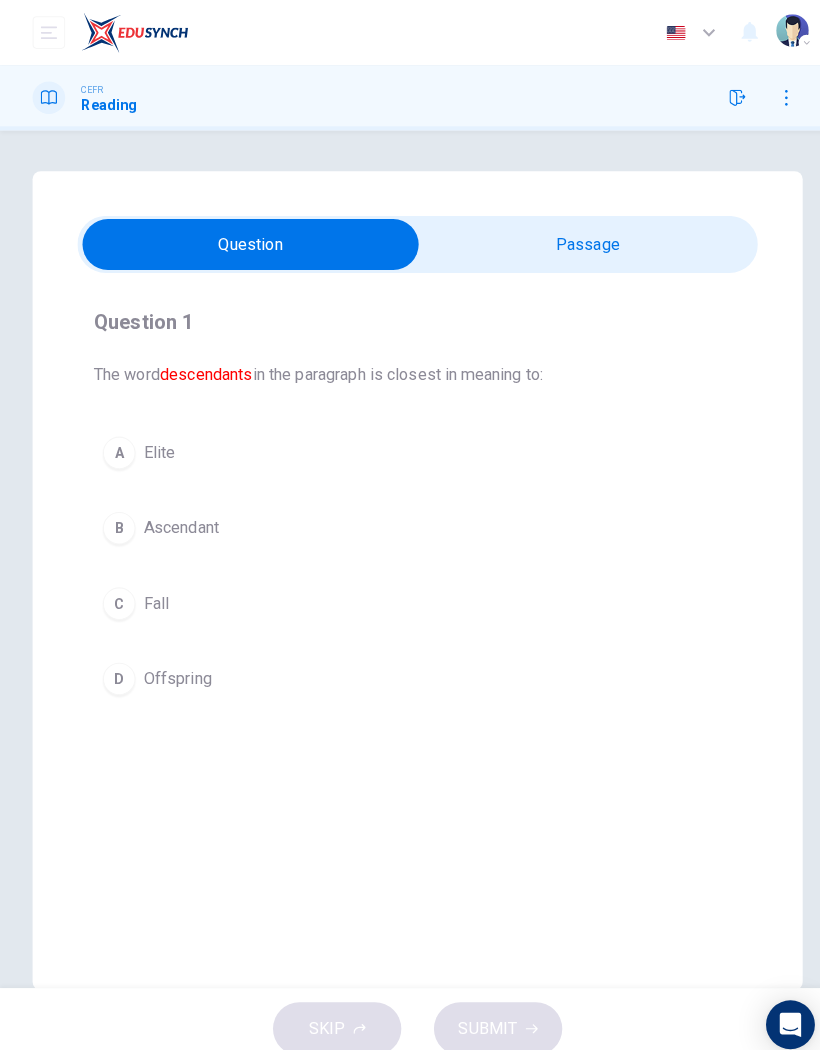 click on "C" at bounding box center [117, 593] 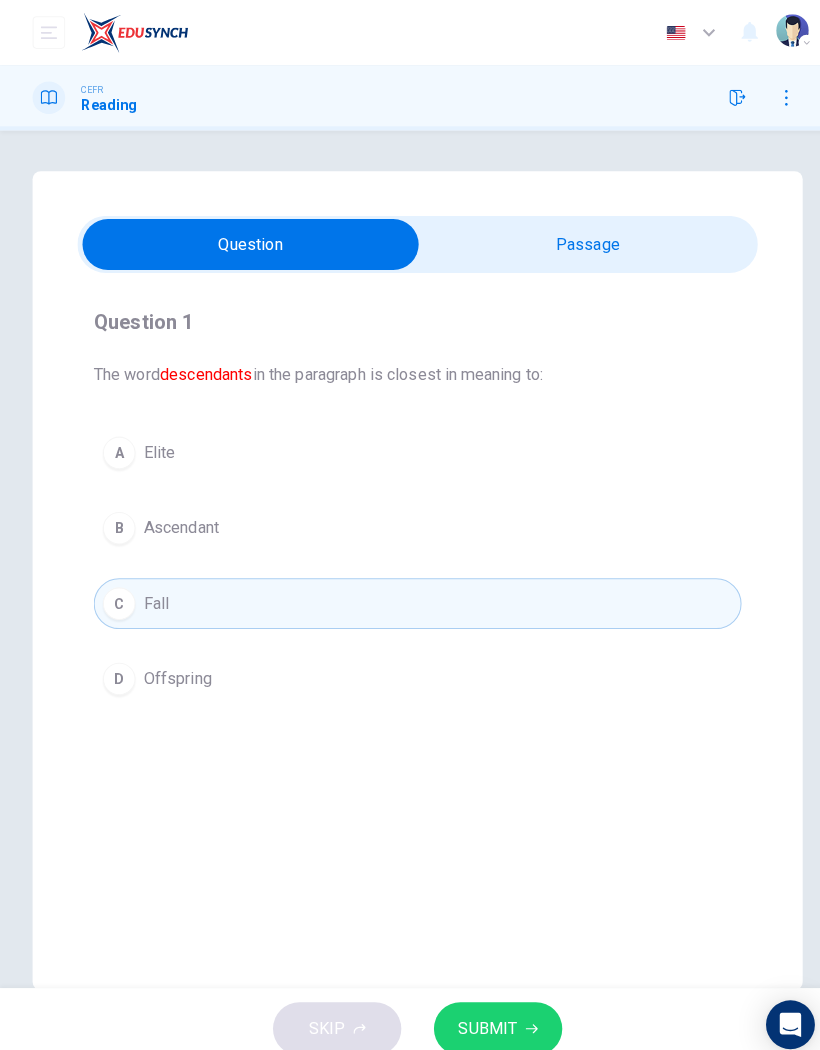 click on "SUBMIT" at bounding box center [489, 1010] 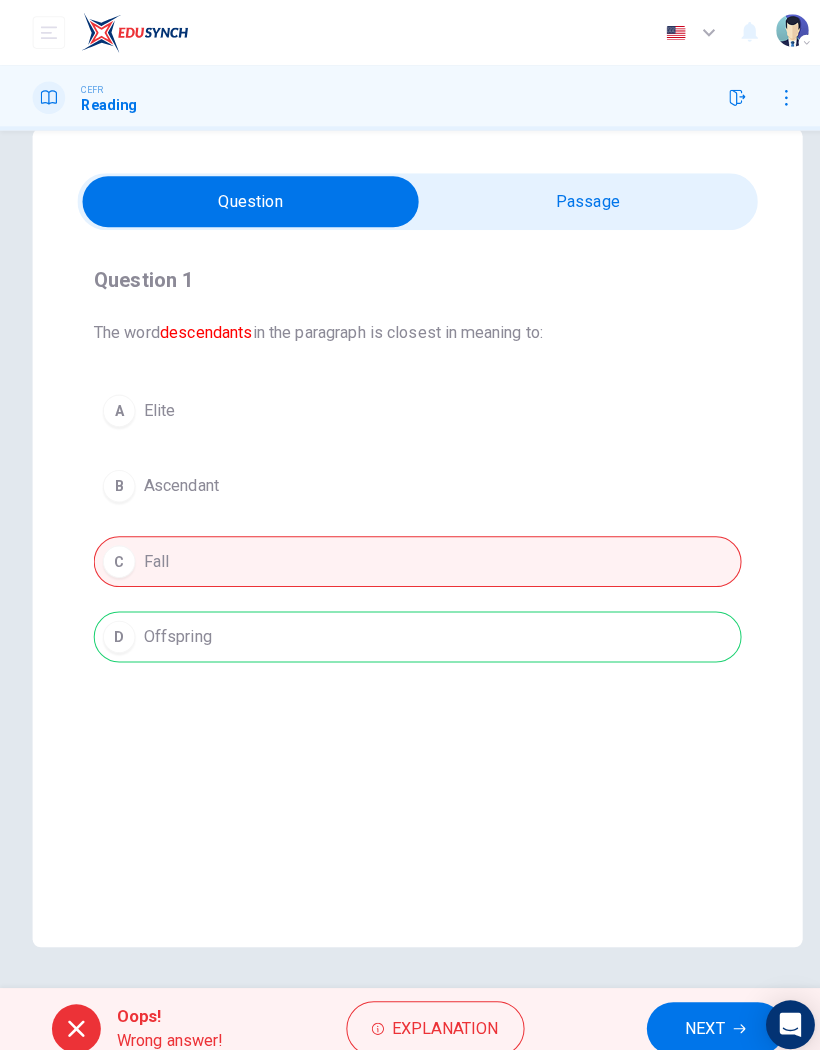 click on "NEXT" at bounding box center (692, 1010) 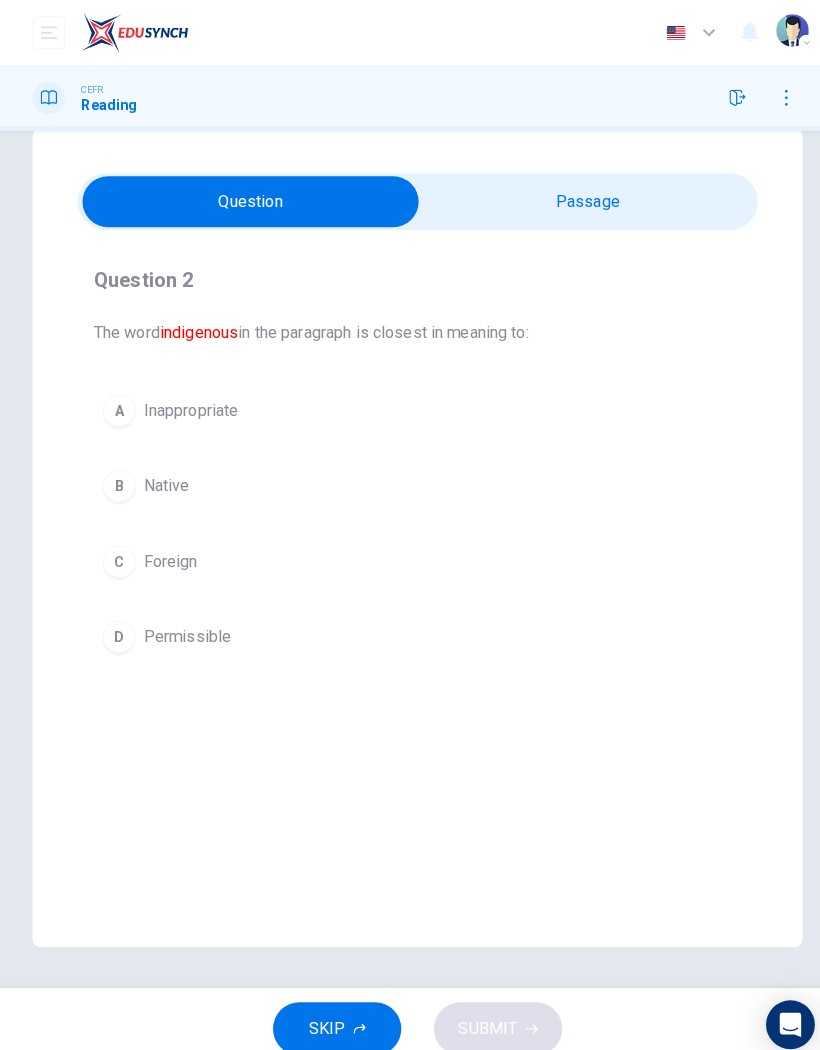 click on "B" at bounding box center (117, 477) 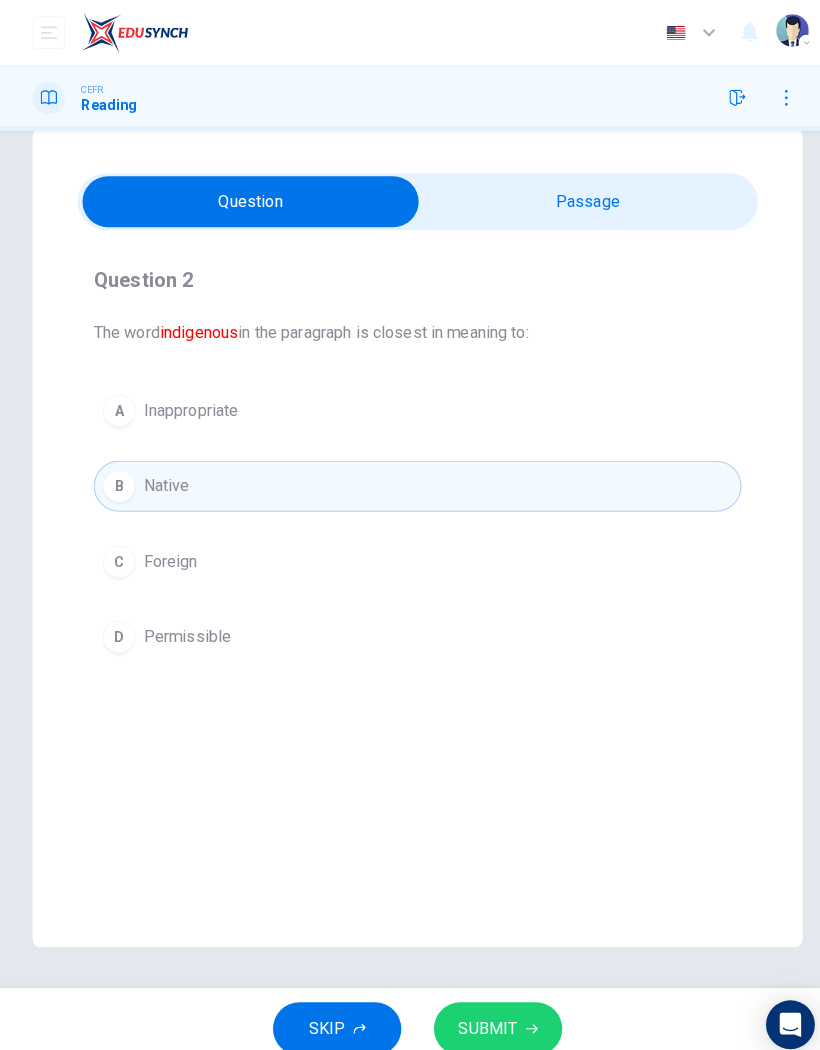 click on "SUBMIT" at bounding box center [489, 1010] 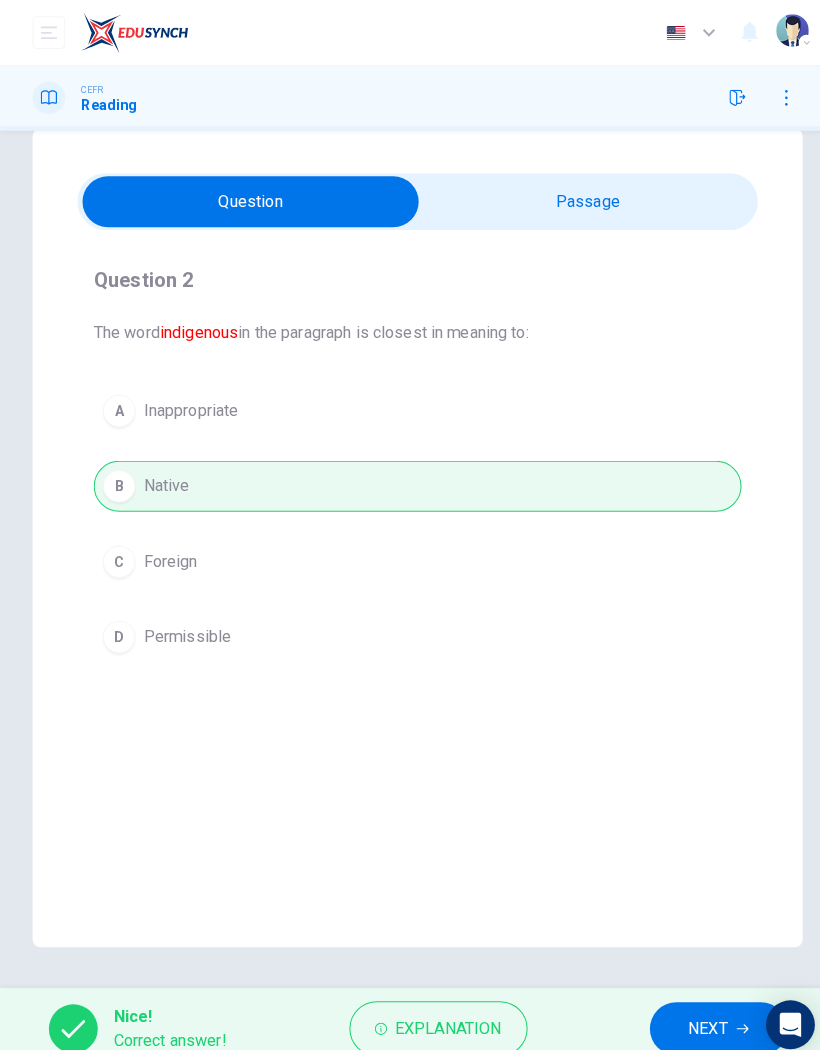 click on "NEXT" at bounding box center (695, 1010) 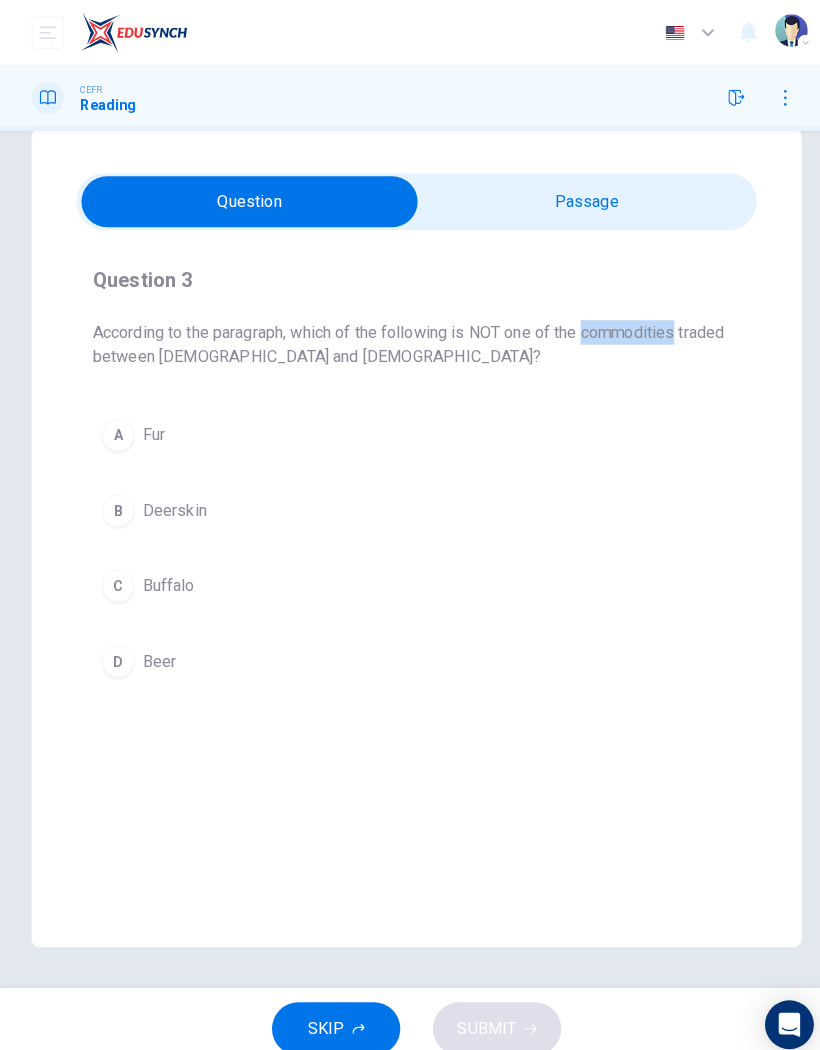 click at bounding box center [246, 198] 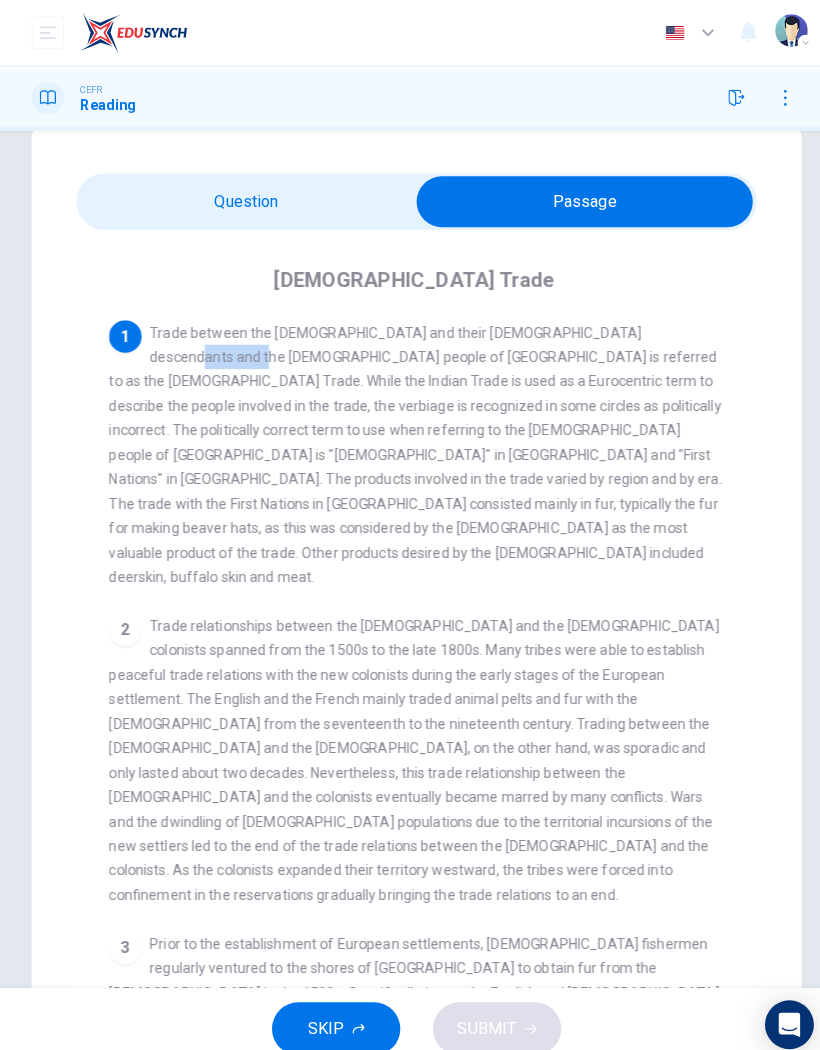 click at bounding box center (575, 198) 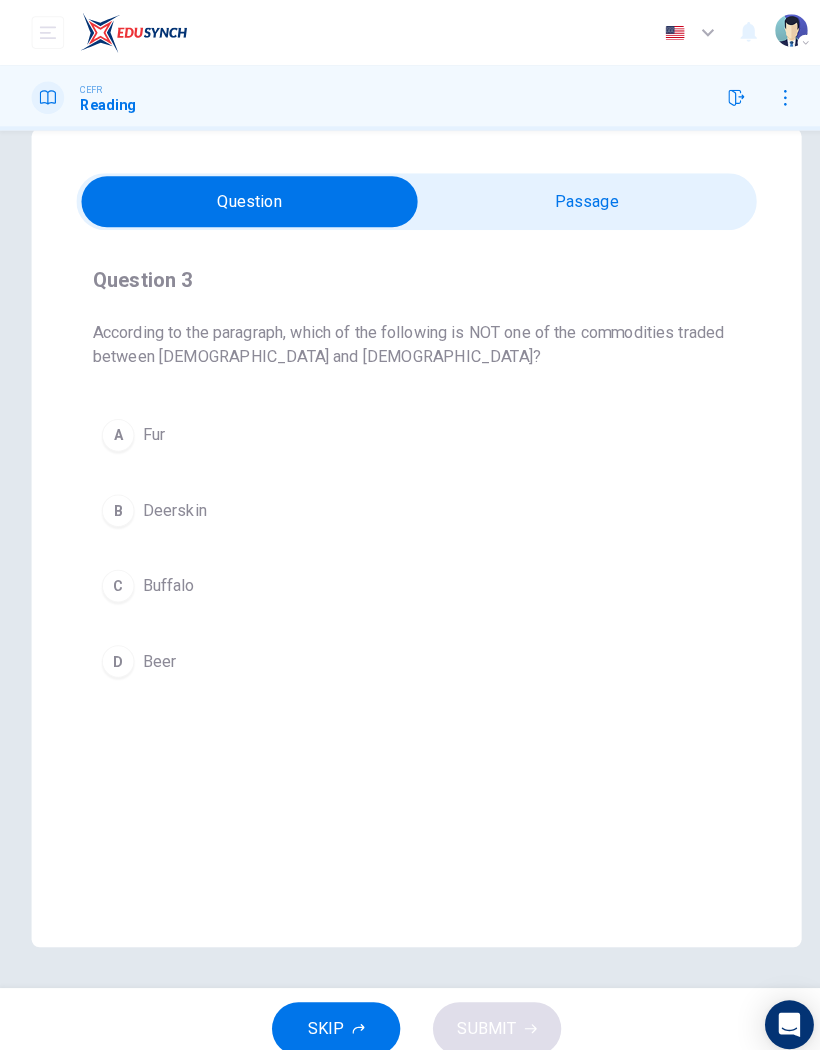 click at bounding box center [246, 198] 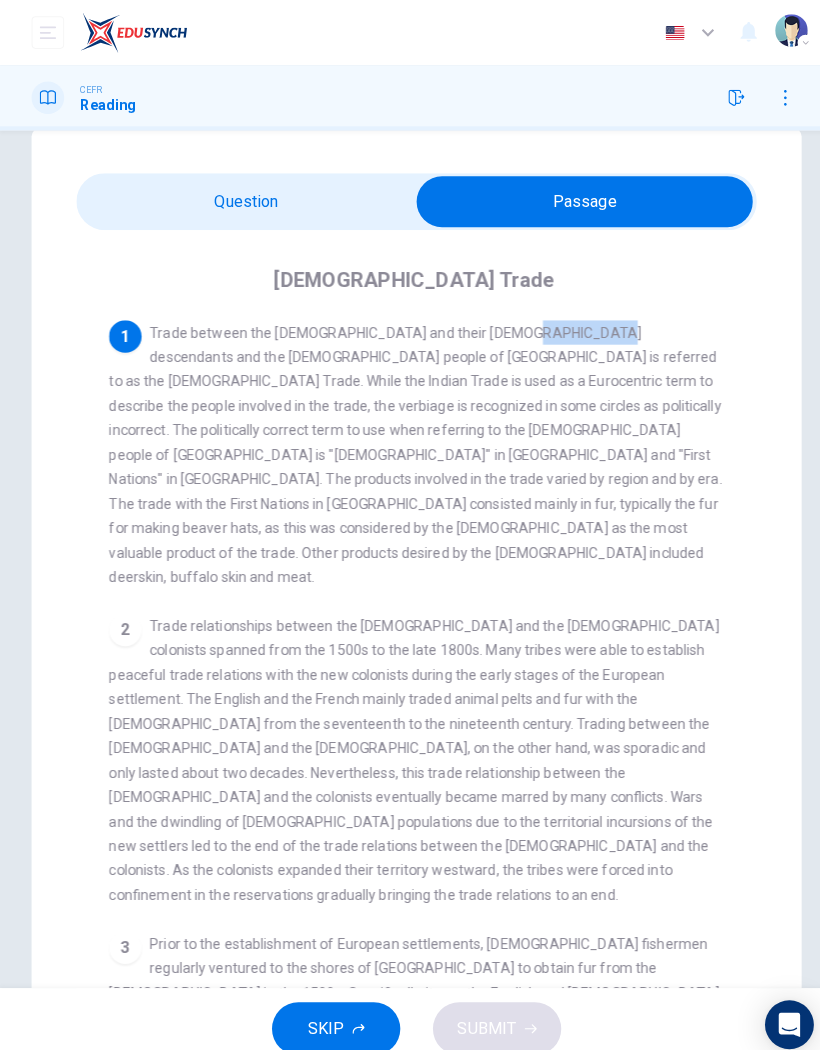 click on "Prior to the establishment of European settlements, [DEMOGRAPHIC_DATA] fishermen regularly ventured to the shores of [GEOGRAPHIC_DATA] to obtain fur from the [DEMOGRAPHIC_DATA] in the 1500s. Specifically, it was the English and [DEMOGRAPHIC_DATA] fishermen who fished off of the coast of [GEOGRAPHIC_DATA] that started the economic contact between [DEMOGRAPHIC_DATA] and [DEMOGRAPHIC_DATA]. Their early trade relationship consisted of the exchange of guns and other weapons for valuable beaver fur. With the near extinction of the Eurasian beaver in [GEOGRAPHIC_DATA] and [GEOGRAPHIC_DATA] in the 1600s resulting to an economic shortage of fur, fur traders consequently found themselves looking to the New World to supply the need for more pelts." at bounding box center (408, 1022) 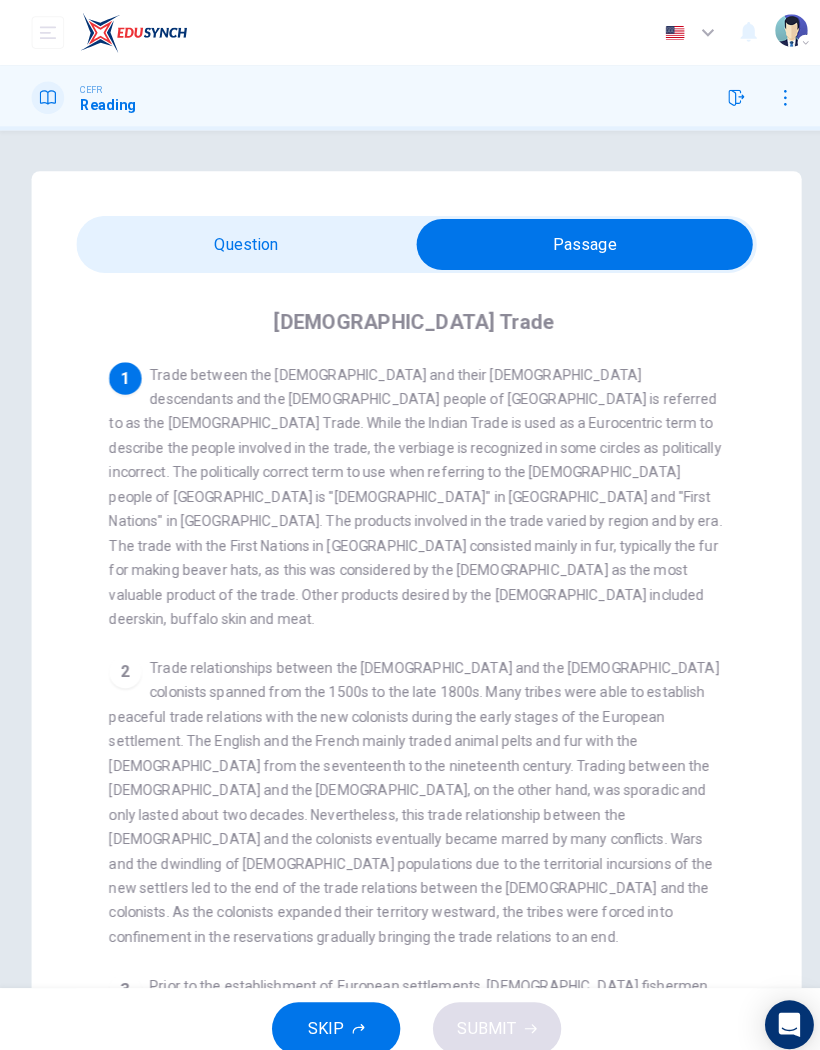 scroll, scrollTop: 0, scrollLeft: 0, axis: both 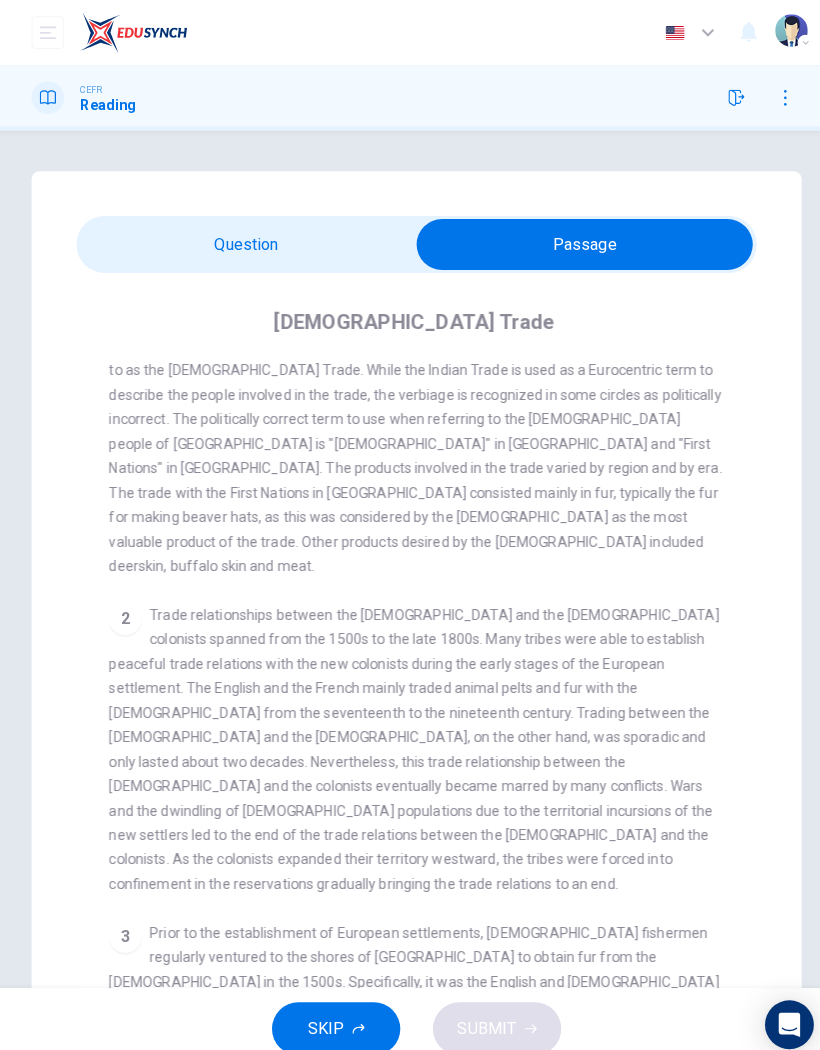 click at bounding box center [575, 240] 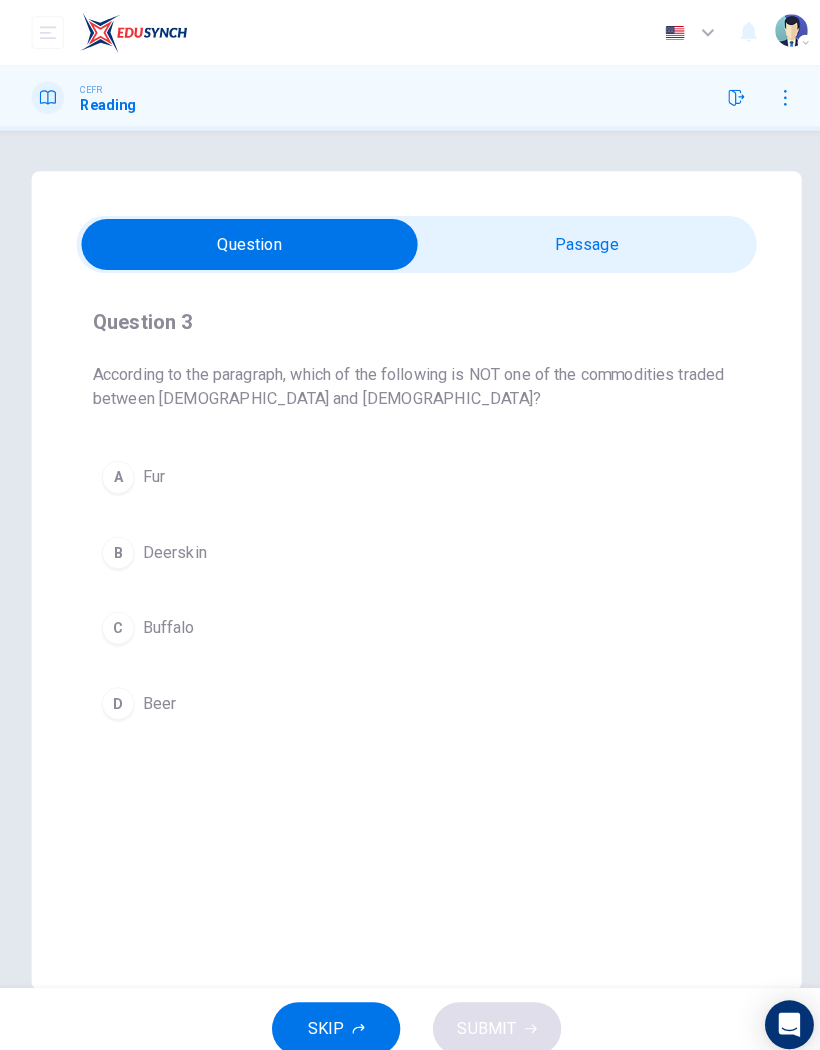 click on "D" at bounding box center [117, 691] 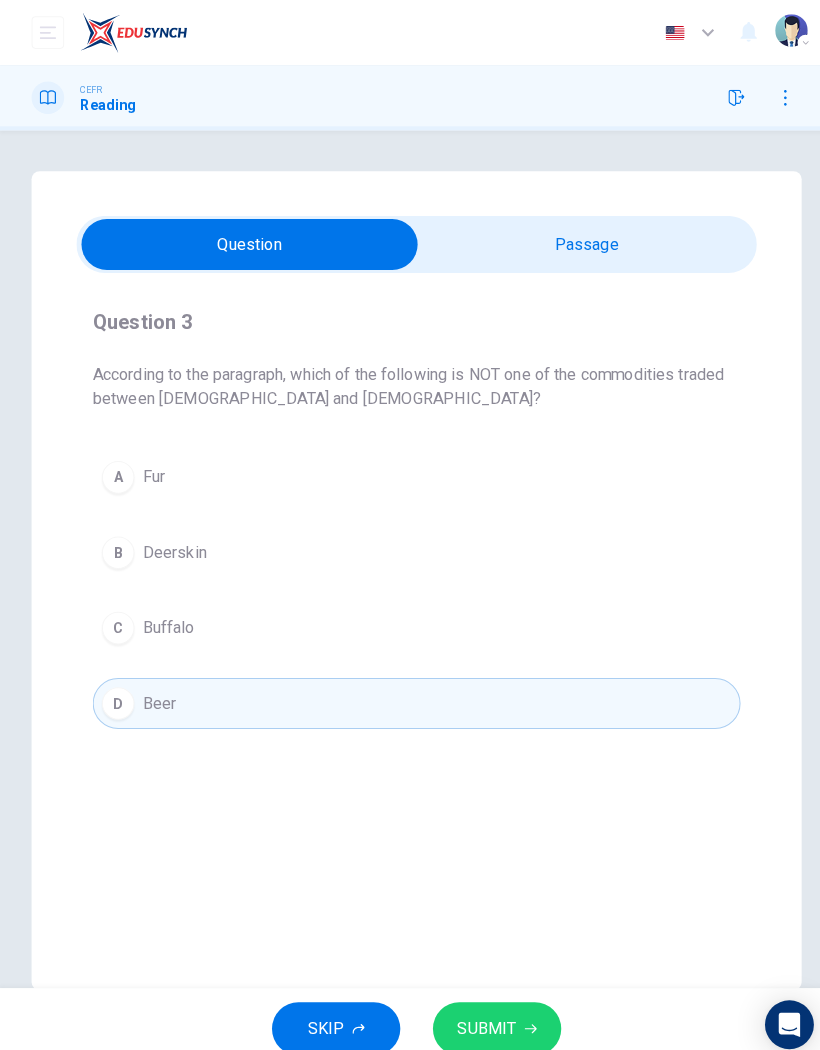 click on "SUBMIT" at bounding box center [489, 1010] 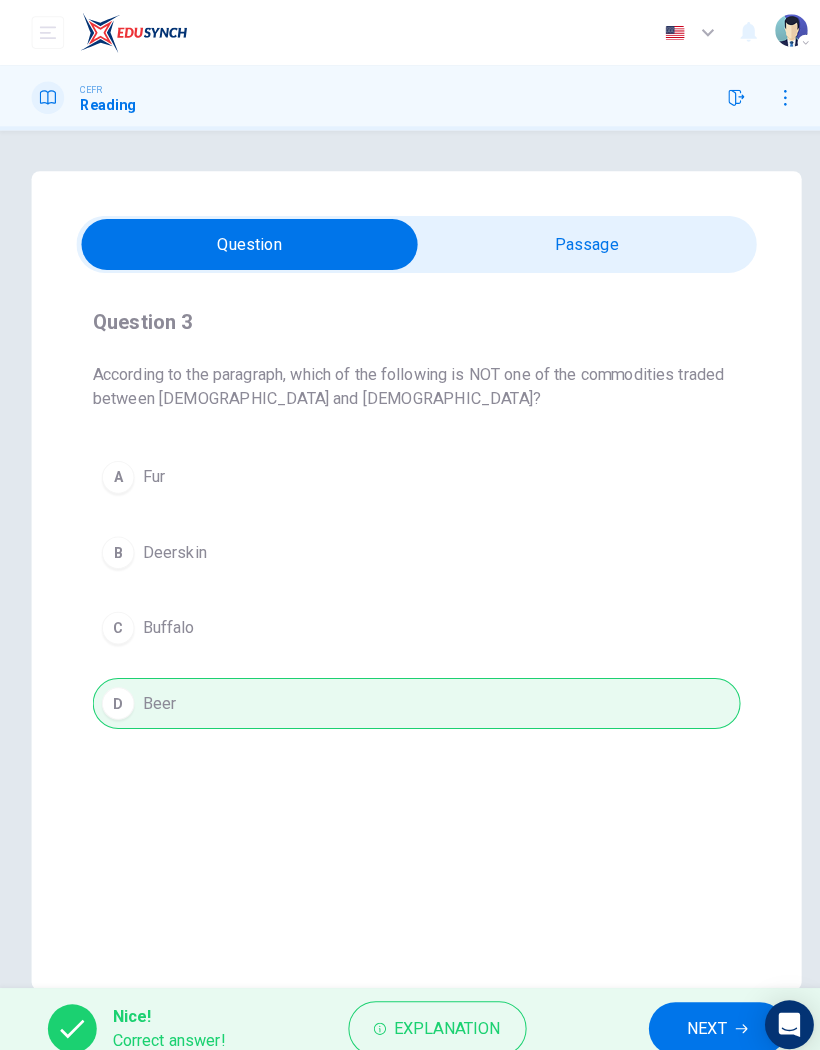 click on "NEXT" at bounding box center (695, 1010) 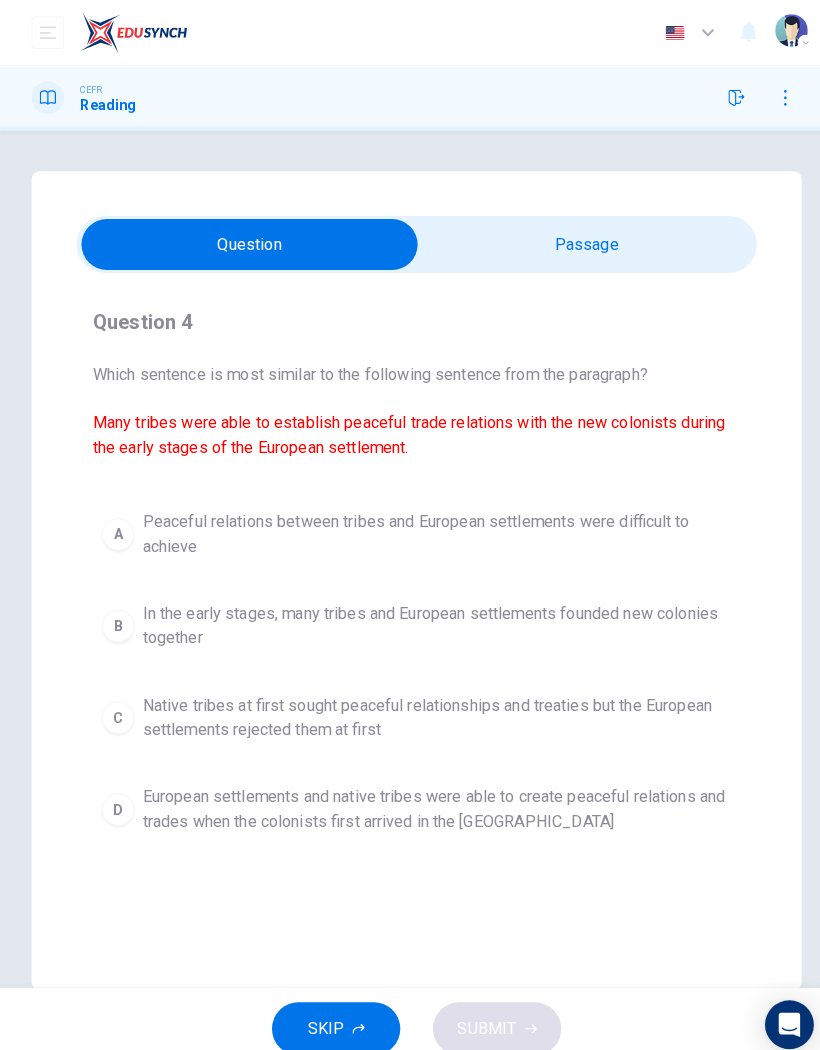 click on "D European settlements and native tribes were able to create peaceful relations and trades when the colonists first arrived in the [GEOGRAPHIC_DATA]" at bounding box center [410, 795] 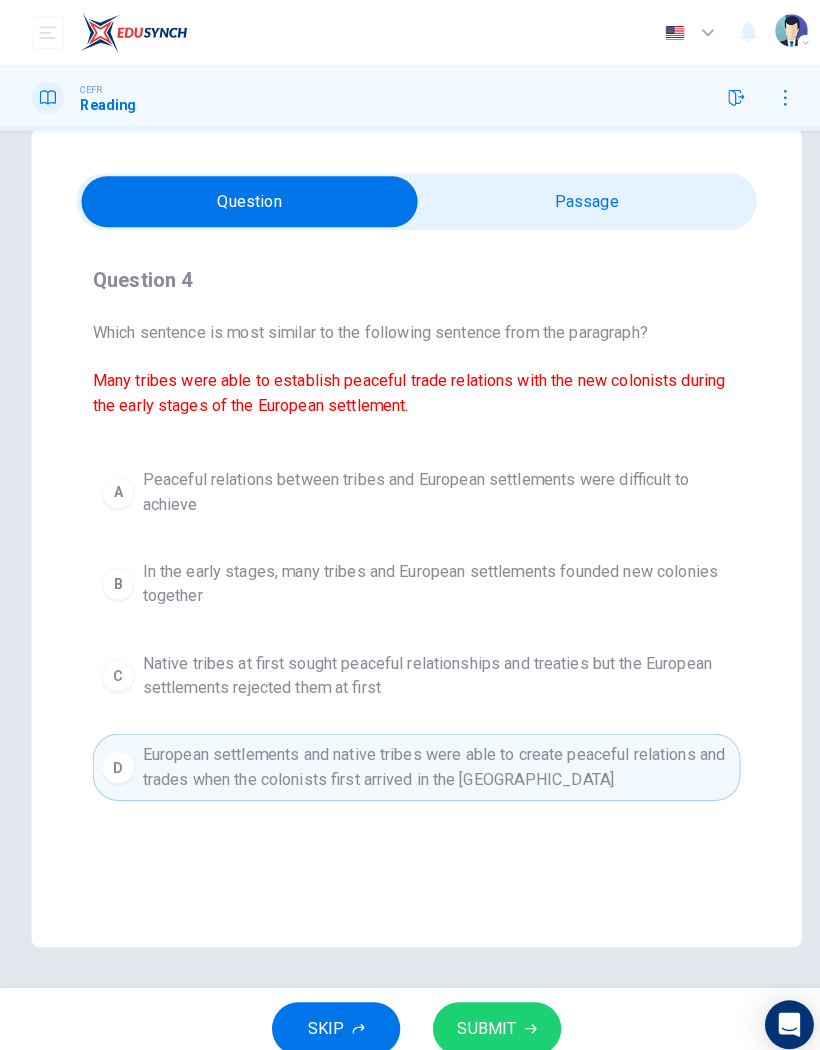 scroll, scrollTop: 42, scrollLeft: 0, axis: vertical 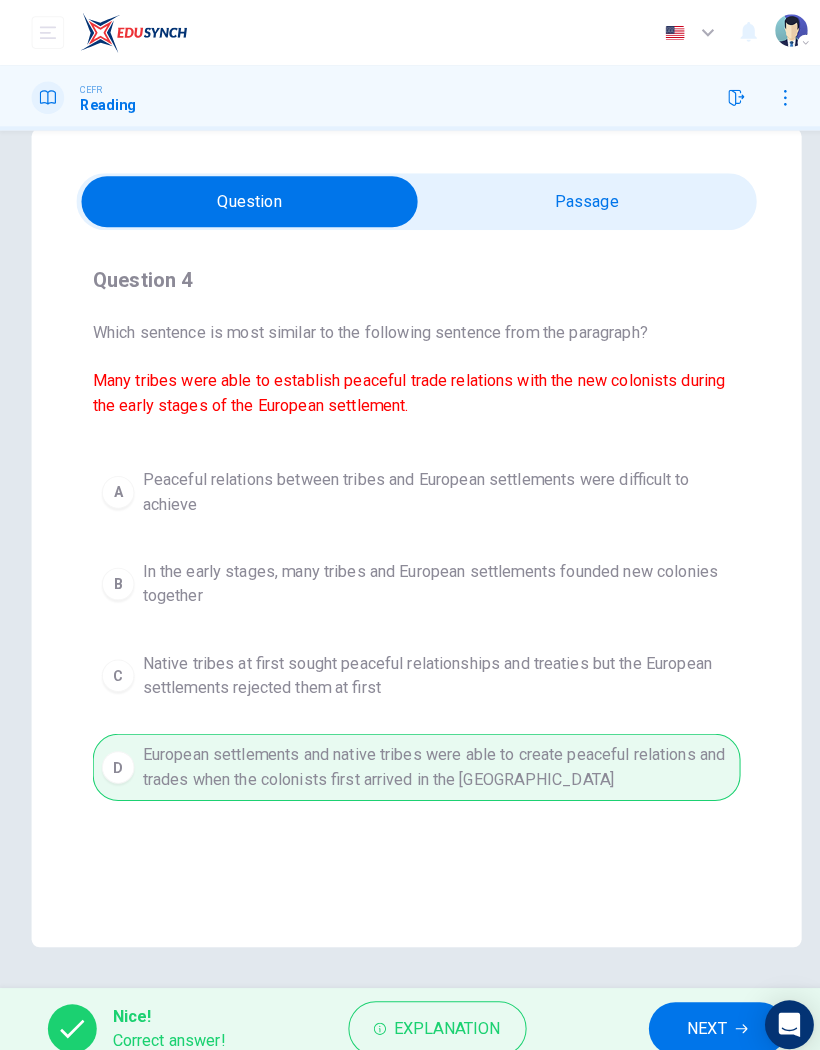 click on "NEXT" at bounding box center (705, 1010) 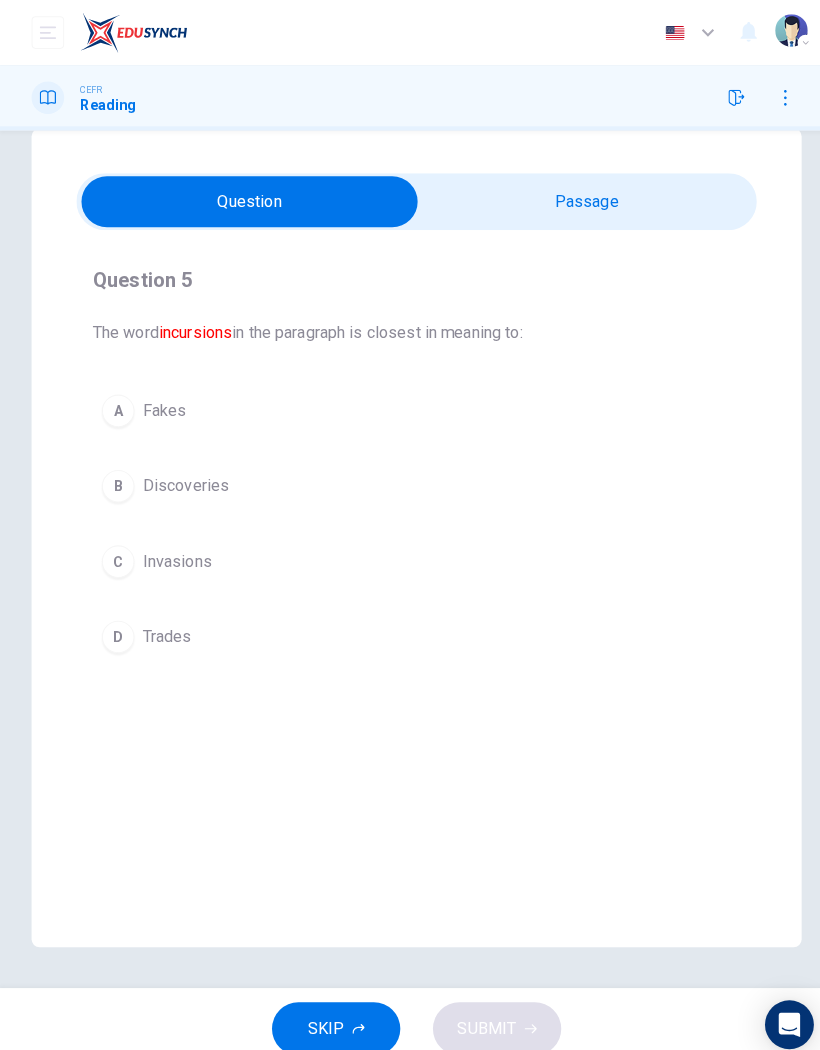 click on "C" at bounding box center [117, 551] 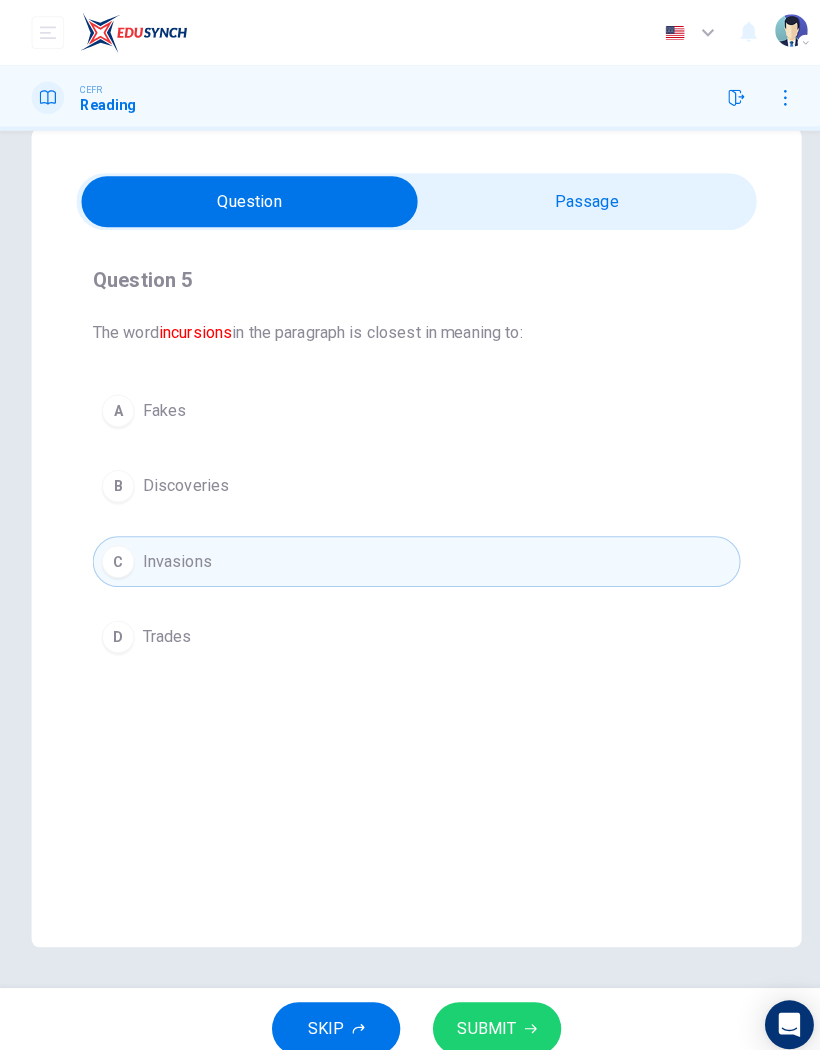 click on "SKIP SUBMIT" at bounding box center [410, 1010] 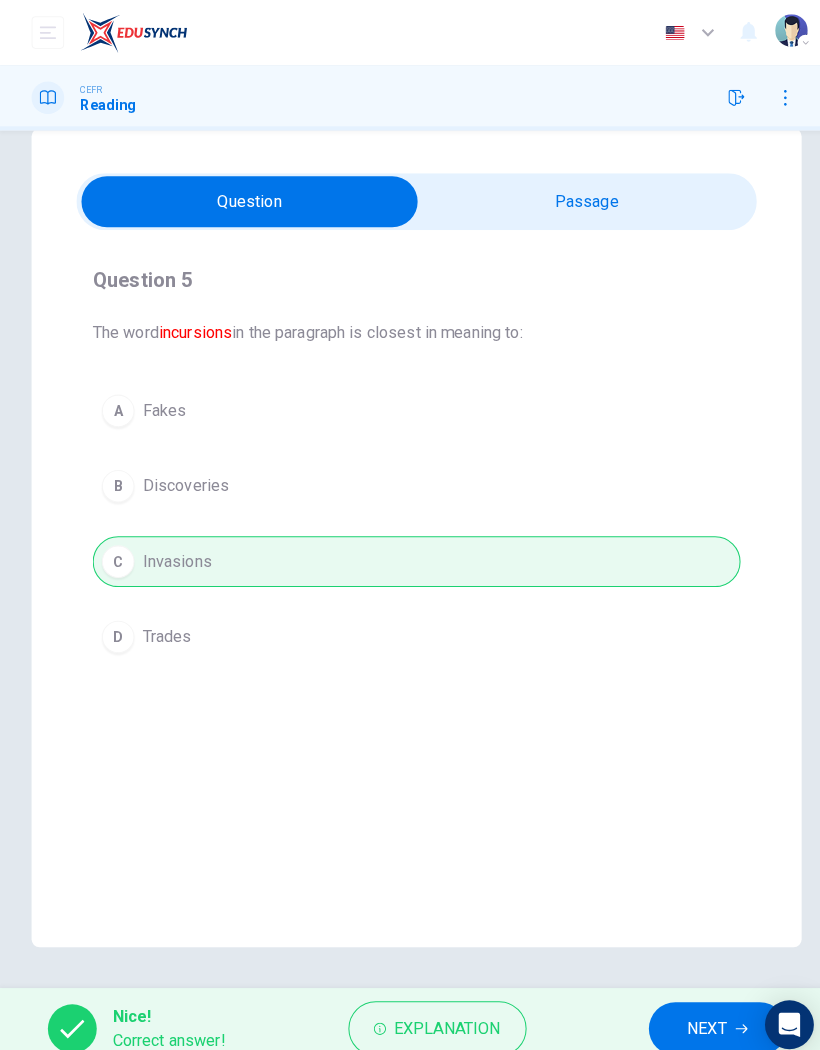 click on "NEXT" at bounding box center (695, 1010) 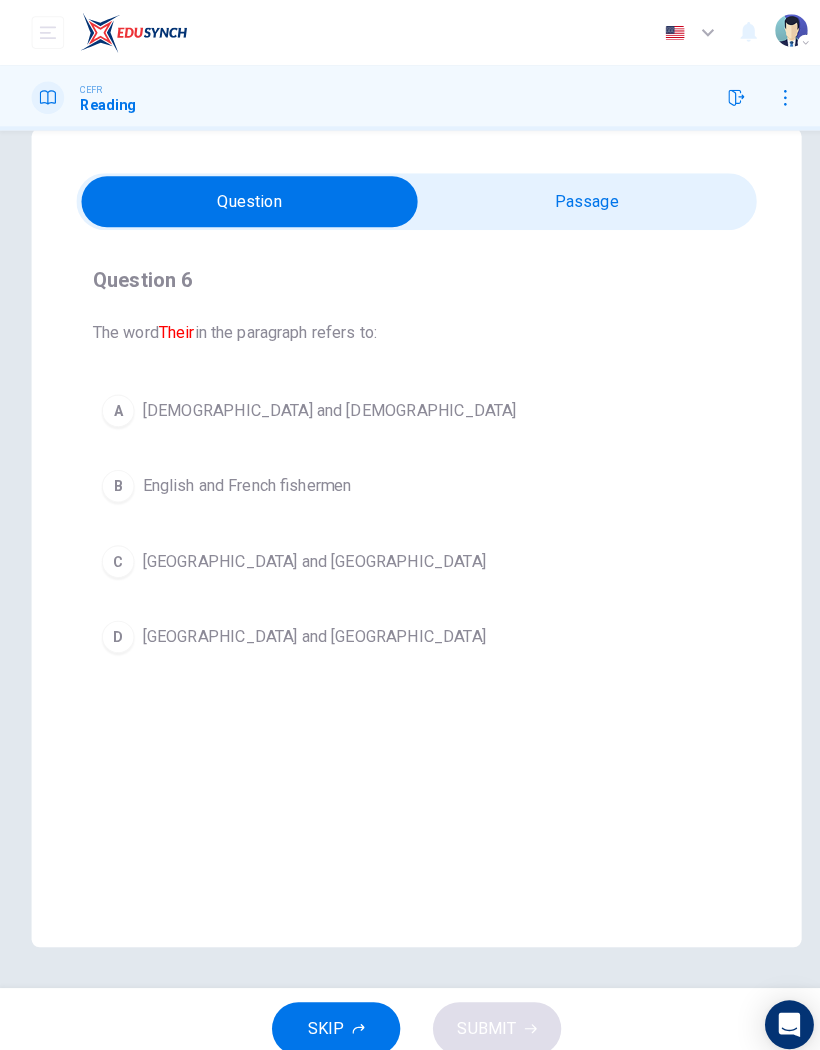 click at bounding box center [246, 198] 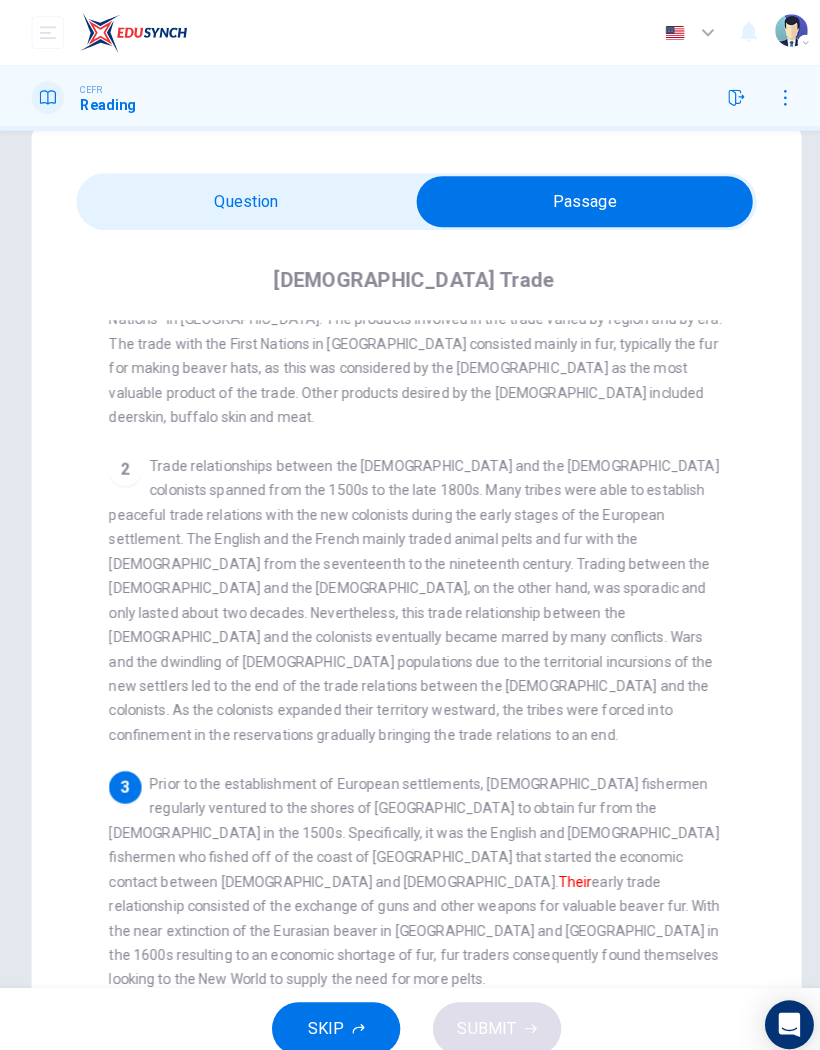 scroll, scrollTop: 351, scrollLeft: 0, axis: vertical 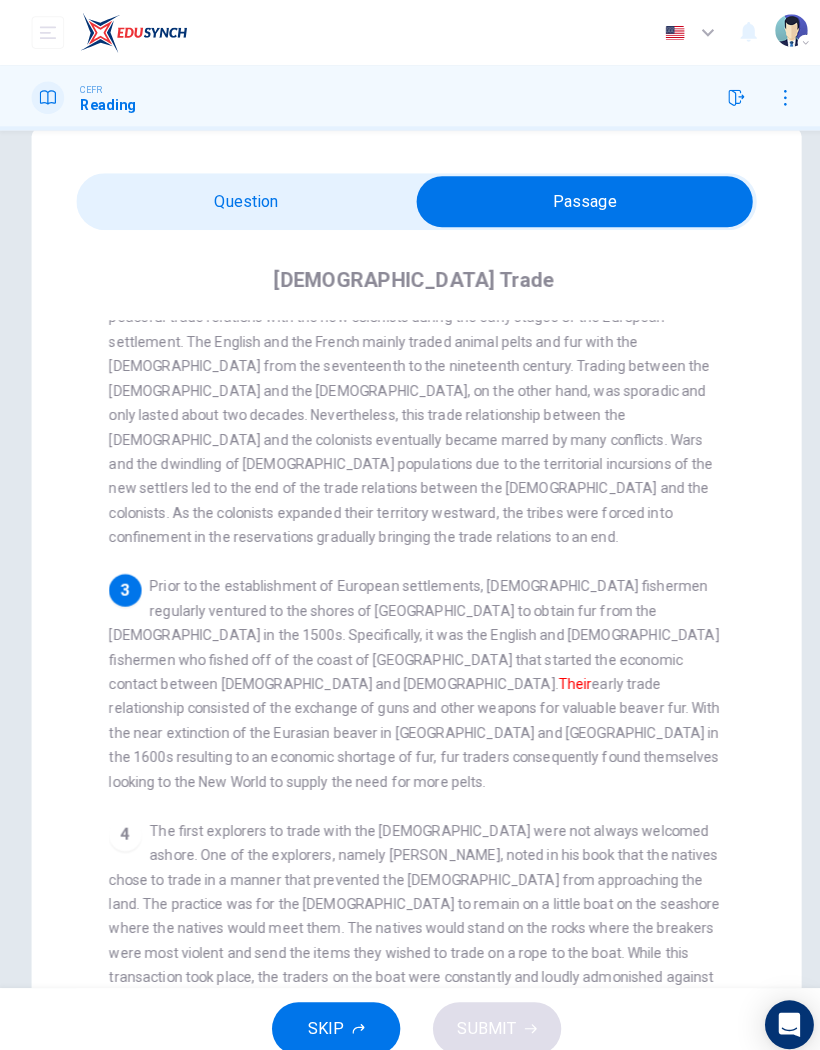 click at bounding box center (575, 198) 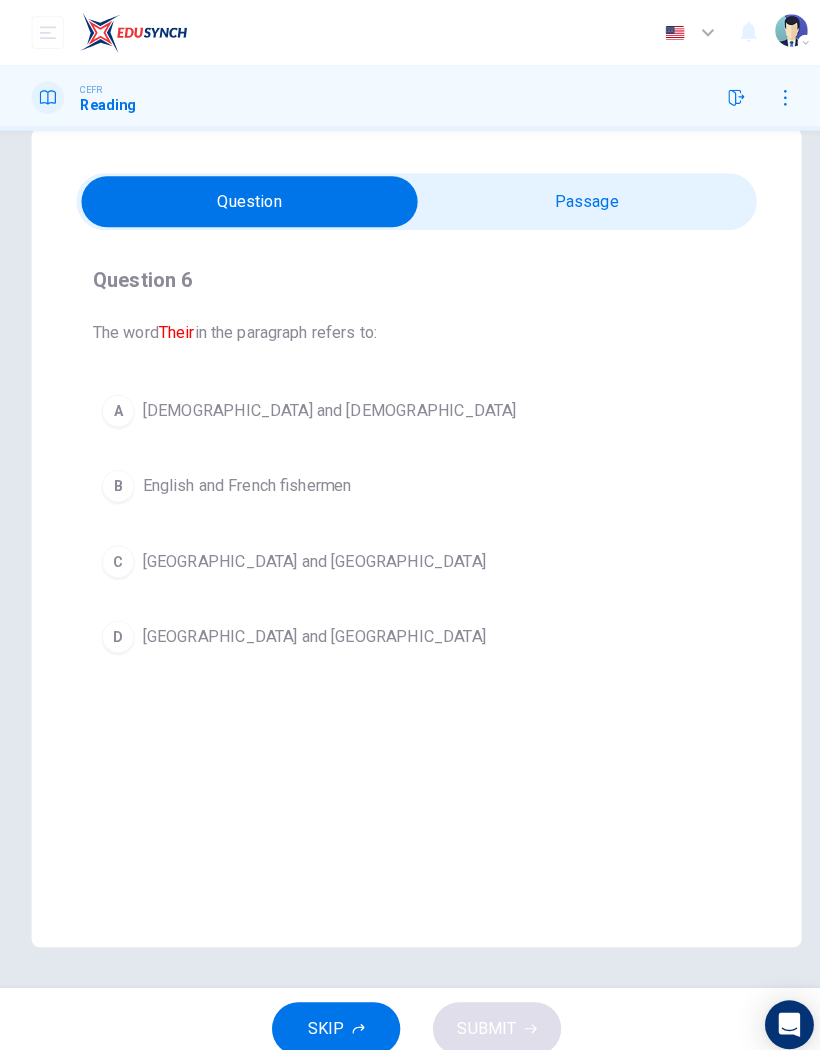 click at bounding box center [246, 198] 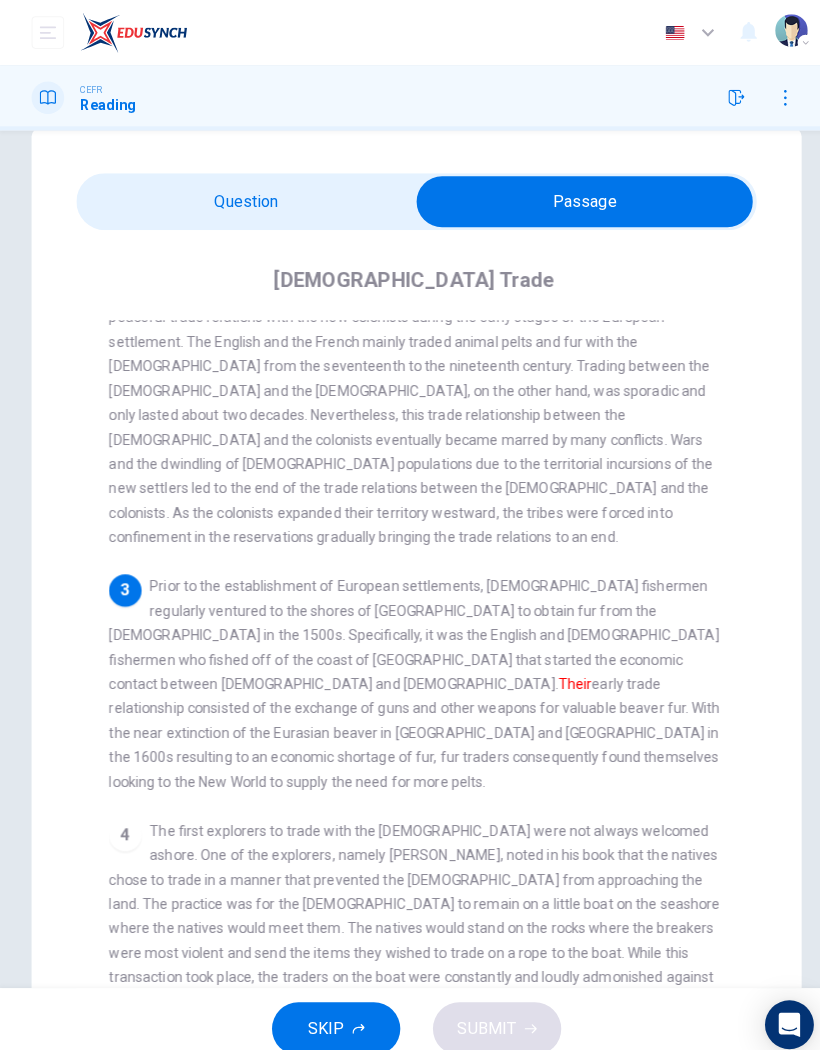 click at bounding box center (575, 198) 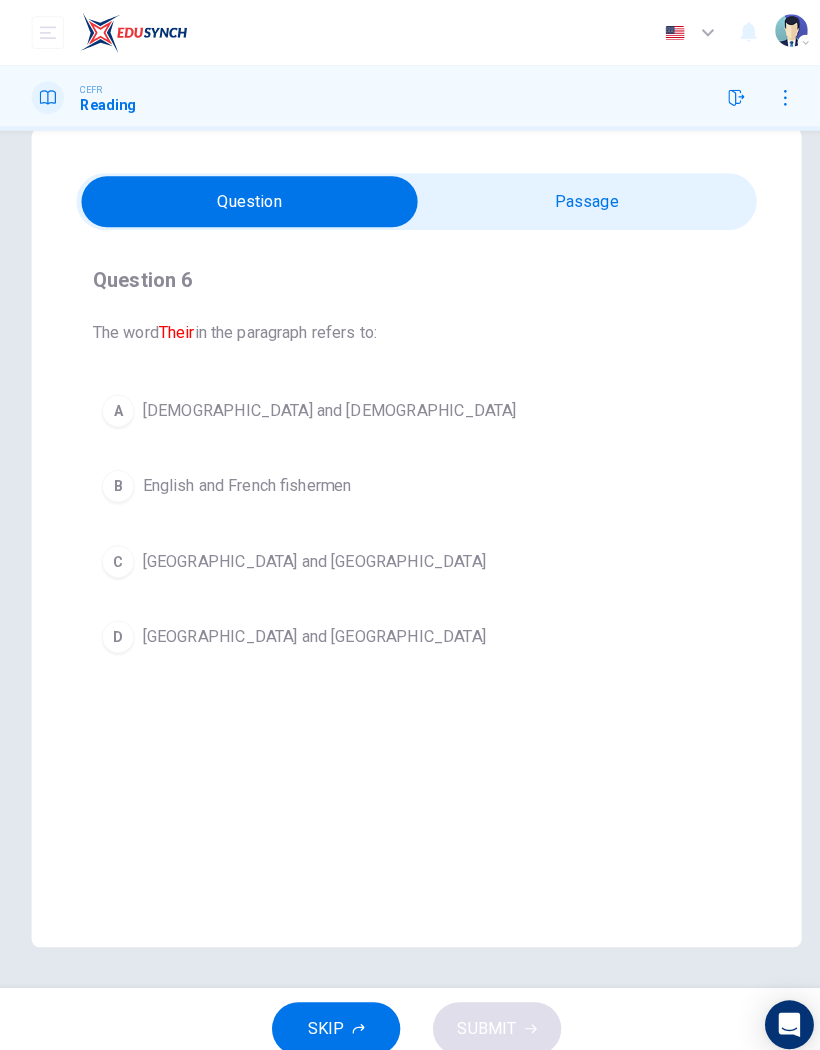 click on "A" at bounding box center (117, 403) 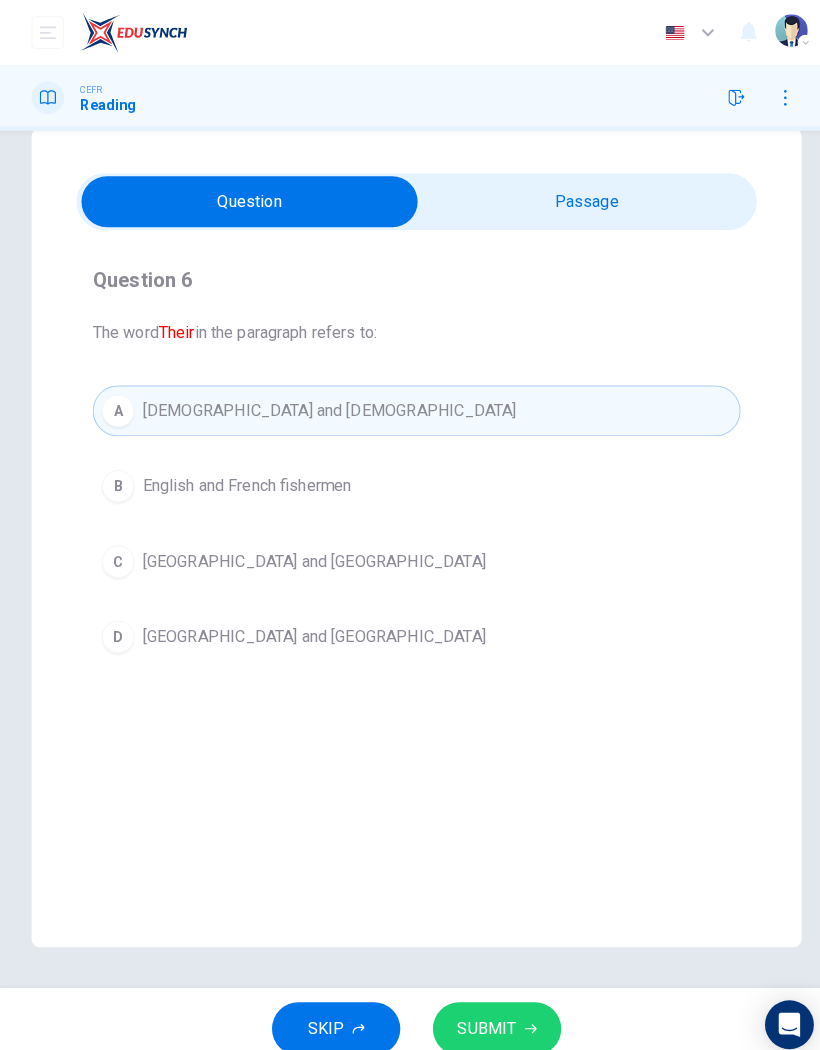 click on "SUBMIT" at bounding box center [489, 1010] 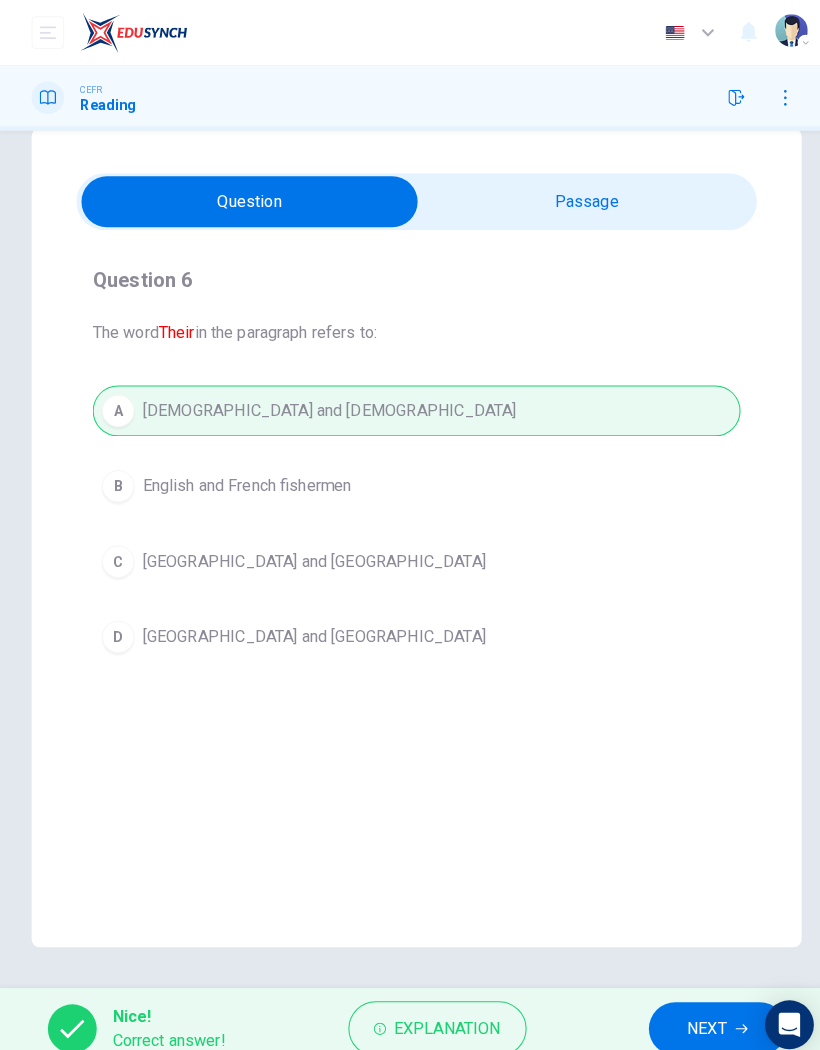 click on "NEXT" at bounding box center [695, 1010] 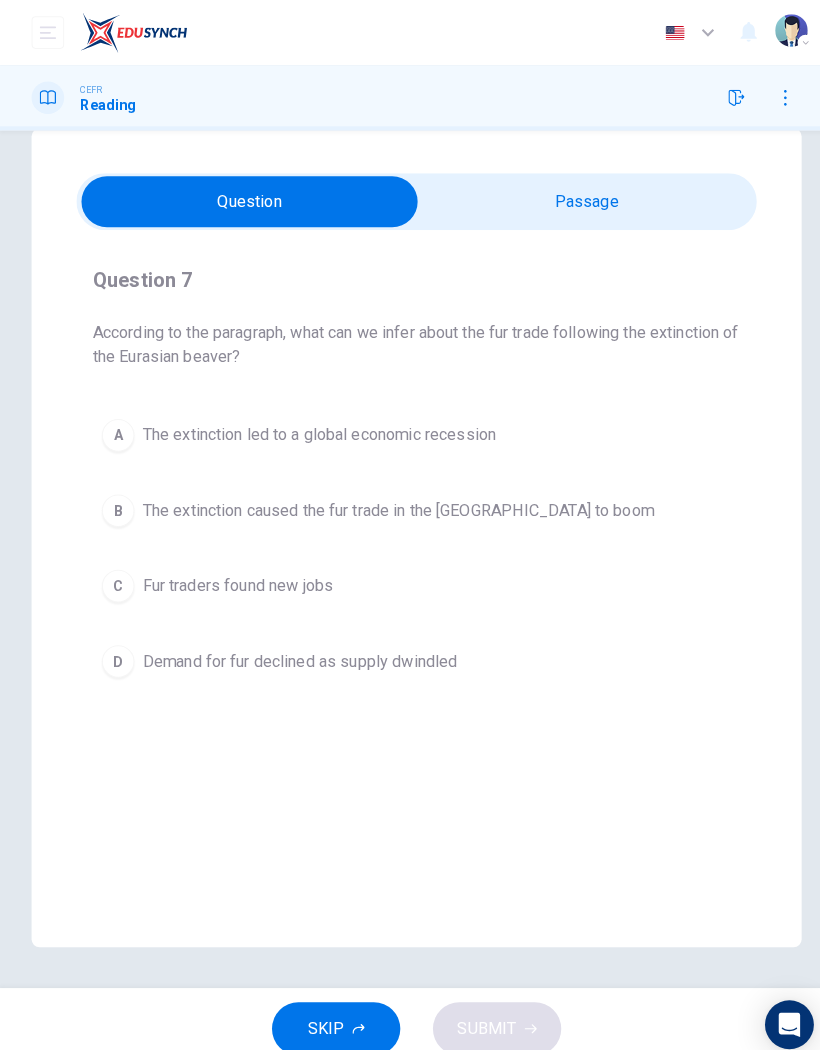click at bounding box center (246, 198) 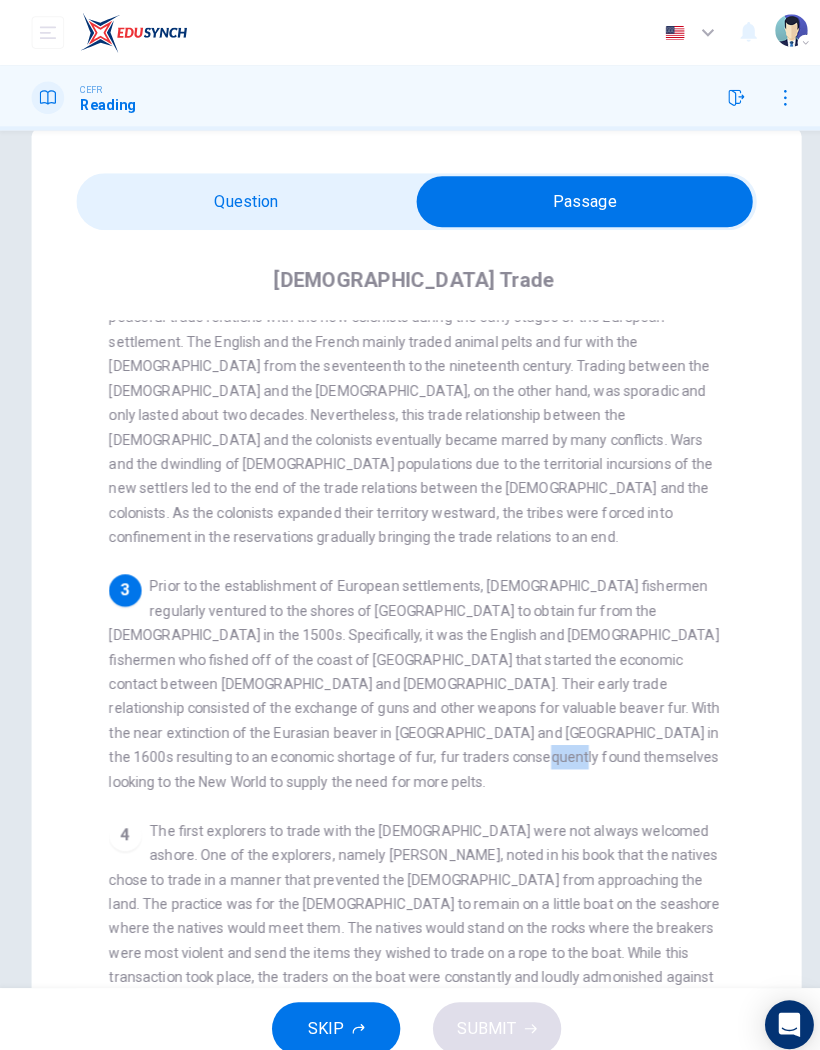 click at bounding box center (575, 198) 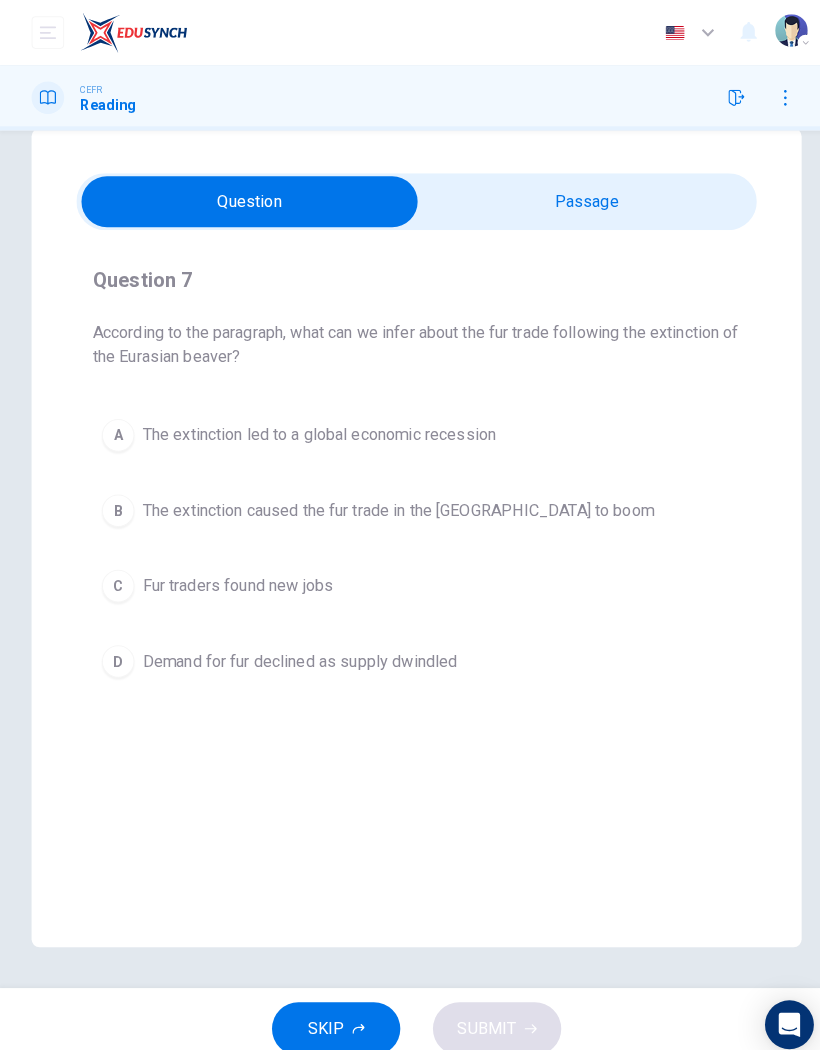 click at bounding box center (246, 198) 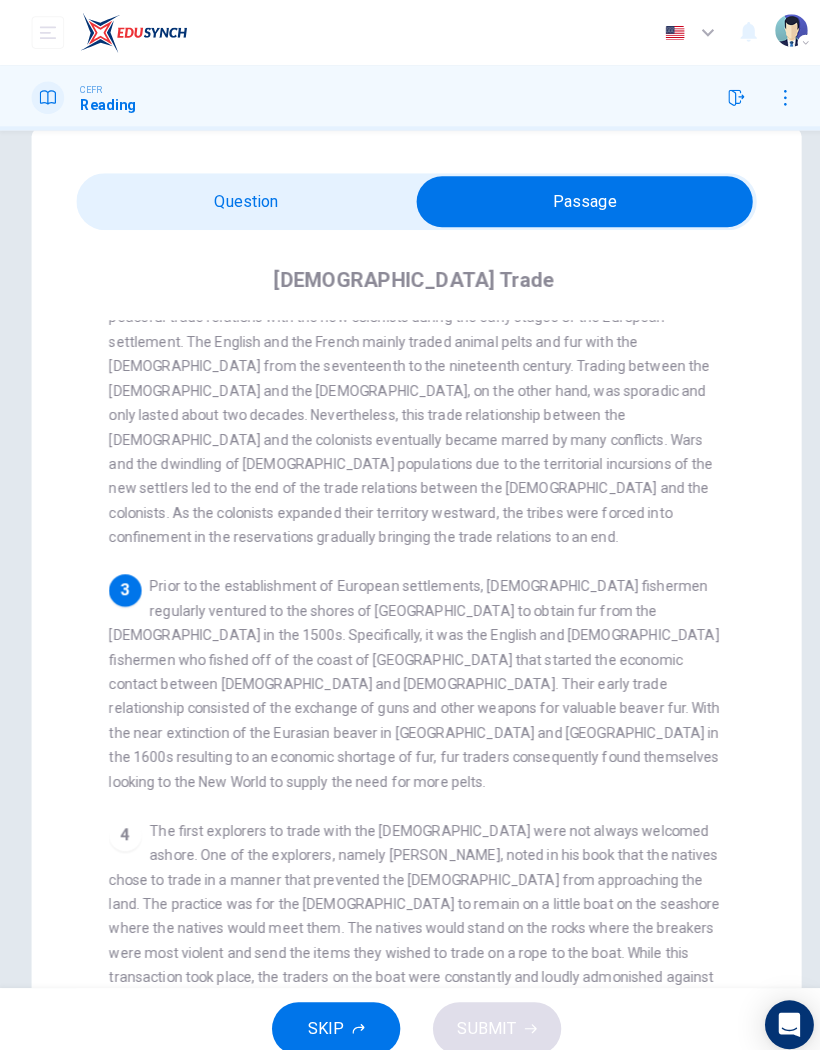 click at bounding box center (575, 198) 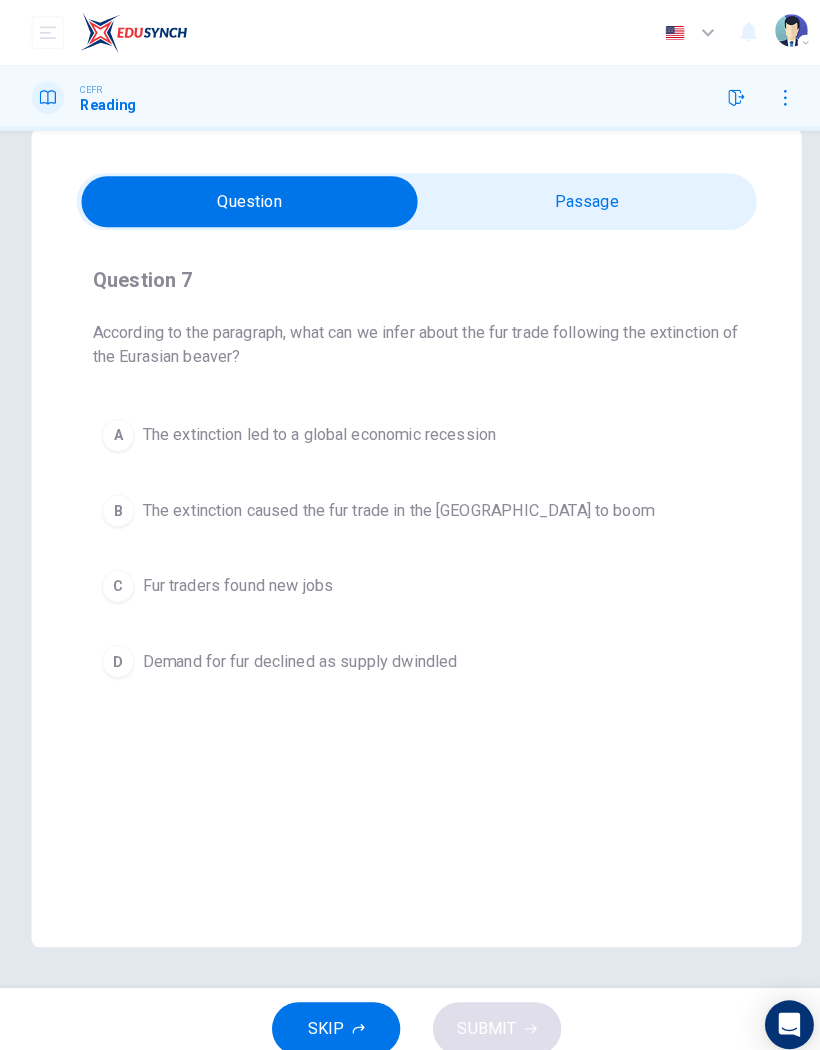click on "A The extinction led to a global economic recession" at bounding box center (410, 427) 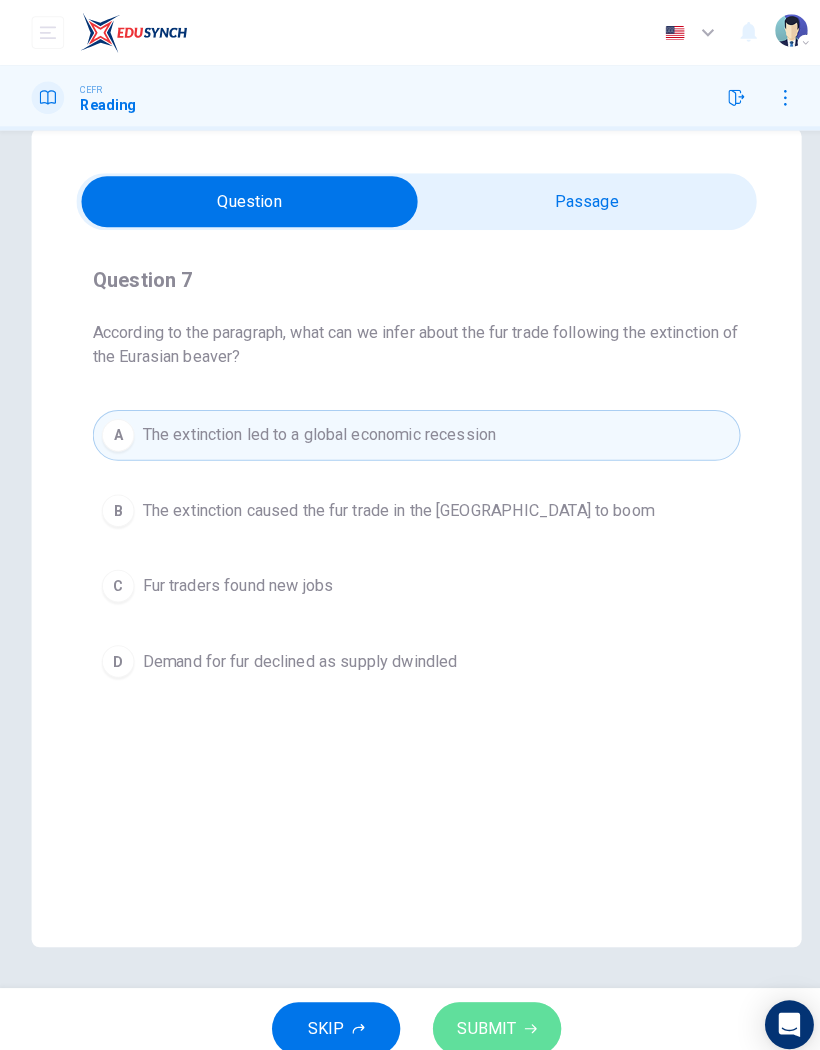 click on "SUBMIT" at bounding box center (489, 1010) 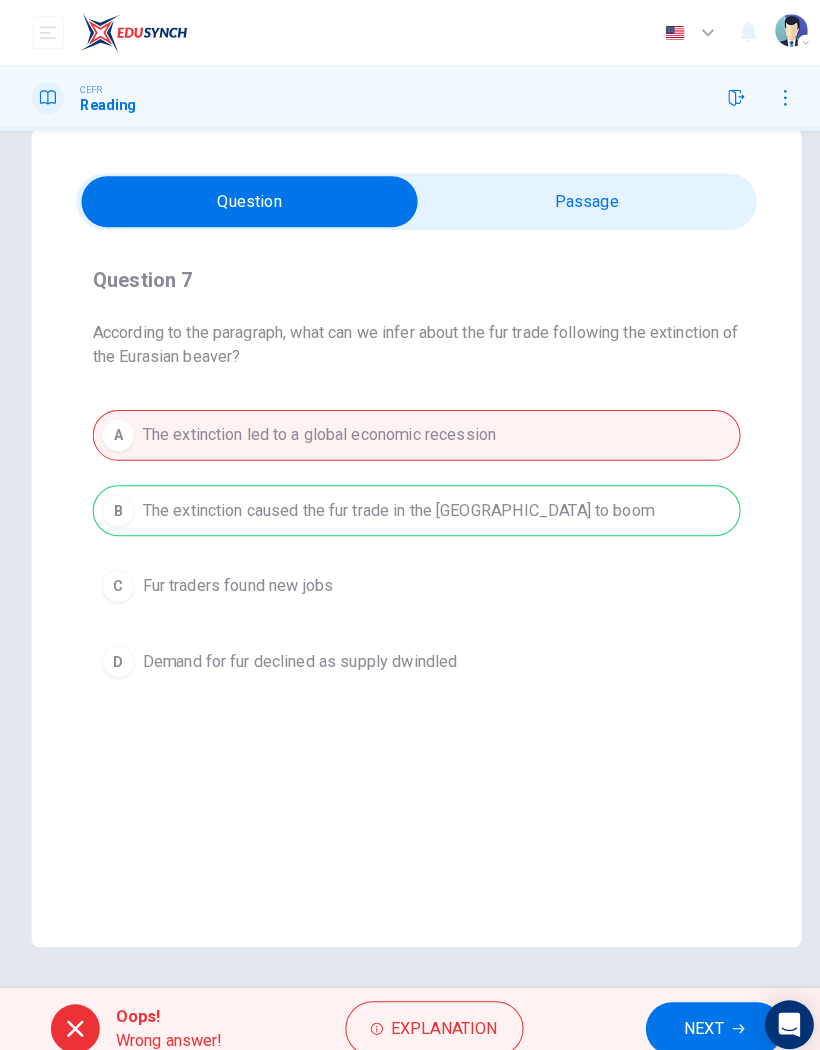 click on "Explanation" at bounding box center [437, 1010] 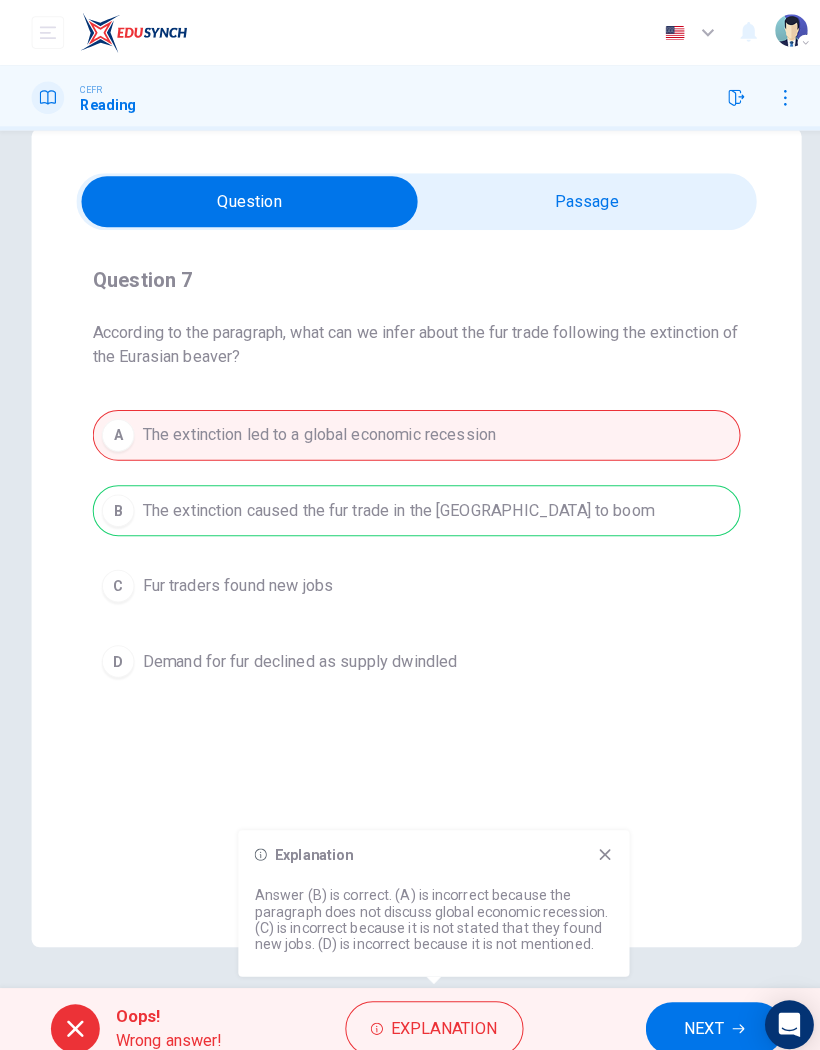 click at bounding box center [246, 198] 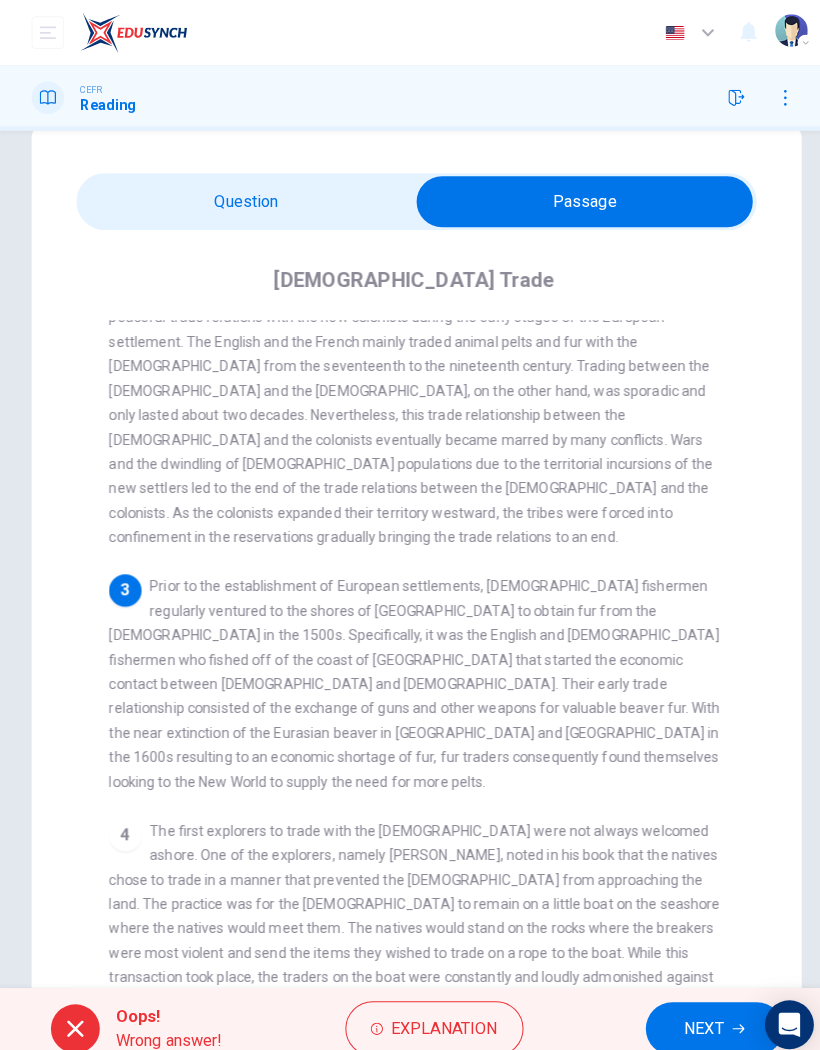 click at bounding box center (575, 198) 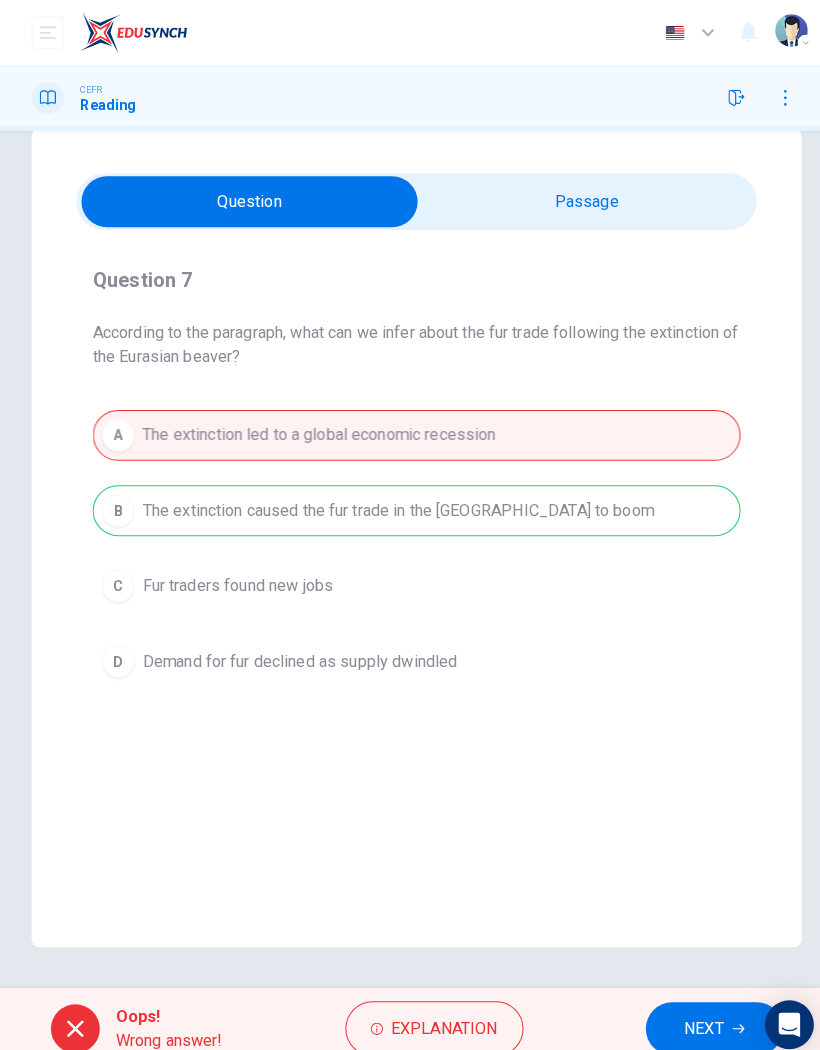 click at bounding box center [246, 198] 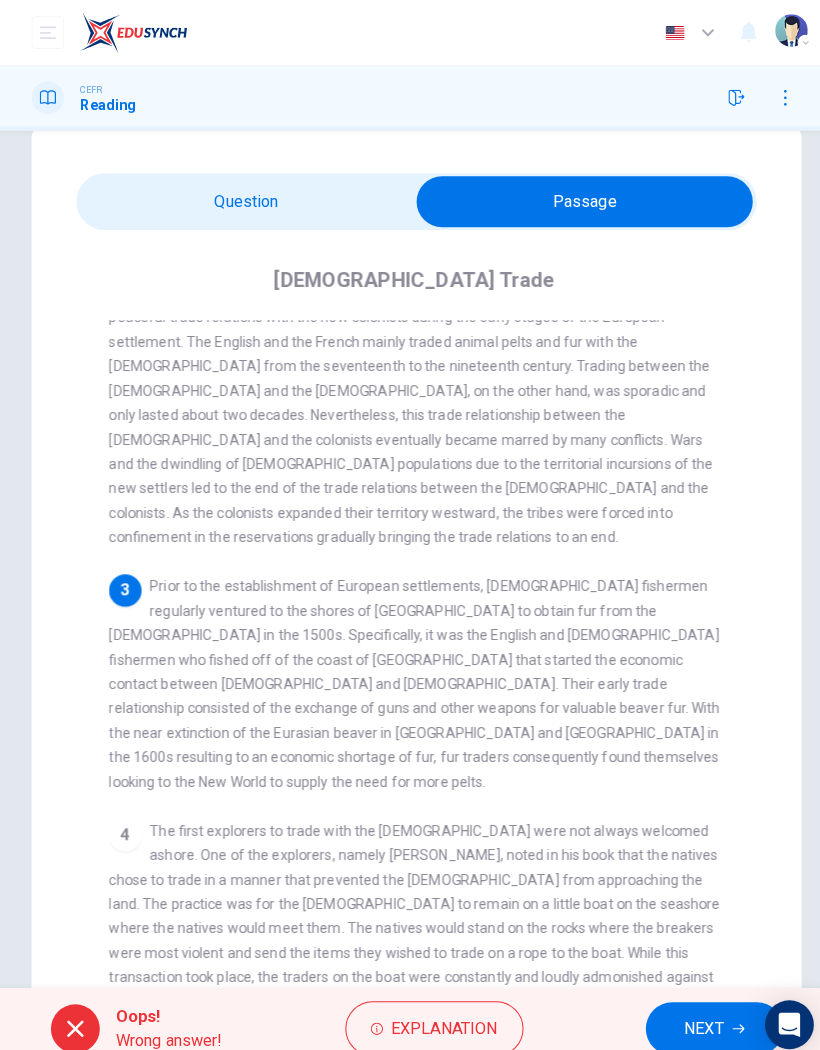 click at bounding box center (575, 198) 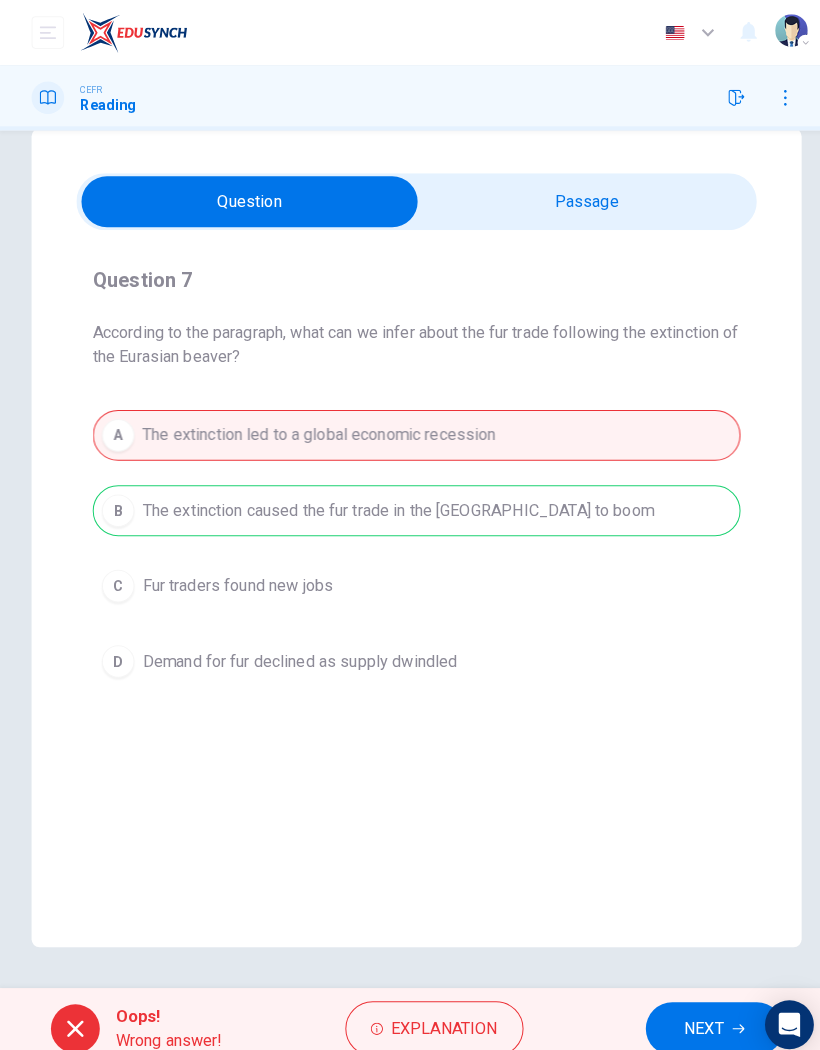 click on "NEXT" at bounding box center [702, 1010] 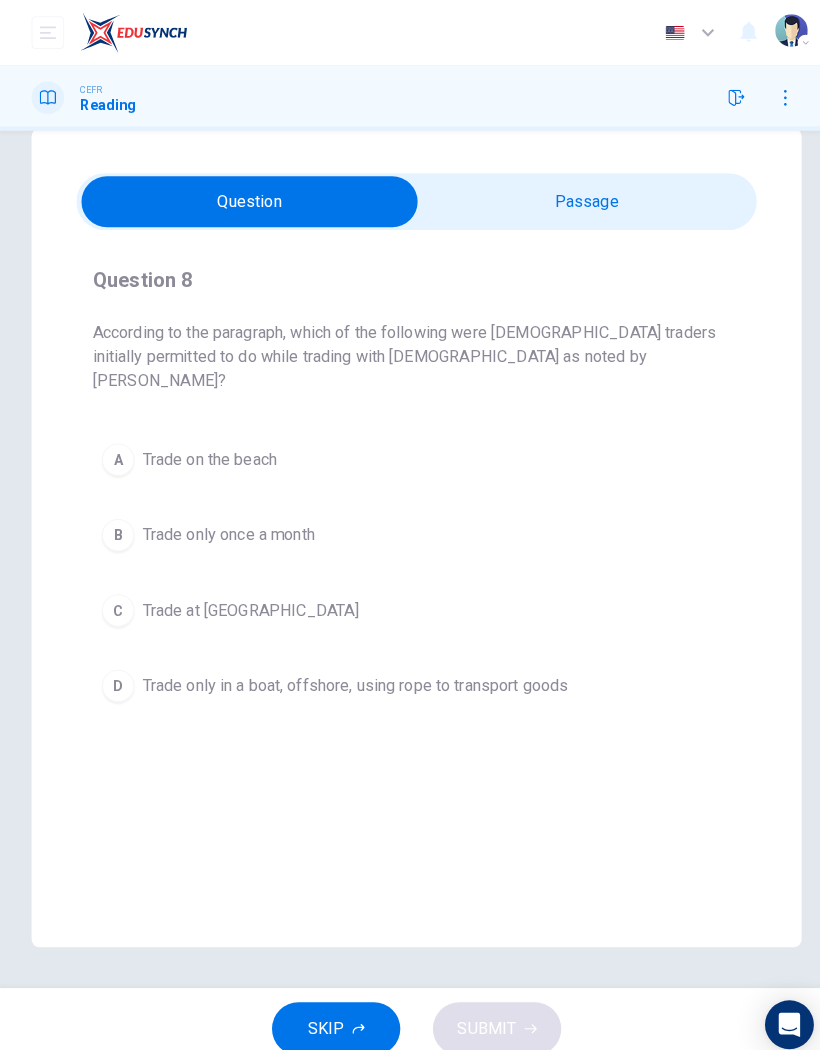 click at bounding box center (246, 198) 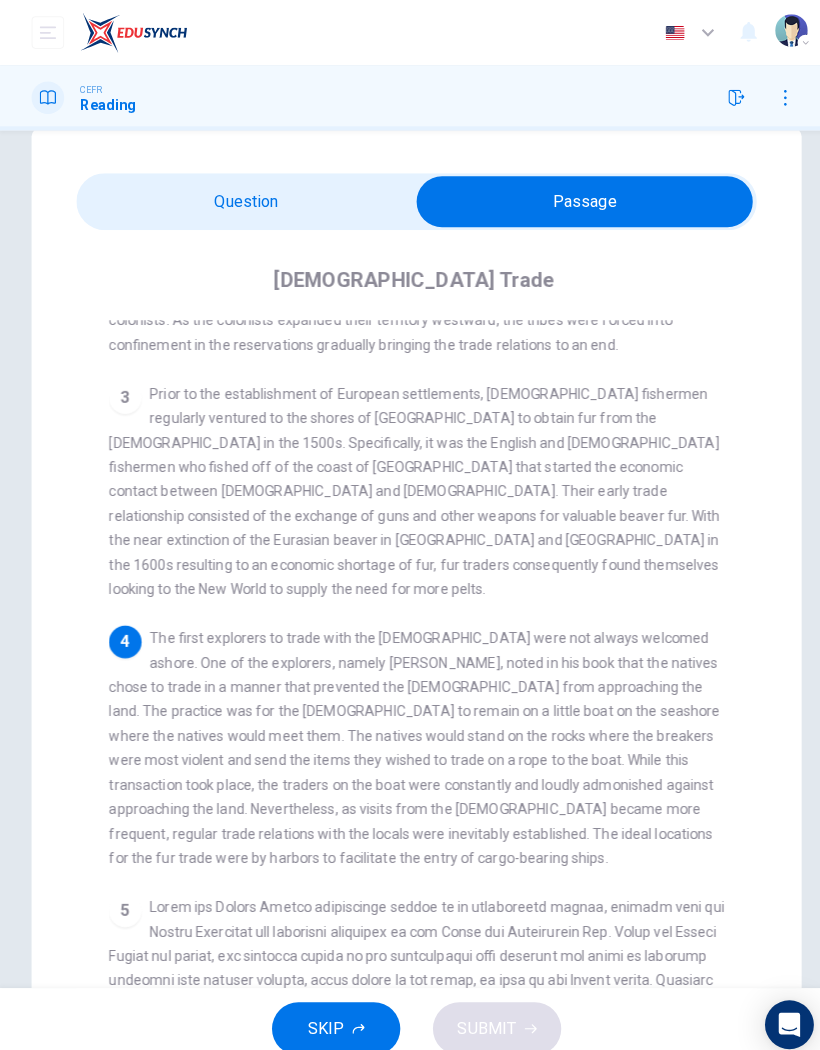 scroll, scrollTop: 541, scrollLeft: 0, axis: vertical 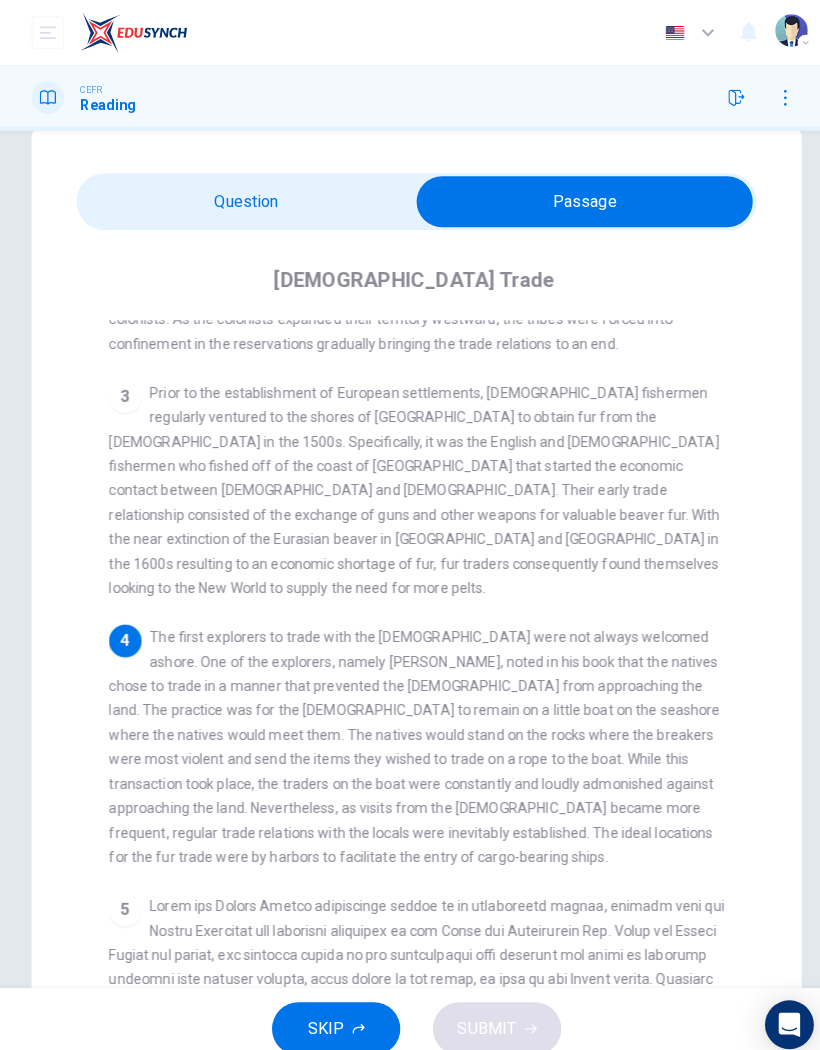 click at bounding box center (575, 198) 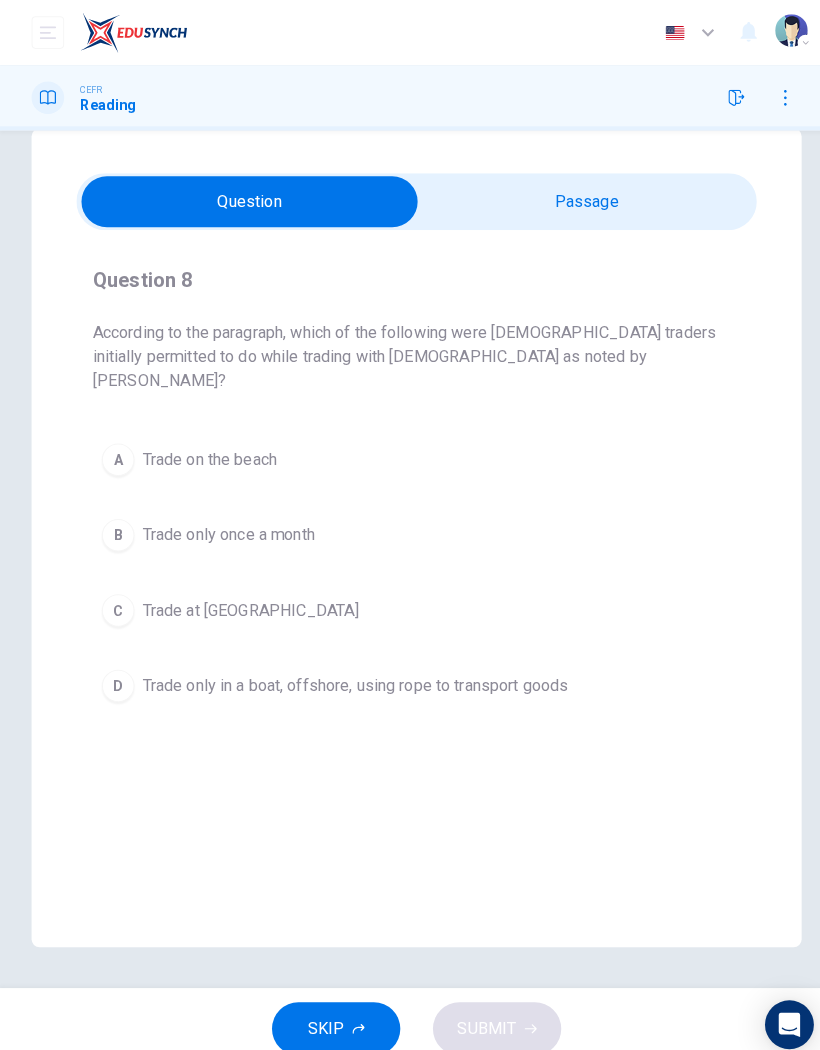 click at bounding box center (246, 198) 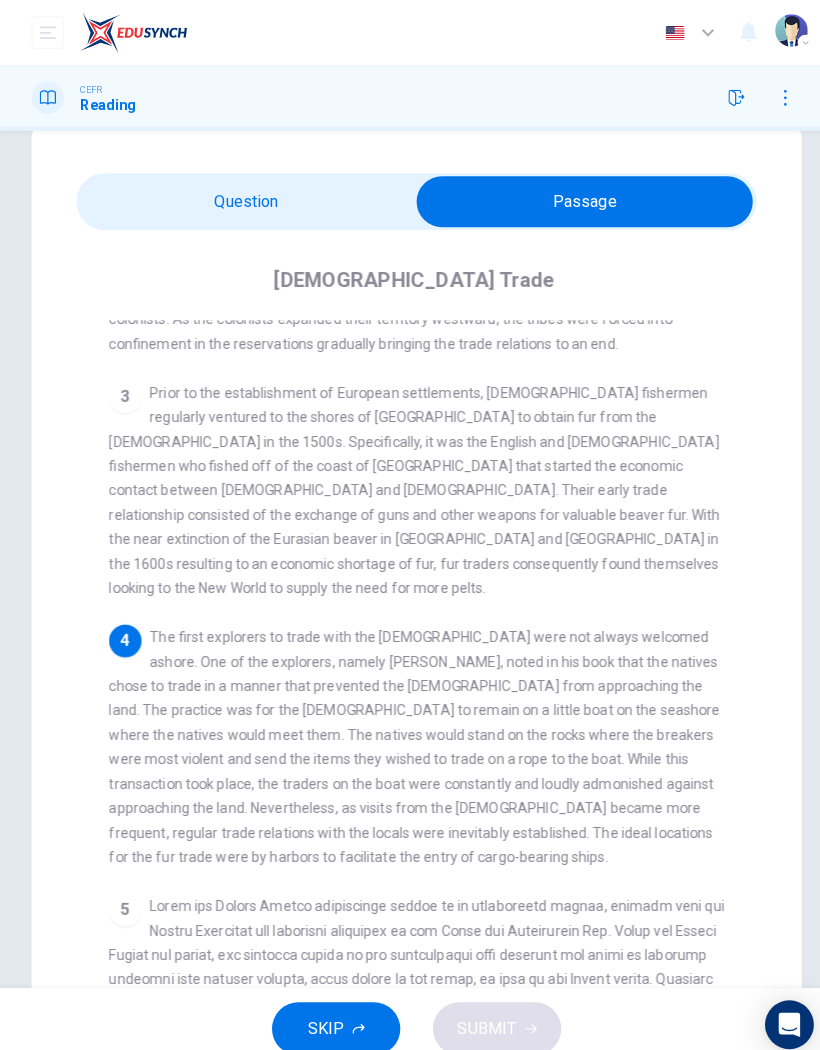 click on "[DEMOGRAPHIC_DATA] Trade 1 Trade between the [DEMOGRAPHIC_DATA] and their [DEMOGRAPHIC_DATA] descendants and the [DEMOGRAPHIC_DATA] people of [GEOGRAPHIC_DATA] is referred to as the [DEMOGRAPHIC_DATA] Trade. While the Indian Trade is used as a Eurocentric term to describe the people involved in the trade, the verbiage is recognized in some circles as politically incorrect. The politically correct term to use when referring to the [DEMOGRAPHIC_DATA] people of [GEOGRAPHIC_DATA] is "[DEMOGRAPHIC_DATA]" in [GEOGRAPHIC_DATA] and "First Nations" in [GEOGRAPHIC_DATA]. The products involved in the trade varied by region and by era. The trade with the First Nations in [GEOGRAPHIC_DATA] consisted mainly in fur, typically the fur for making beaver hats, as this was considered by the [DEMOGRAPHIC_DATA] as the most valuable product of the trade. Other products desired by the [DEMOGRAPHIC_DATA] included deerskin, buffalo skin and meat. 2 3 4 5" at bounding box center (410, 644) 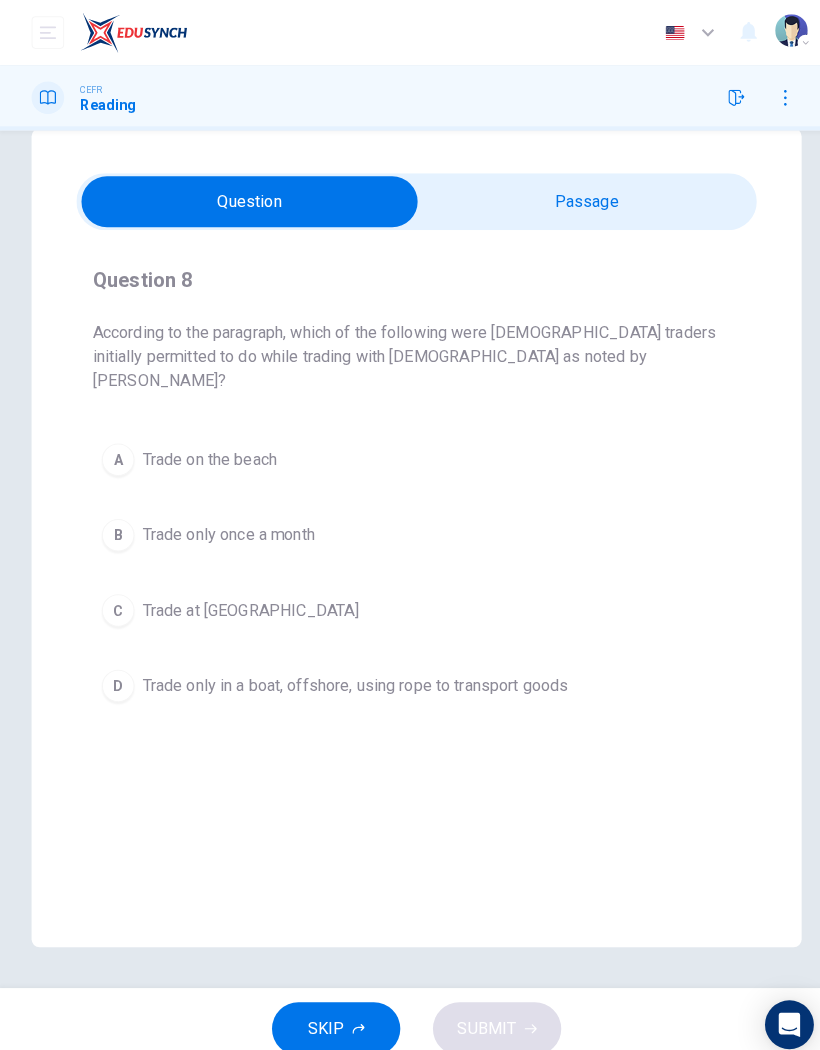 click at bounding box center (246, 198) 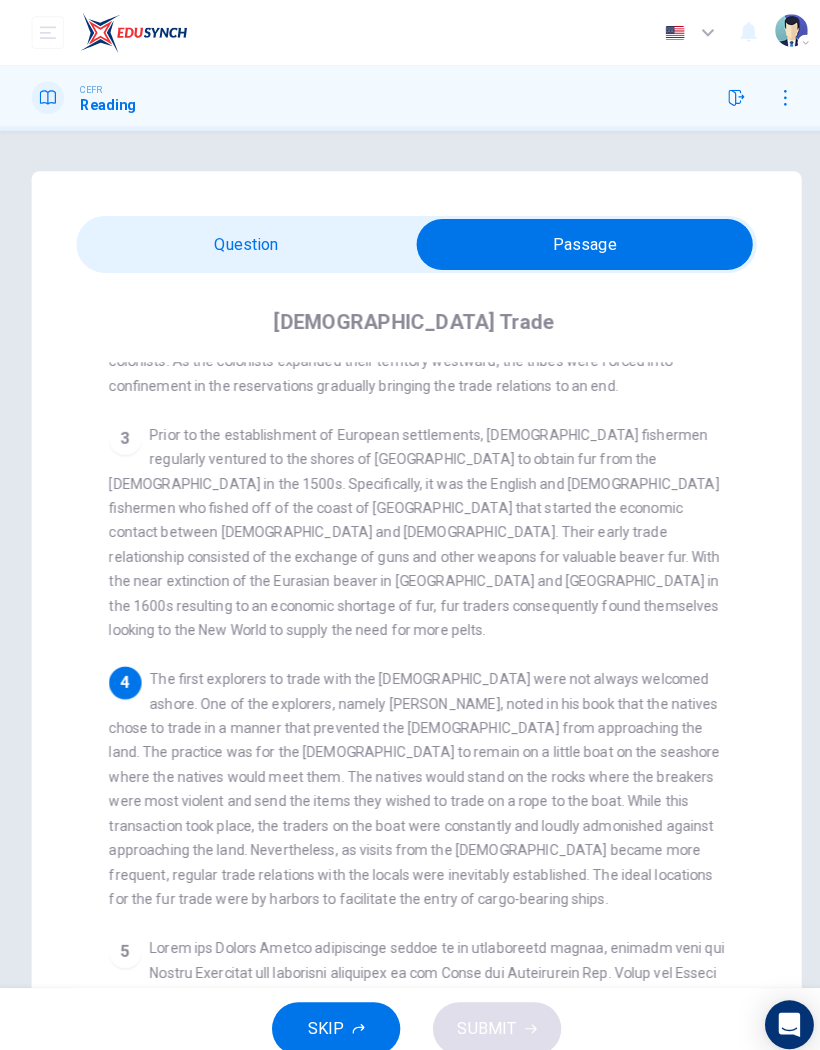 scroll, scrollTop: 0, scrollLeft: 0, axis: both 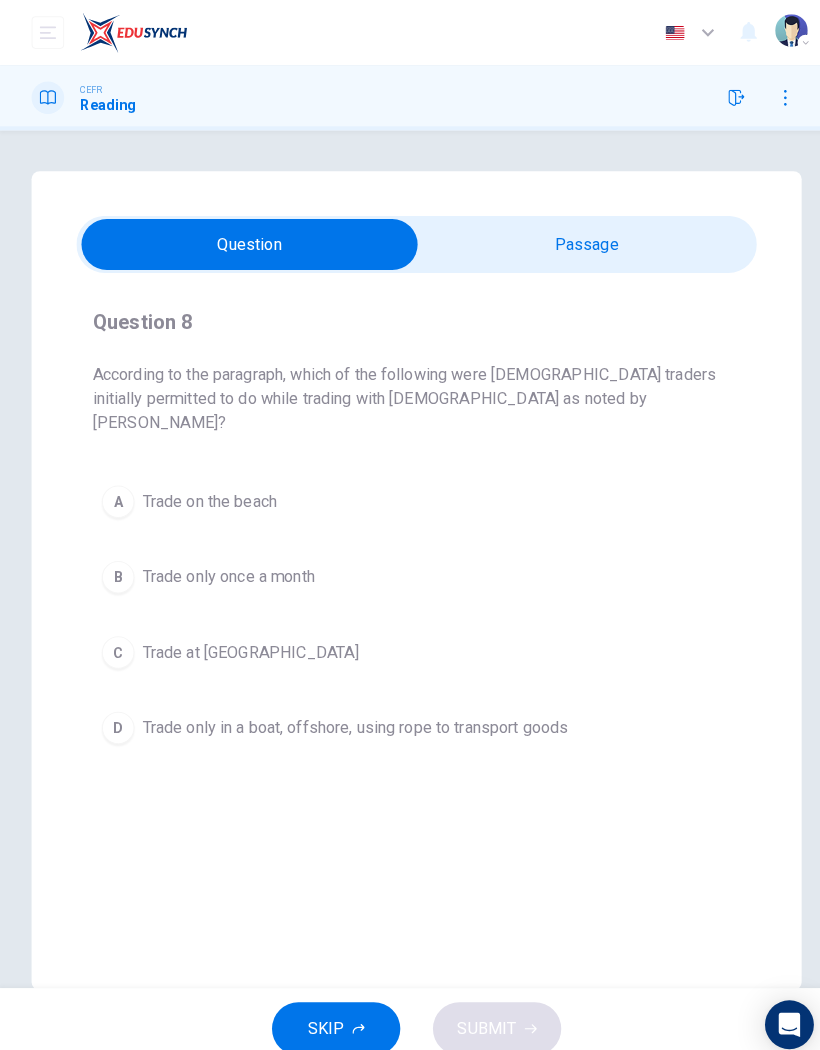 click on "D" at bounding box center (117, 715) 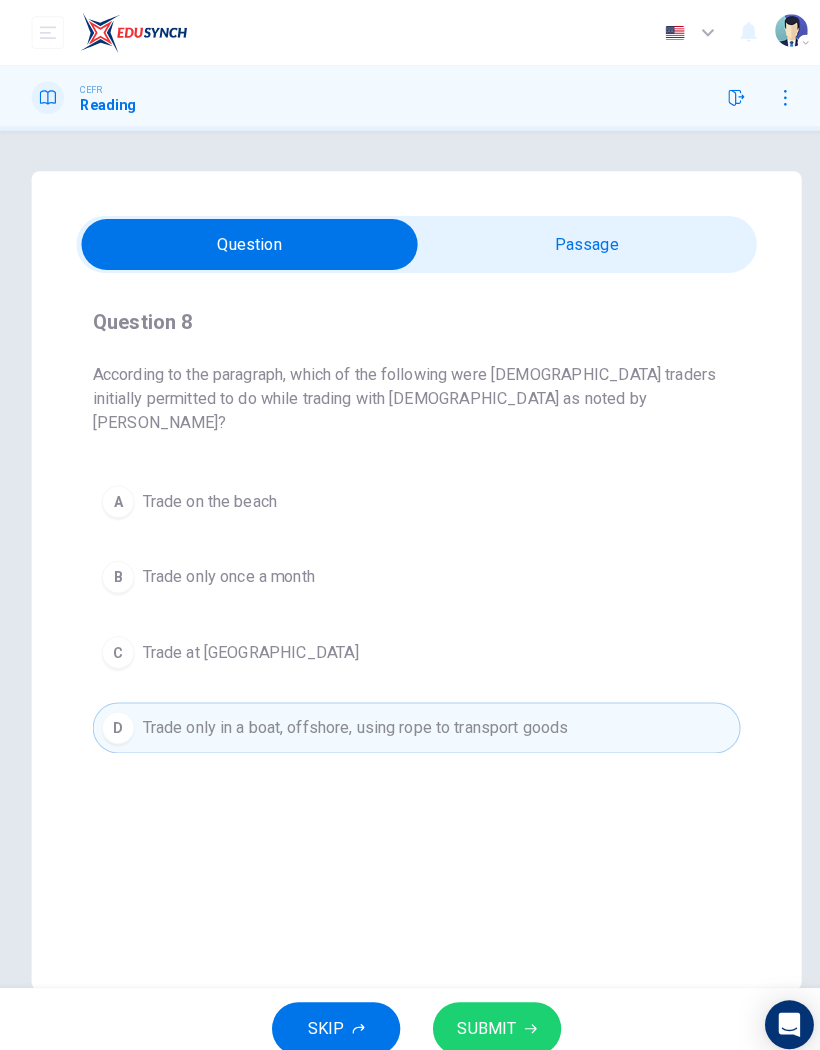 click on "SUBMIT" at bounding box center [489, 1010] 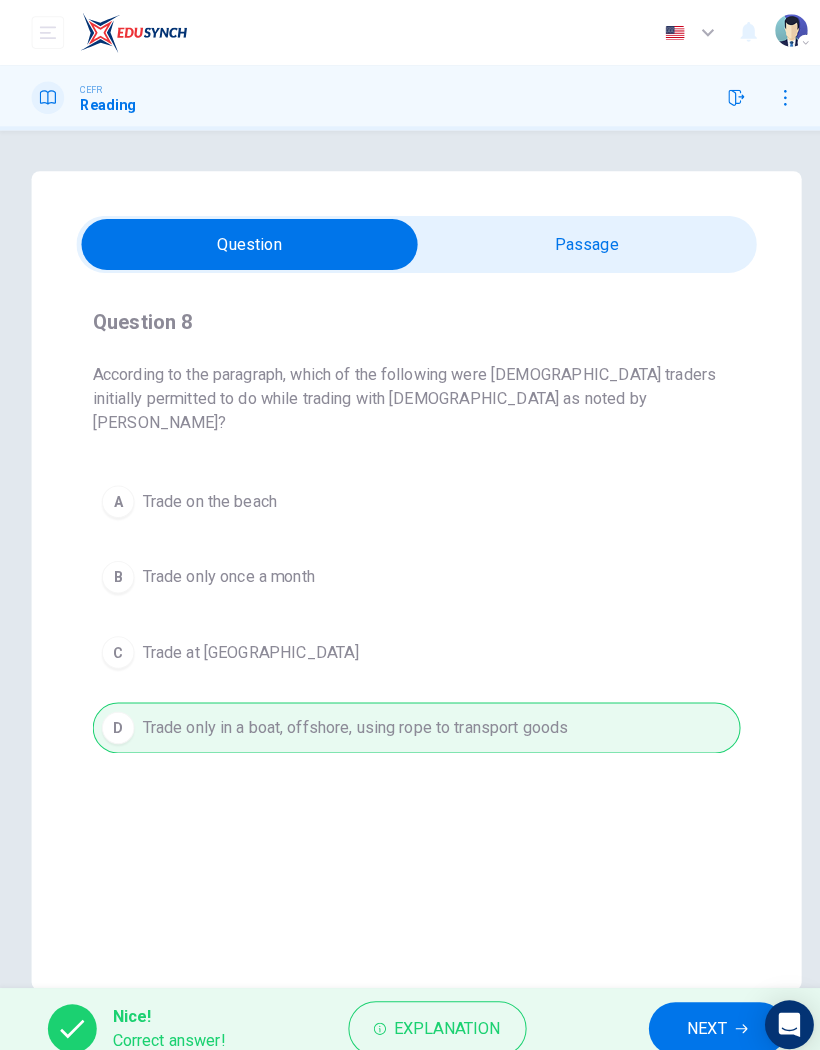 click on "NEXT" at bounding box center (695, 1010) 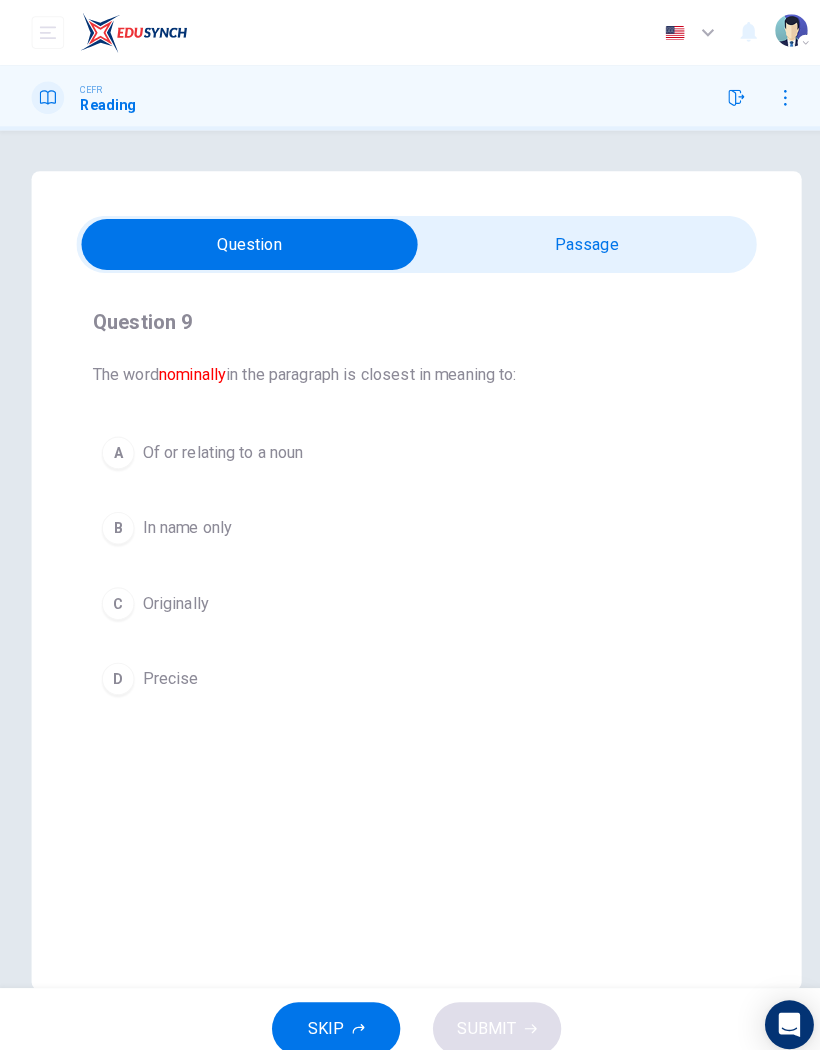 click at bounding box center [246, 240] 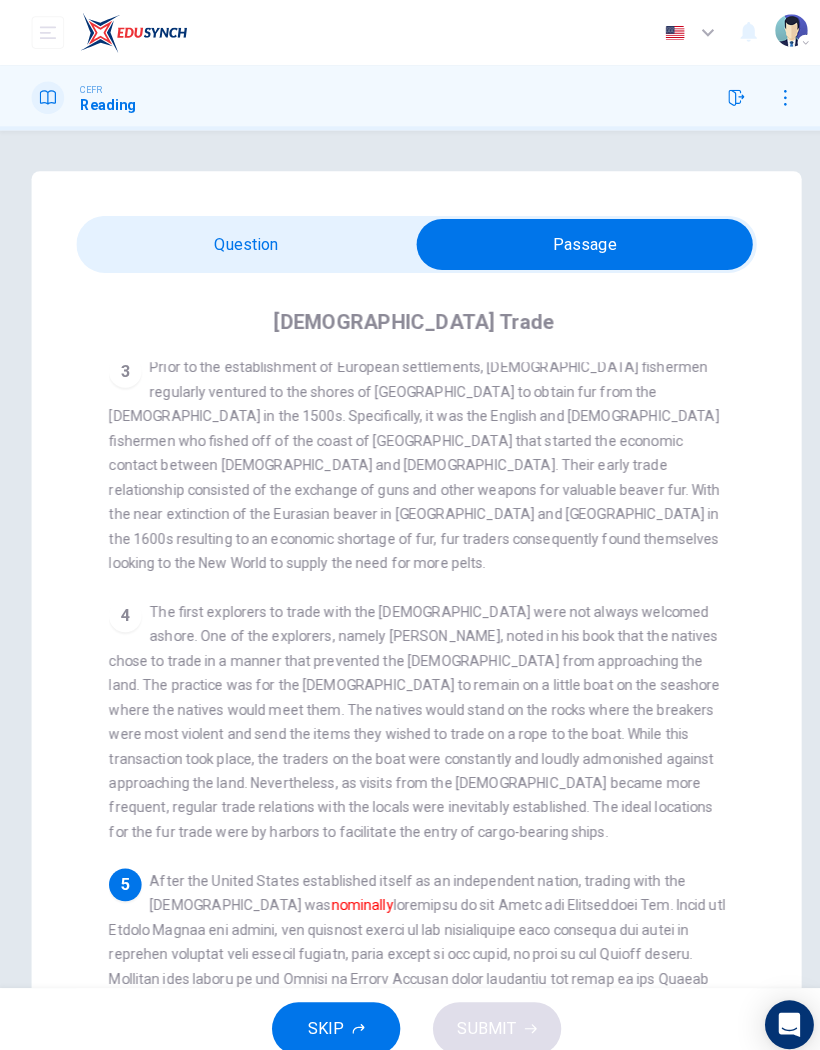 scroll, scrollTop: 608, scrollLeft: 0, axis: vertical 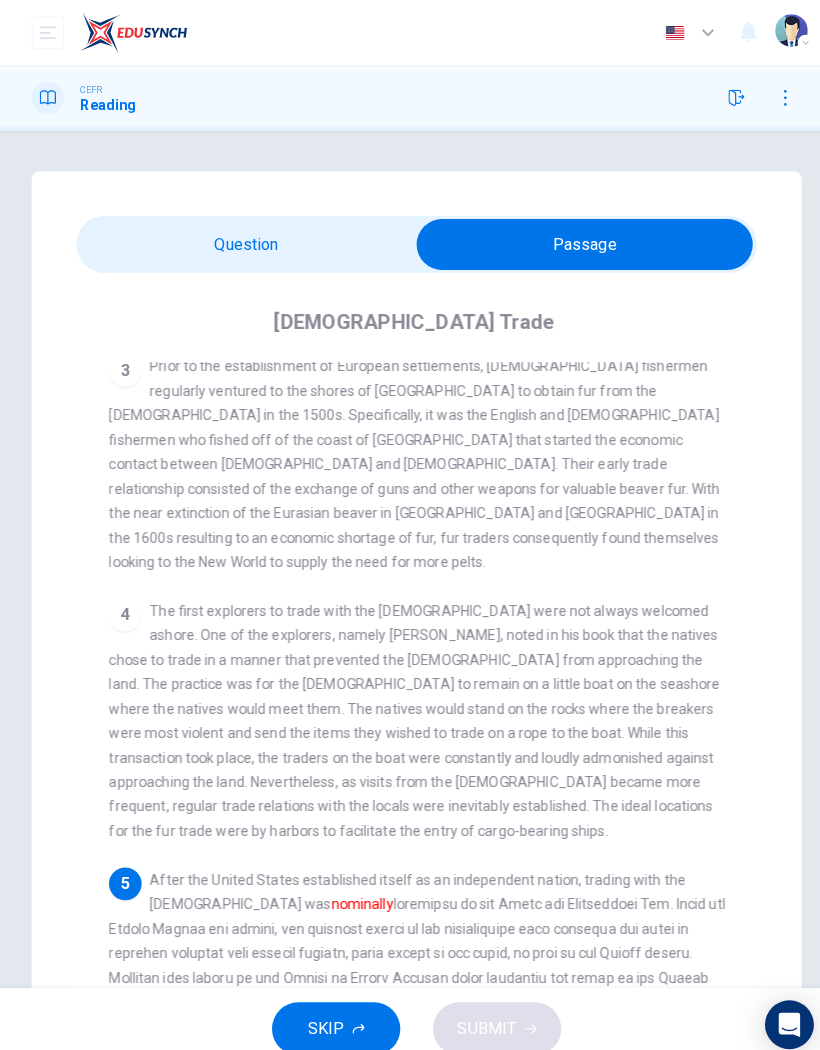 click at bounding box center [575, 240] 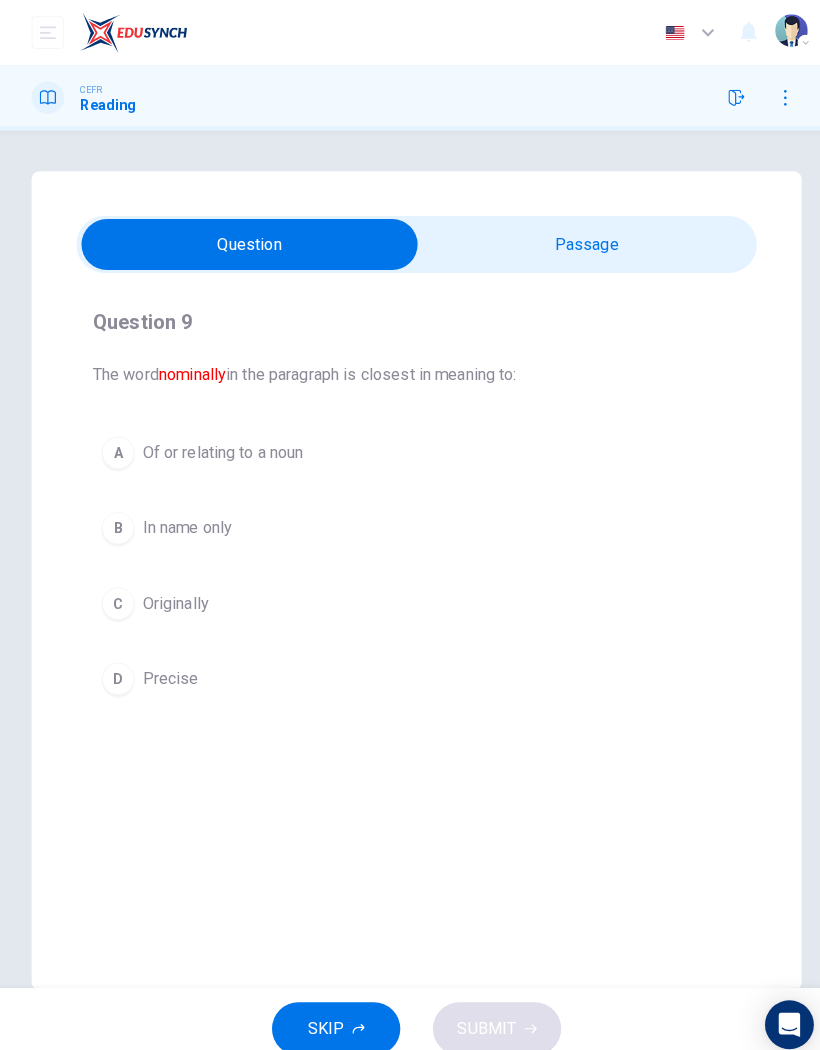 click at bounding box center (246, 240) 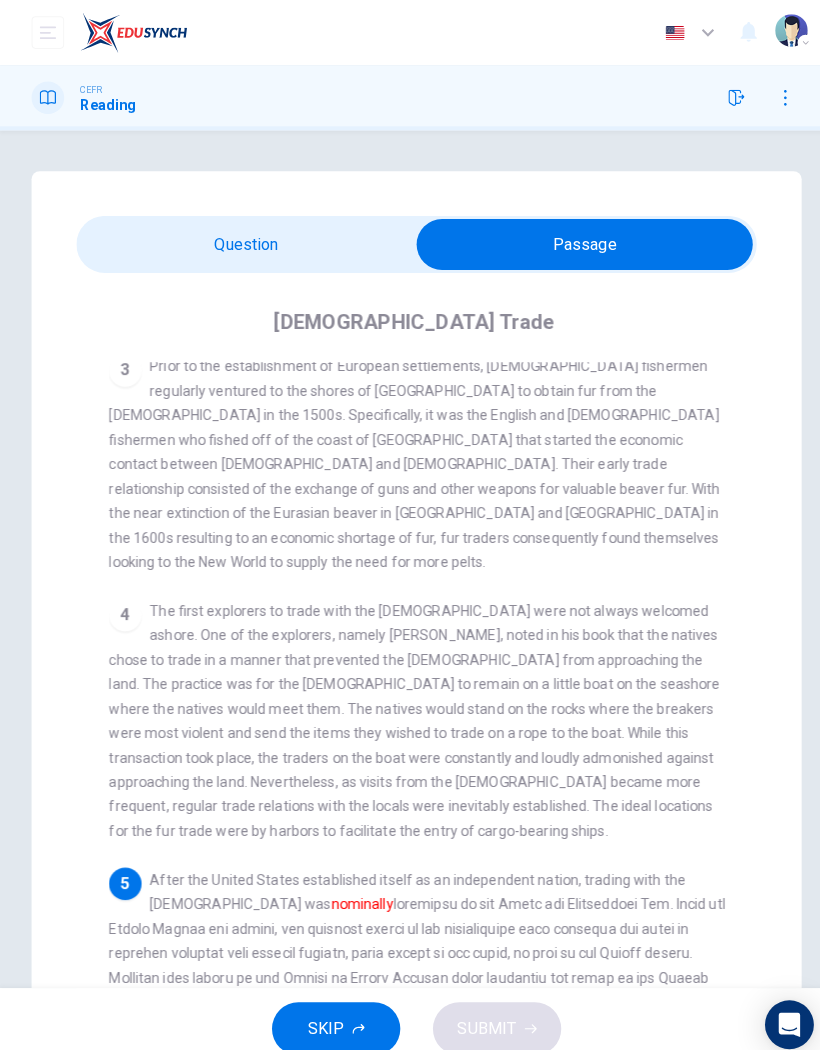 click at bounding box center [575, 240] 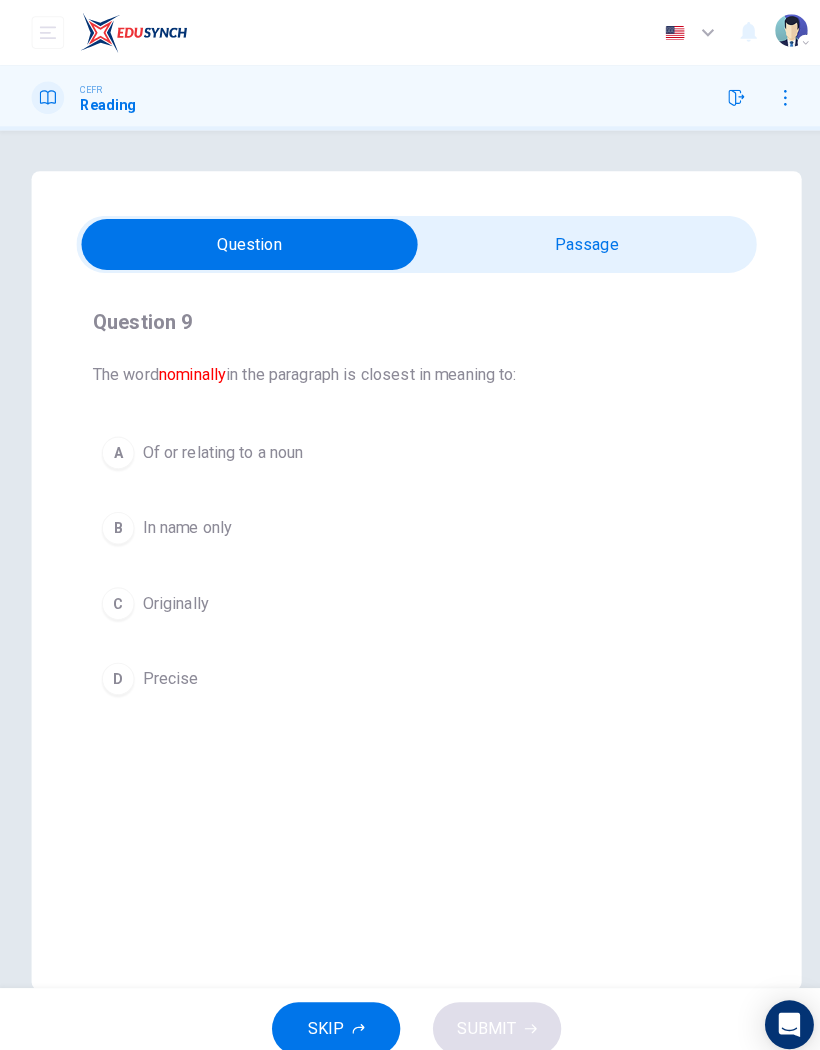 click on "C" at bounding box center (117, 593) 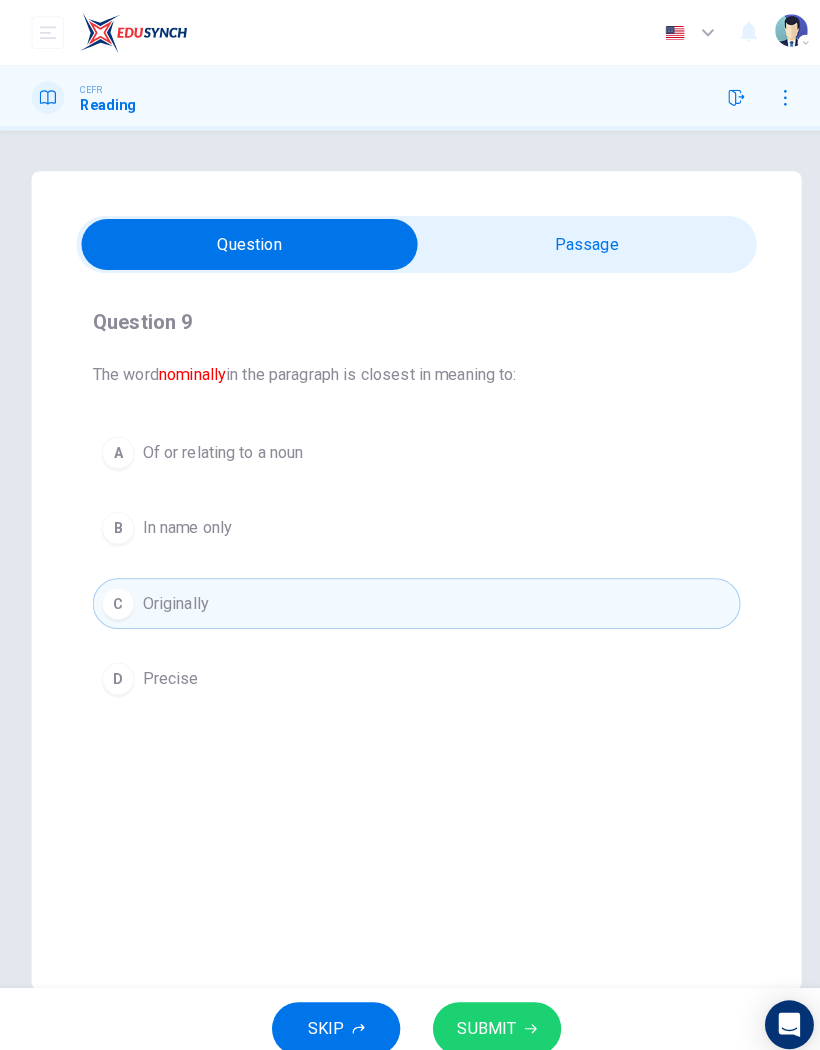 click on "SUBMIT" at bounding box center [489, 1010] 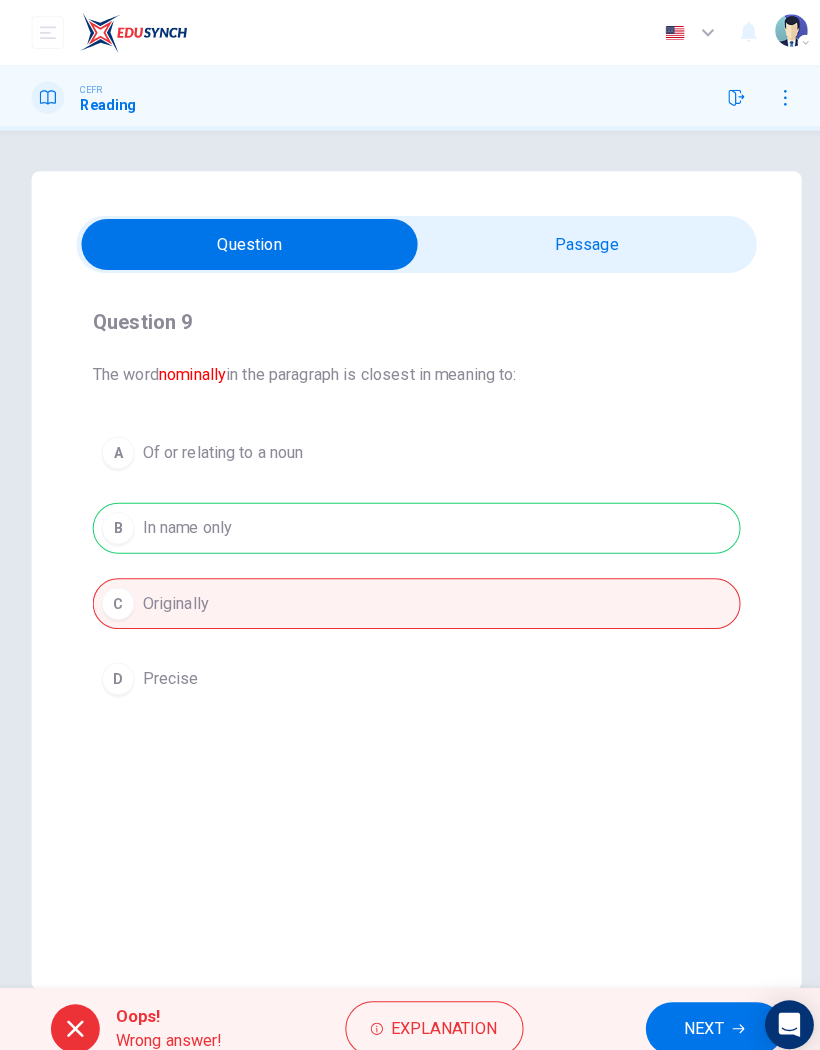 click on "NEXT" at bounding box center [692, 1010] 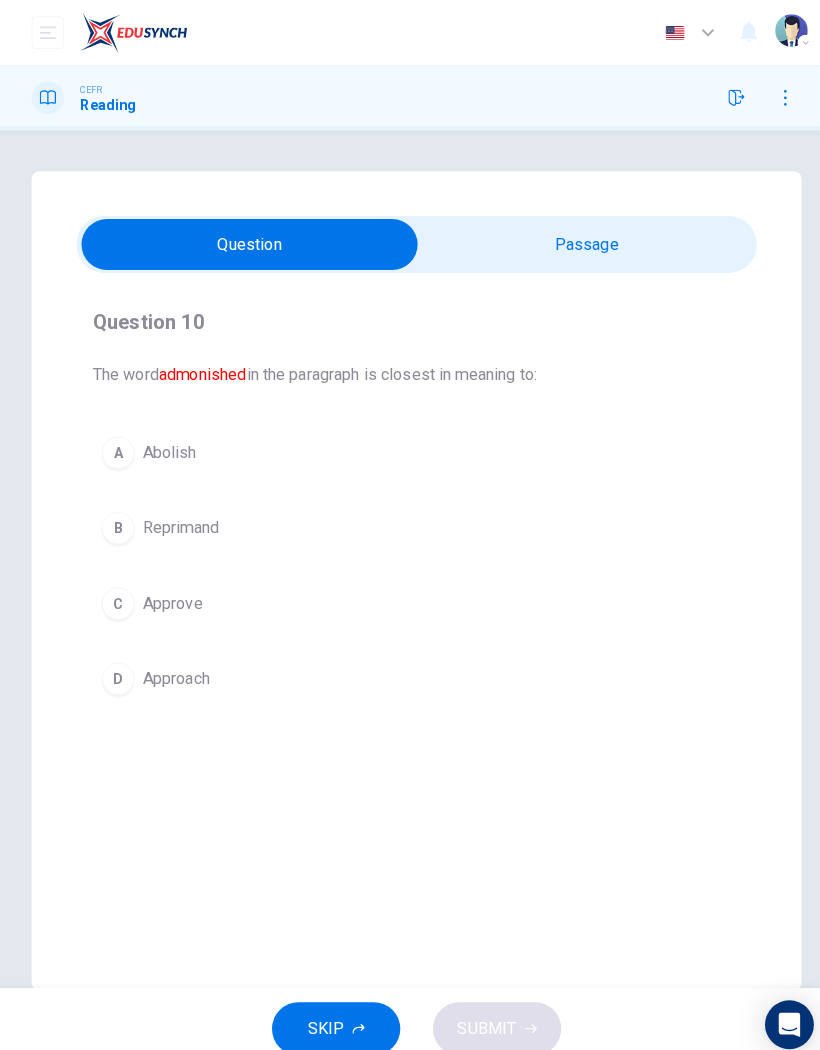 click at bounding box center [246, 240] 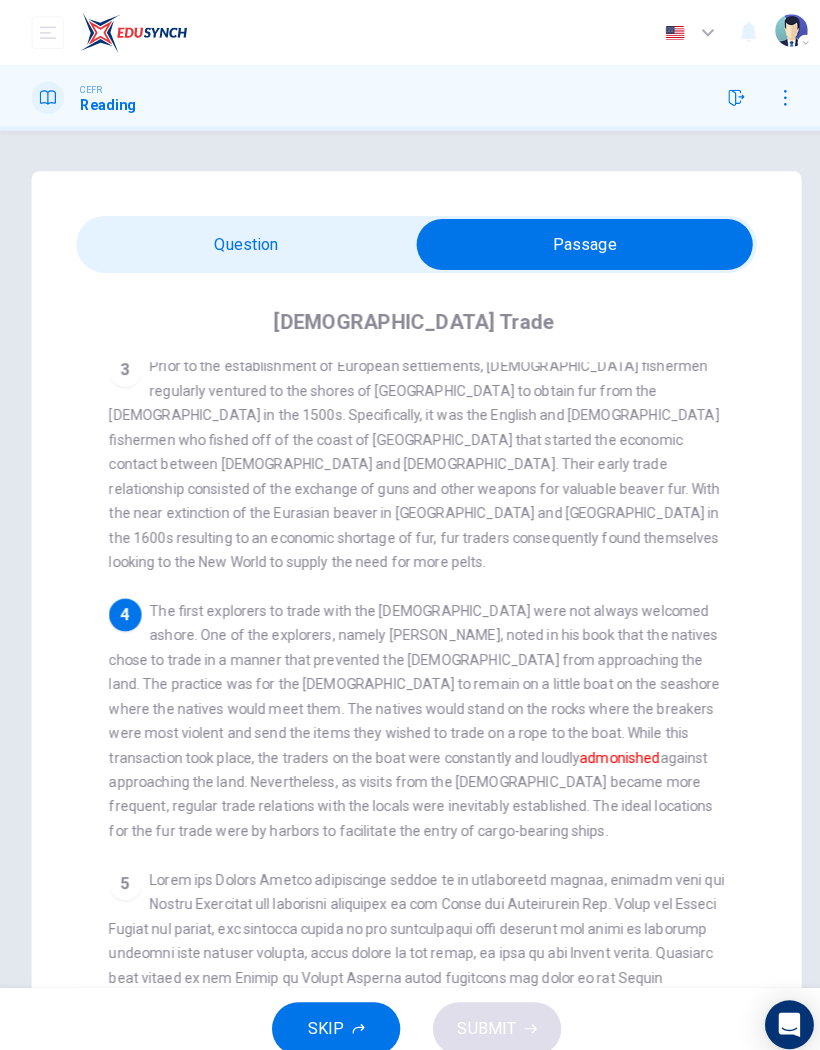 click at bounding box center [575, 240] 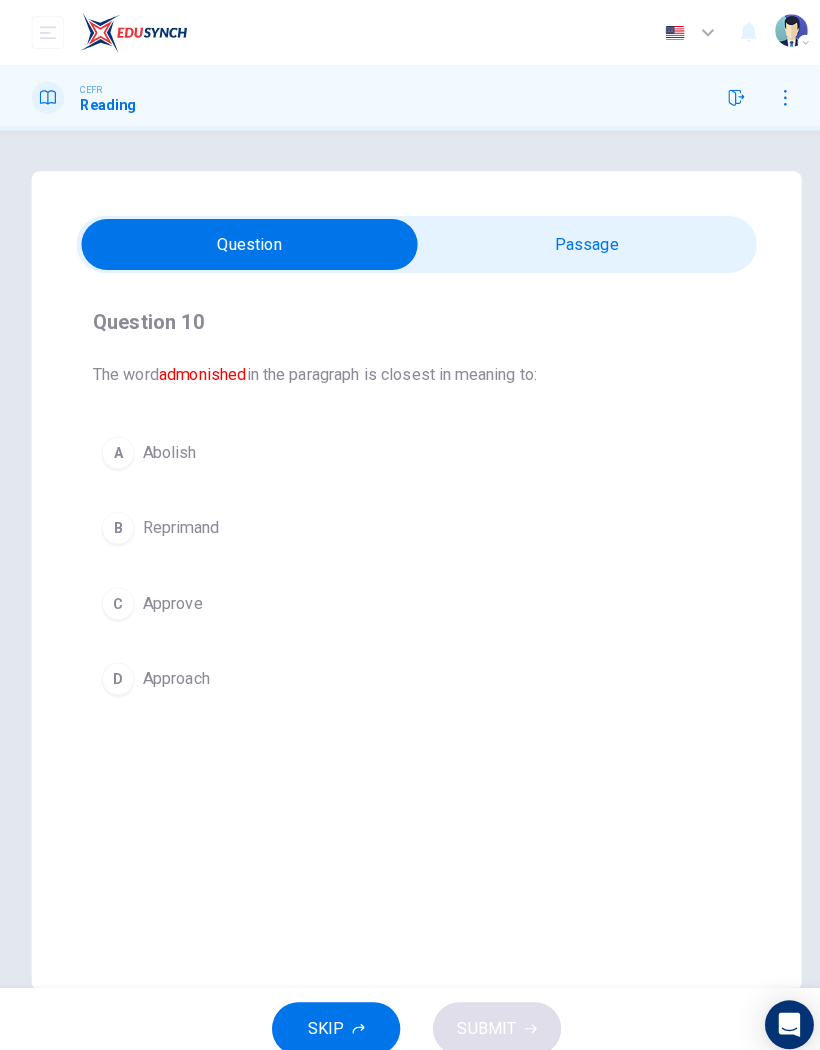 click on "B Reprimand" at bounding box center (410, 519) 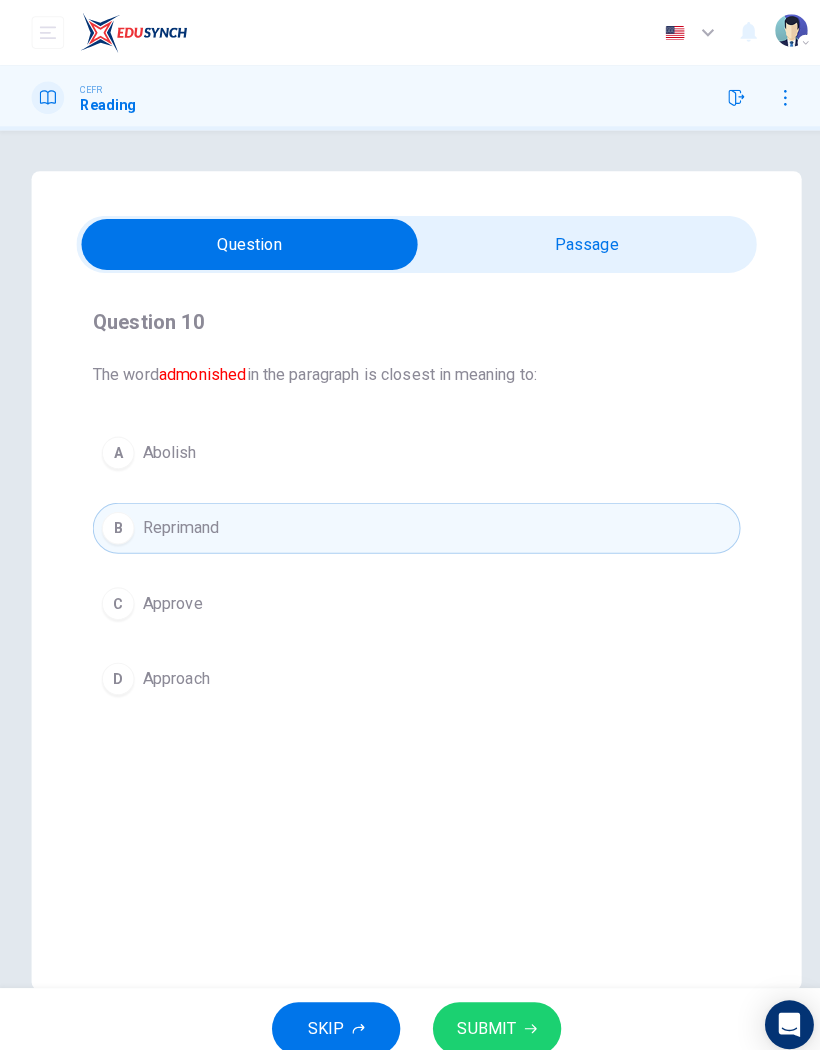 click on "SUBMIT" at bounding box center (489, 1010) 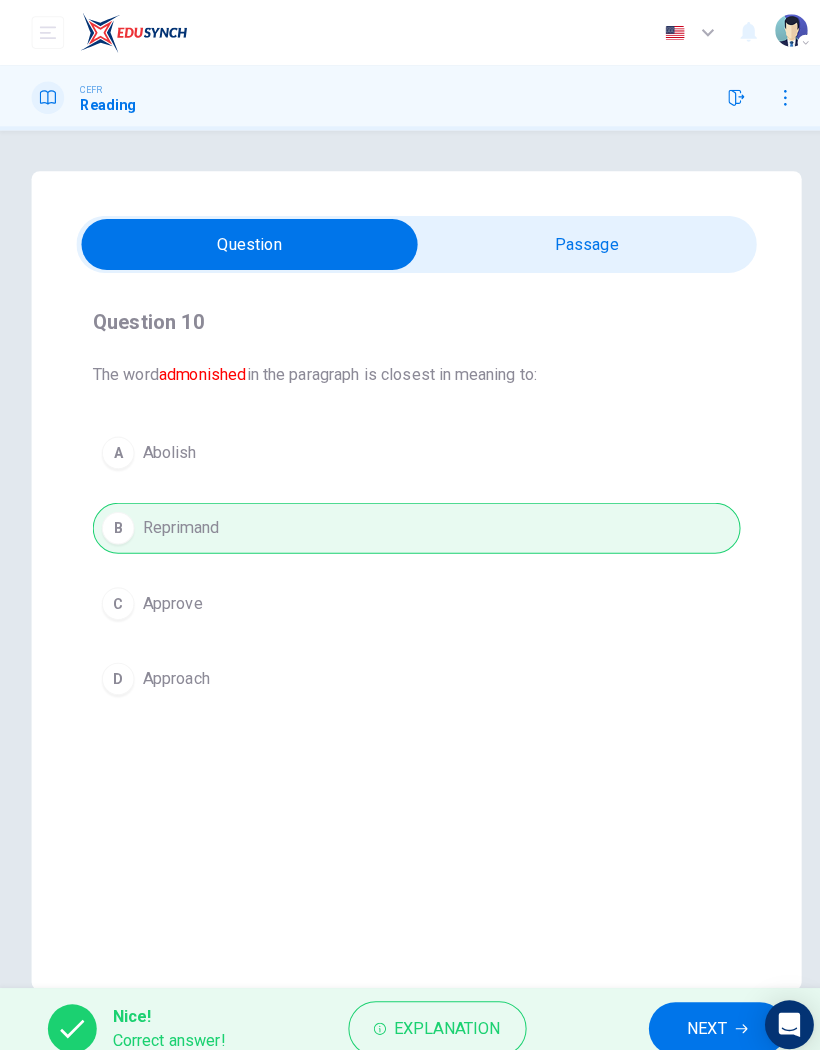 click on "NEXT" at bounding box center [705, 1010] 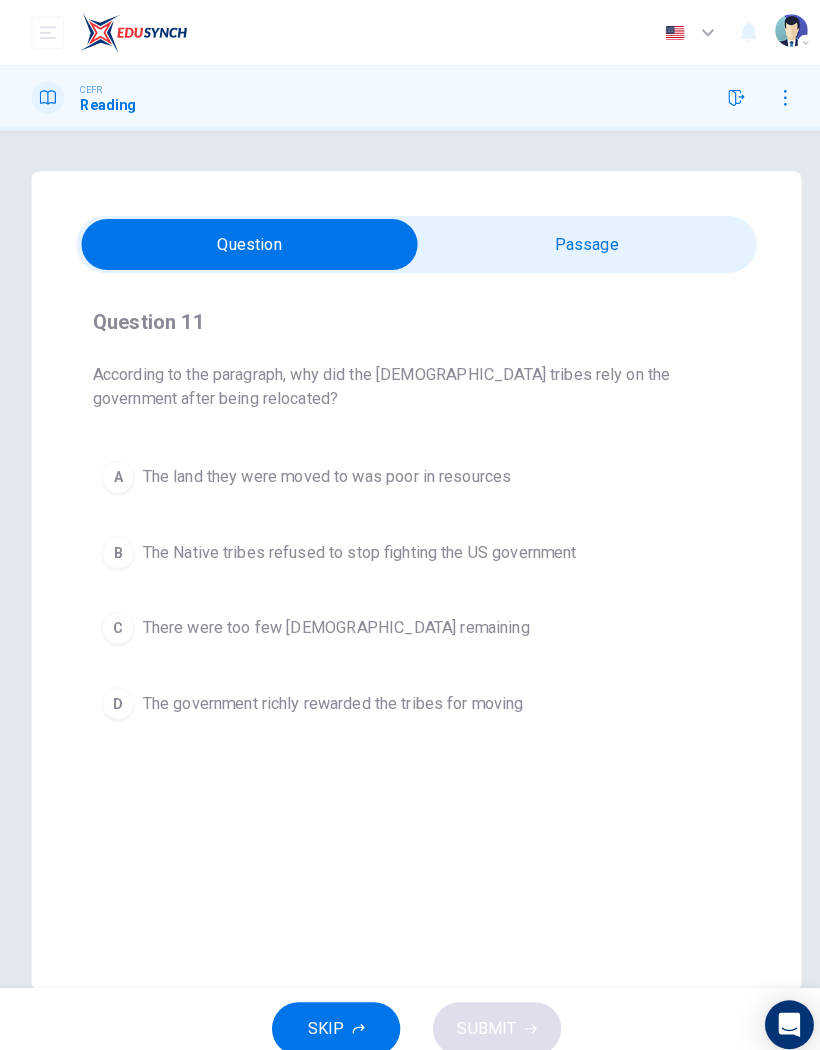 click at bounding box center (246, 240) 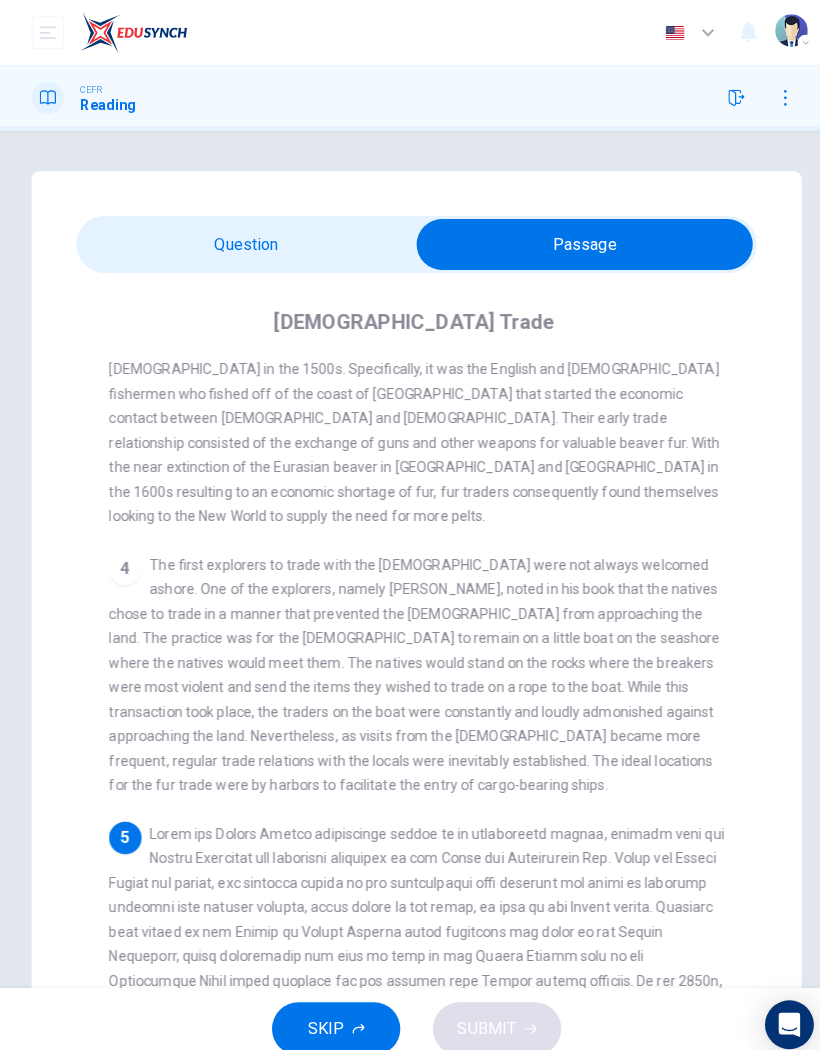 scroll, scrollTop: 652, scrollLeft: 0, axis: vertical 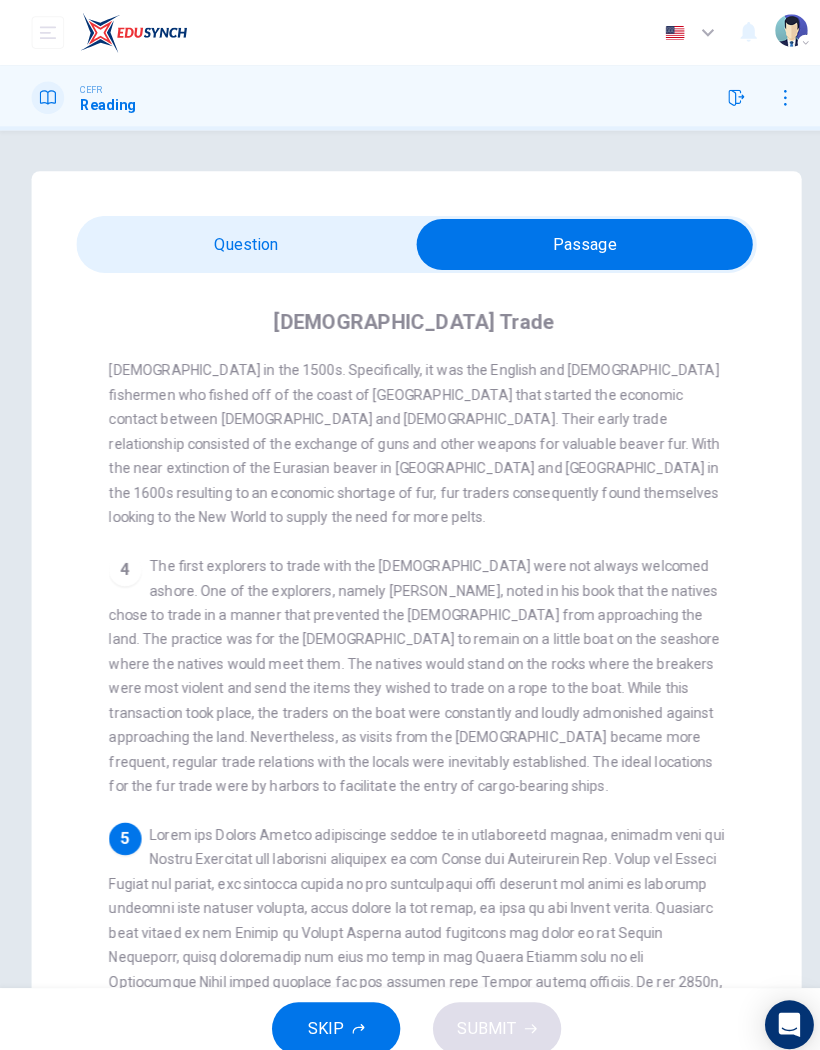 click at bounding box center [575, 240] 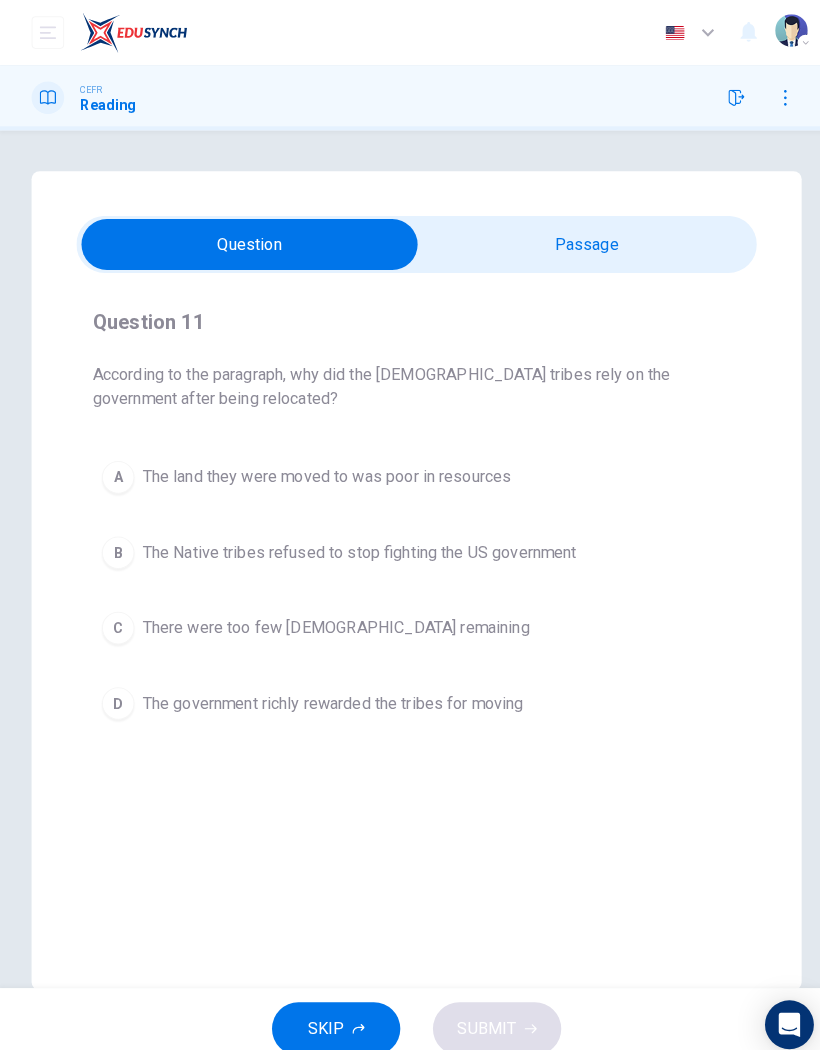 click at bounding box center (246, 240) 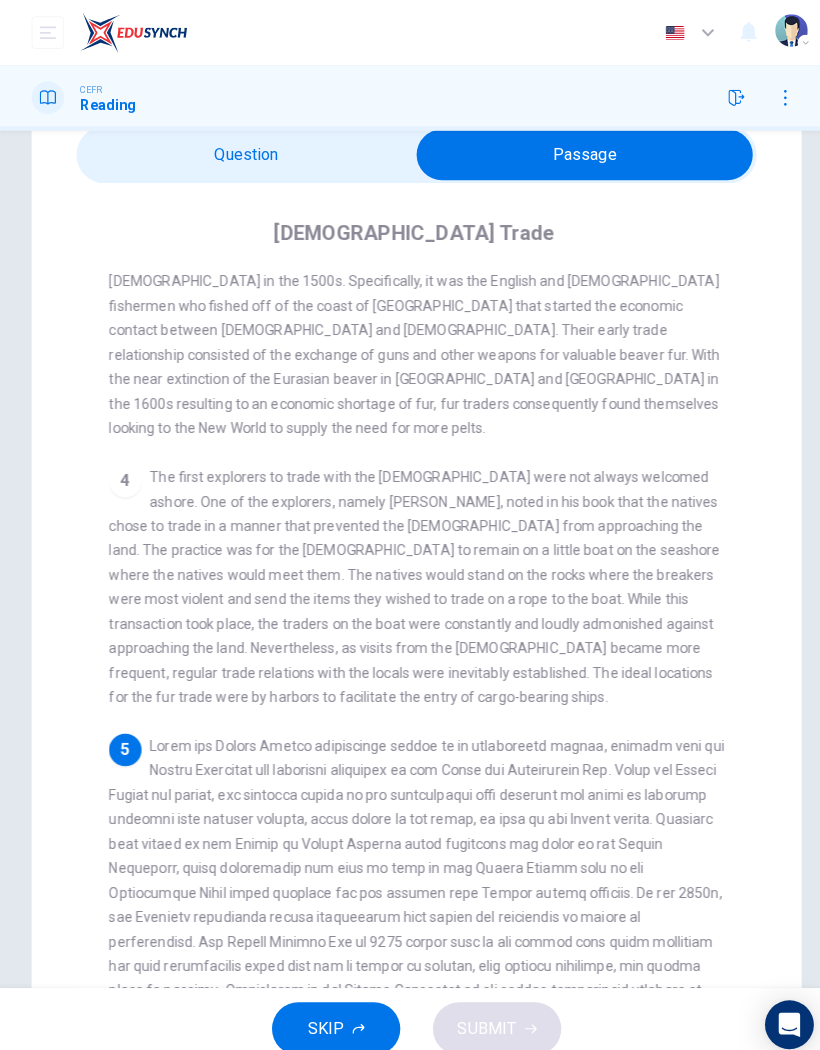 scroll, scrollTop: 92, scrollLeft: 0, axis: vertical 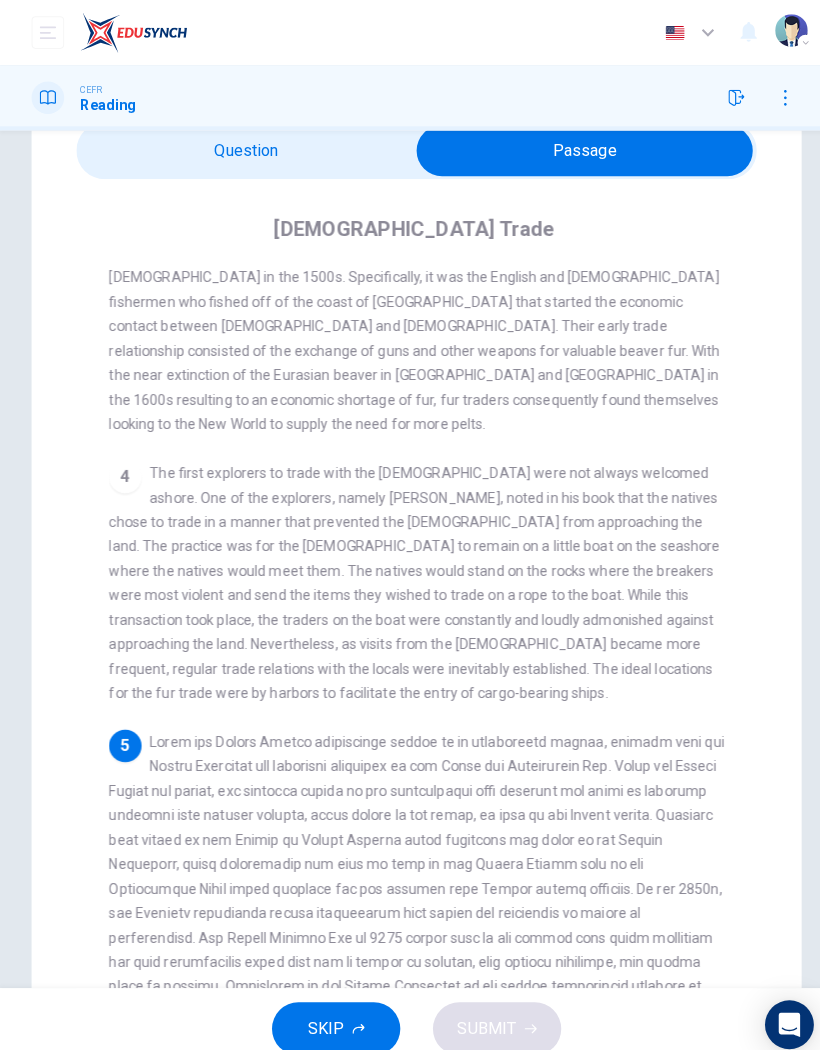 click at bounding box center (575, 148) 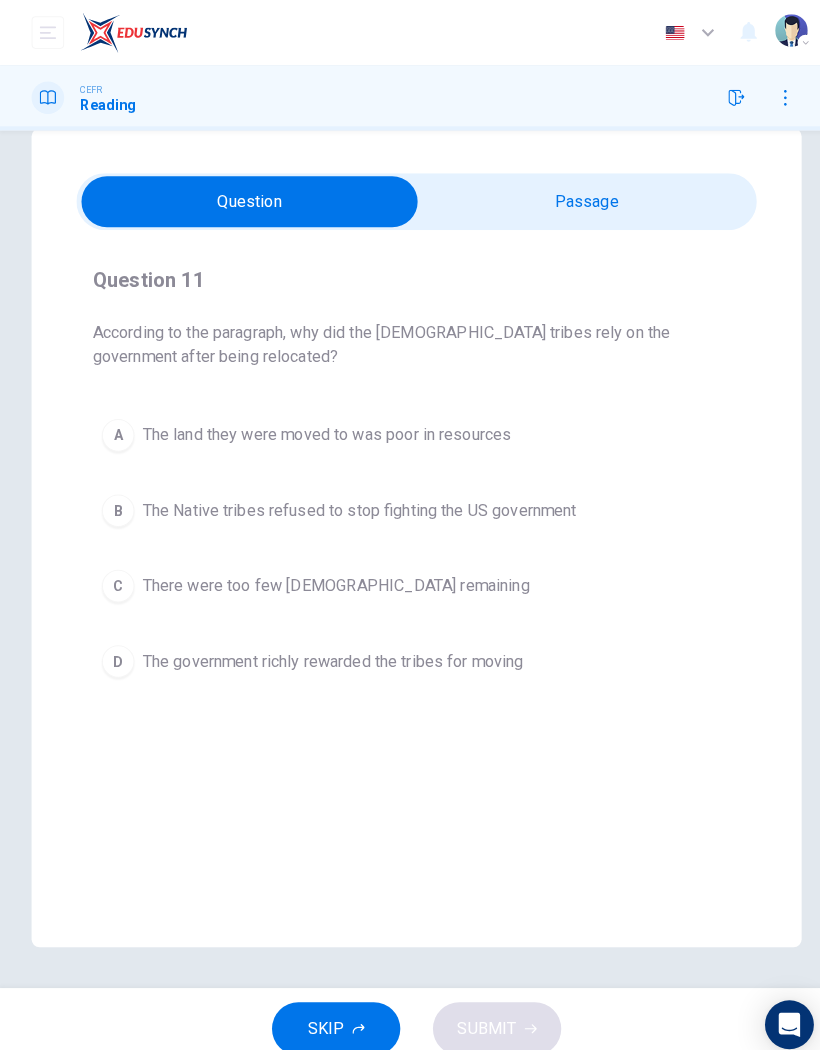 click at bounding box center [246, 198] 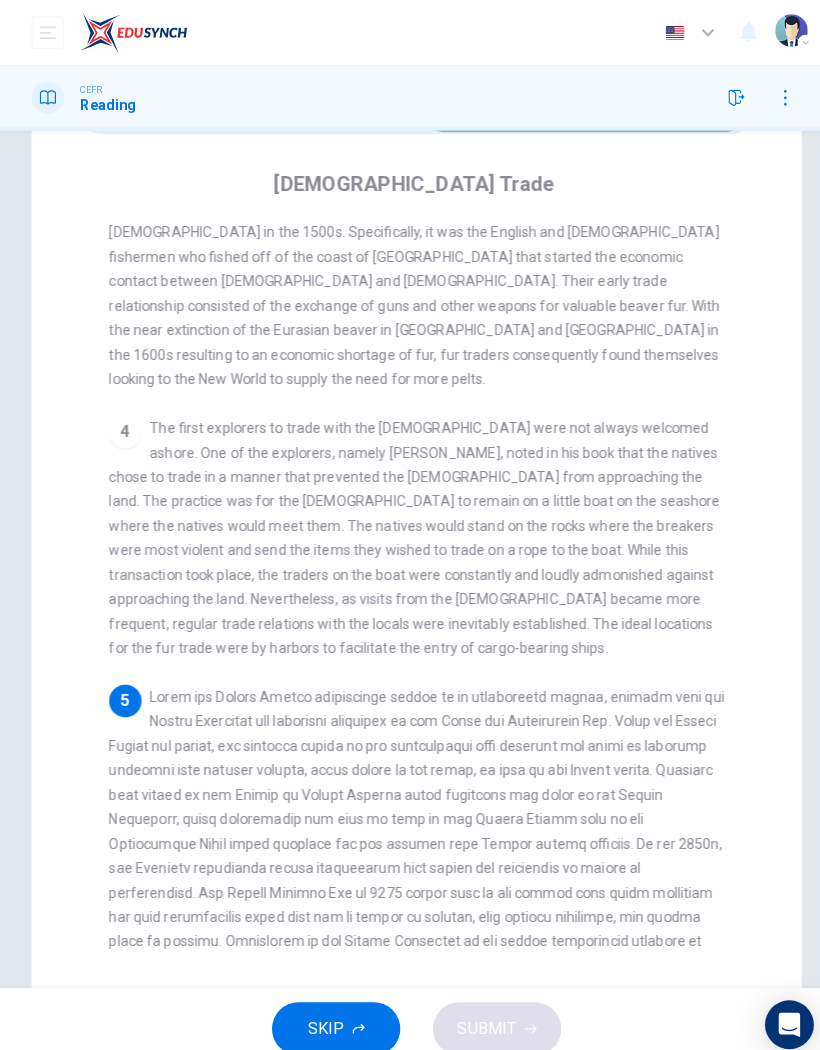scroll, scrollTop: 146, scrollLeft: 0, axis: vertical 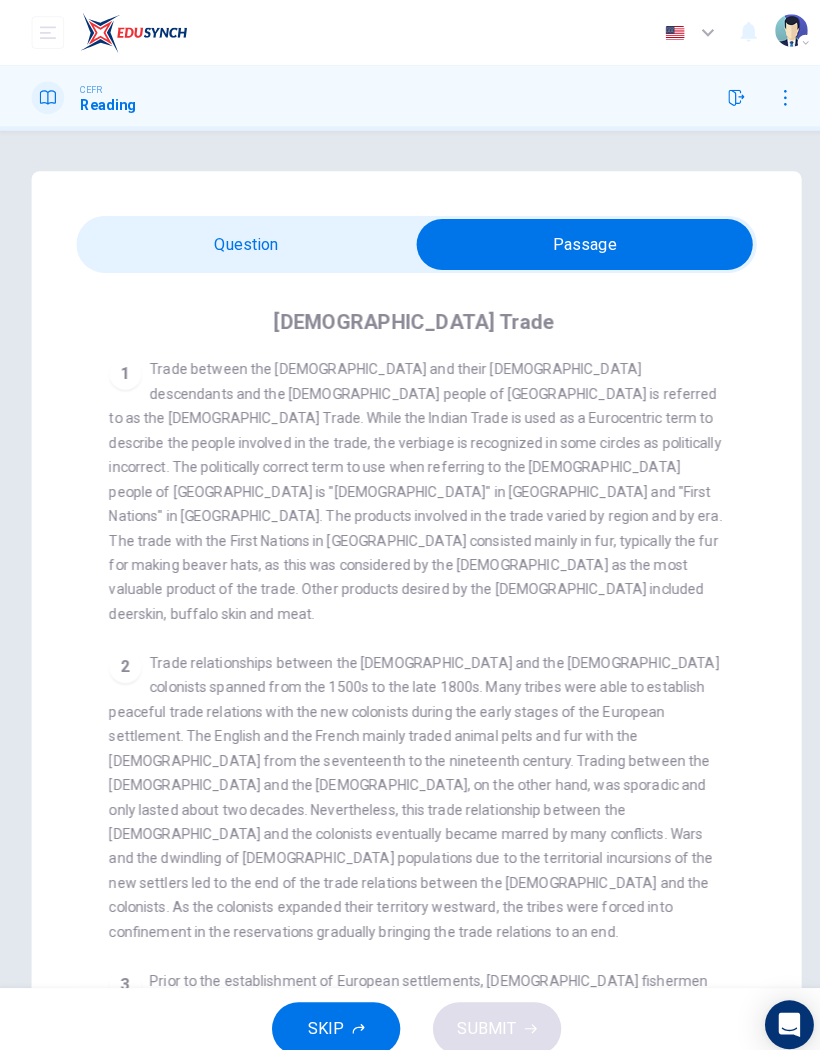 click at bounding box center [575, 240] 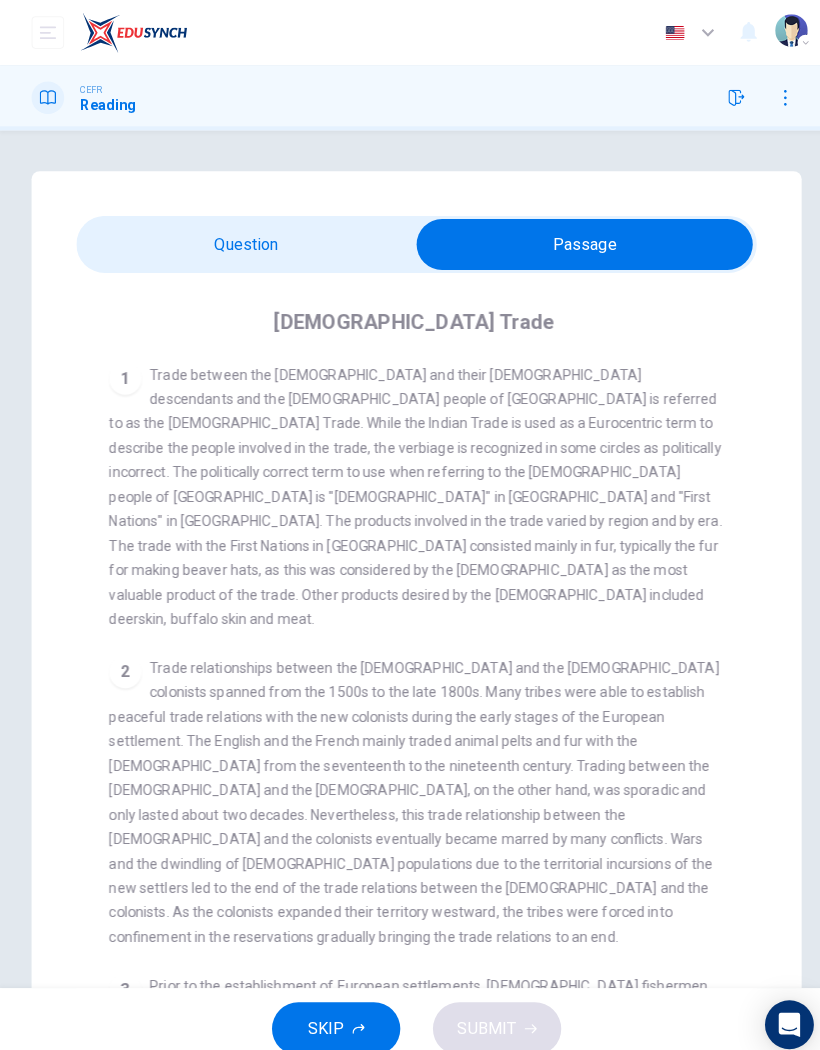 checkbox on "false" 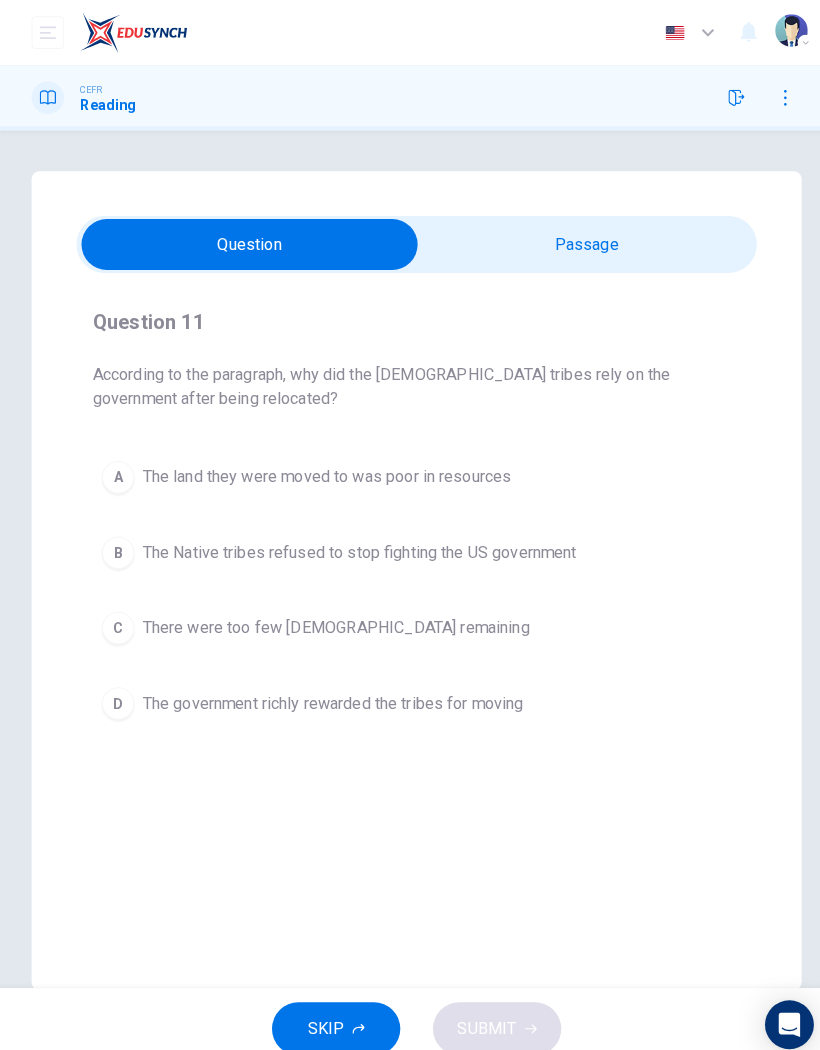 click on "A" at bounding box center [117, 469] 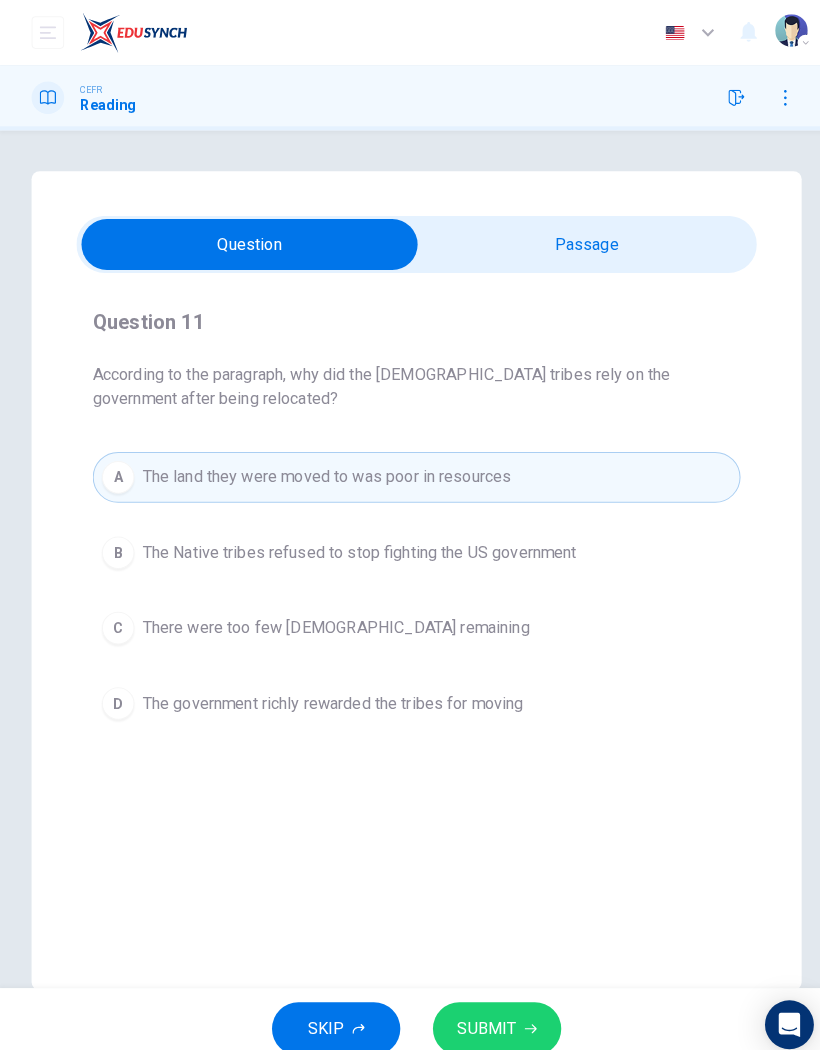 click on "SUBMIT" at bounding box center (489, 1010) 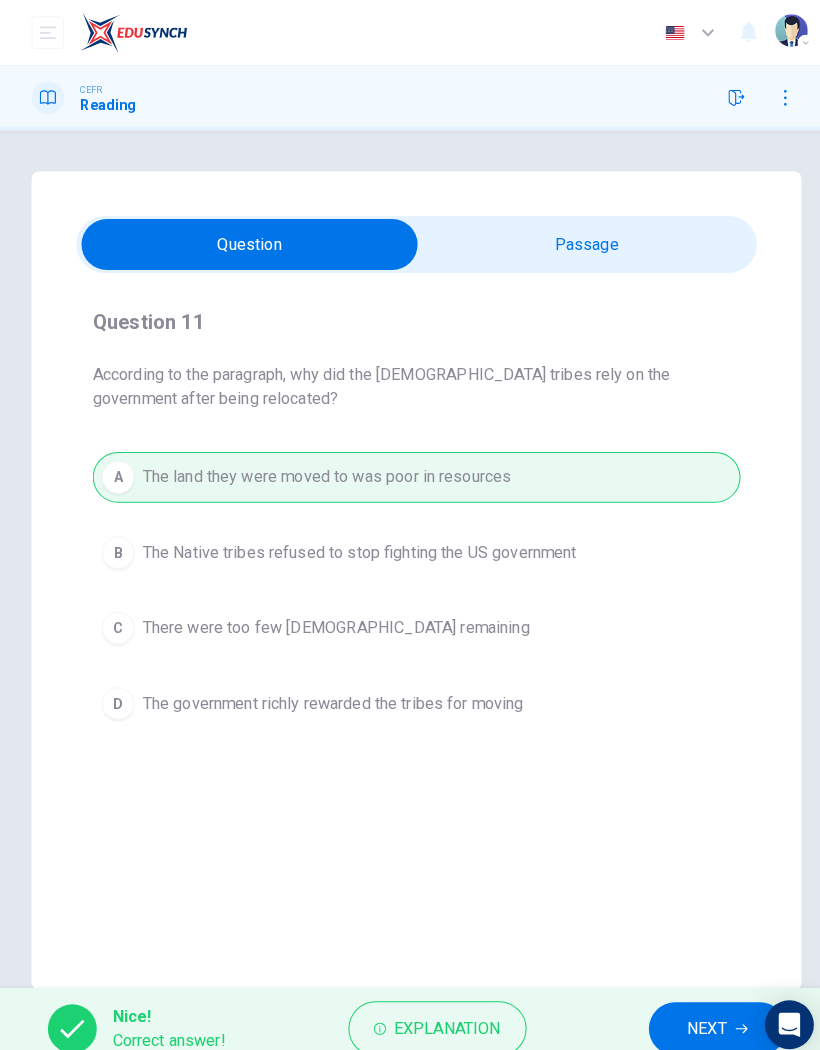 click on "NEXT" at bounding box center (705, 1010) 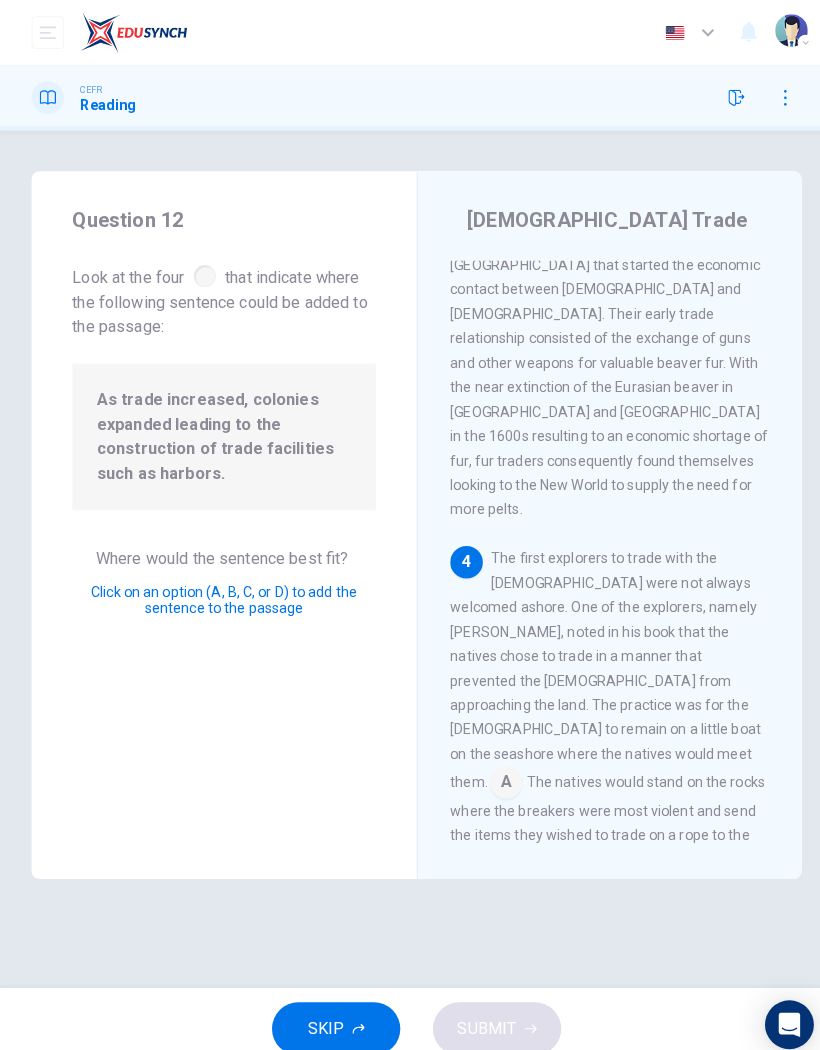 scroll, scrollTop: 1333, scrollLeft: 0, axis: vertical 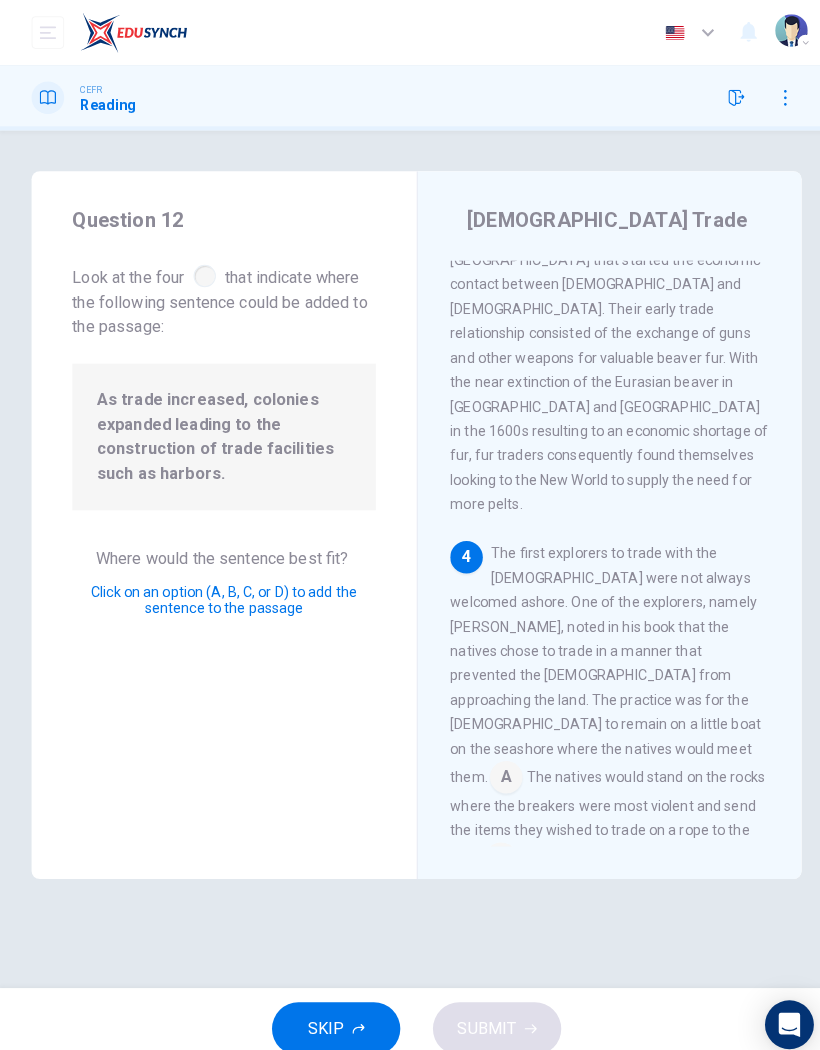 click at bounding box center (600, 1005) 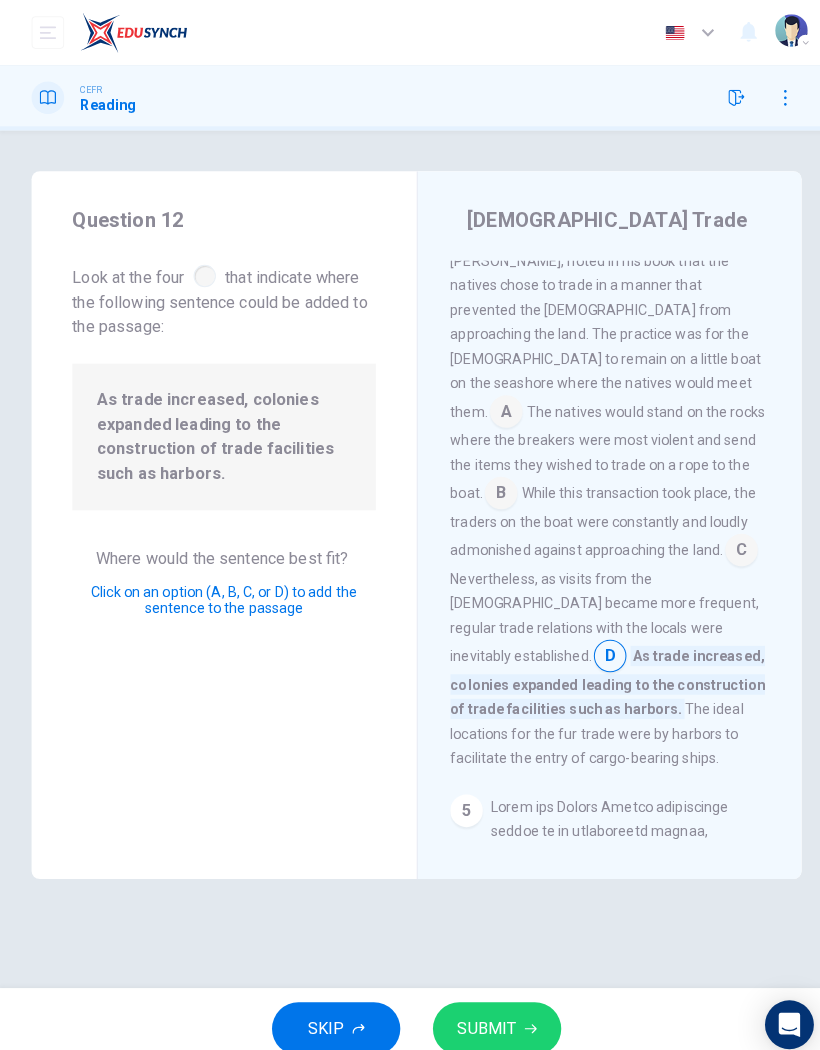 click on "SUBMIT" at bounding box center (489, 1010) 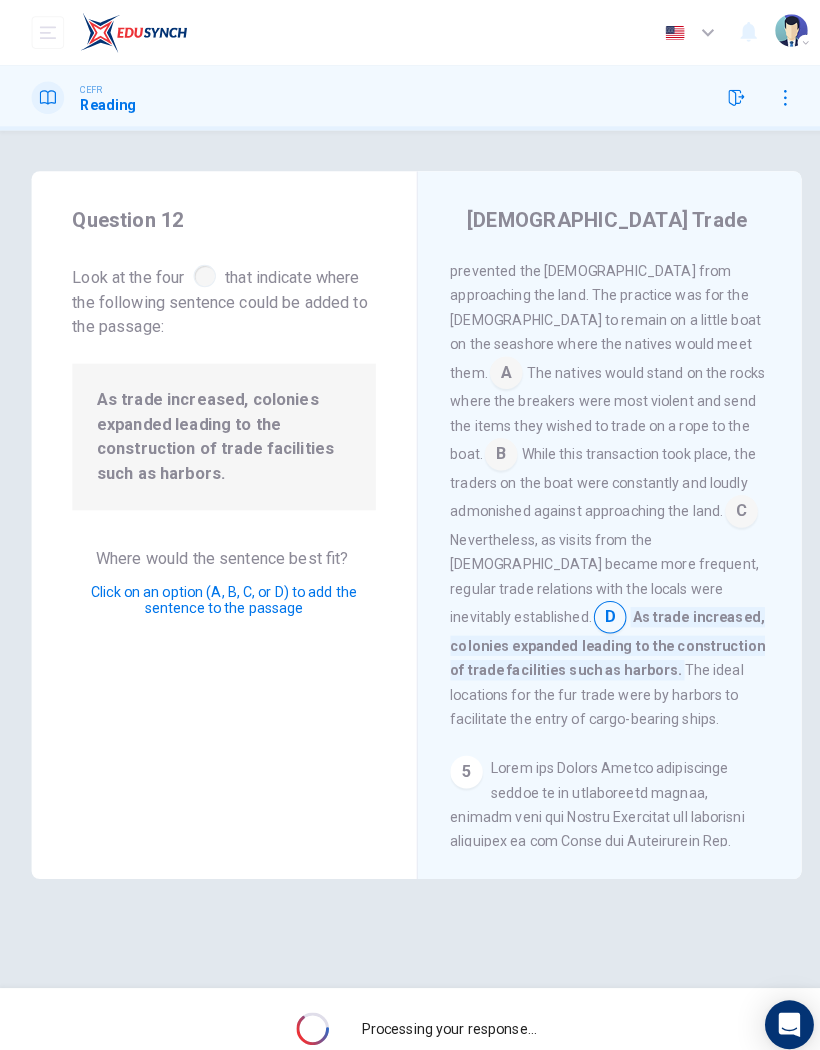 scroll, scrollTop: 1731, scrollLeft: 0, axis: vertical 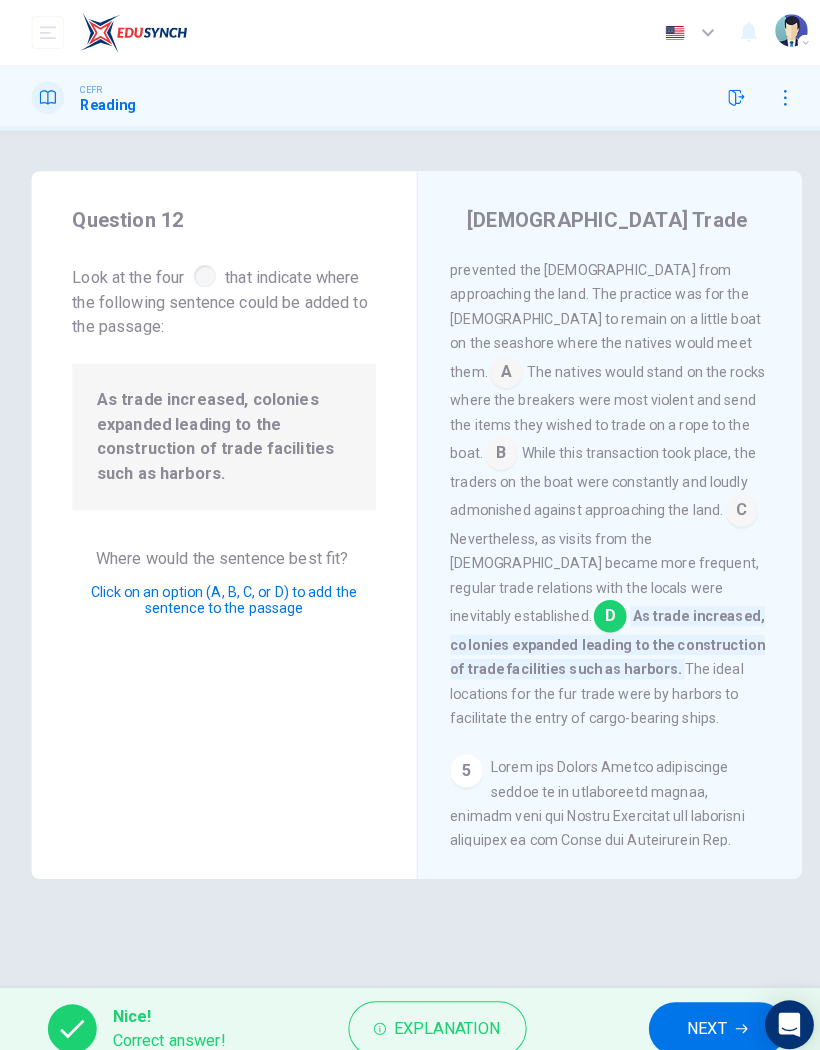 click on "NEXT" at bounding box center [695, 1010] 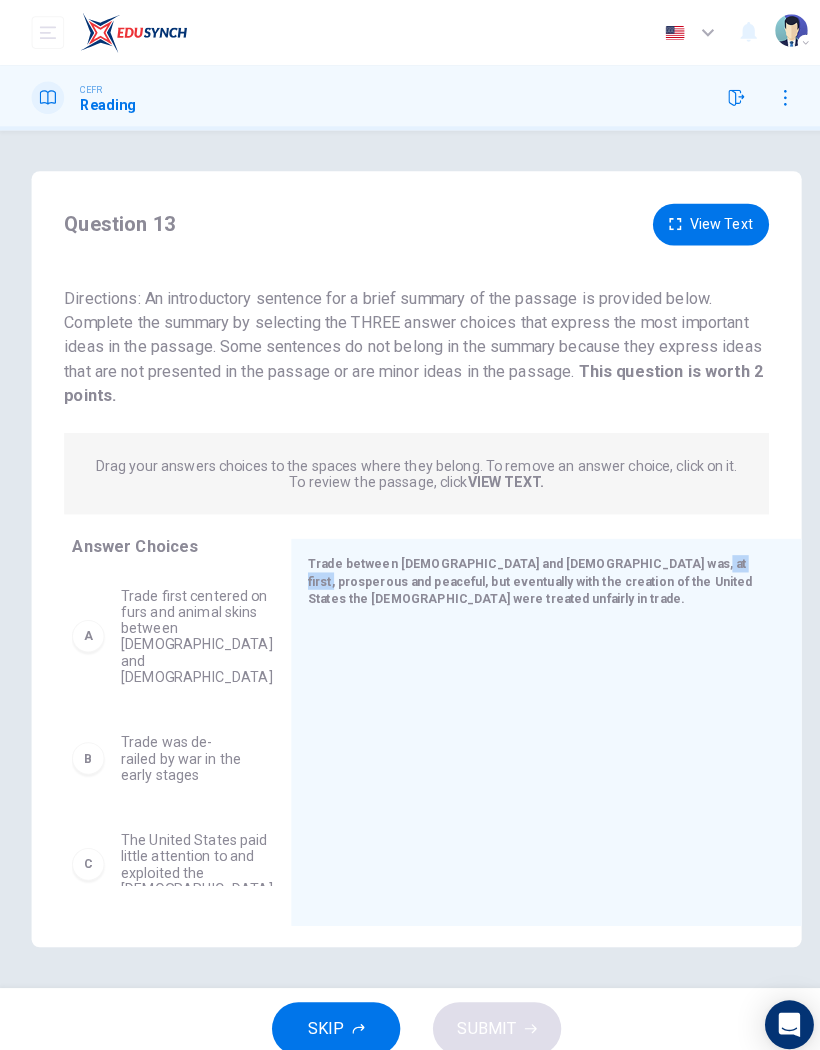 click on "View Text" at bounding box center [699, 220] 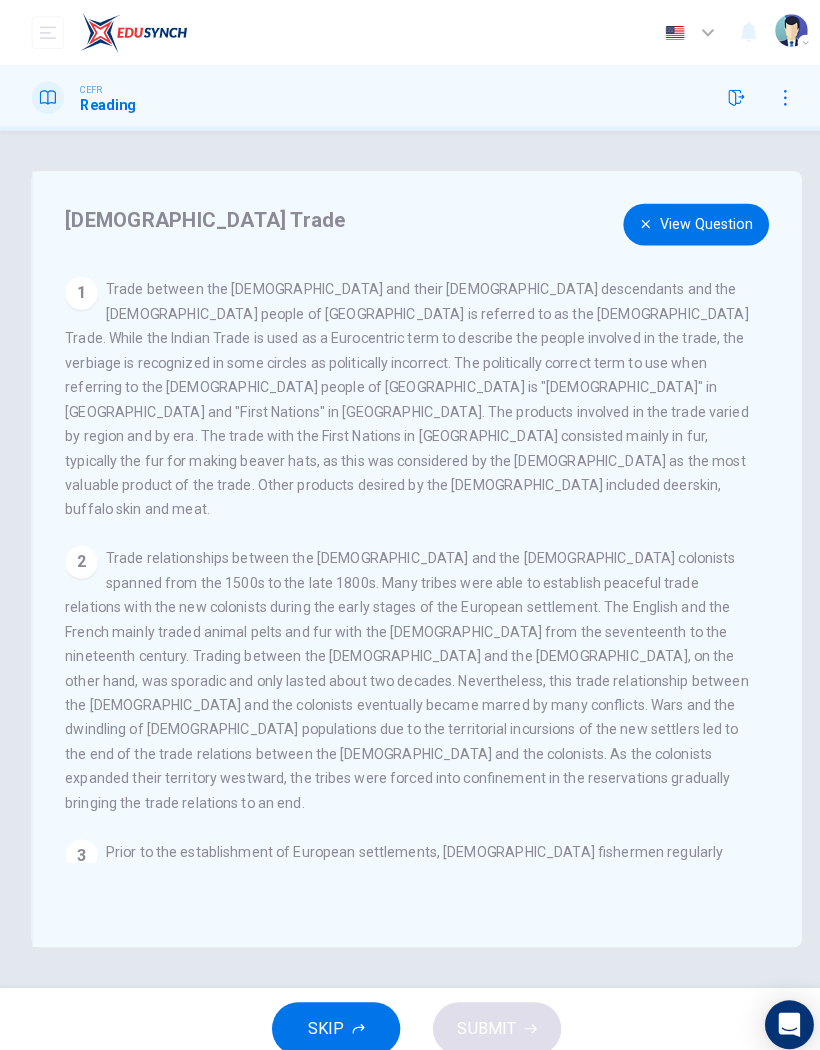 scroll, scrollTop: 0, scrollLeft: 0, axis: both 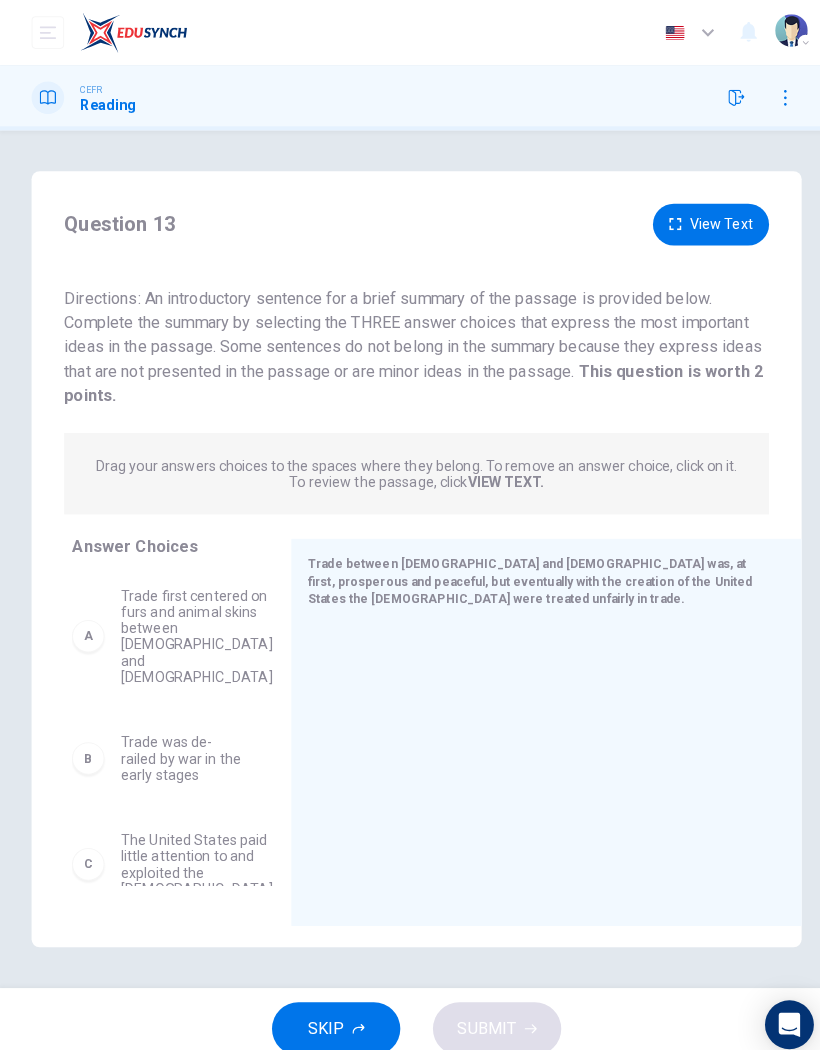click on "View Text" at bounding box center (699, 220) 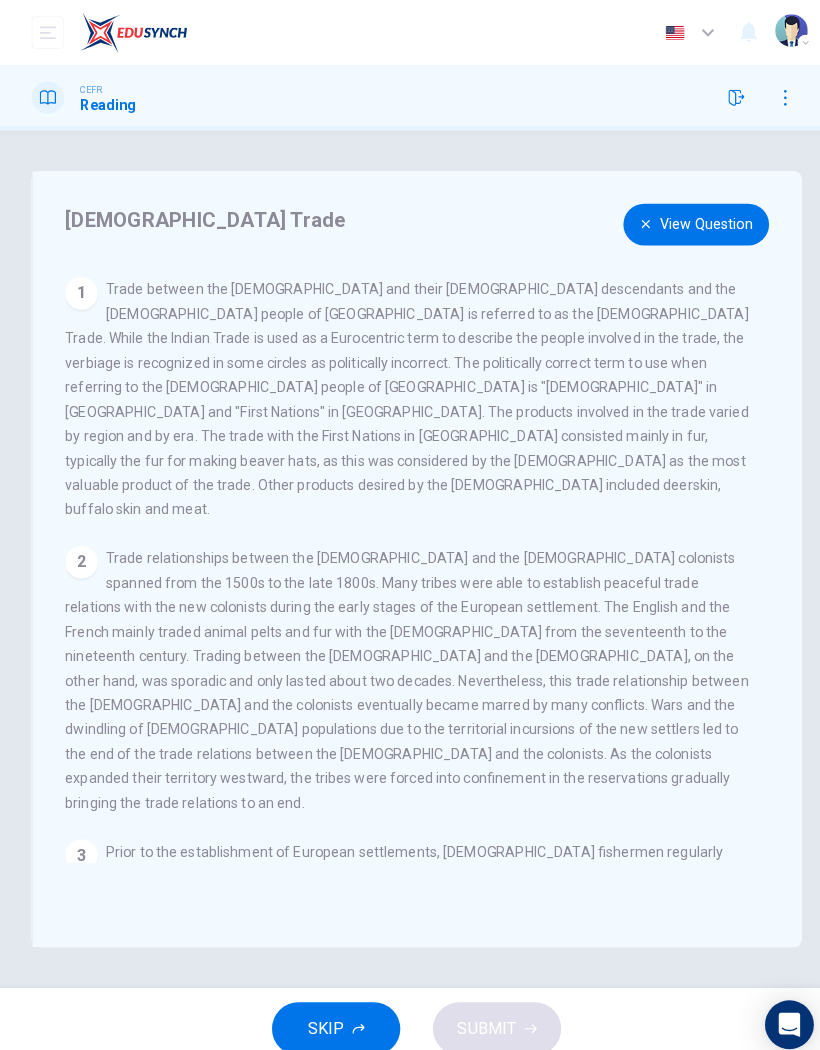 scroll, scrollTop: 0, scrollLeft: 0, axis: both 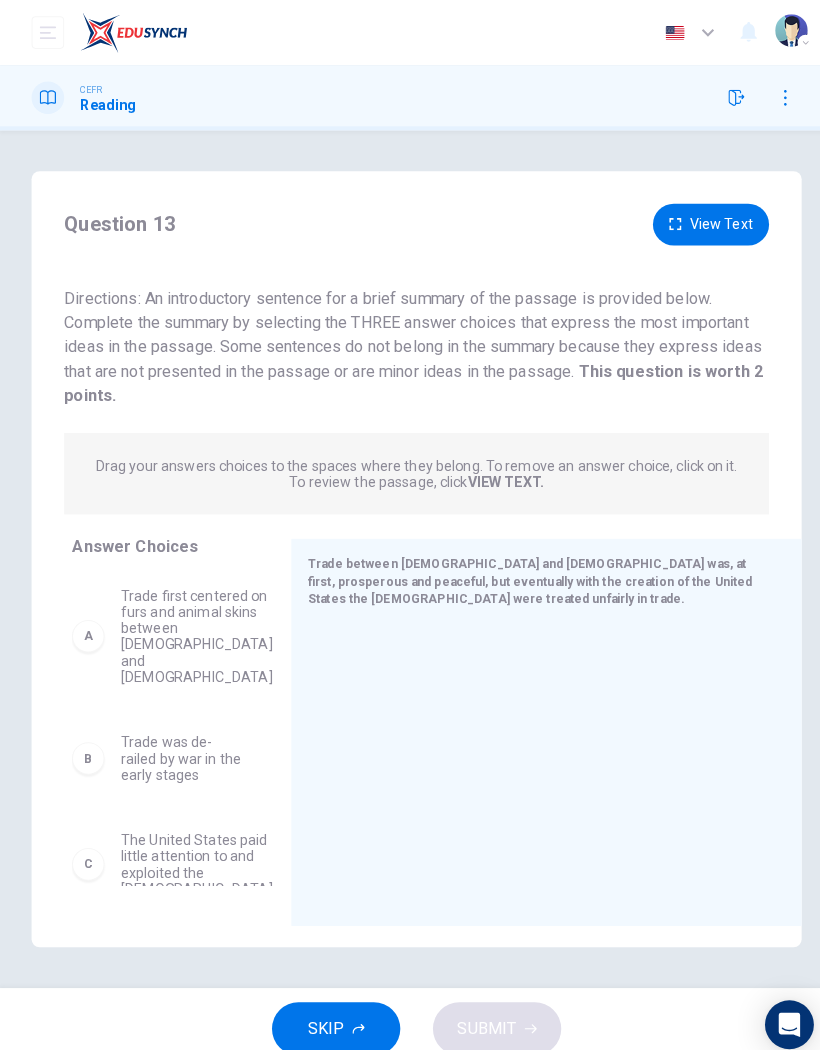 click on "VIEW TEXT." at bounding box center (497, 473) 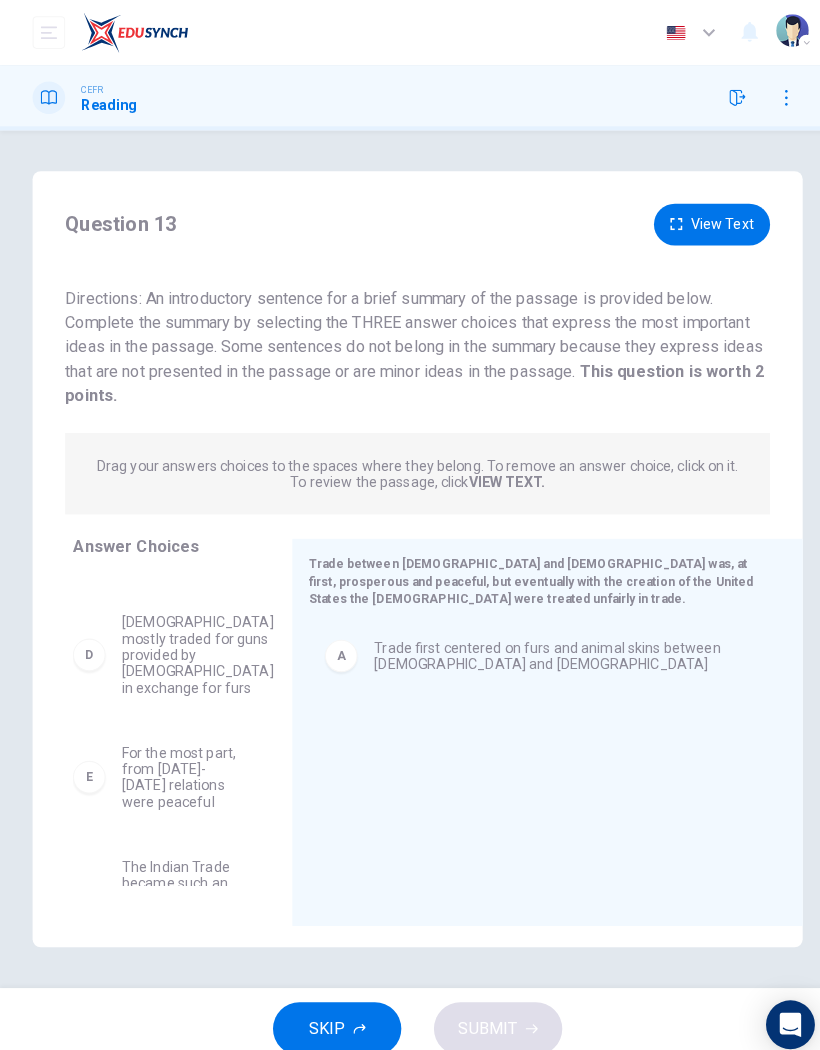 scroll, scrollTop: 170, scrollLeft: 0, axis: vertical 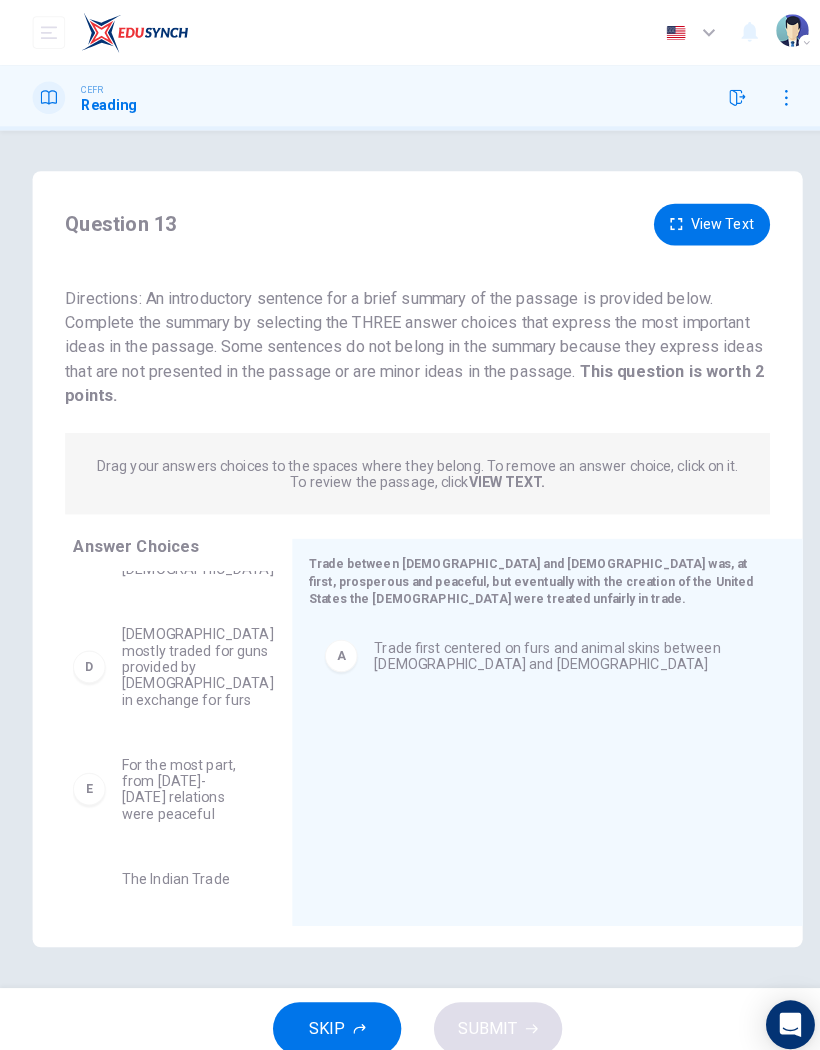 click on "View Text" at bounding box center (699, 220) 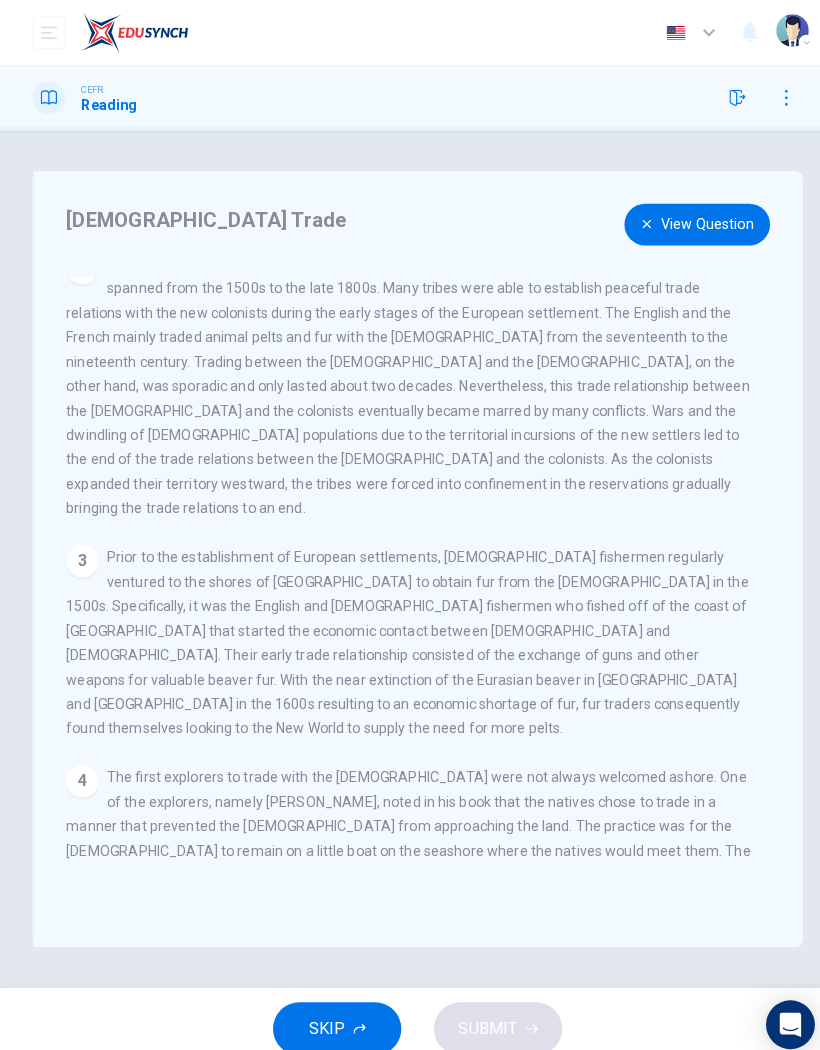 scroll, scrollTop: 325, scrollLeft: 0, axis: vertical 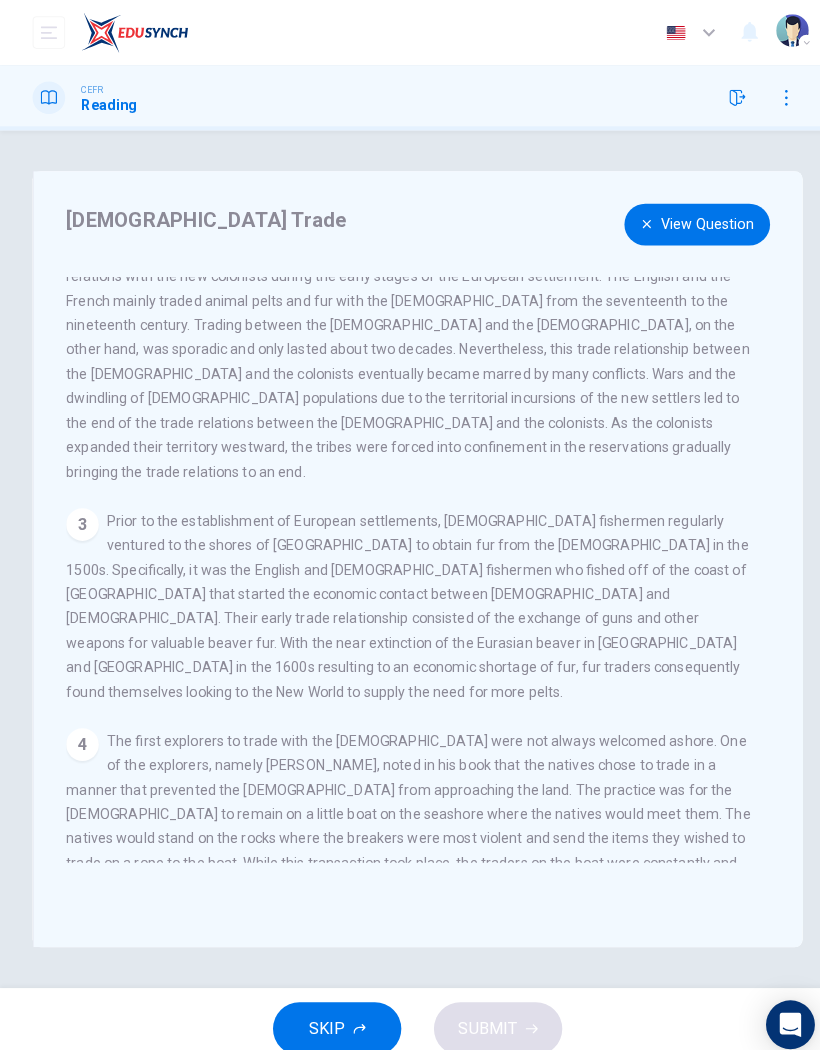 click on "View Question" at bounding box center [684, 220] 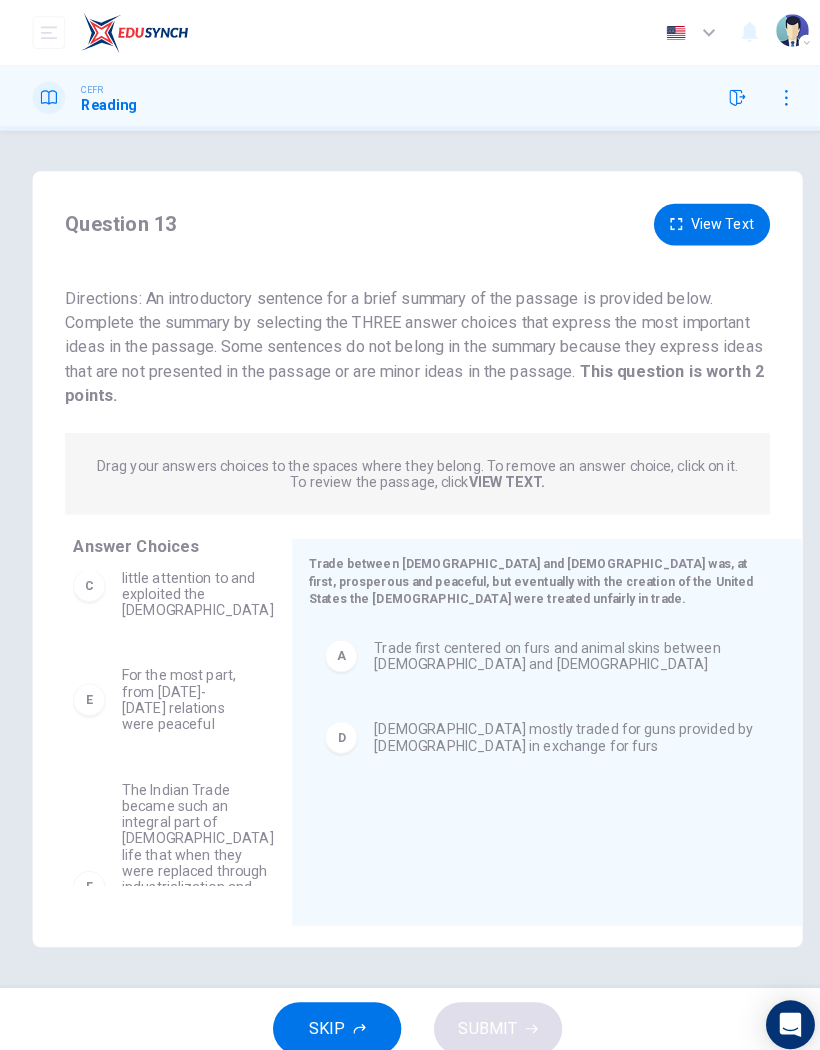 scroll, scrollTop: 90, scrollLeft: 0, axis: vertical 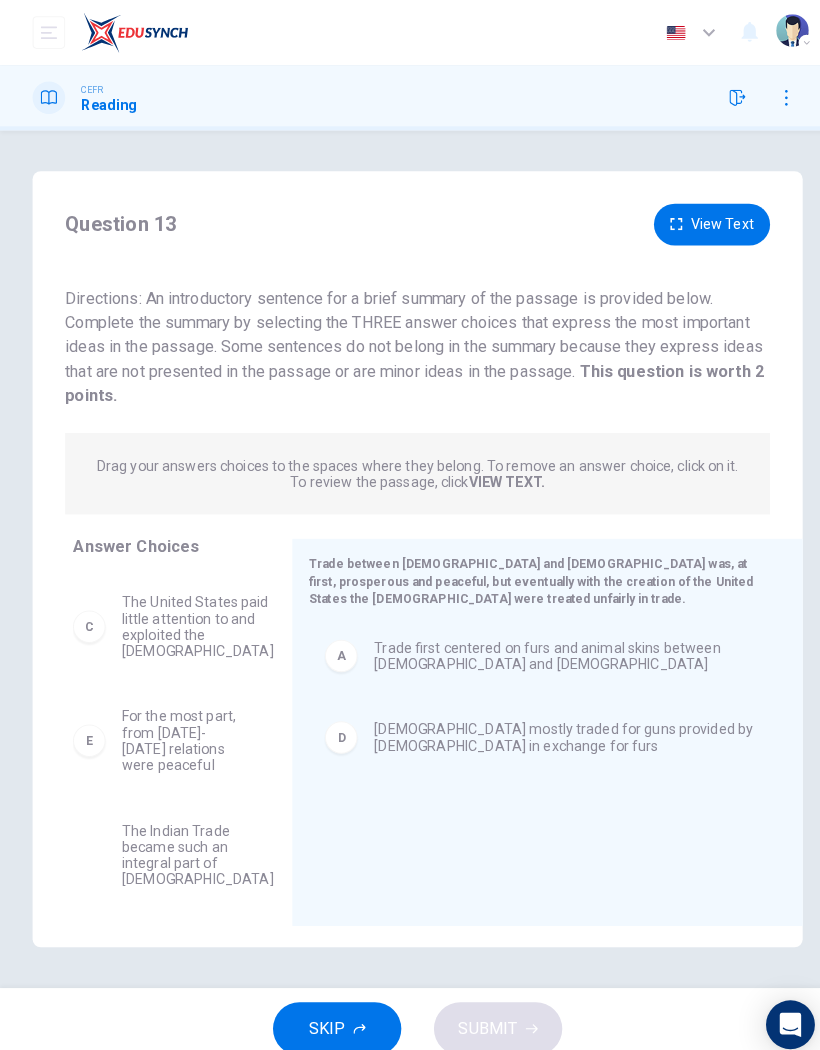 click on "View Text" at bounding box center [699, 220] 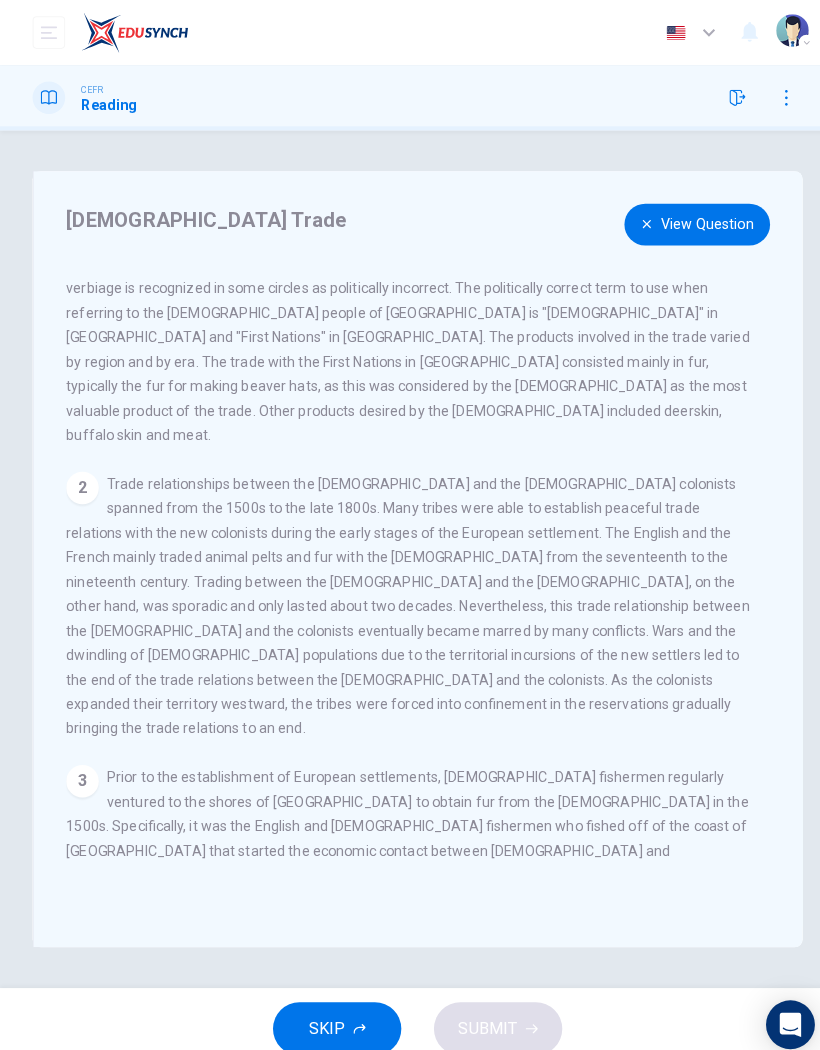 scroll, scrollTop: 60, scrollLeft: 0, axis: vertical 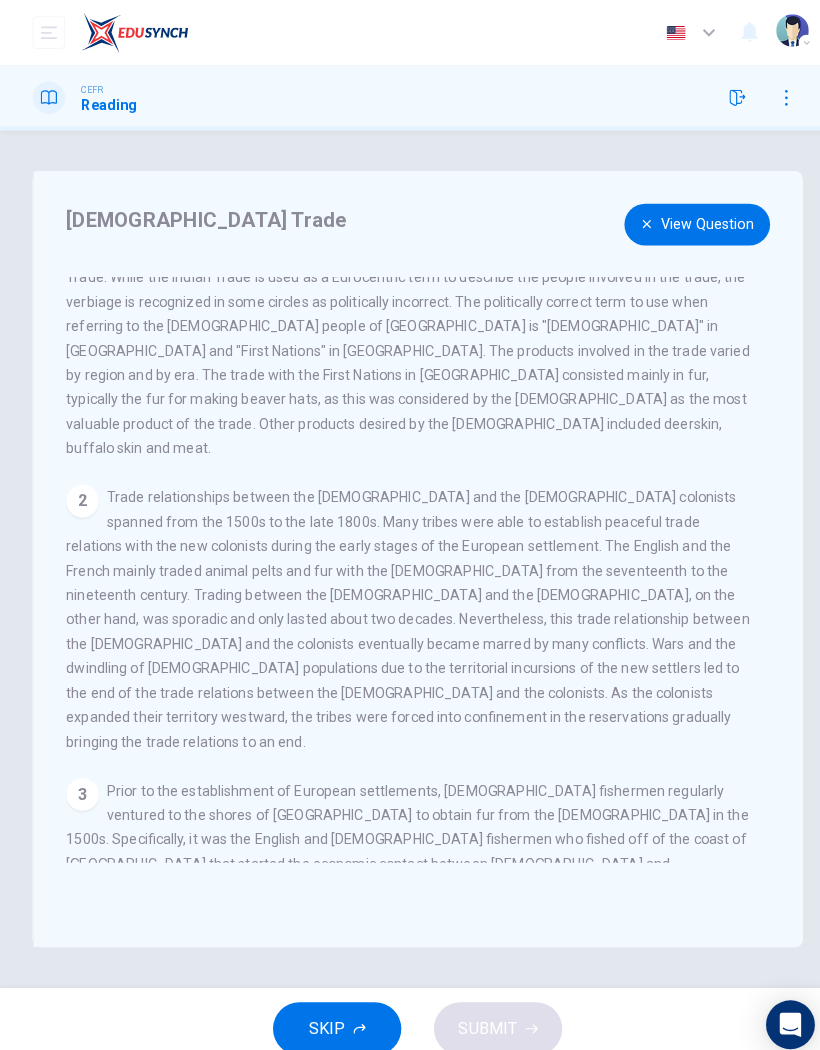 click on "View Question" at bounding box center (684, 220) 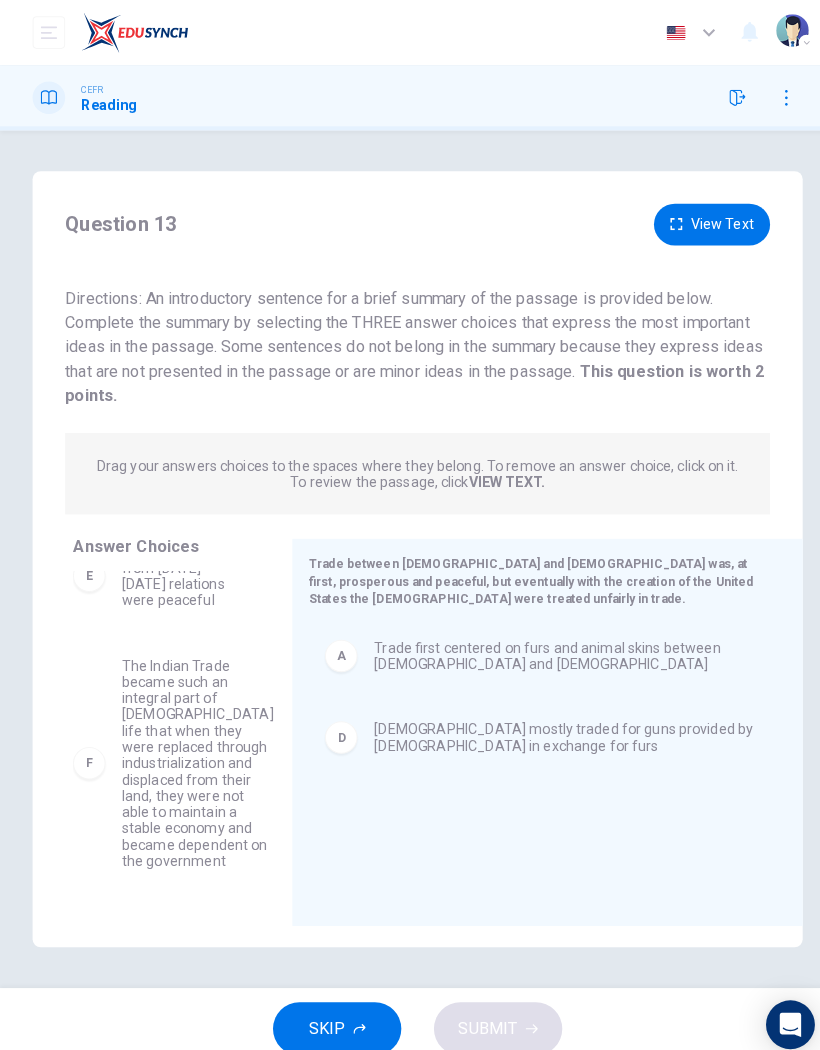 scroll, scrollTop: 316, scrollLeft: 0, axis: vertical 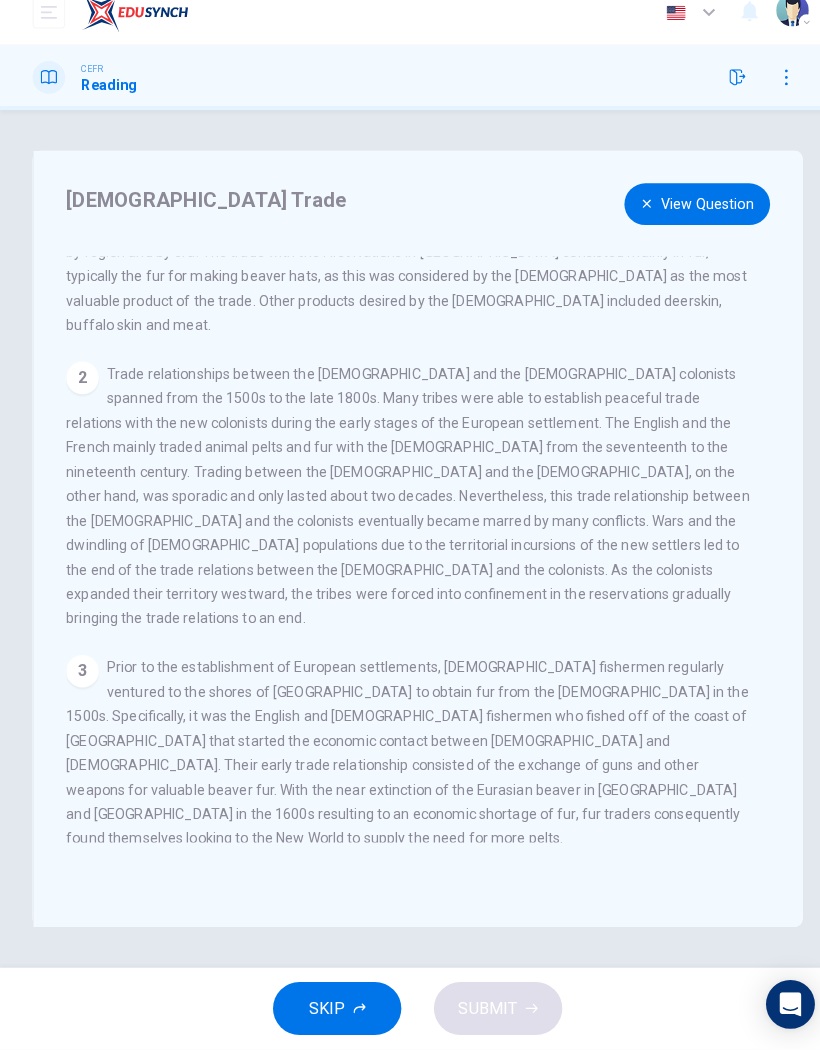 click on "View Question" at bounding box center [684, 220] 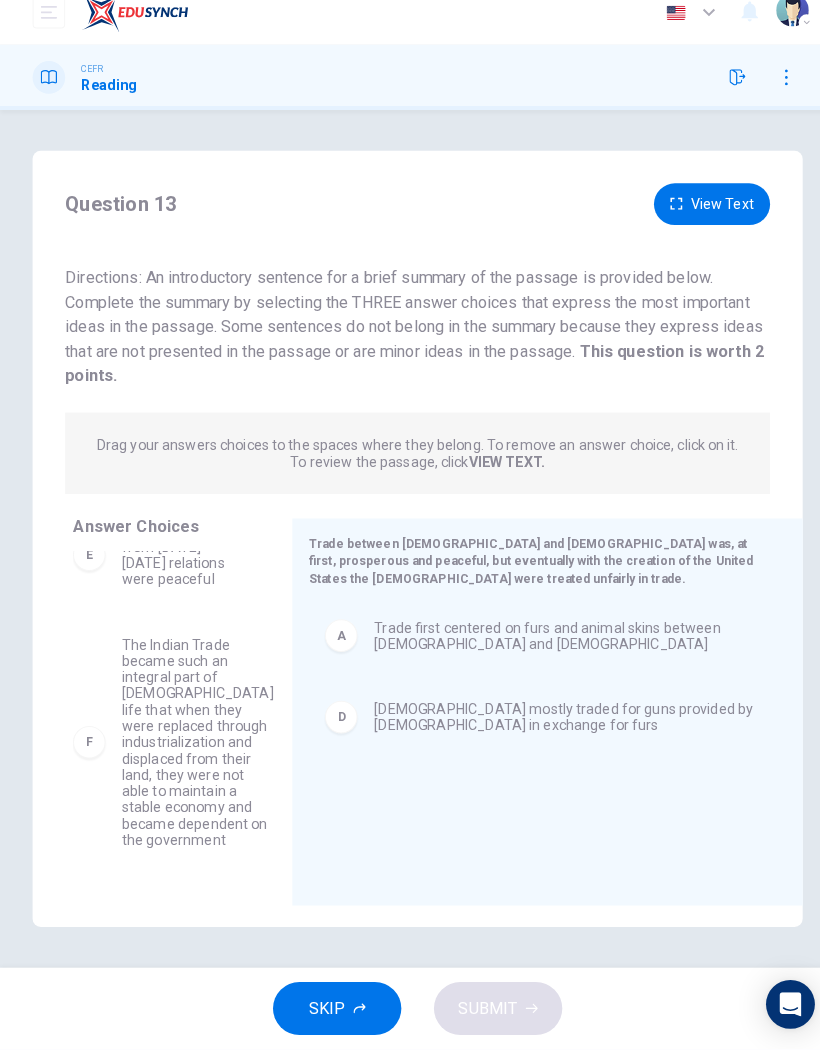 click on "View Text" at bounding box center [699, 220] 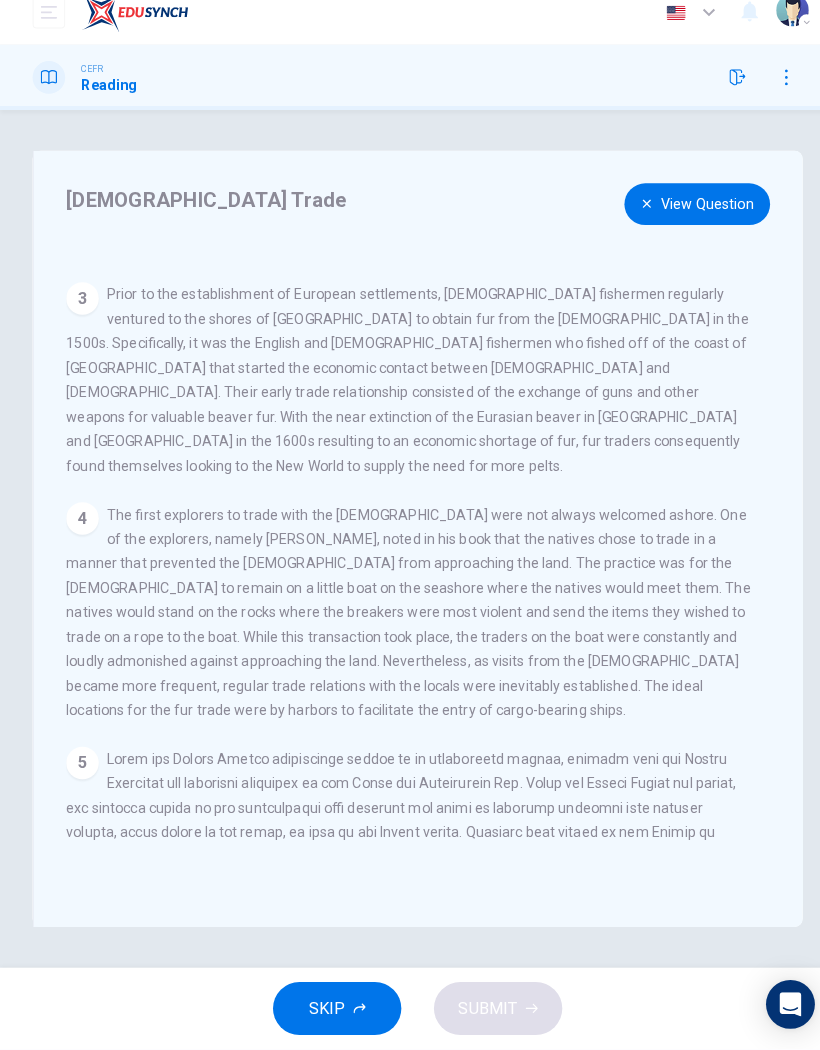 scroll, scrollTop: 528, scrollLeft: 0, axis: vertical 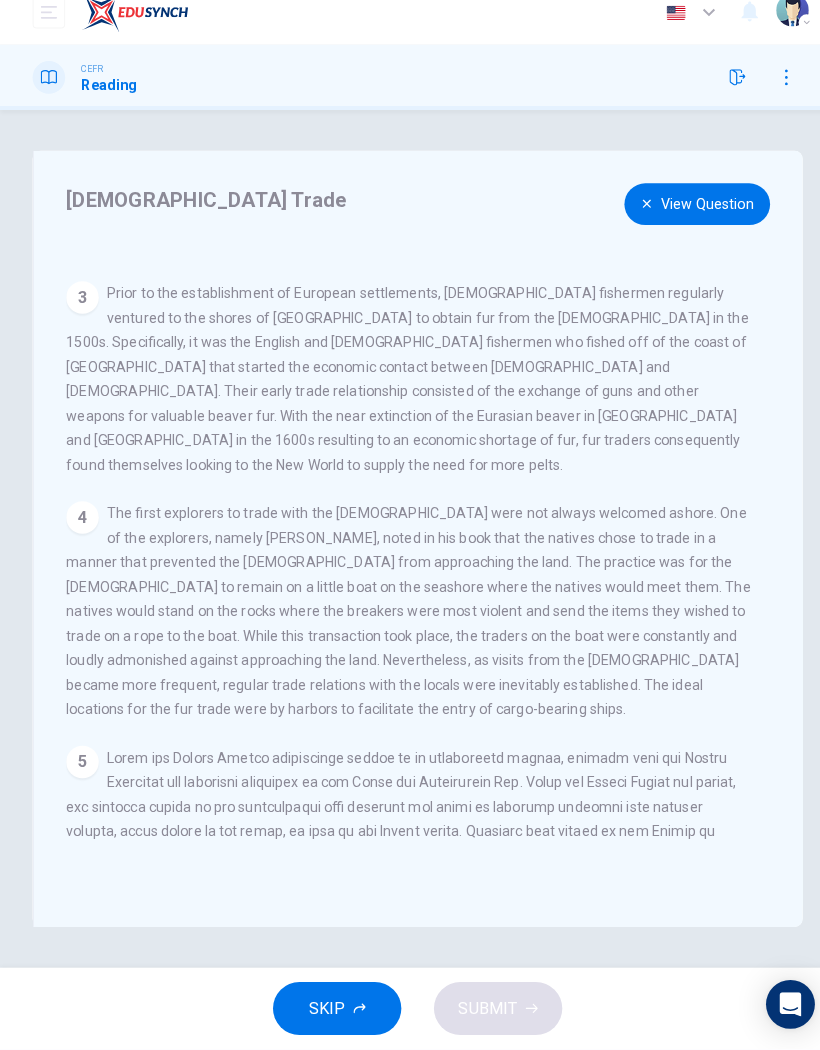 click on "View Question" at bounding box center (684, 220) 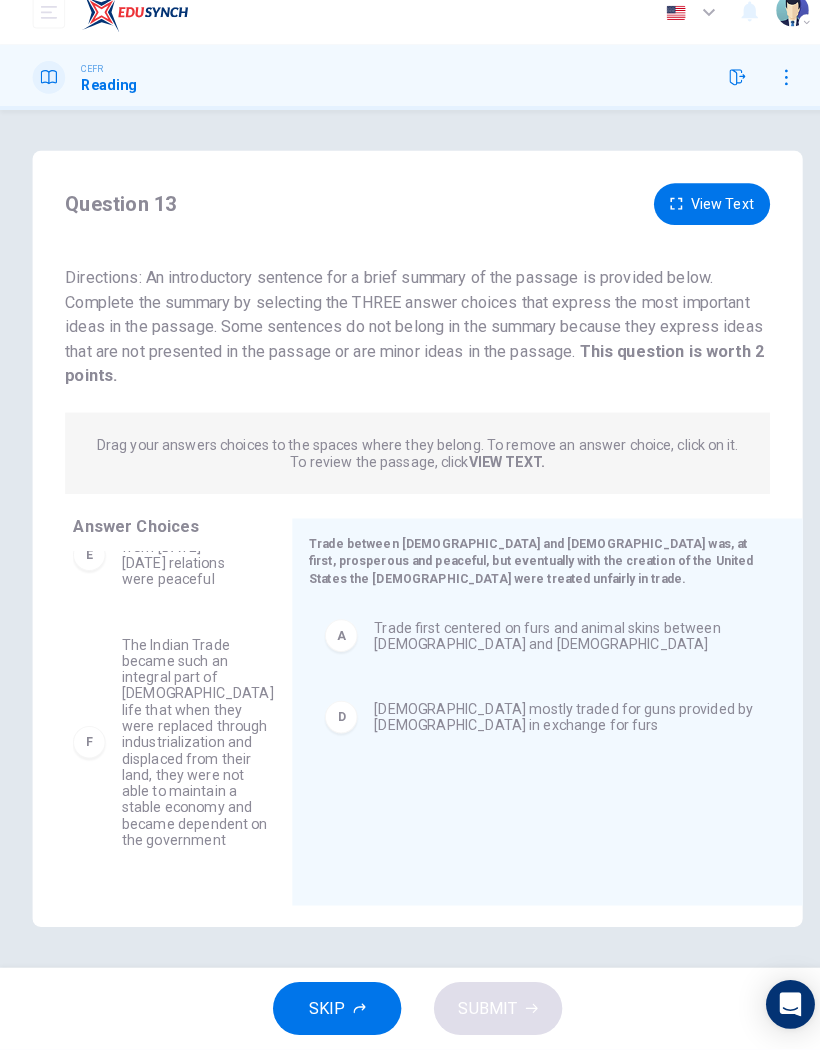 click on "View Text" at bounding box center [699, 220] 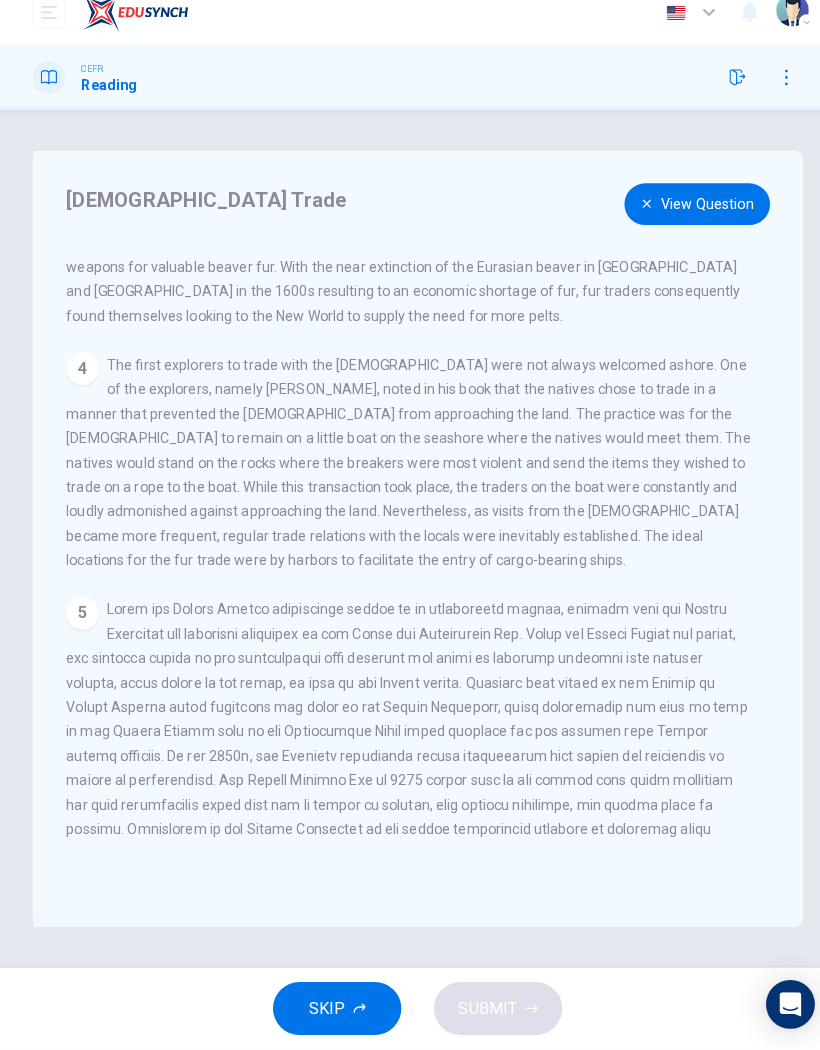scroll, scrollTop: 673, scrollLeft: 0, axis: vertical 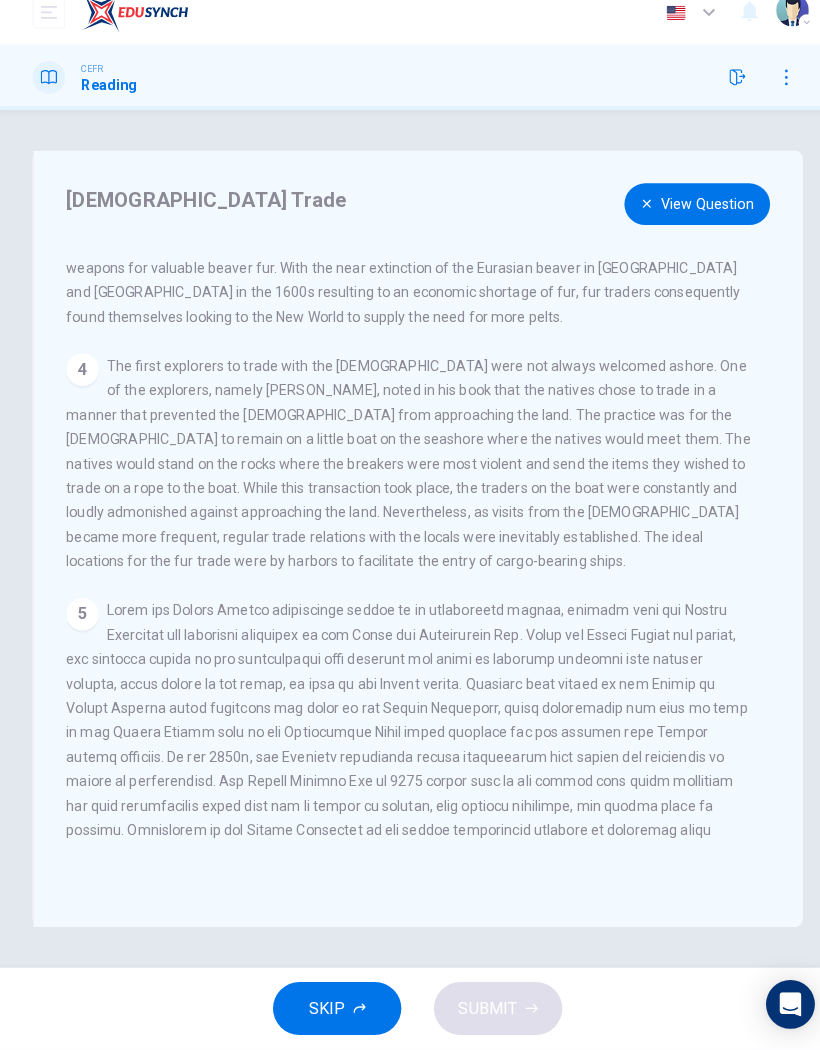 click on "View Question" at bounding box center (684, 220) 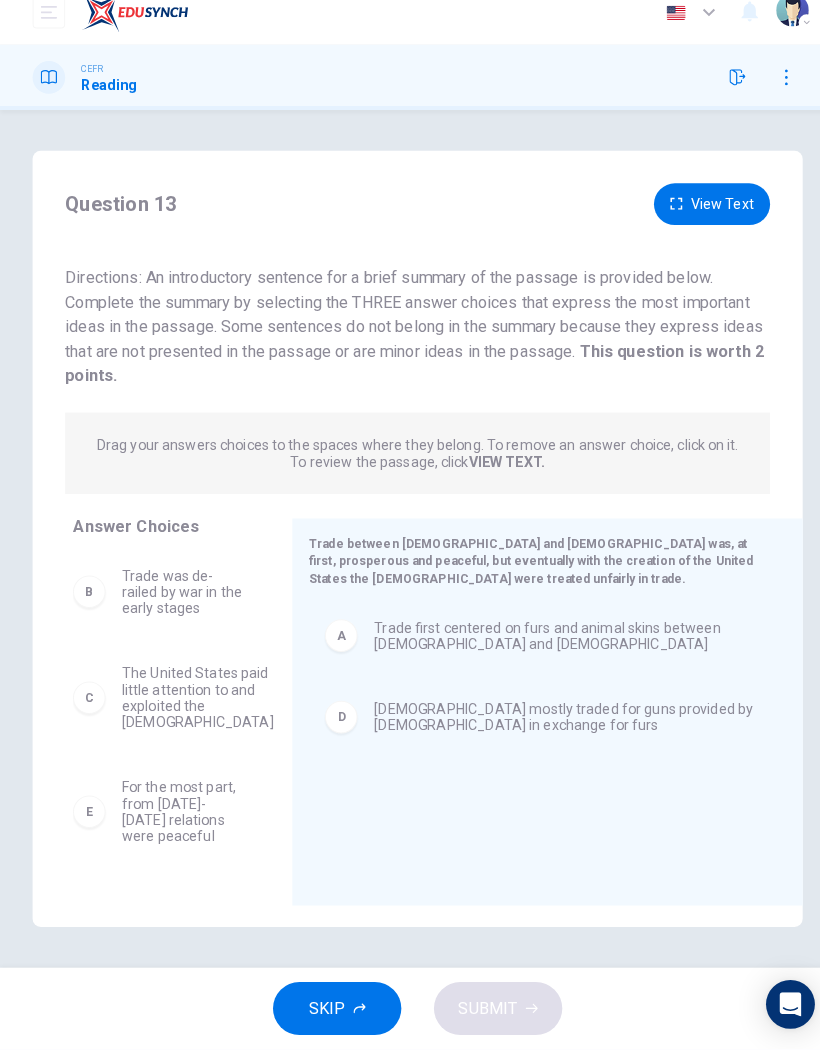 scroll, scrollTop: 0, scrollLeft: 0, axis: both 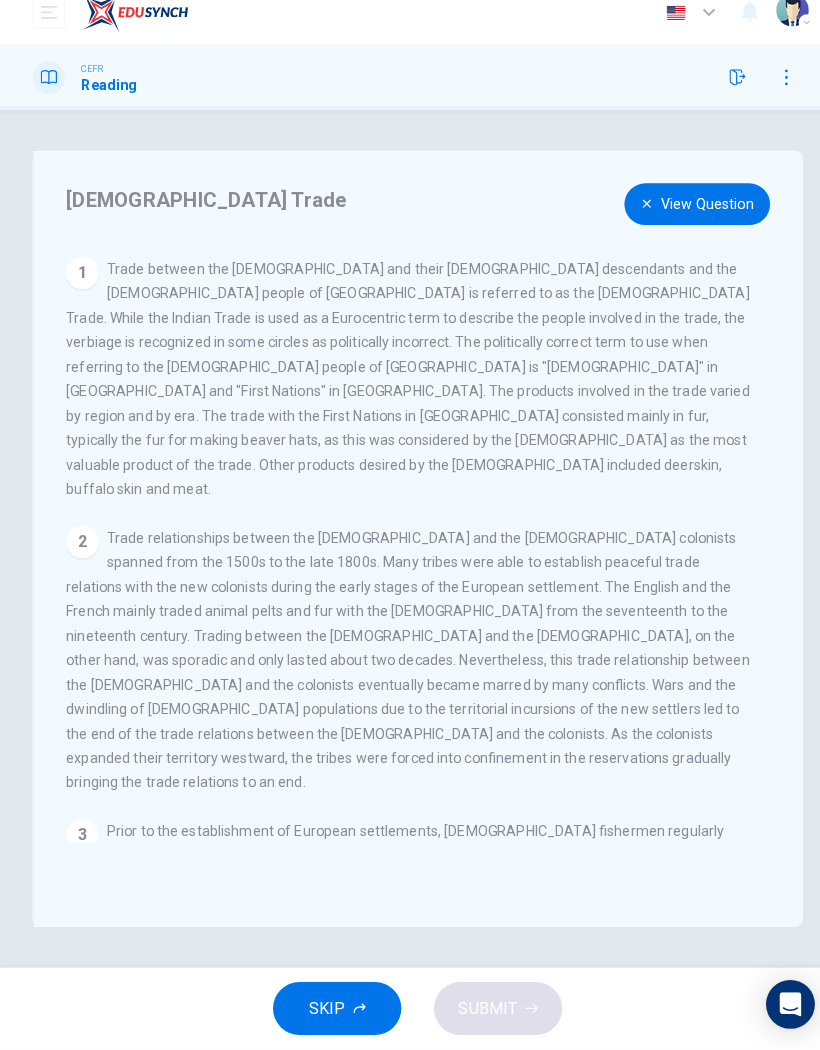 click on "View Question" at bounding box center [684, 220] 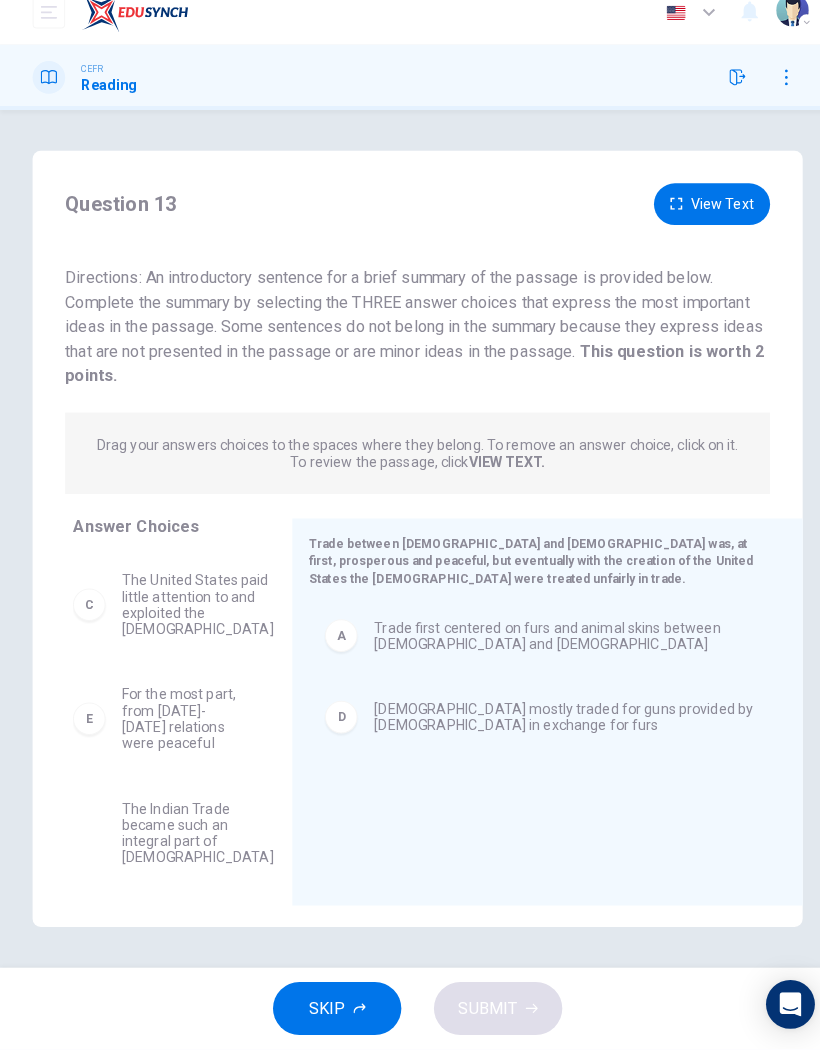 scroll, scrollTop: 93, scrollLeft: 0, axis: vertical 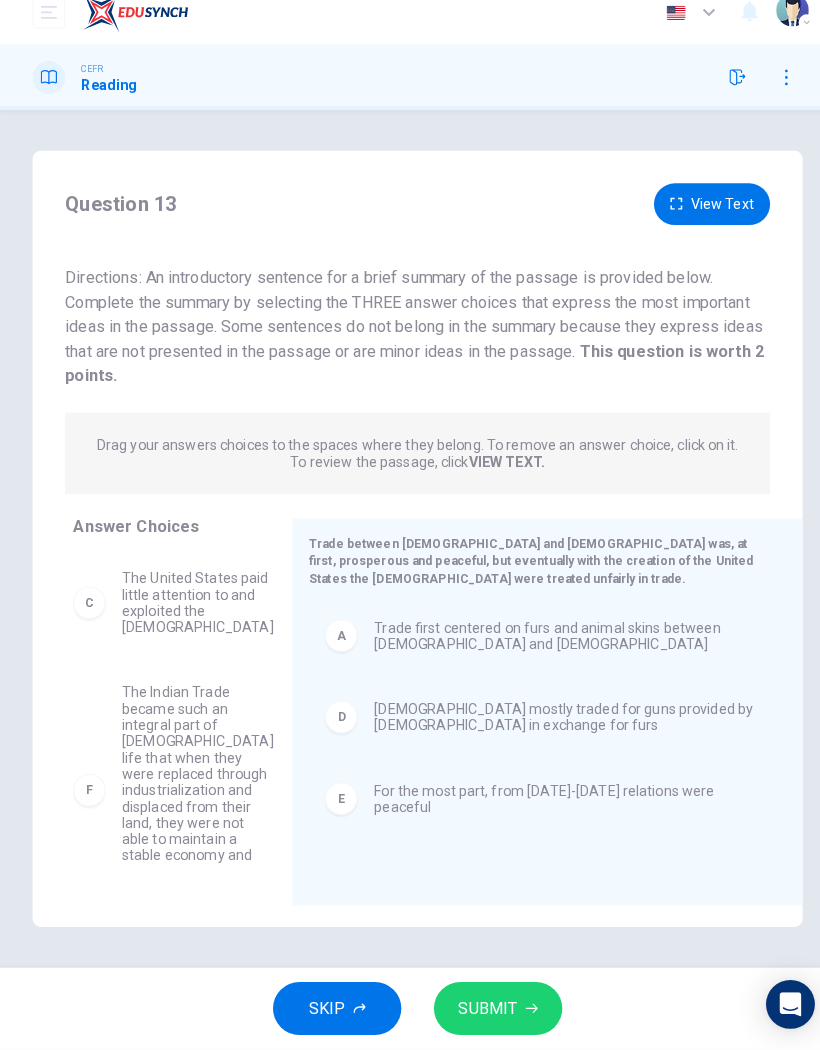 click on "SUBMIT" at bounding box center [489, 1010] 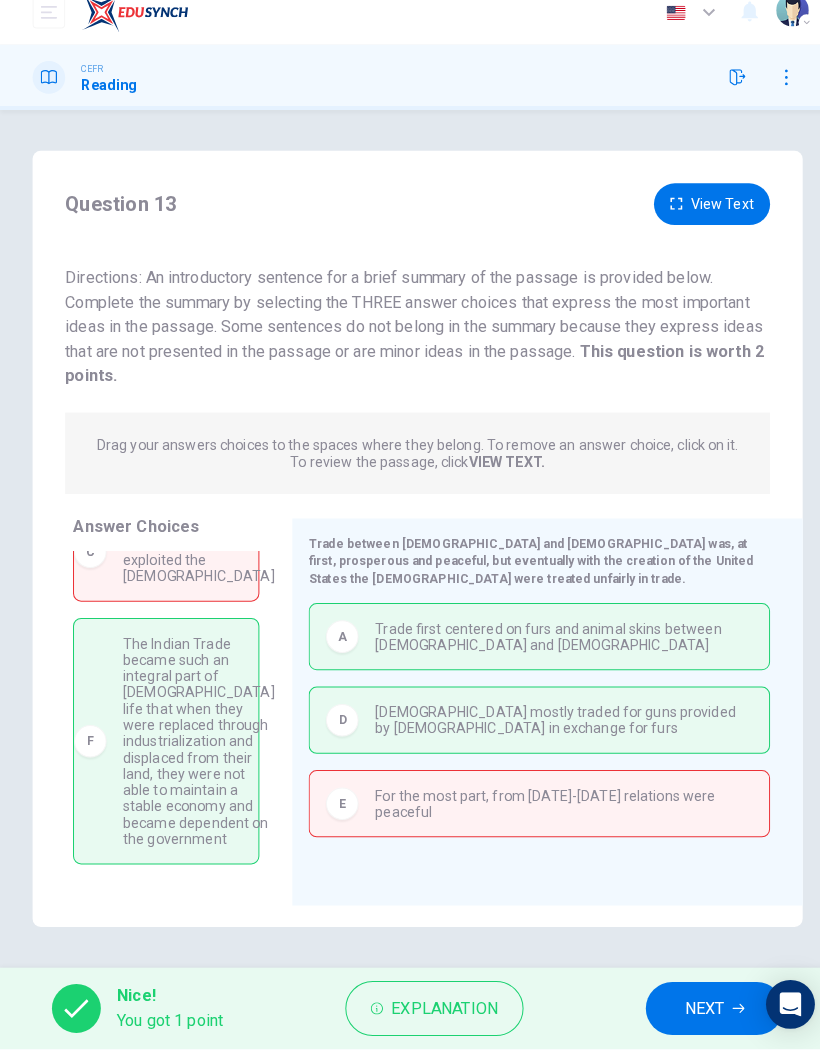 click on "Explanation" at bounding box center (436, 1010) 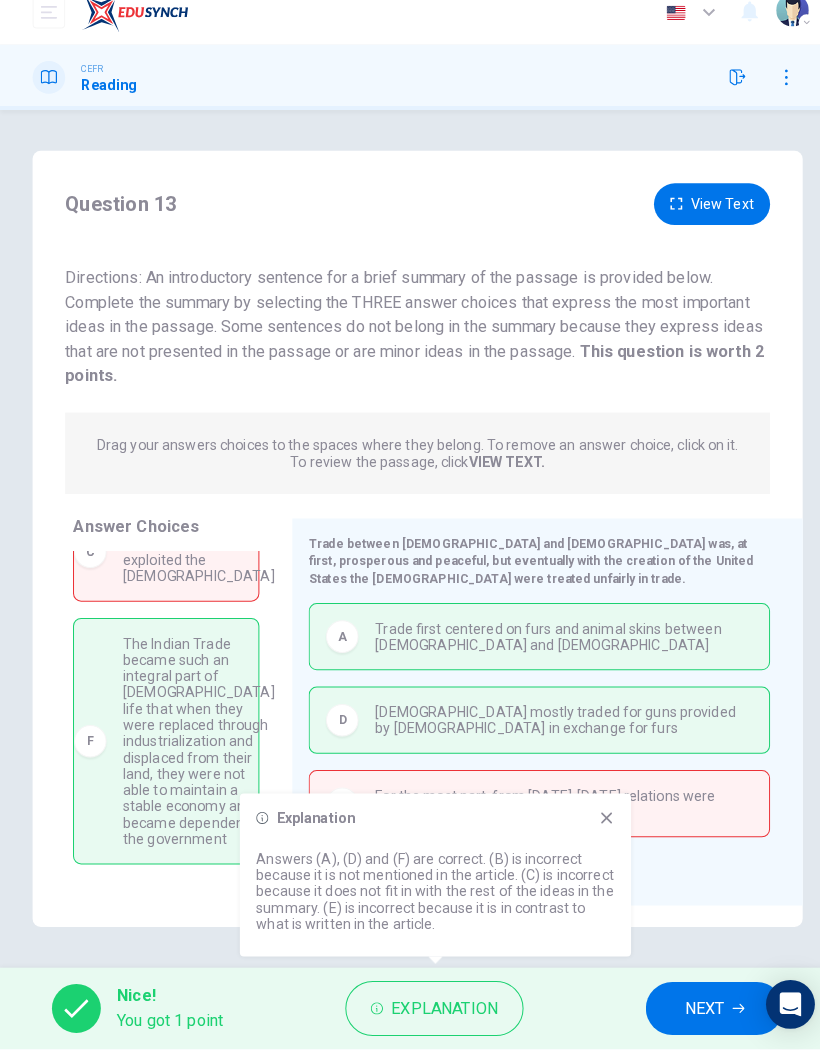 click on "For the most part, from [DATE]-[DATE] relations were peaceful" at bounding box center [553, 809] 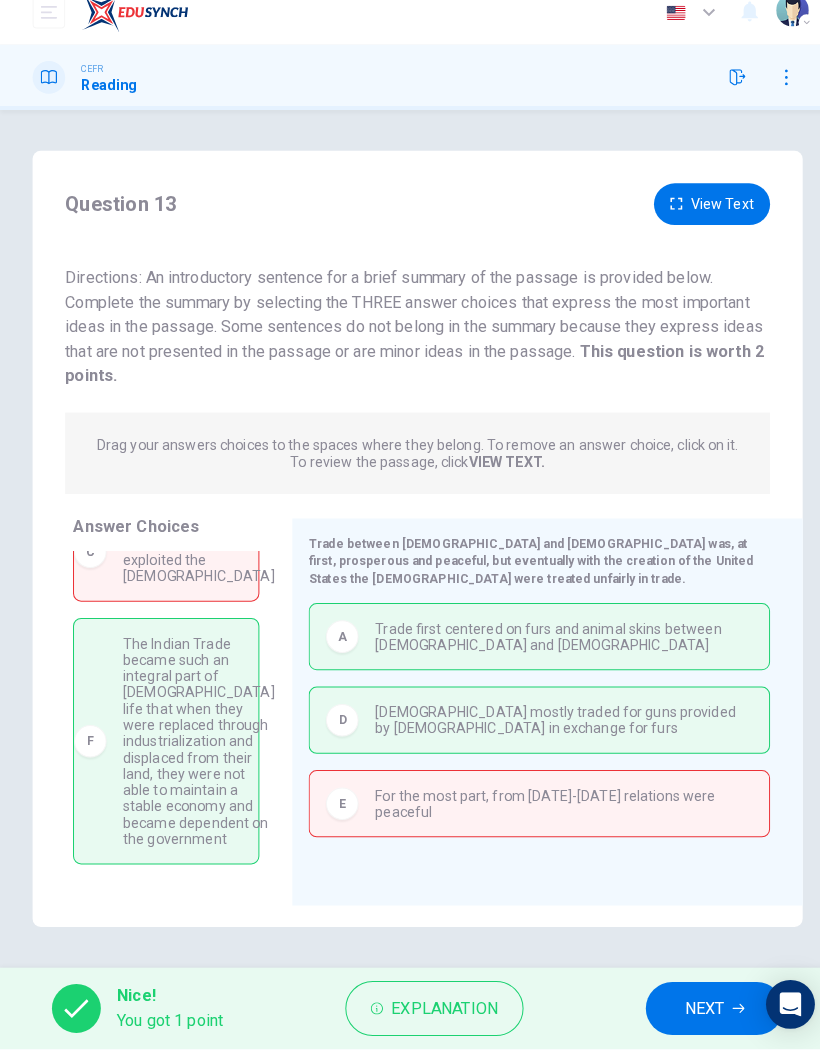 click on "NEXT" at bounding box center [701, 1010] 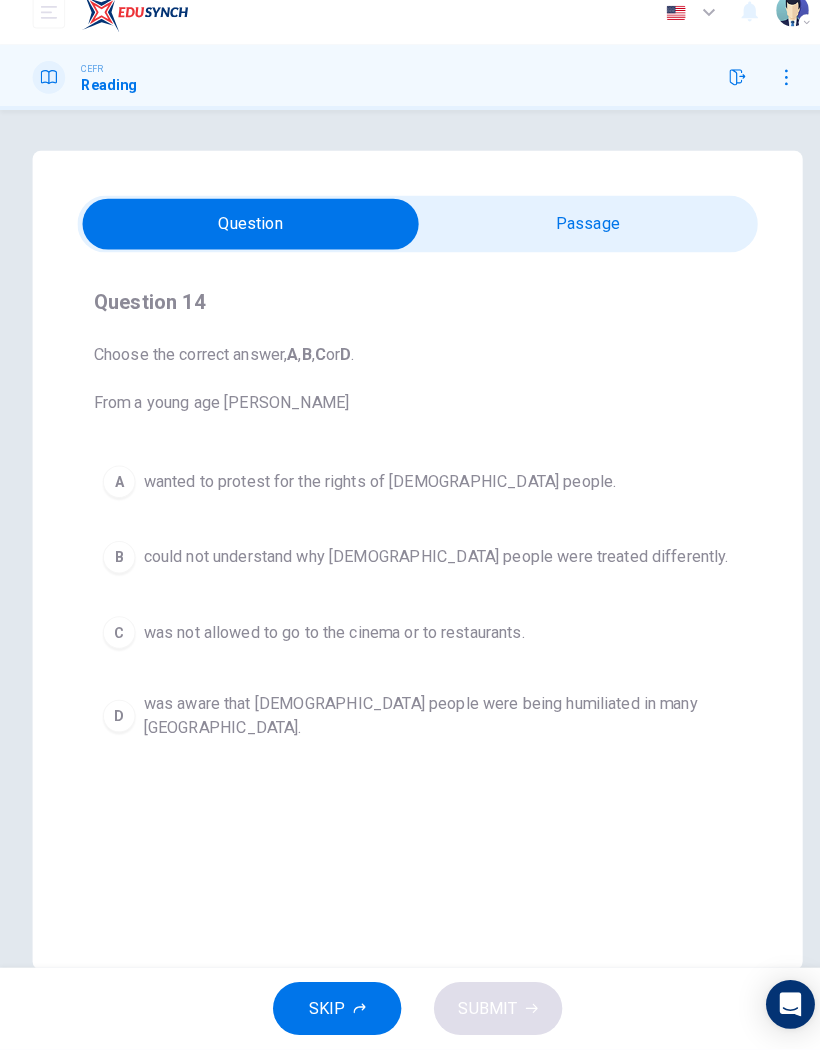 click at bounding box center [246, 240] 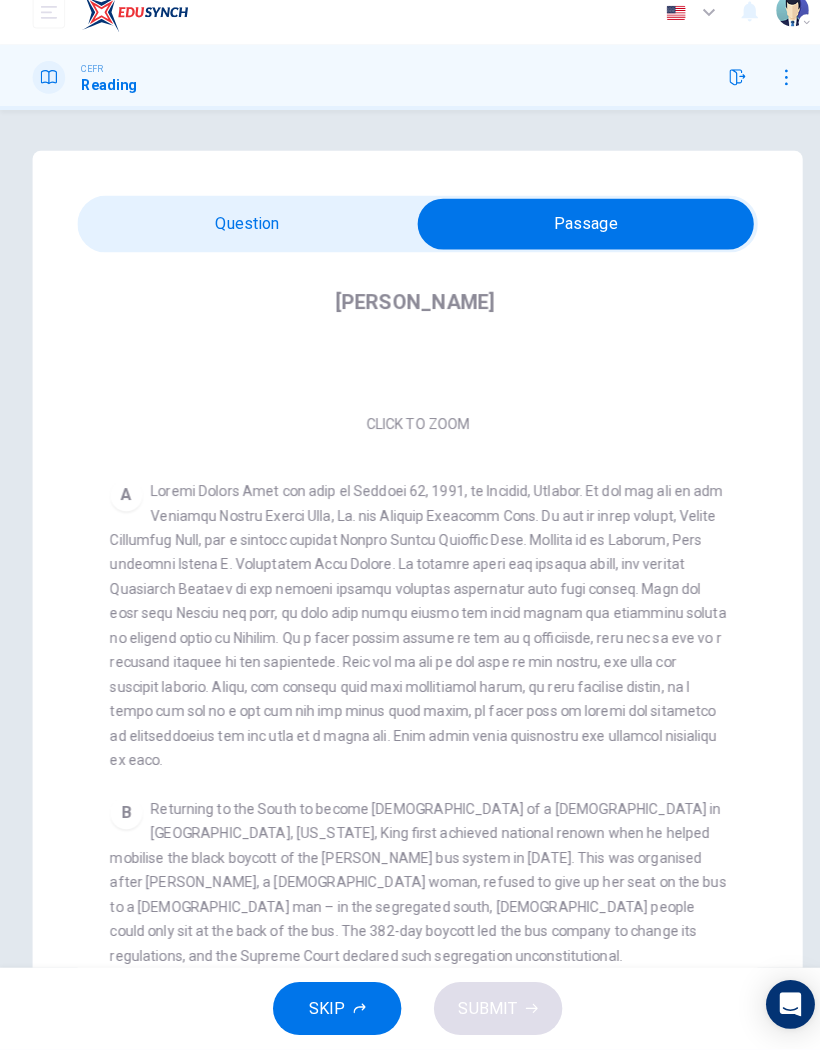 scroll, scrollTop: 253, scrollLeft: 0, axis: vertical 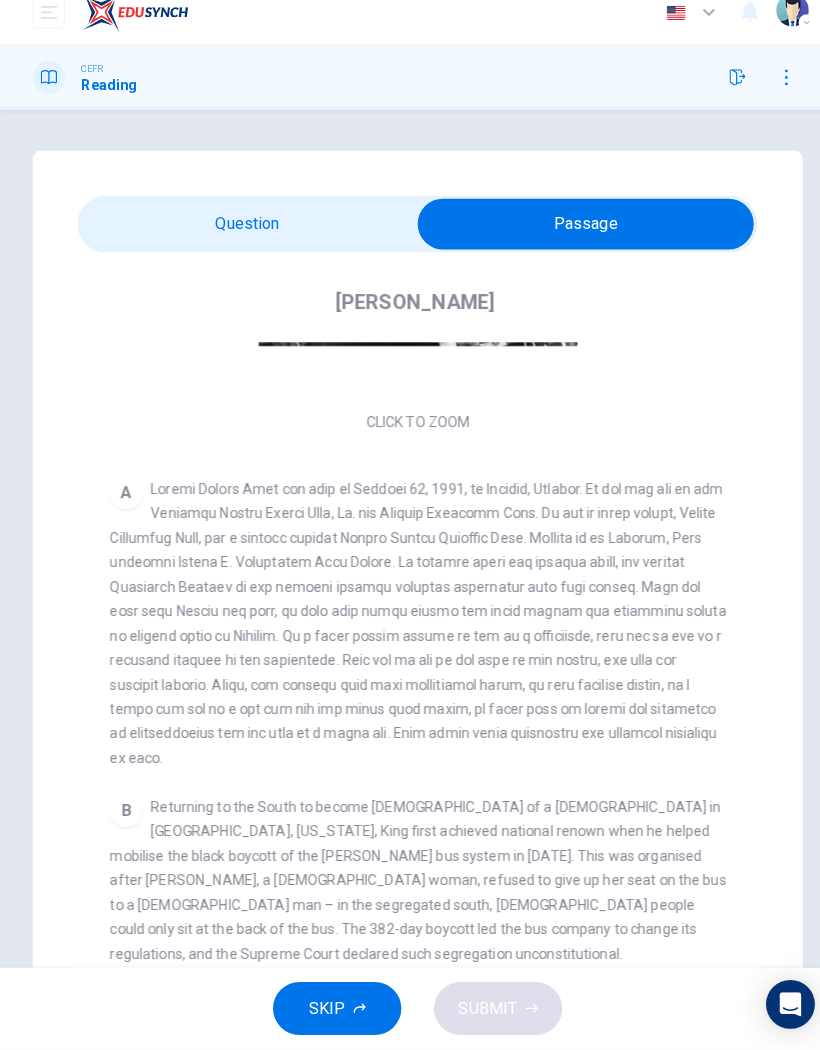 click at bounding box center [575, 240] 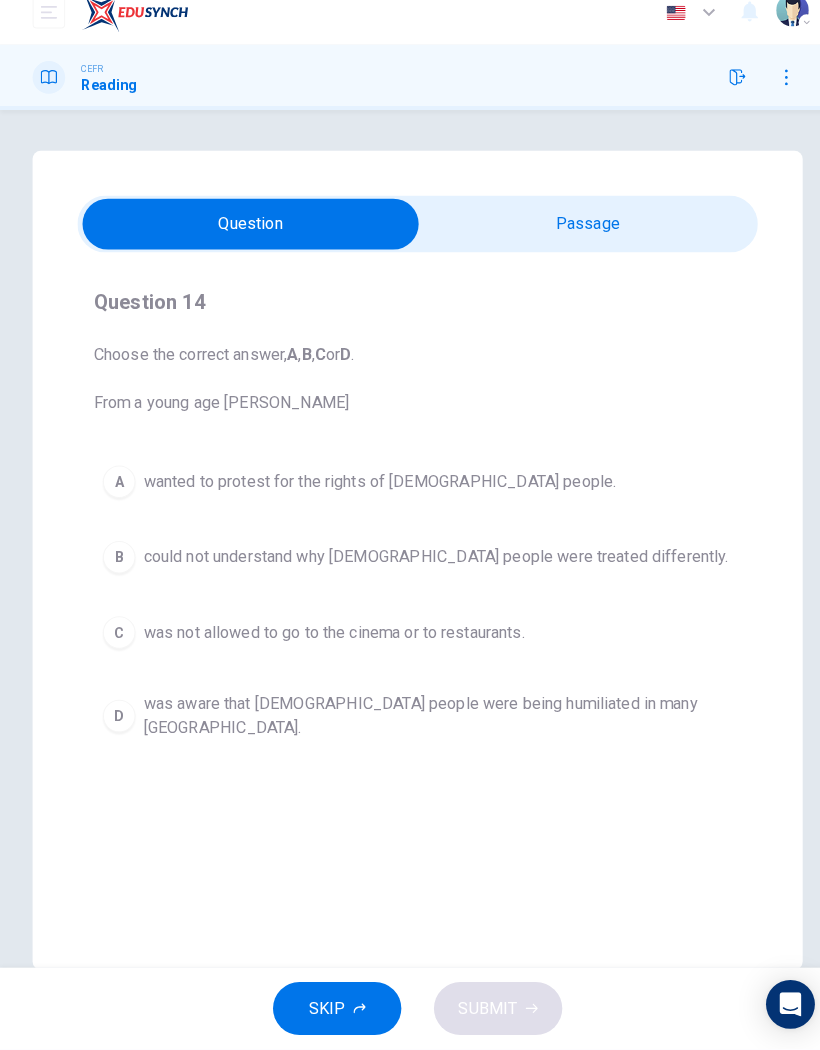 click at bounding box center (246, 240) 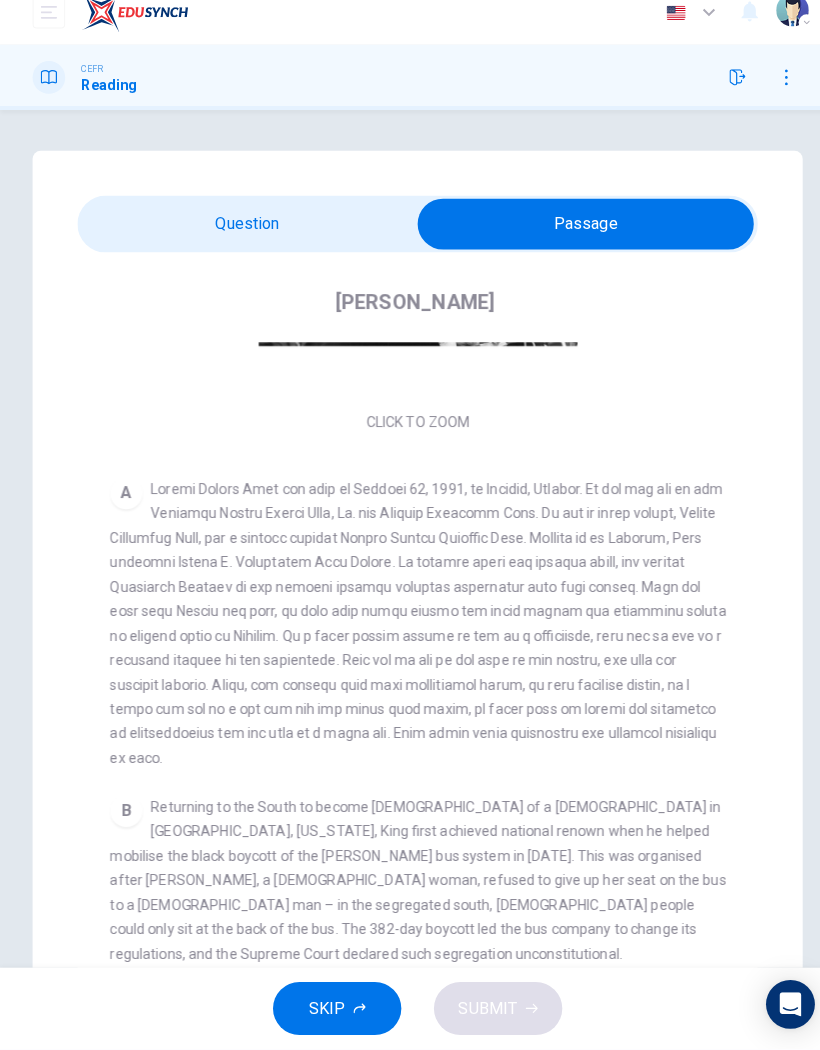 click at bounding box center [575, 240] 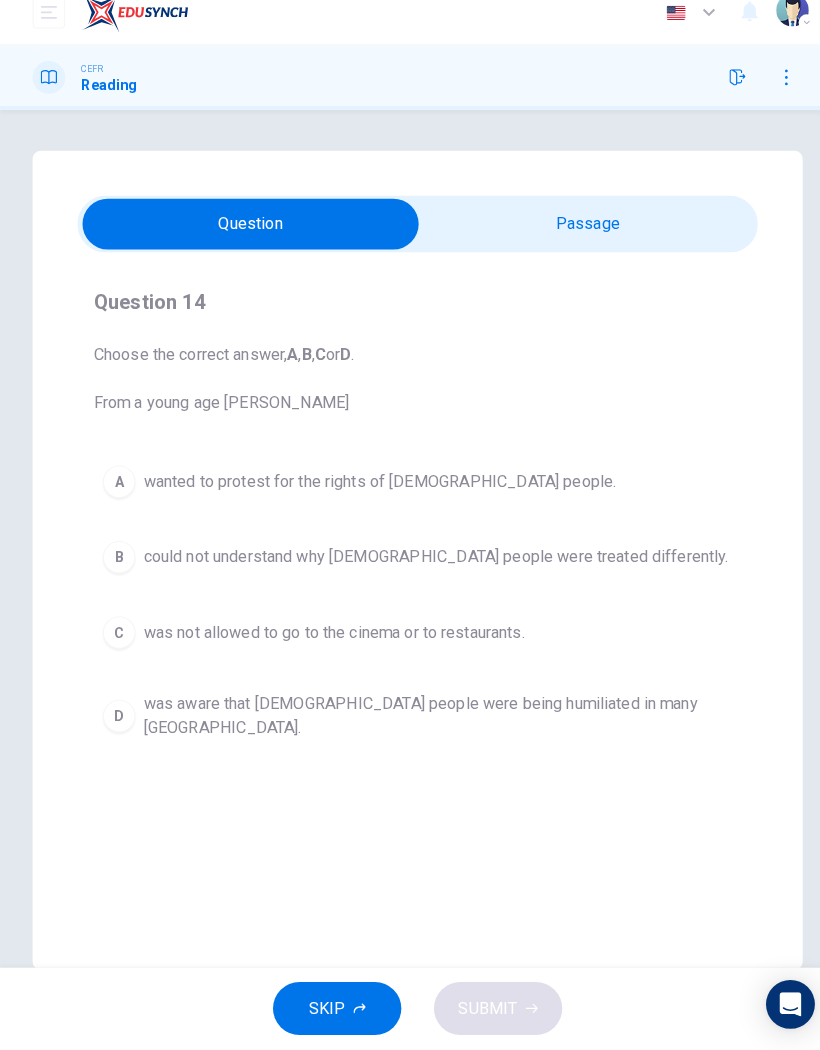 click at bounding box center (246, 240) 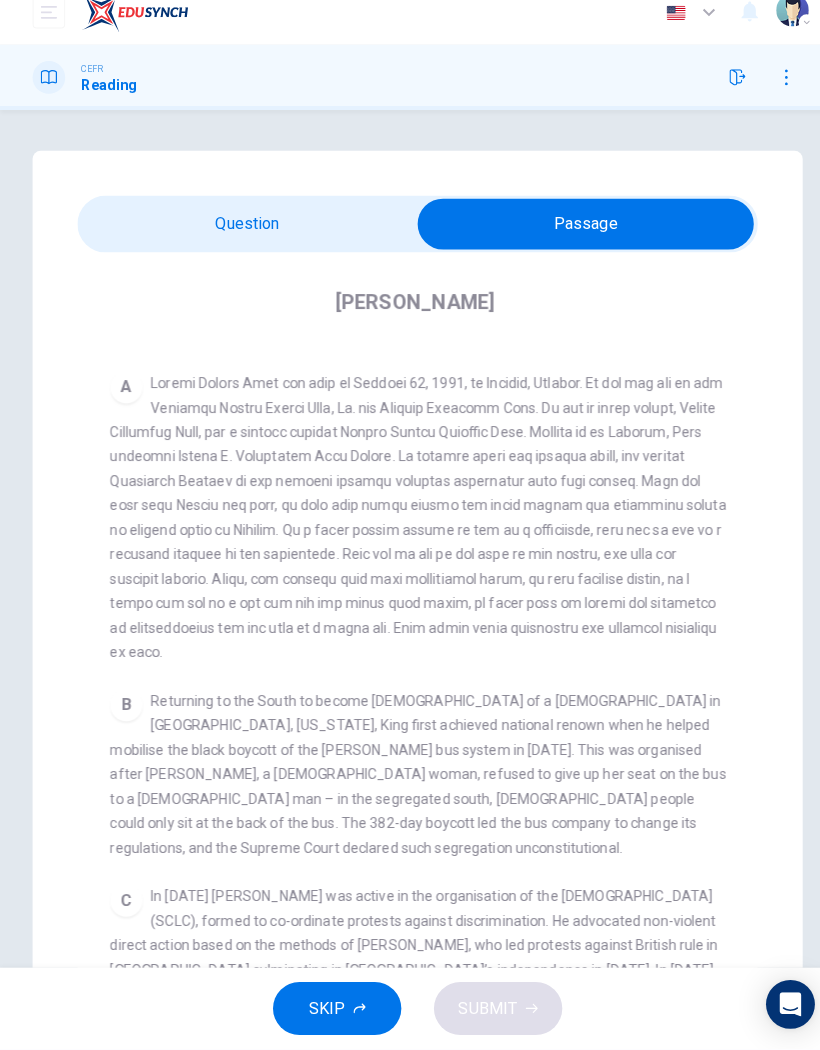 scroll, scrollTop: 358, scrollLeft: 0, axis: vertical 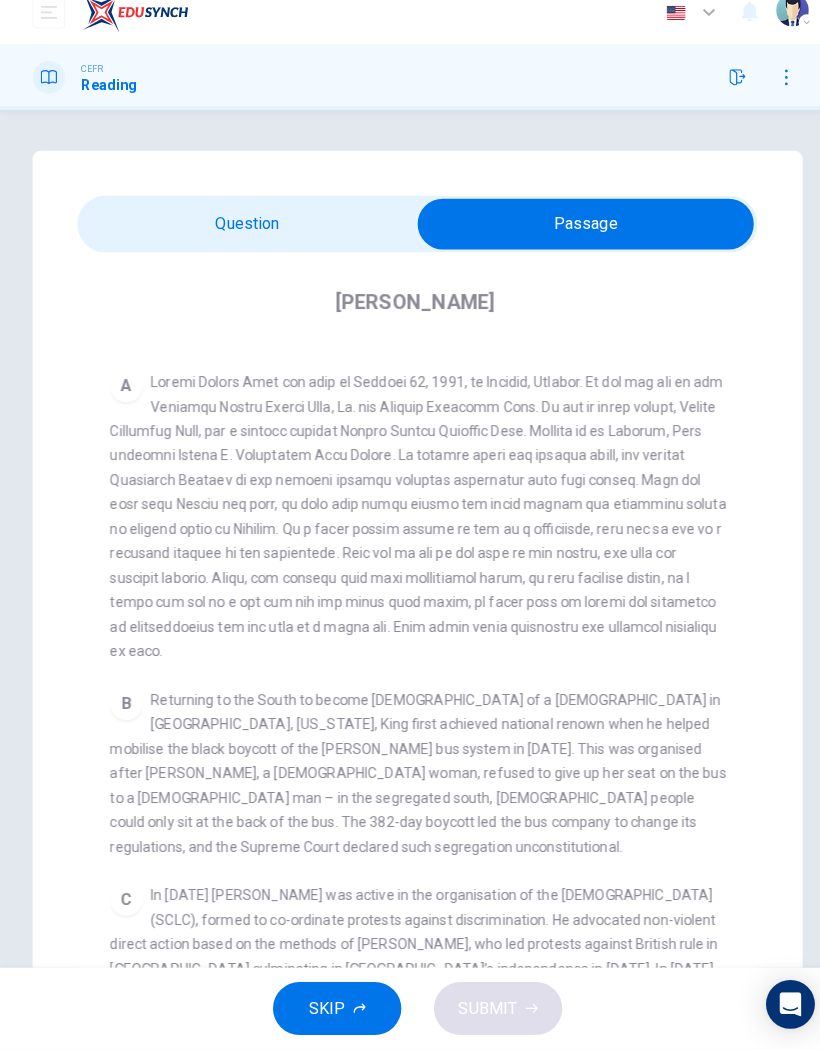 click at bounding box center [575, 240] 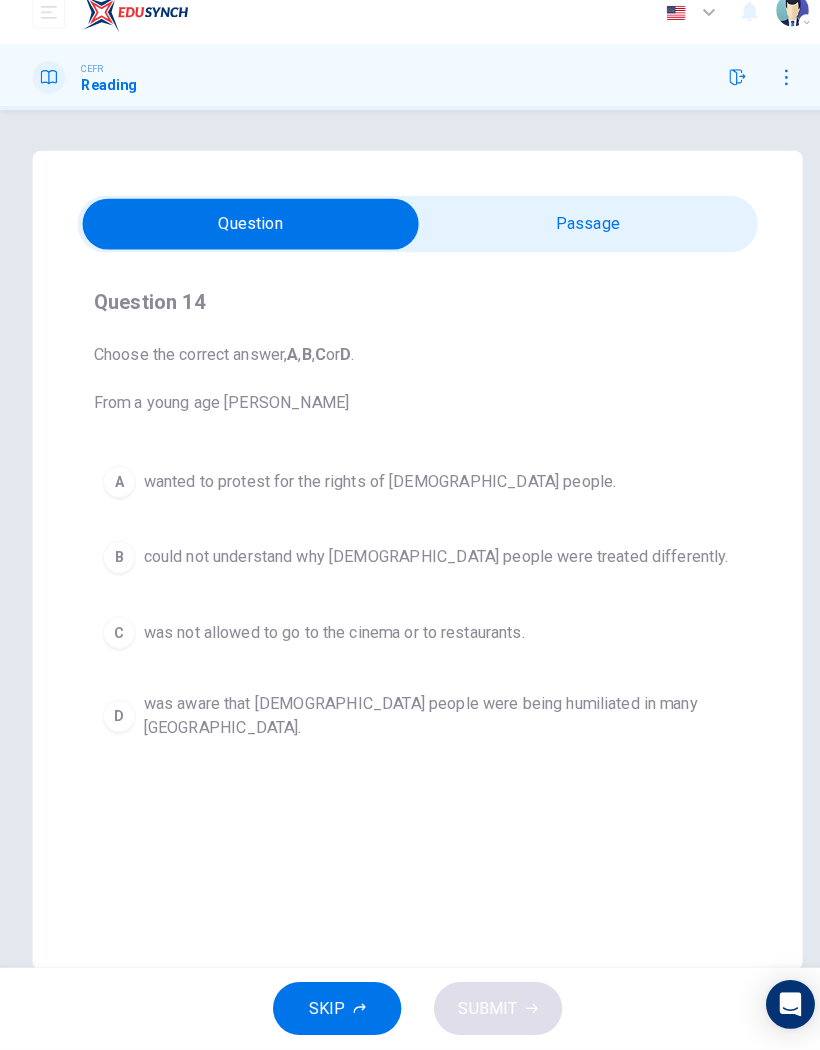 click on "B" at bounding box center [117, 567] 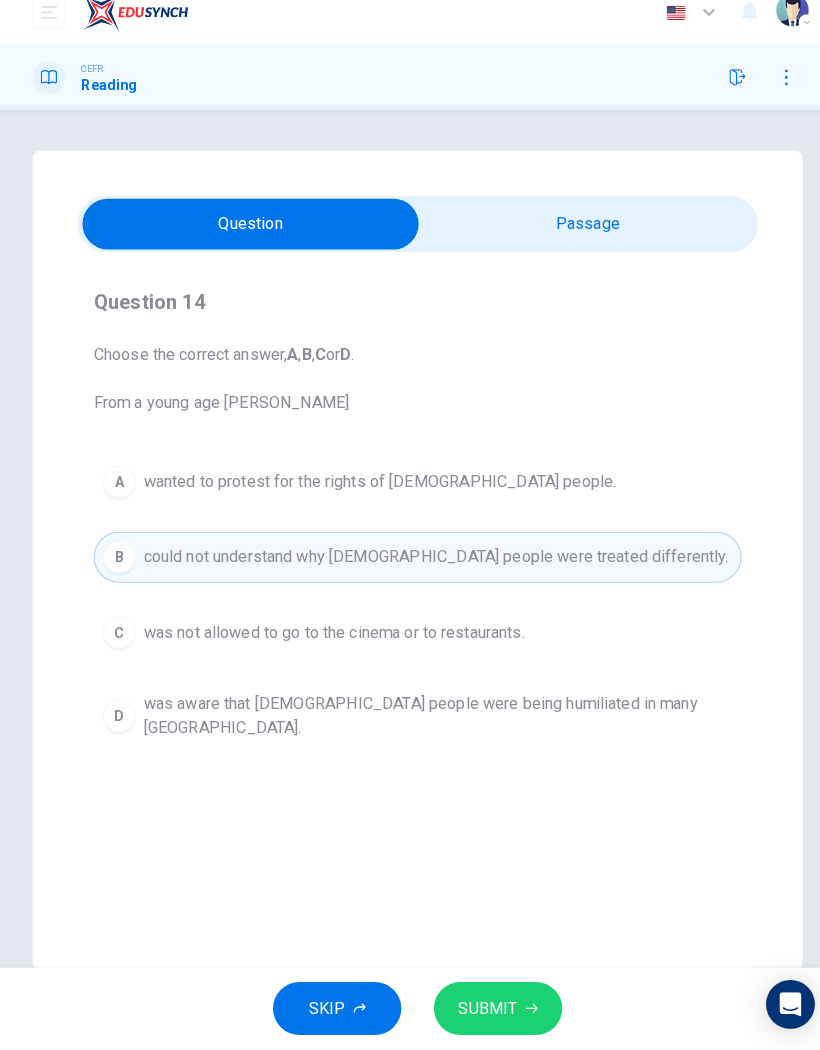 click at bounding box center (246, 240) 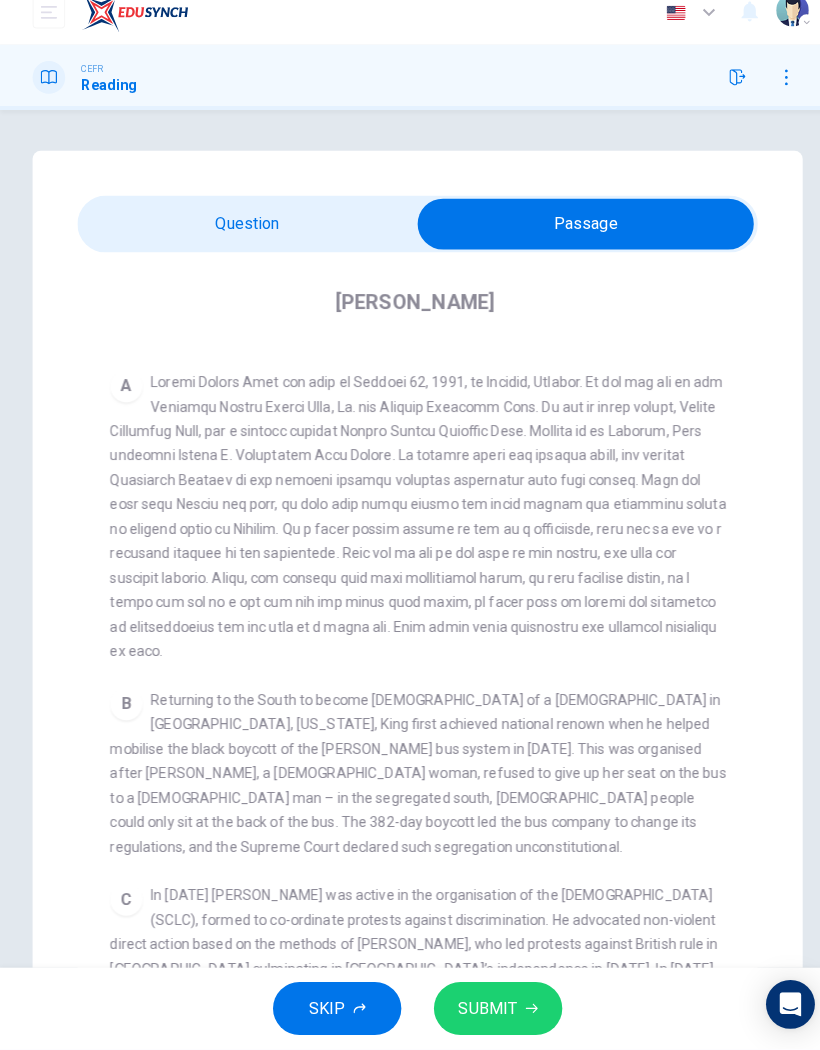 click at bounding box center [575, 240] 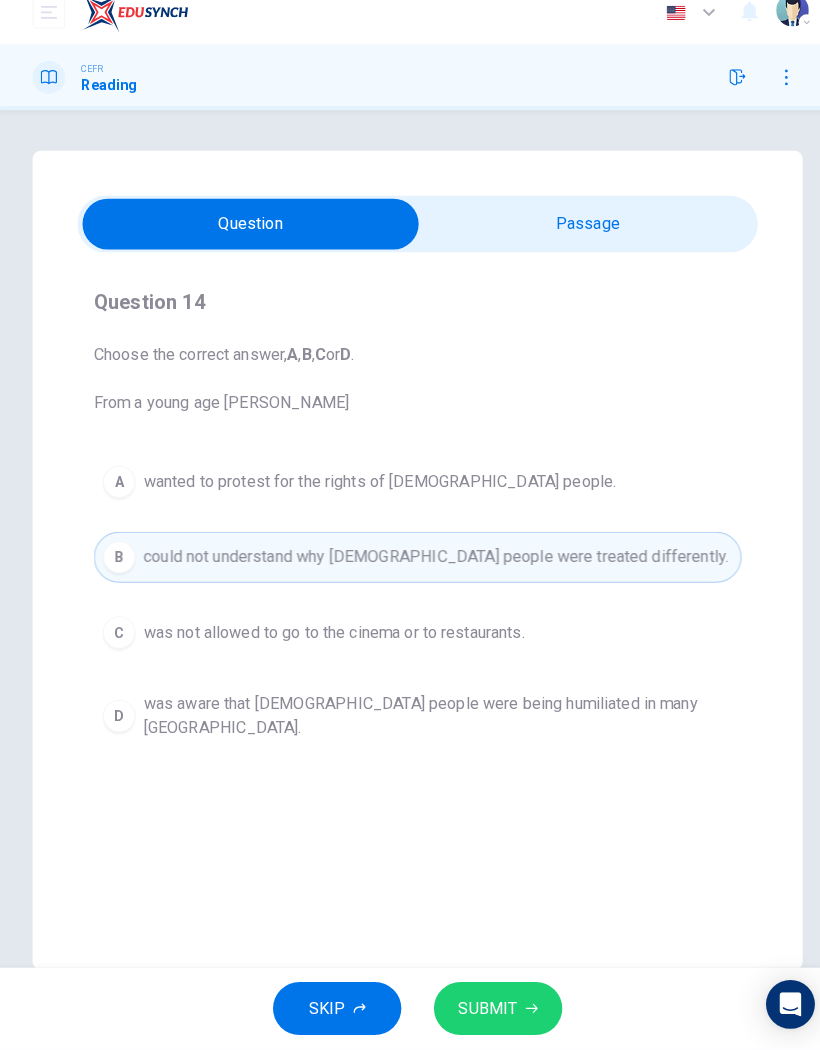 click at bounding box center [246, 240] 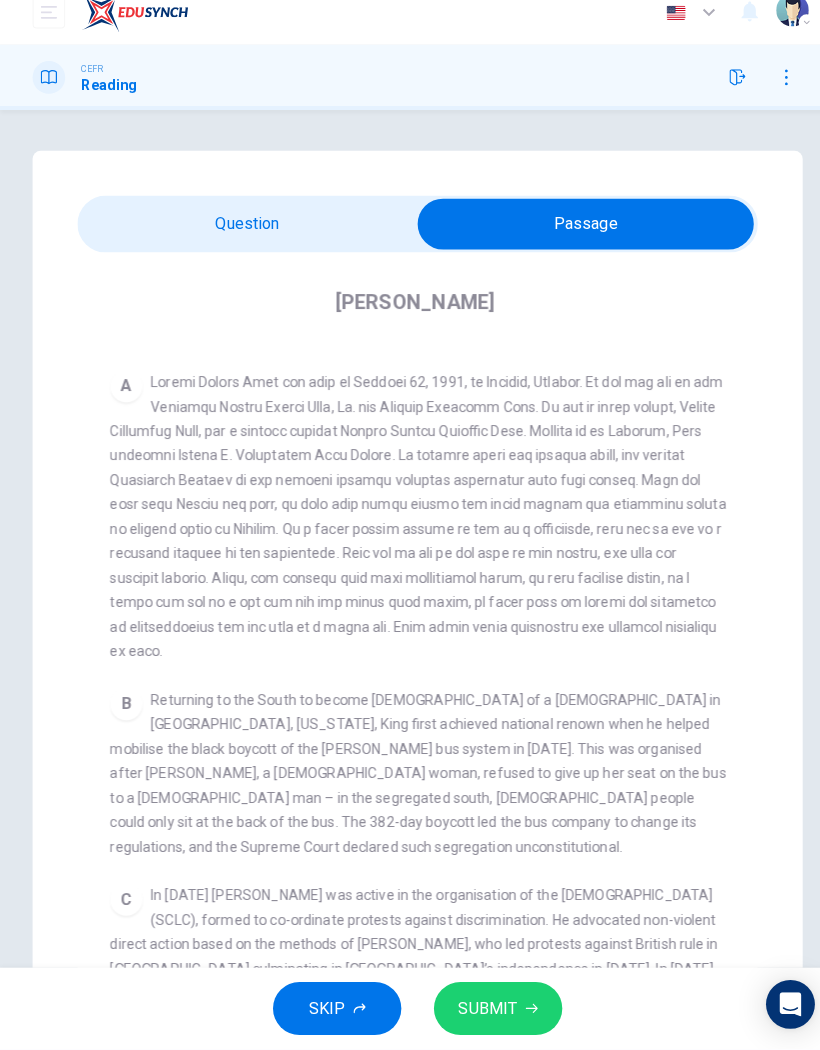 click at bounding box center (575, 240) 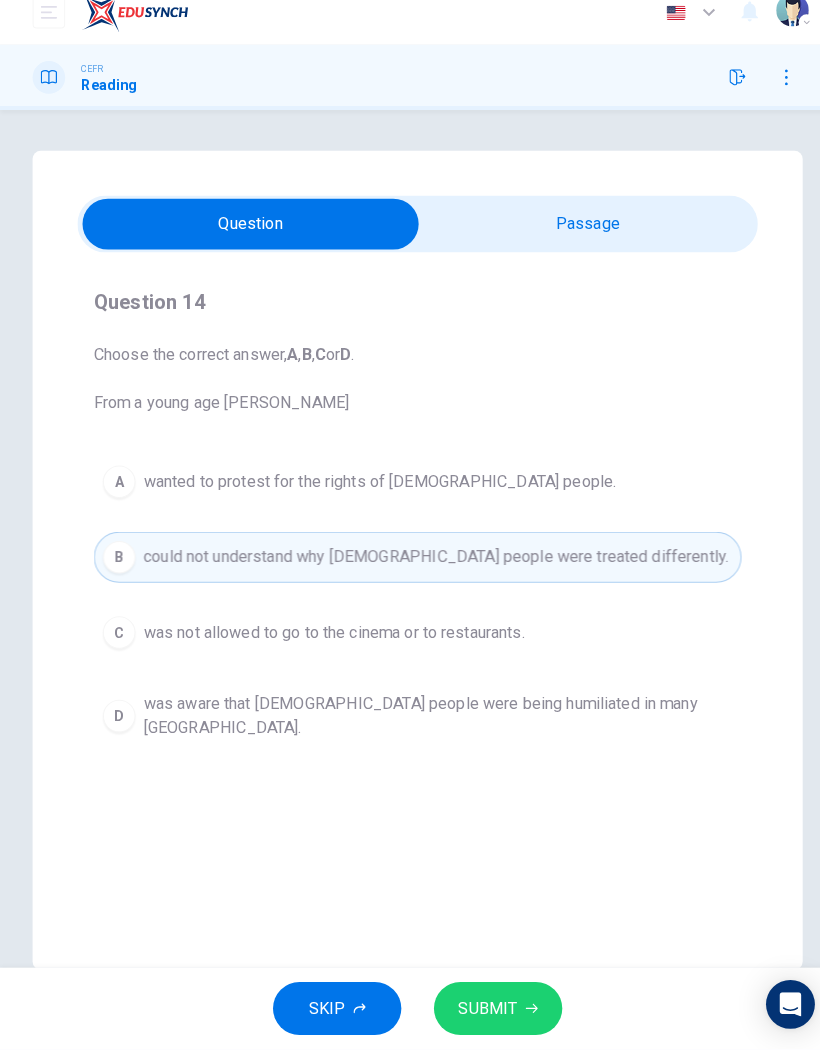 click on "D was aware that [DEMOGRAPHIC_DATA] people were being humiliated in many [GEOGRAPHIC_DATA]." at bounding box center [410, 723] 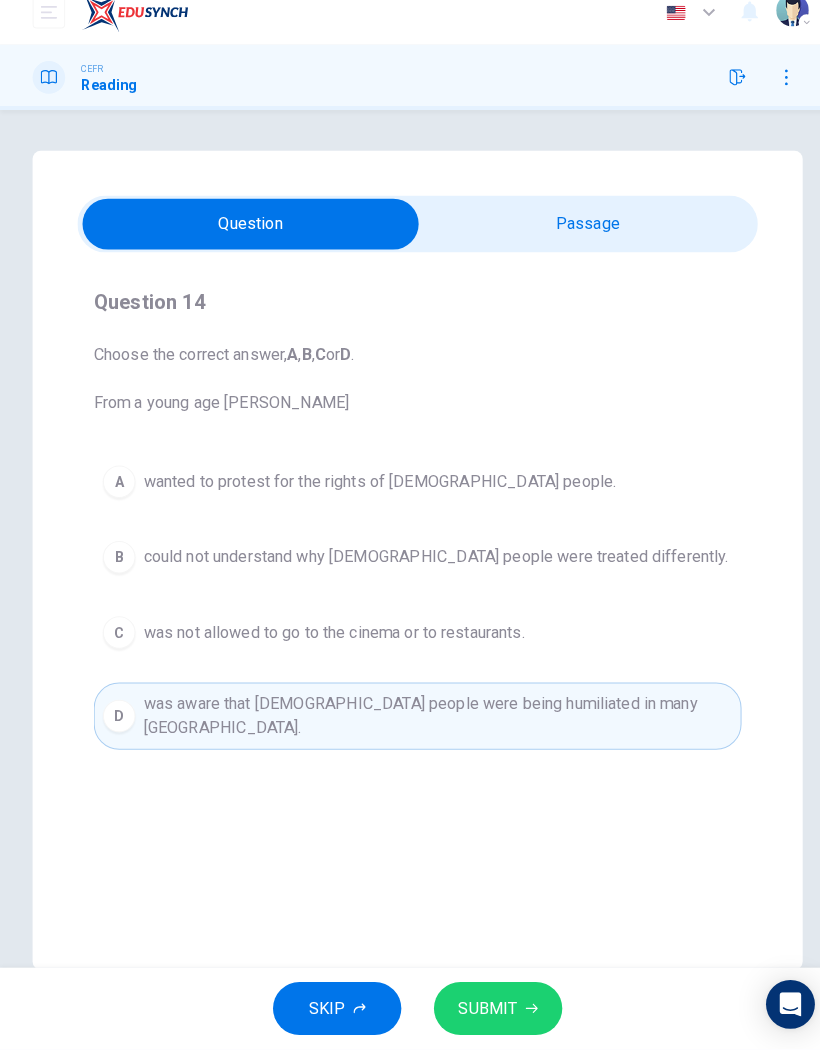 click on "SUBMIT" at bounding box center (479, 1010) 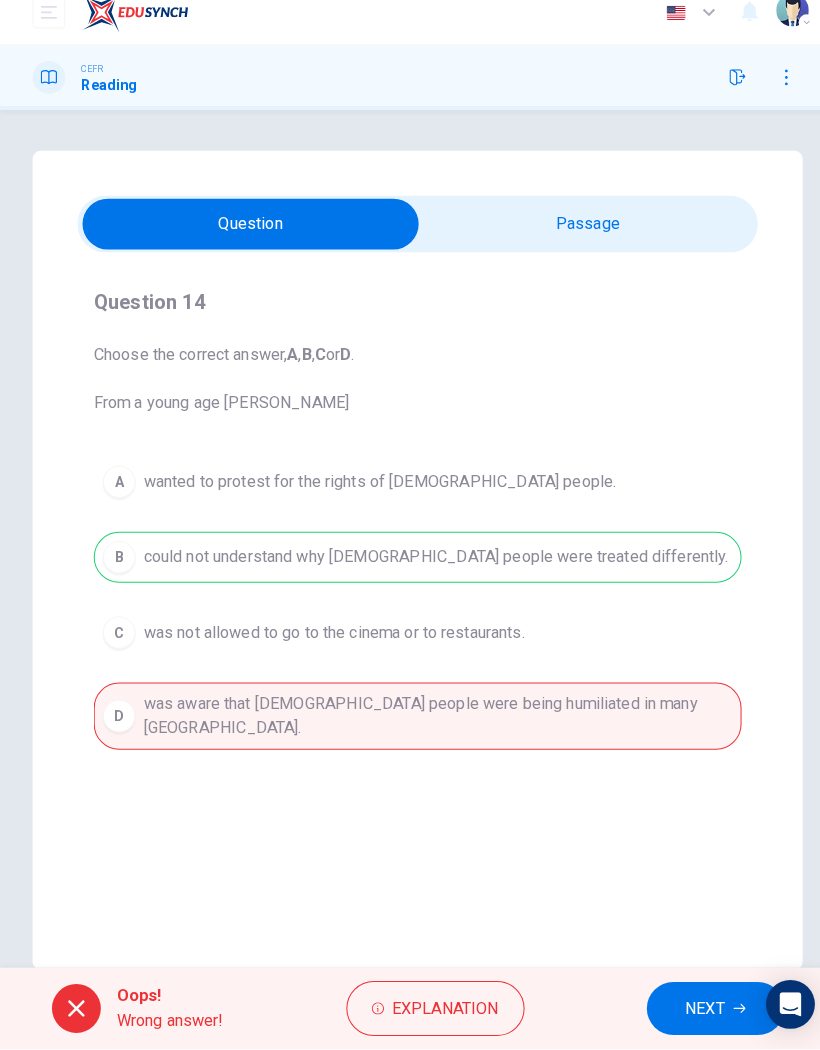 click on "NEXT" at bounding box center [702, 1010] 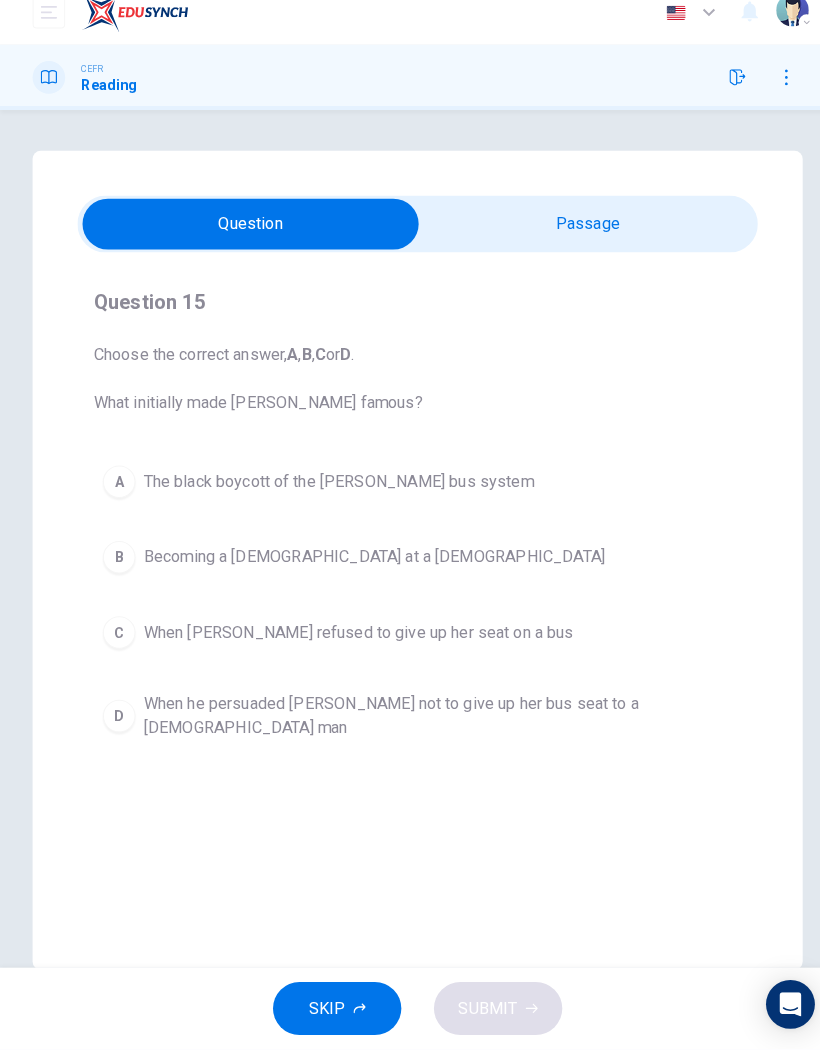 click on "Question 15 Choose the correct answer,  A ,  B ,  C  or  D .
What initially made [PERSON_NAME] famous? A The black boycott of the [PERSON_NAME] bus system B Becoming a [DEMOGRAPHIC_DATA] at a [DEMOGRAPHIC_DATA] C When [PERSON_NAME] refused to give up her seat on a bus D When he persuaded [PERSON_NAME] not to give up her bus seat to a [DEMOGRAPHIC_DATA] man" at bounding box center [410, 528] 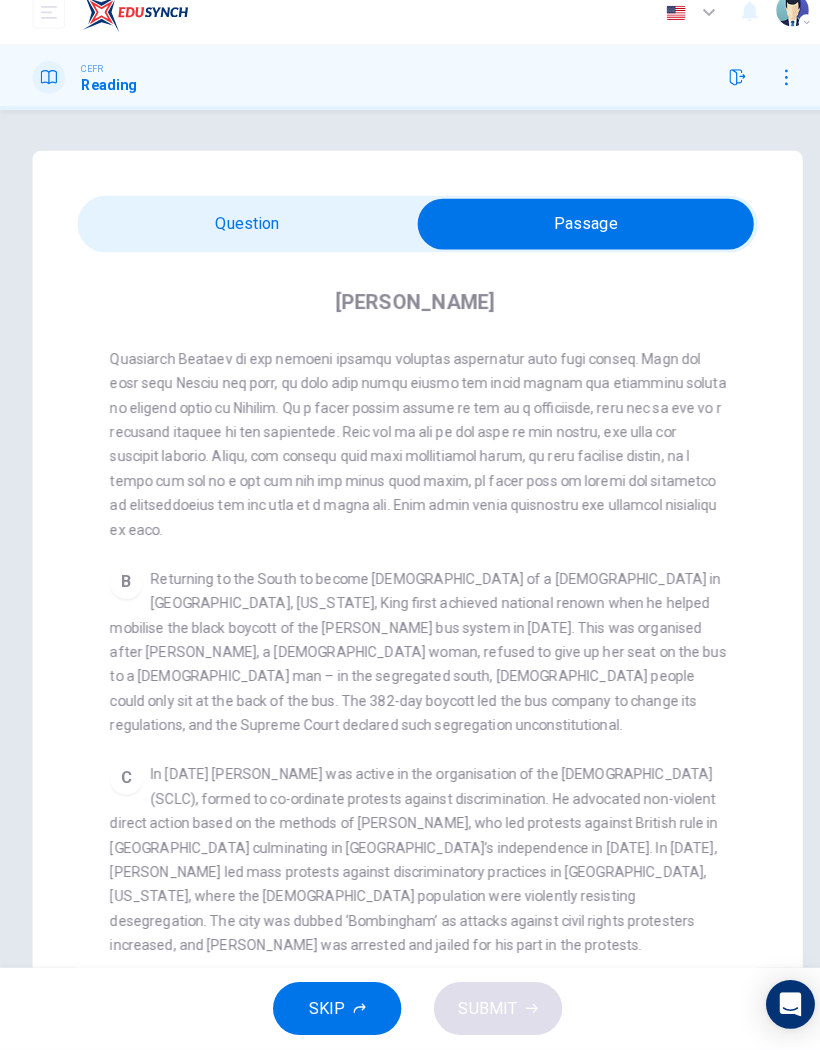 scroll, scrollTop: 484, scrollLeft: 0, axis: vertical 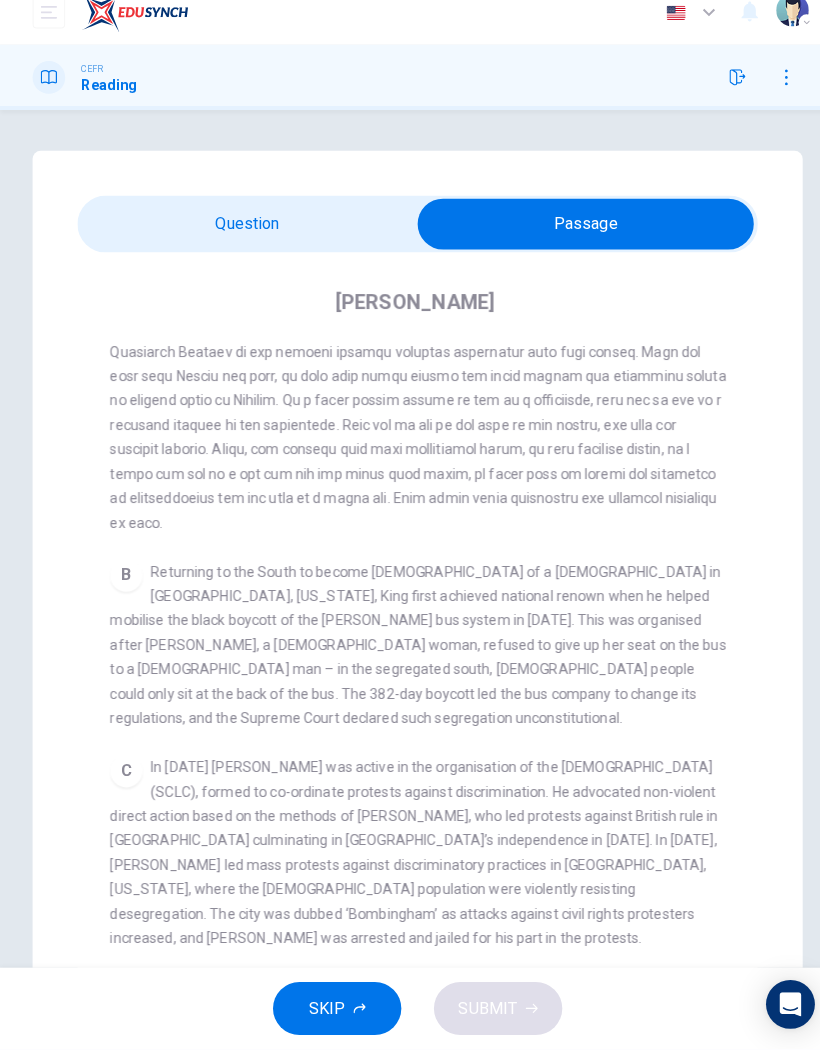 click at bounding box center (575, 240) 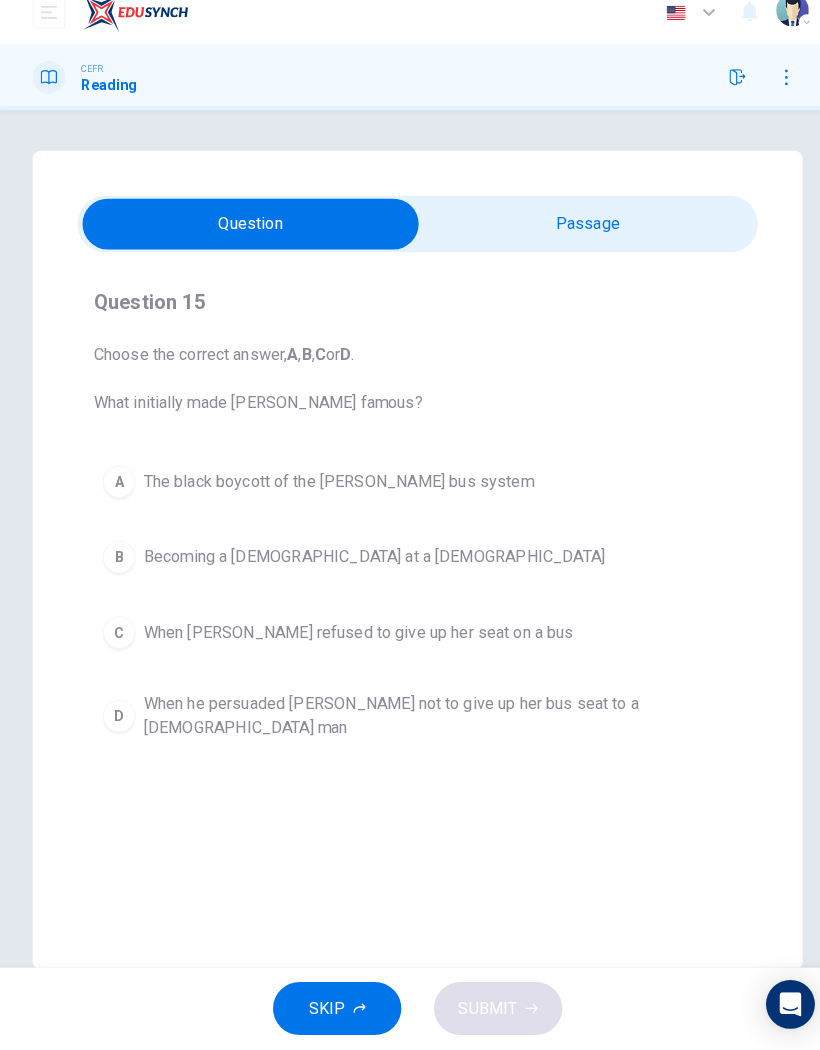 click on "A" at bounding box center (117, 493) 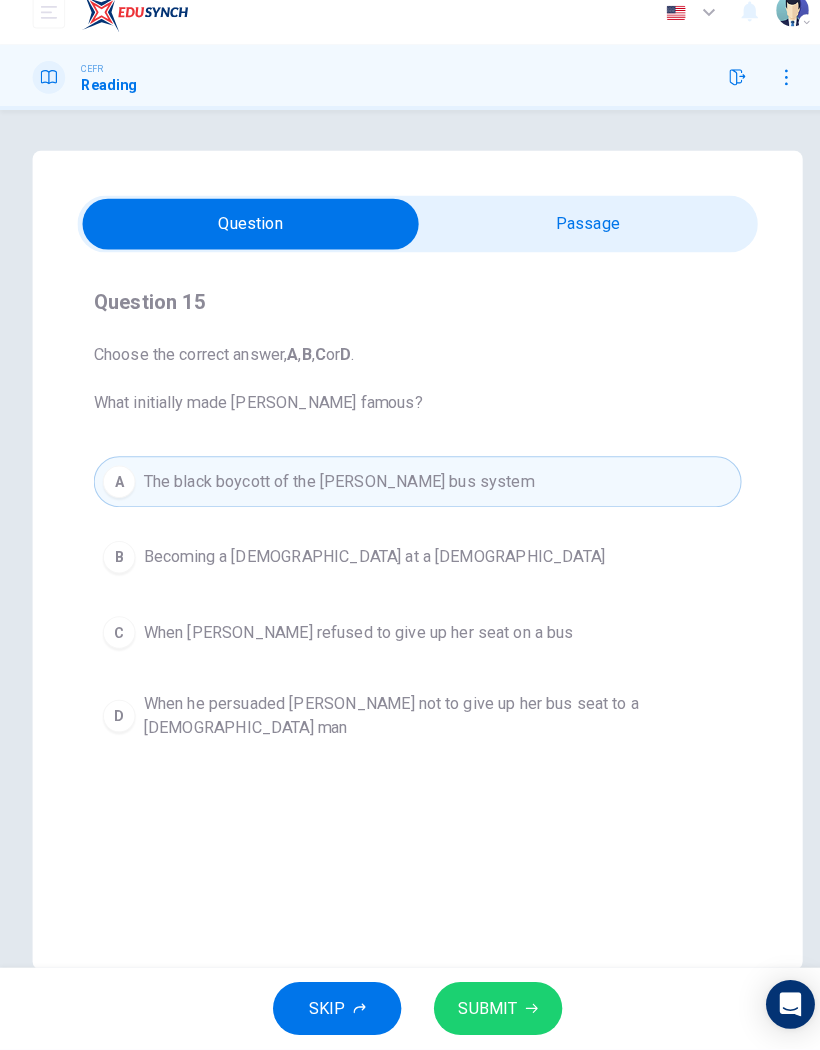 click on "SUBMIT" at bounding box center (479, 1010) 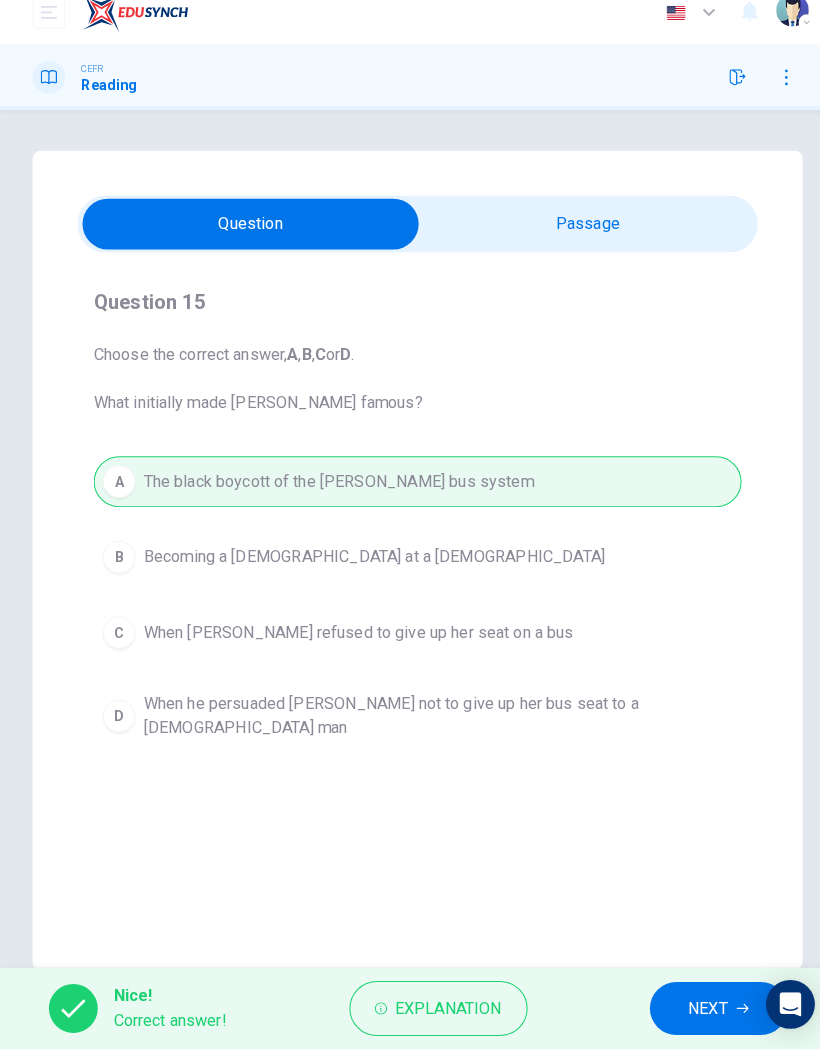 click on "NEXT" at bounding box center [695, 1010] 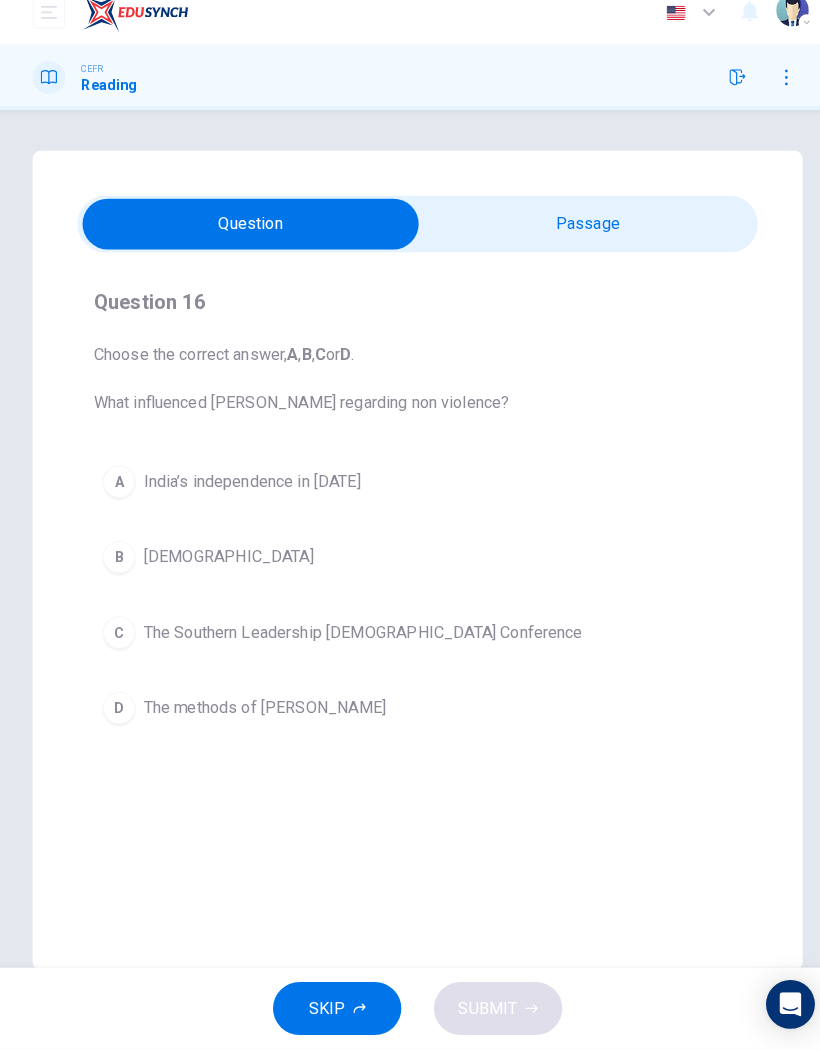 click at bounding box center [246, 240] 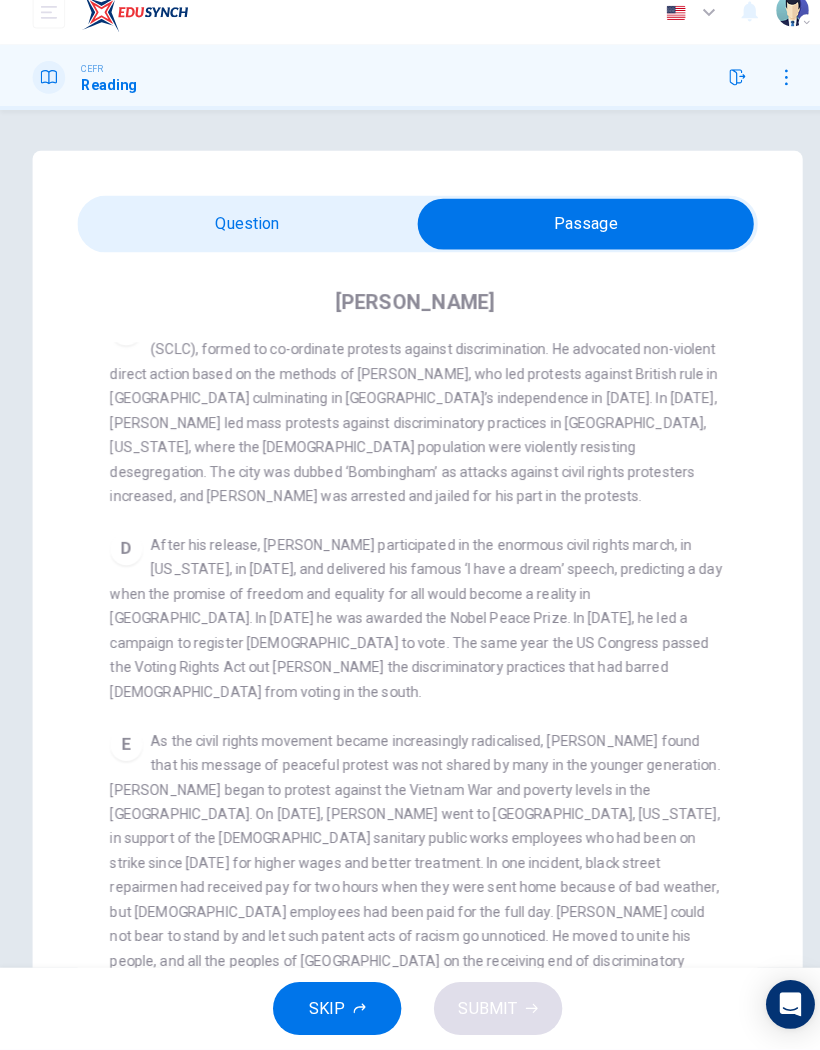 scroll, scrollTop: 917, scrollLeft: 0, axis: vertical 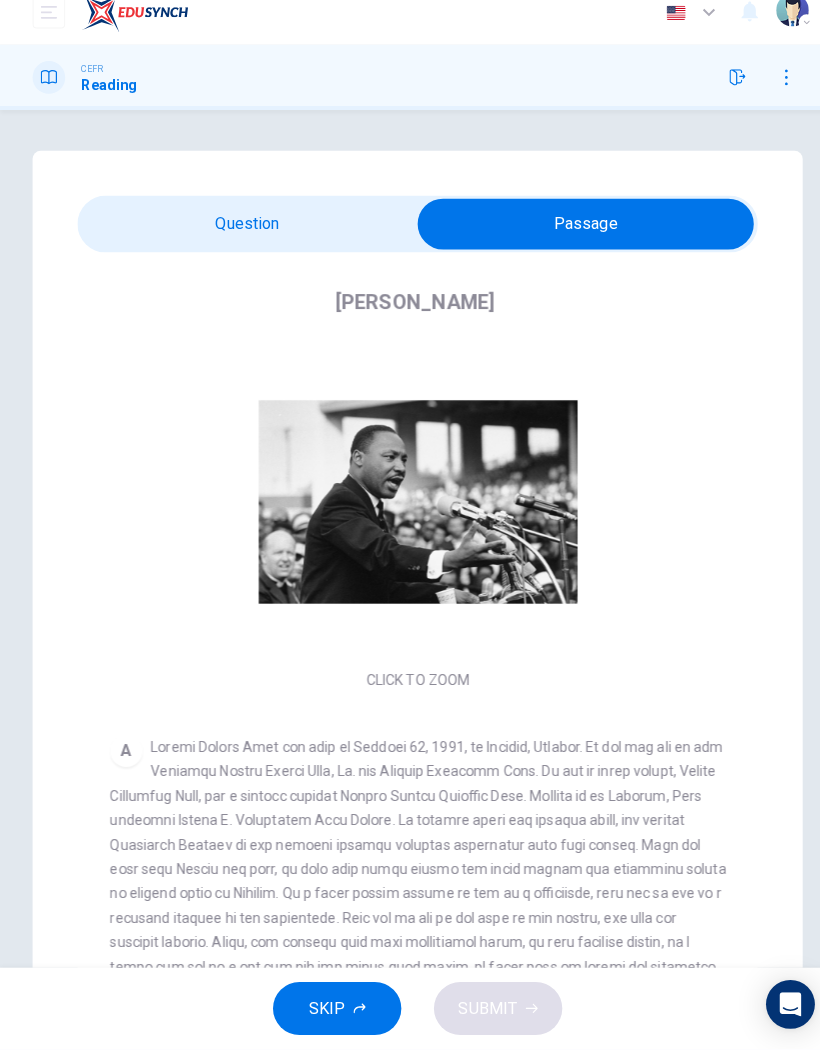 click at bounding box center [575, 240] 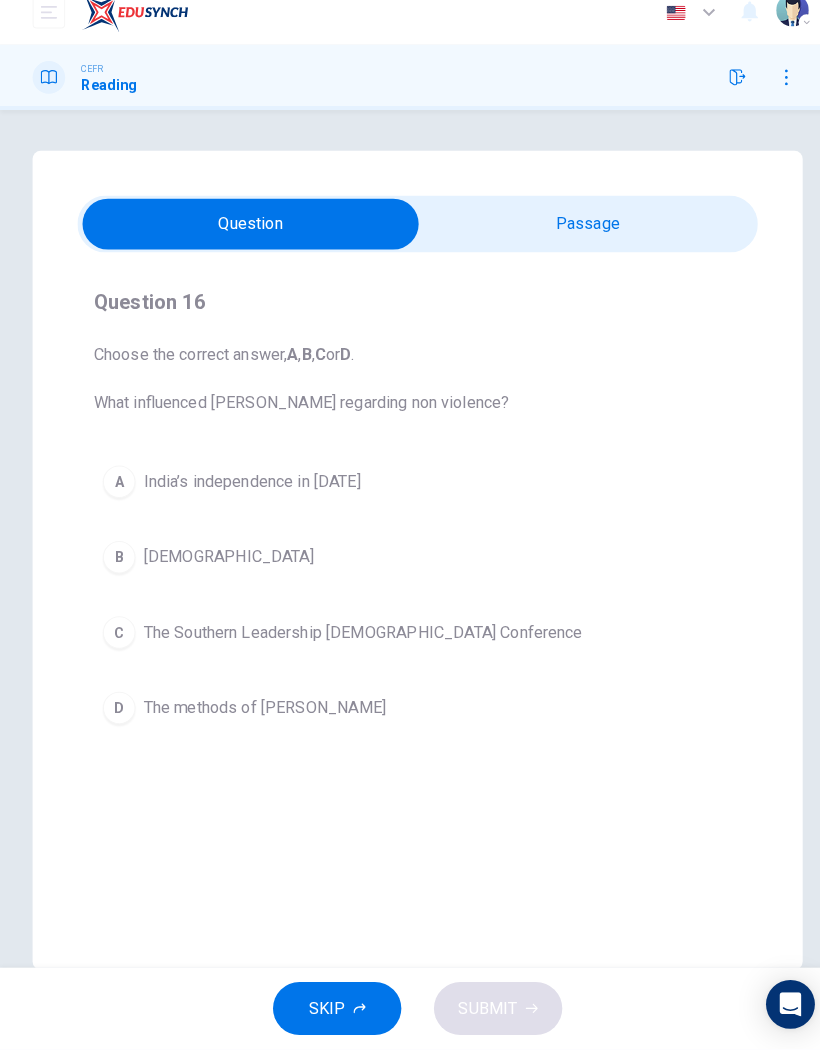 click at bounding box center (246, 240) 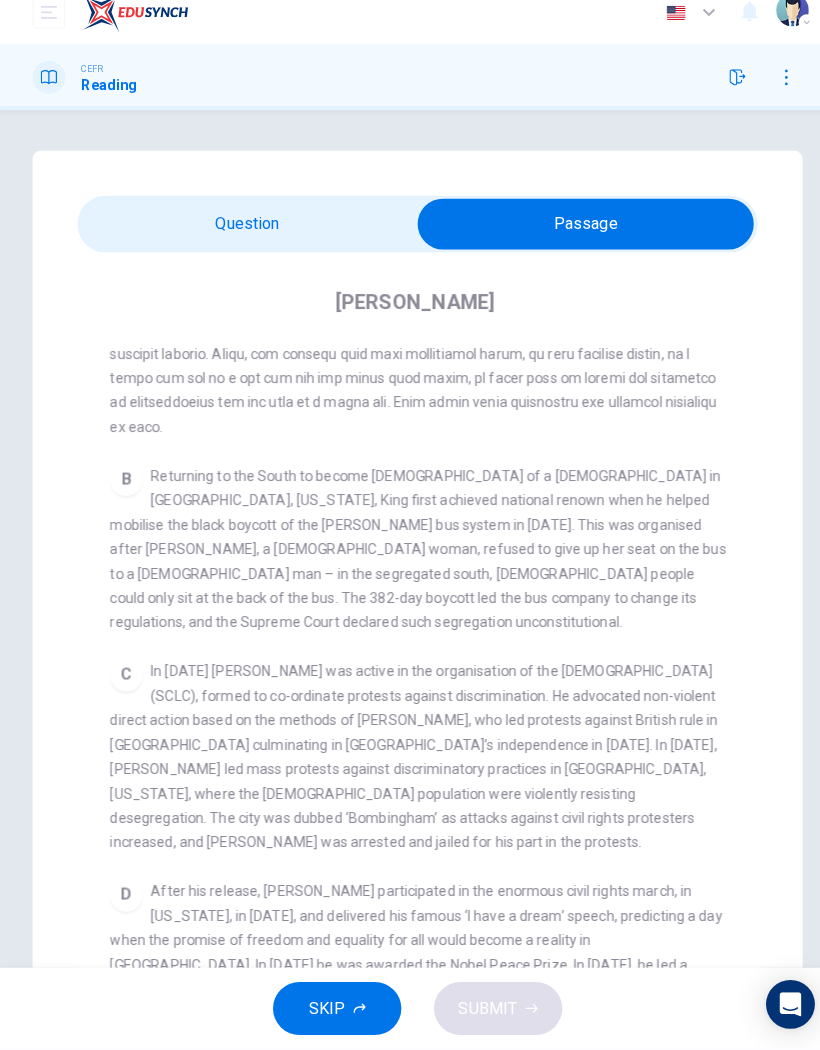 scroll, scrollTop: 579, scrollLeft: 0, axis: vertical 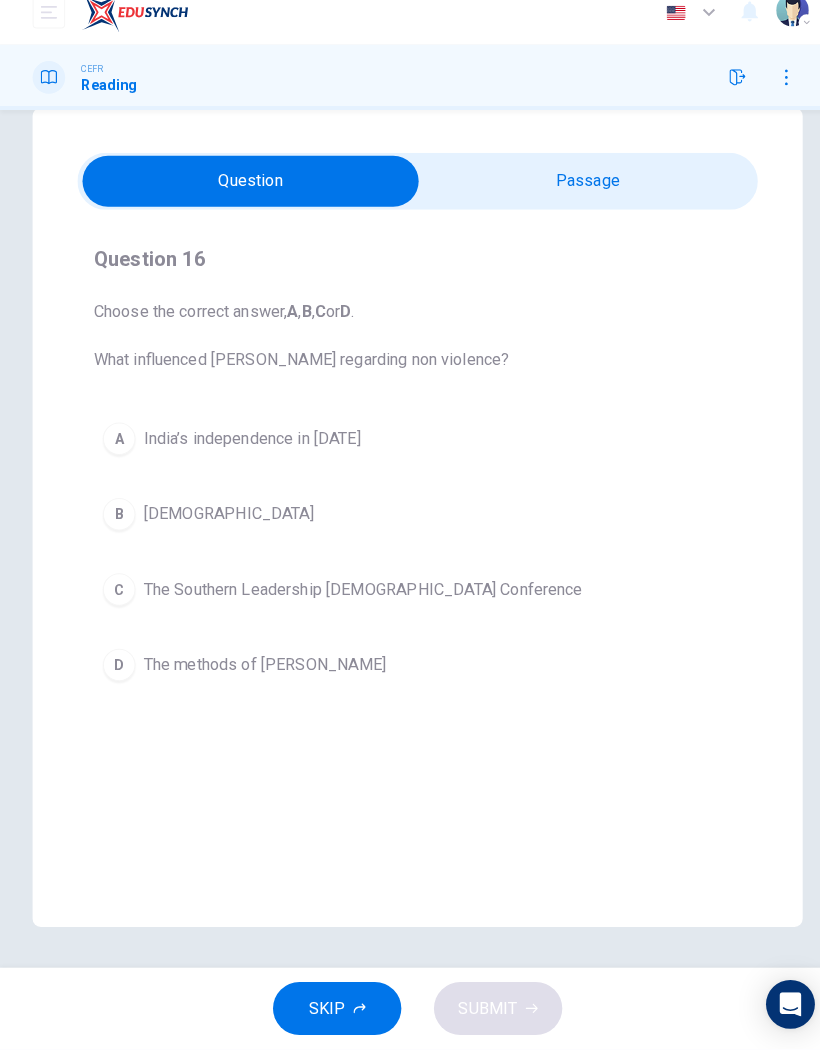 click on "D The methods of [PERSON_NAME]" at bounding box center [410, 673] 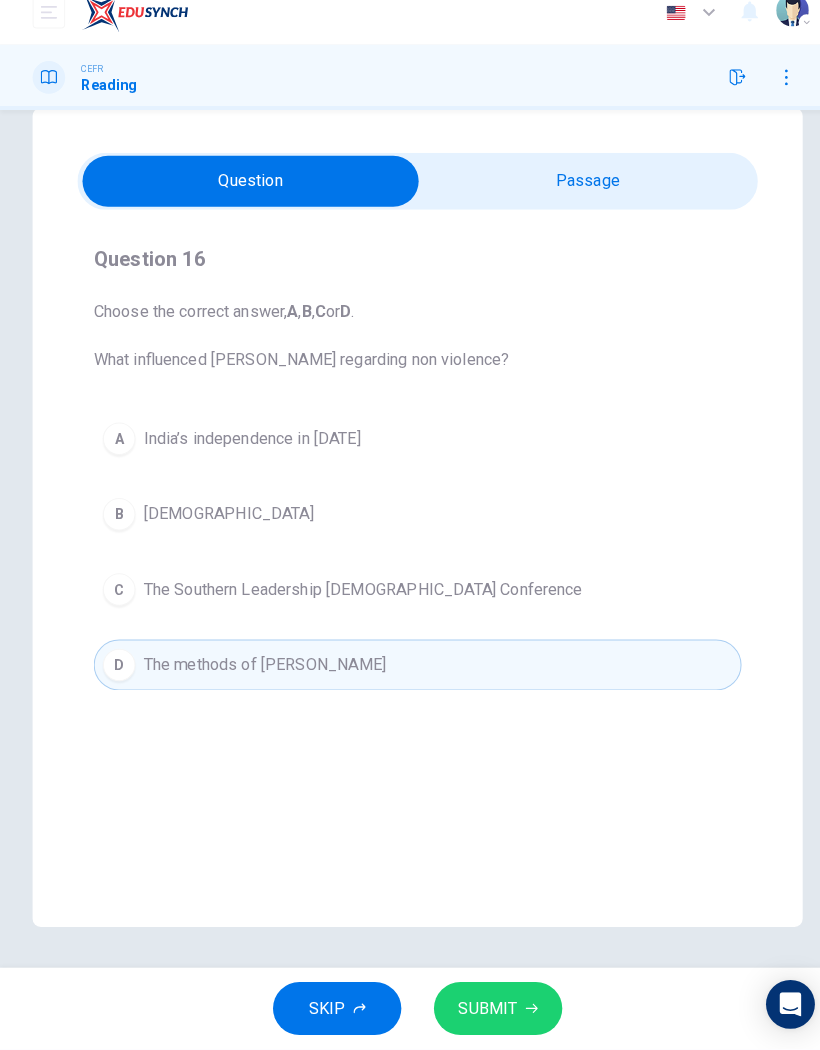 click on "SUBMIT" at bounding box center (479, 1010) 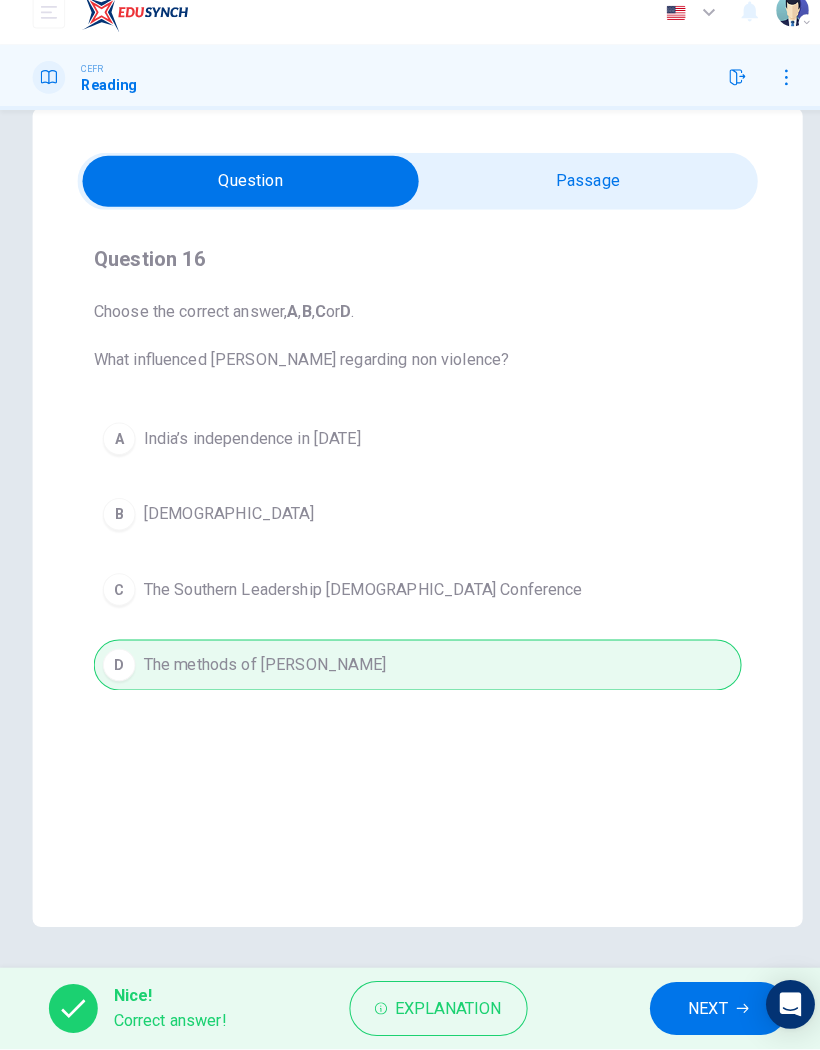 click on "NEXT" at bounding box center [695, 1010] 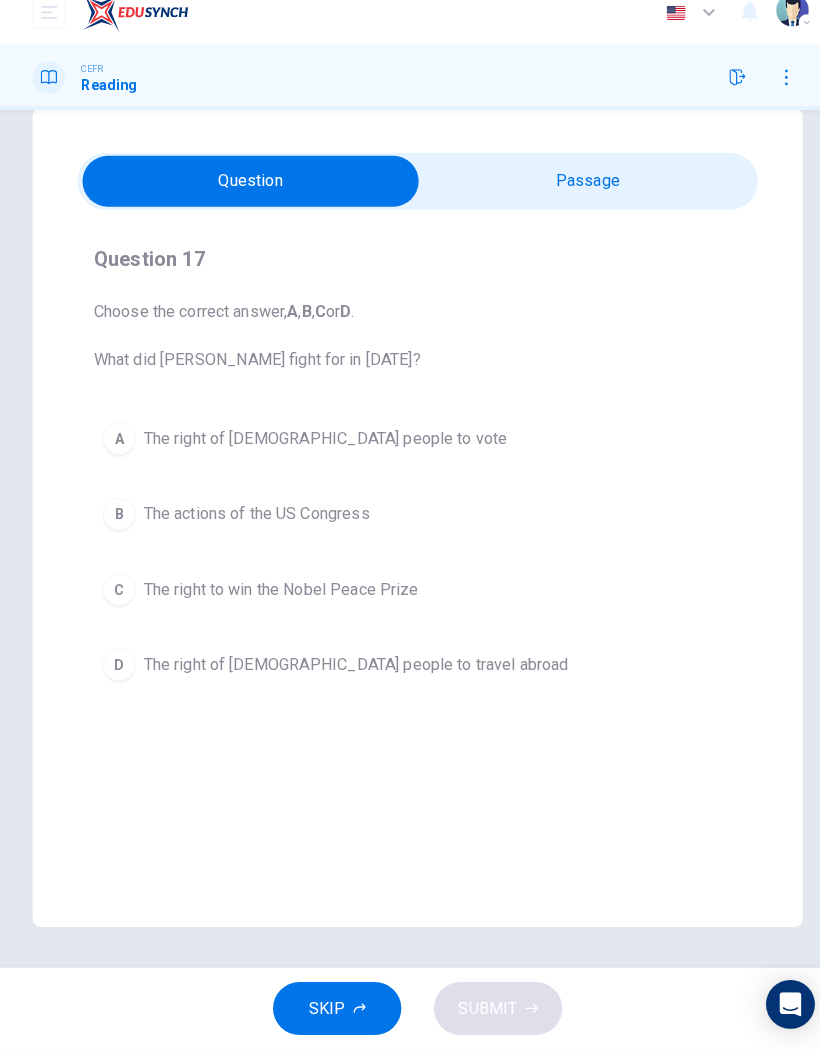 click at bounding box center (246, 198) 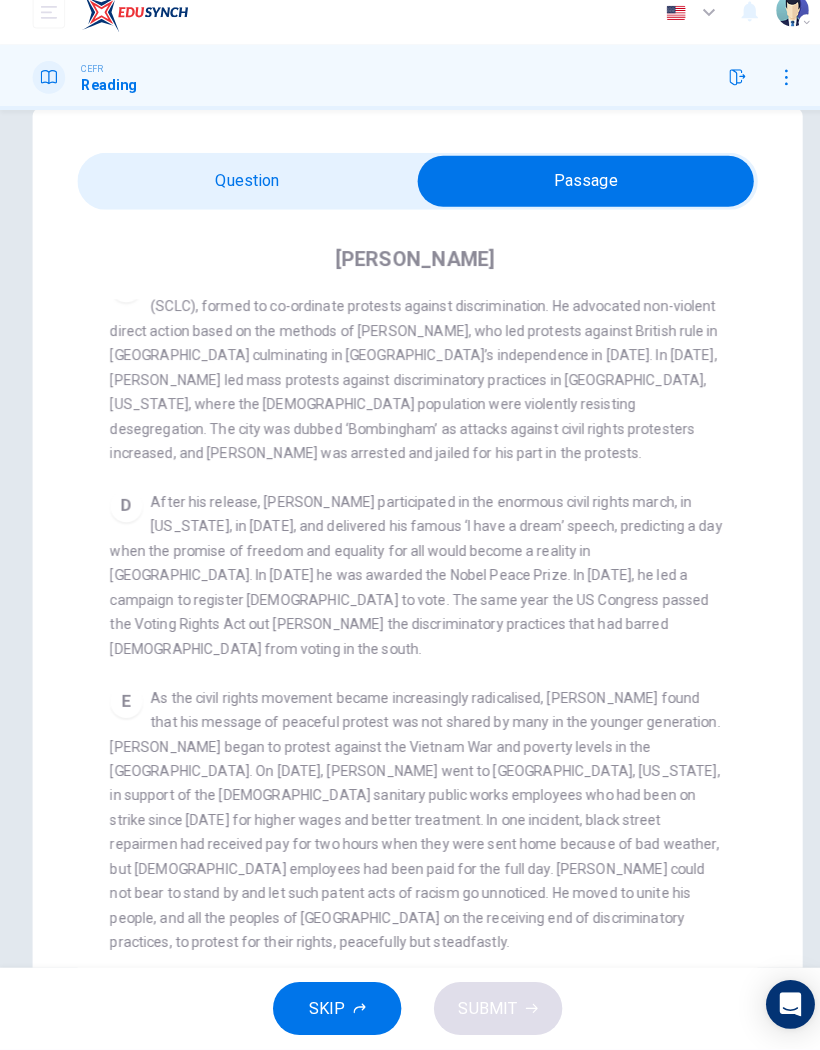 scroll, scrollTop: 917, scrollLeft: 0, axis: vertical 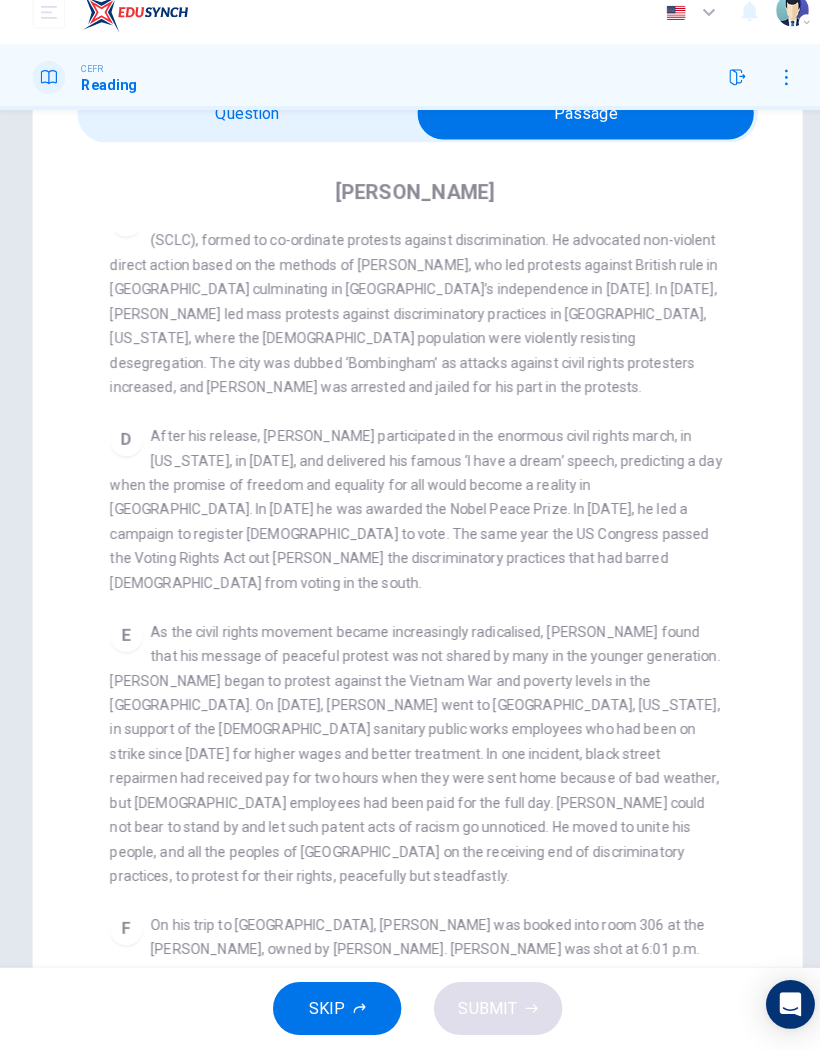 click at bounding box center [575, 132] 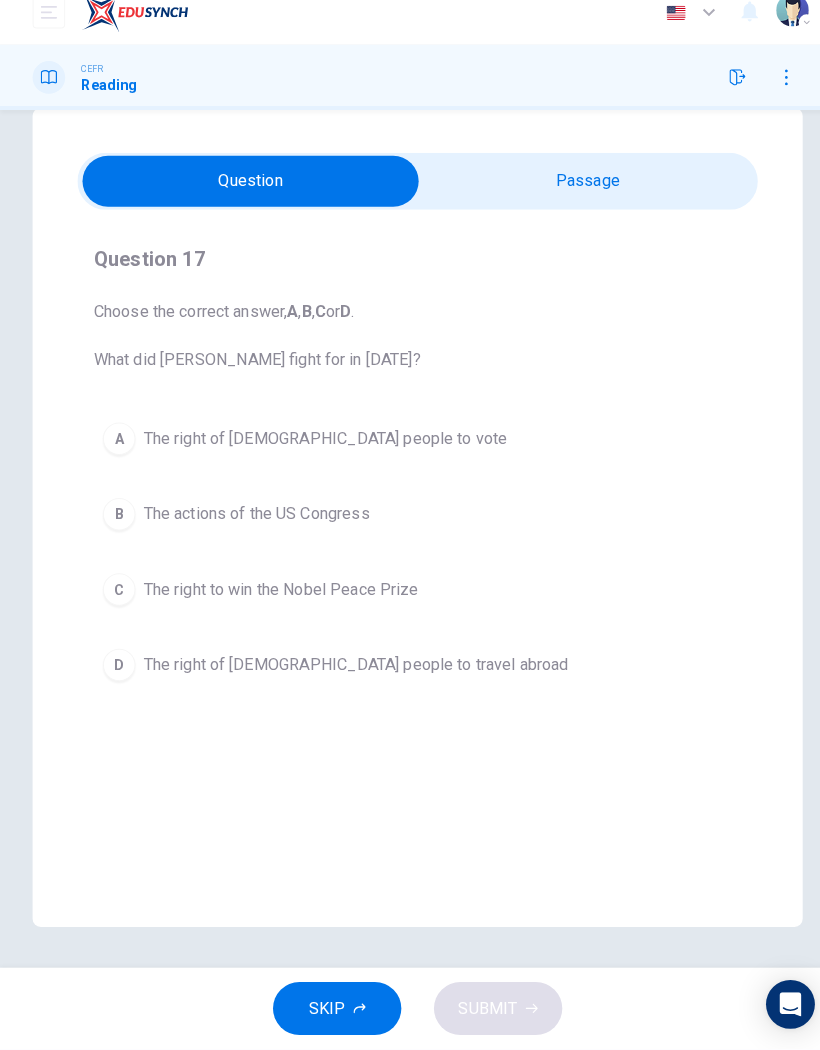 click on "A The right of [DEMOGRAPHIC_DATA] people to vote" at bounding box center [410, 451] 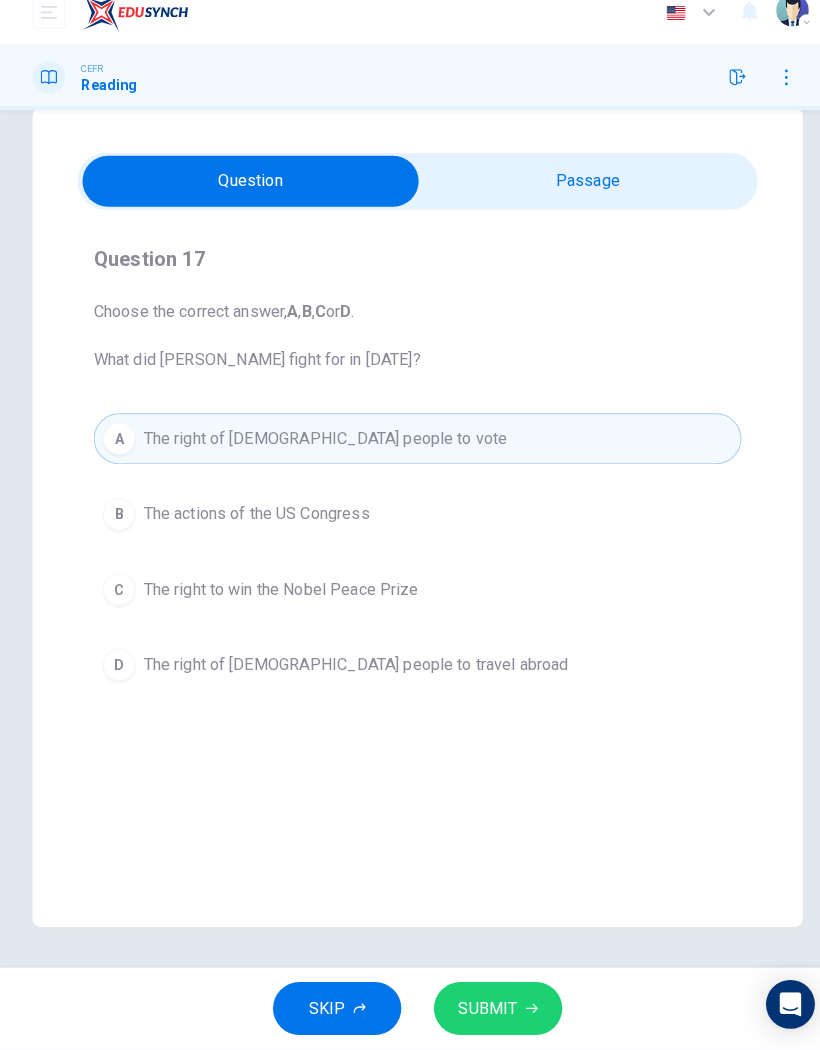 click on "SUBMIT" at bounding box center (489, 1010) 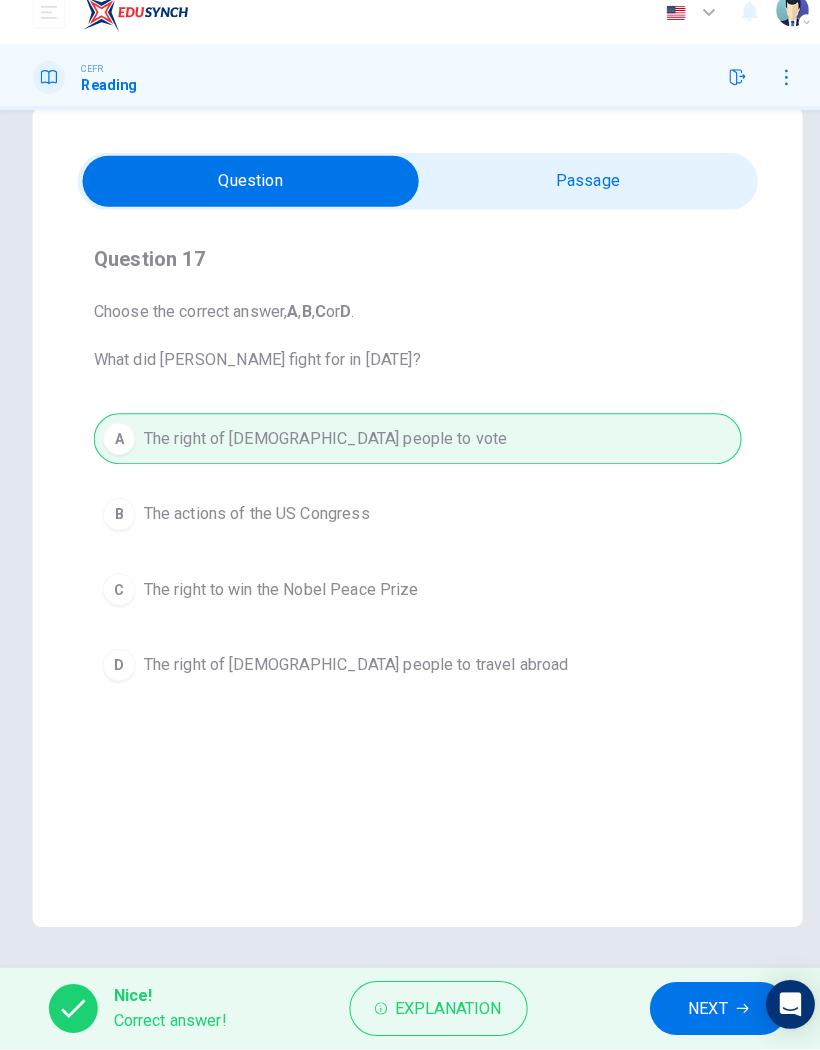 click on "NEXT" at bounding box center (705, 1010) 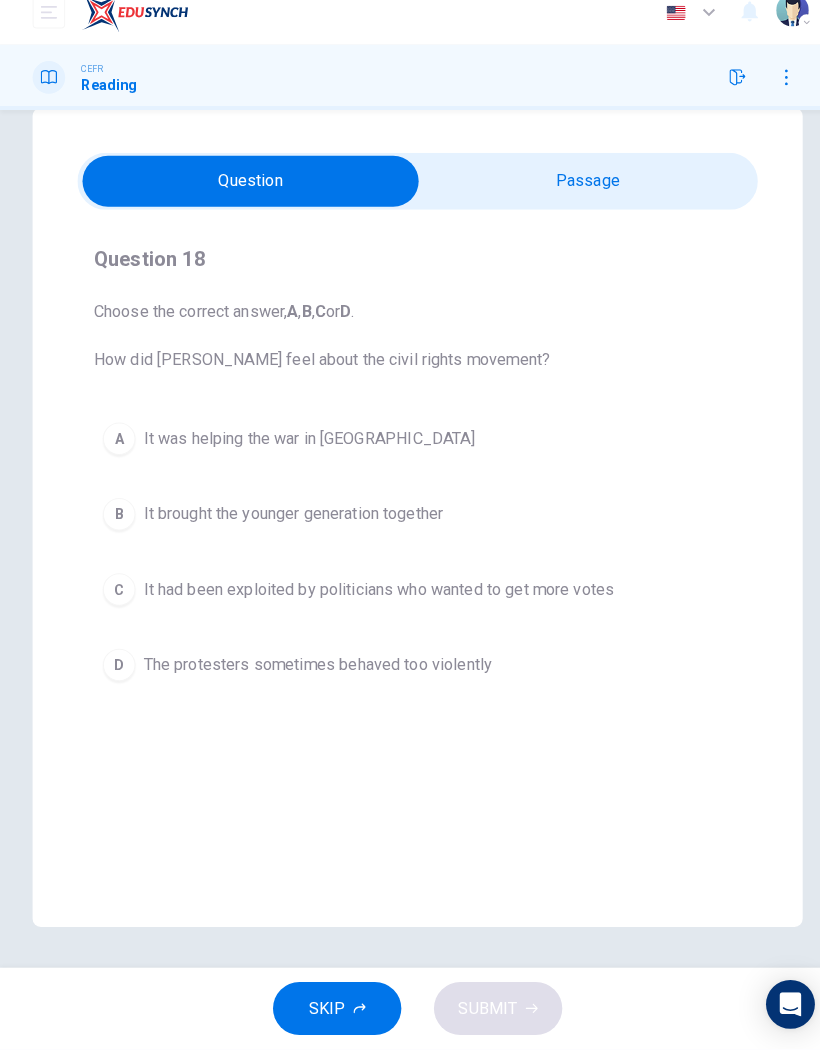 click at bounding box center [246, 198] 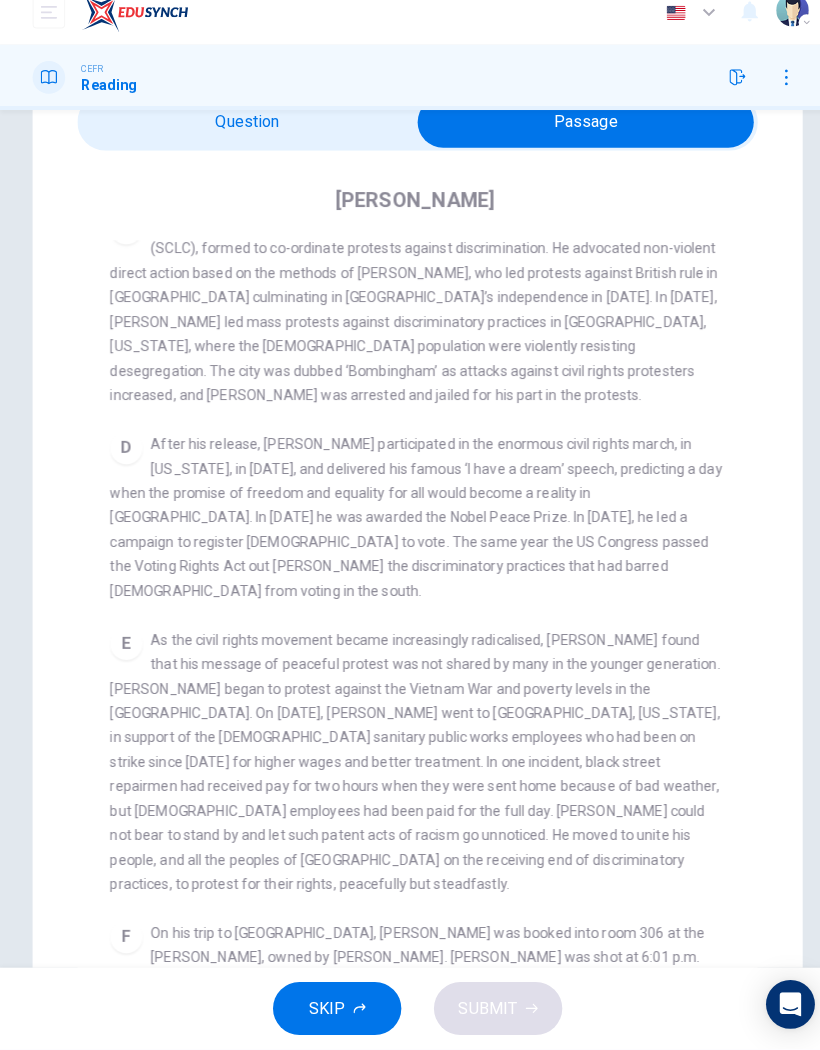 scroll, scrollTop: 101, scrollLeft: 0, axis: vertical 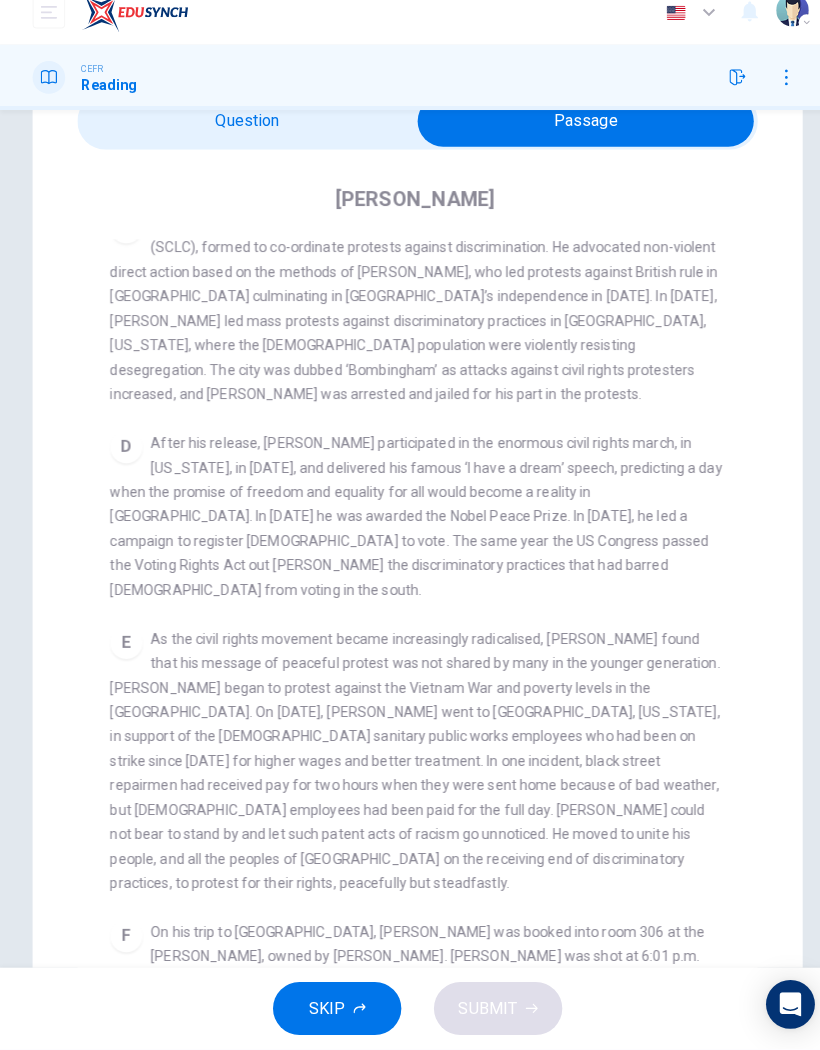 click on "[PERSON_NAME] CLICK TO ZOOM Click to Zoom A B Returning to the South to become [DEMOGRAPHIC_DATA] of a [DEMOGRAPHIC_DATA] in [GEOGRAPHIC_DATA], [US_STATE], [PERSON_NAME] first achieved national renown when he helped mobilise the black boycott of the [PERSON_NAME] bus system in [DATE]. This was organised after [PERSON_NAME], a [DEMOGRAPHIC_DATA] woman, refused to give up her seat on the bus to a [DEMOGRAPHIC_DATA] man – in the segregated south, [DEMOGRAPHIC_DATA] people could only sit at the back of the bus. The 382-day boycott led the bus company to change its regulations, and the Supreme Court declared such segregation unconstitutional. C D E F" at bounding box center [410, 585] 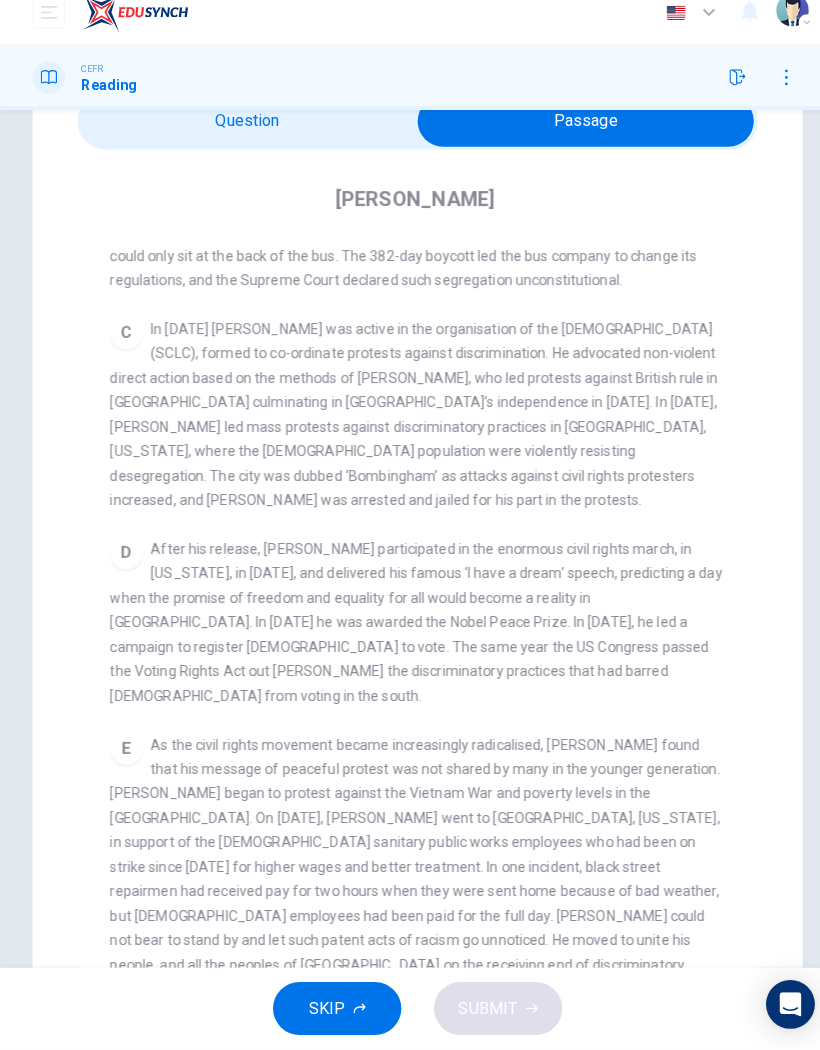 scroll, scrollTop: 763, scrollLeft: 0, axis: vertical 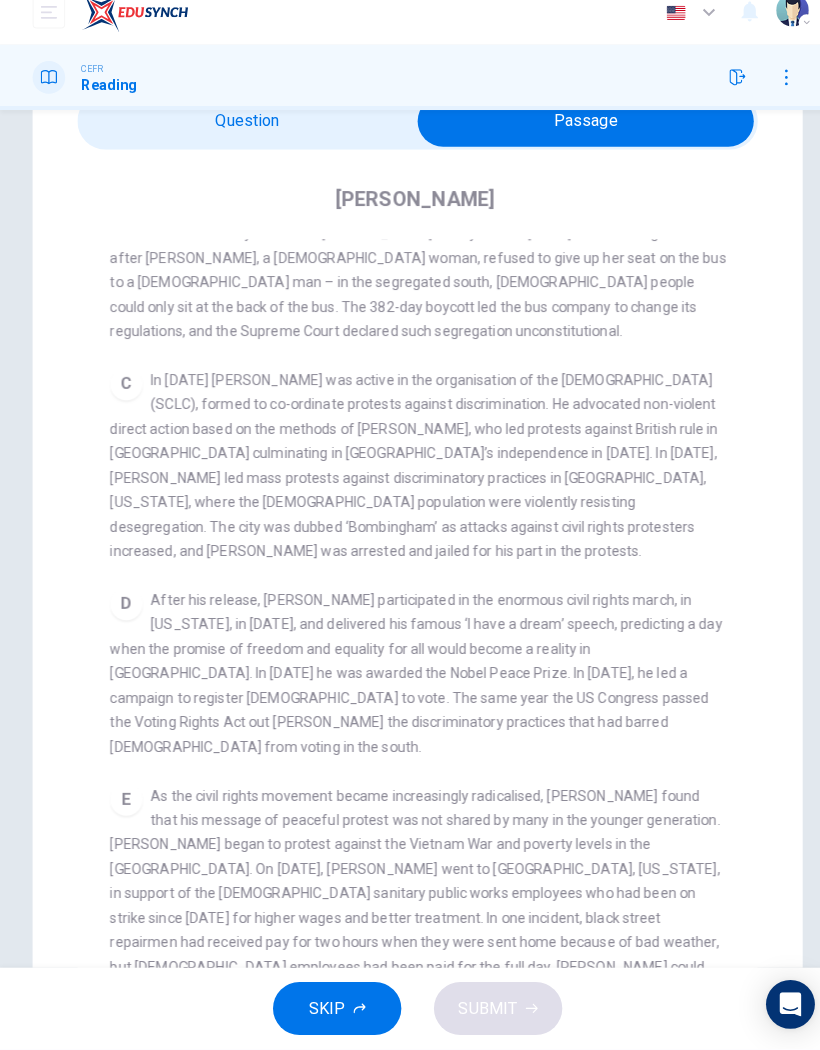 click at bounding box center (575, 139) 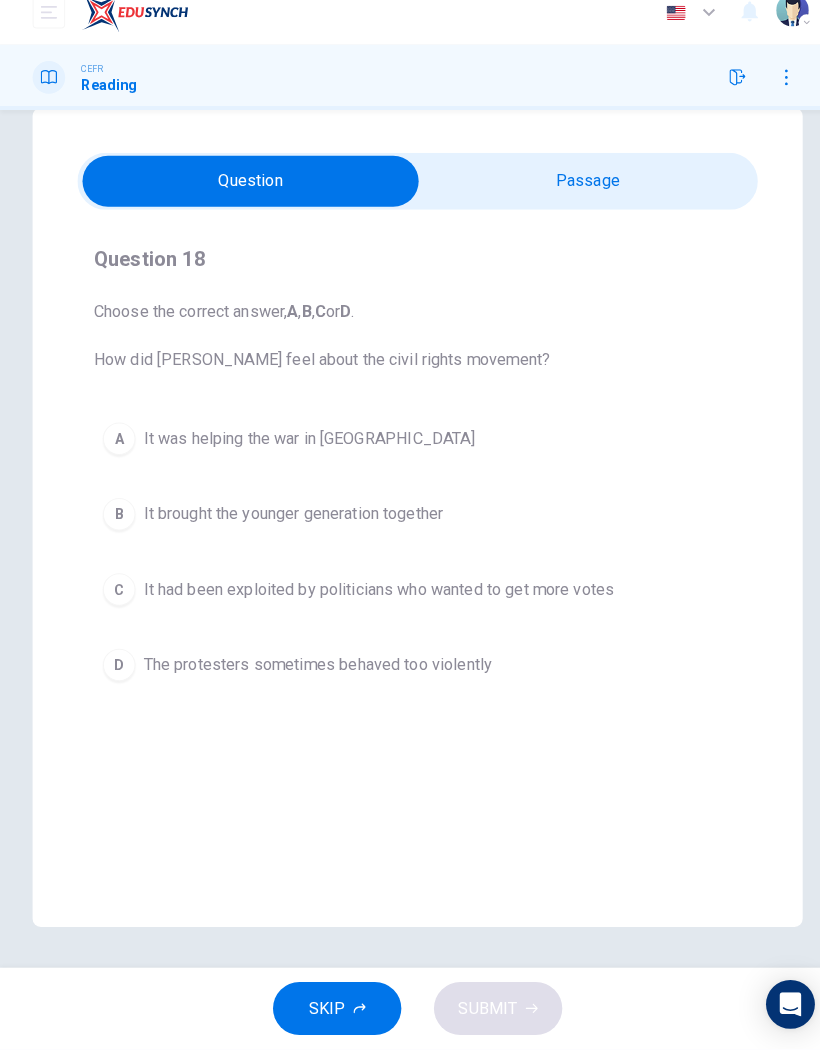 scroll, scrollTop: 42, scrollLeft: 0, axis: vertical 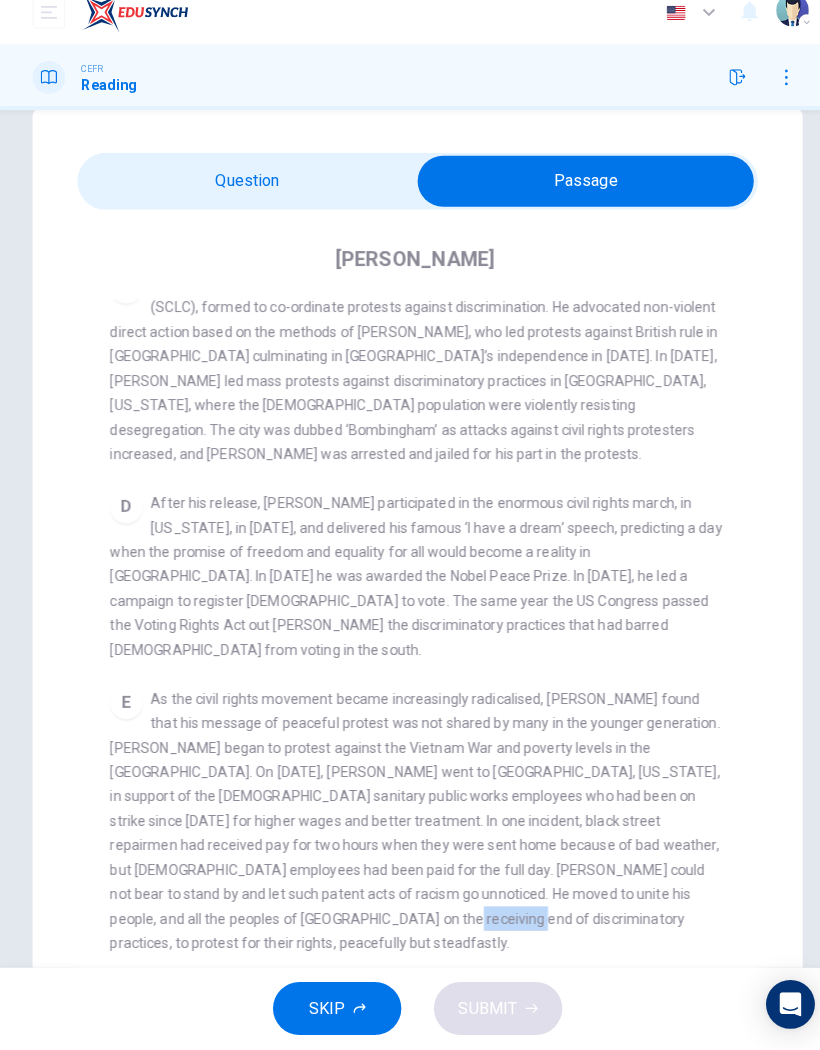 click on "After his release, [PERSON_NAME] participated in the enormous civil rights march, in [US_STATE], in [DATE], and delivered his famous ‘I have a dream’ speech, predicting a day when the promise of freedom and equality for all would become a reality in [GEOGRAPHIC_DATA]. In [DATE] he was awarded the Nobel Peace Prize. In [DATE], he led a campaign to register [DEMOGRAPHIC_DATA] to vote. The same year the US Congress passed the Voting Rights Act out [PERSON_NAME] the discriminatory practices that had barred [DEMOGRAPHIC_DATA] from voting in the south." at bounding box center (408, 586) 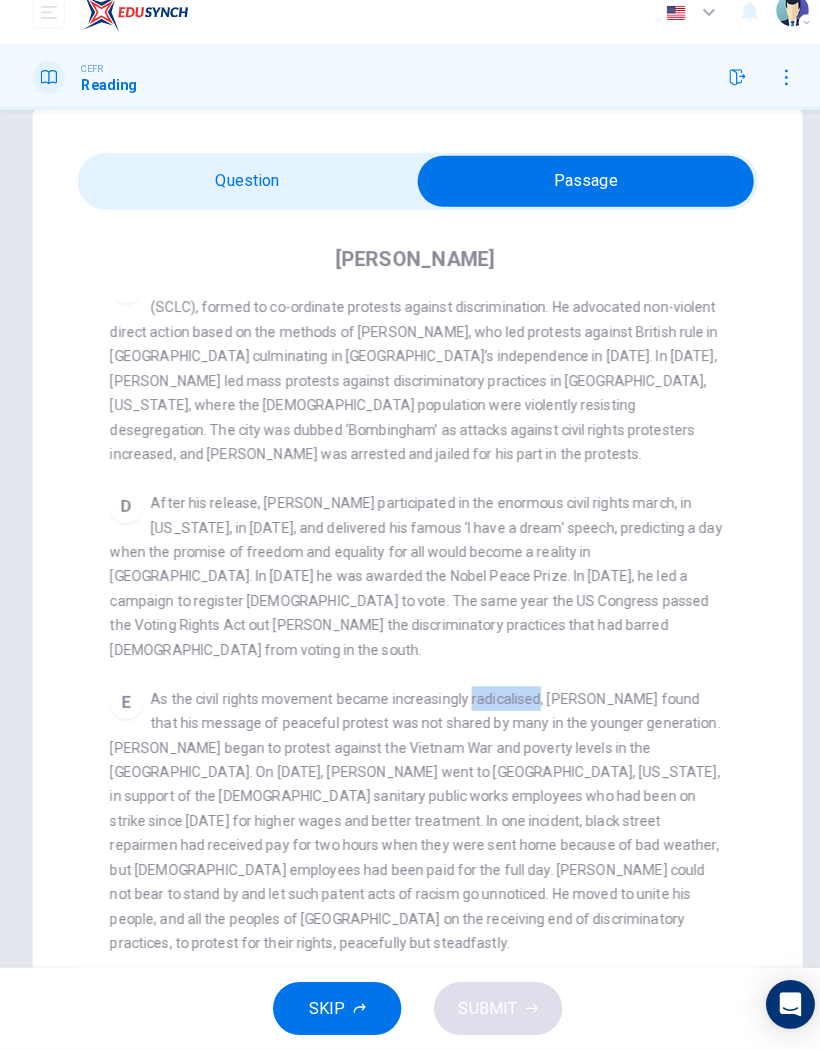 click at bounding box center (575, 198) 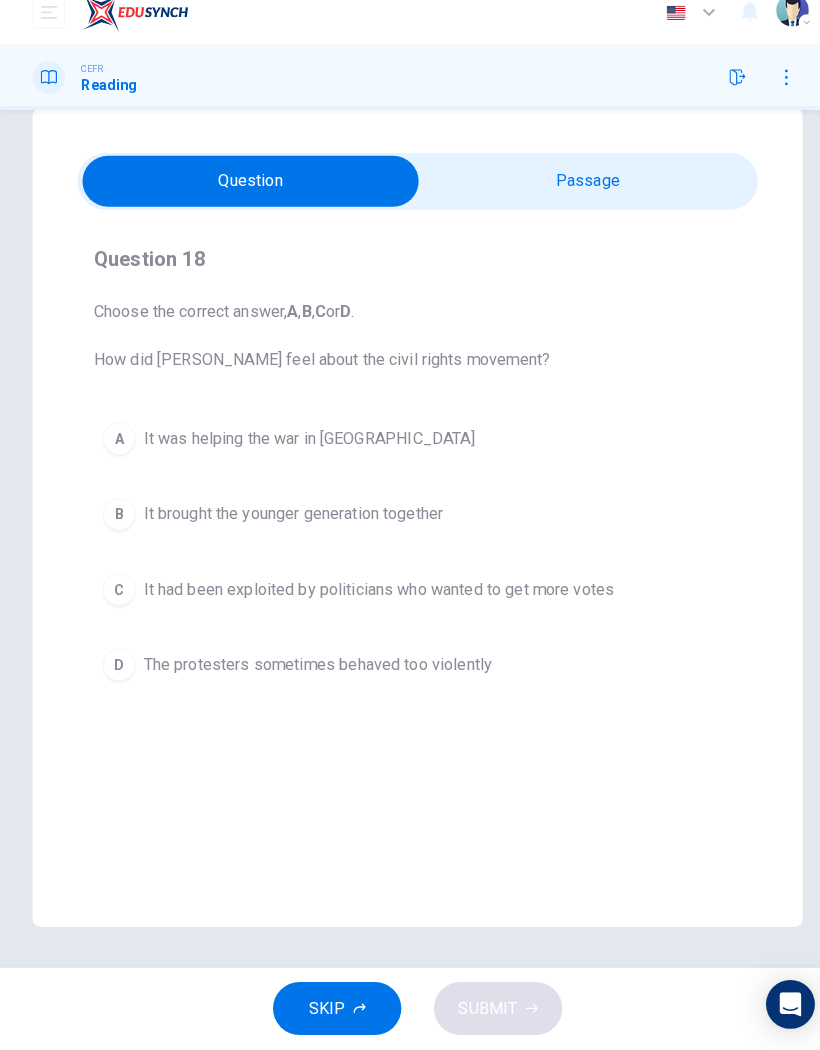 click at bounding box center [246, 198] 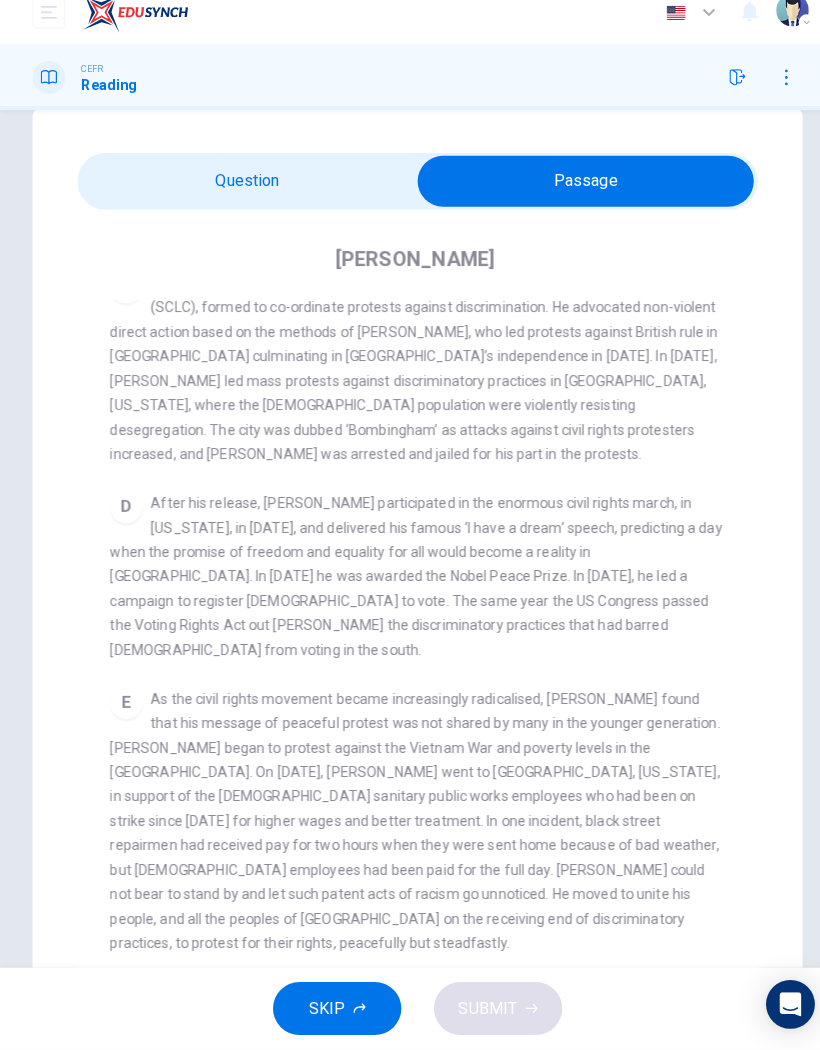 click at bounding box center [575, 198] 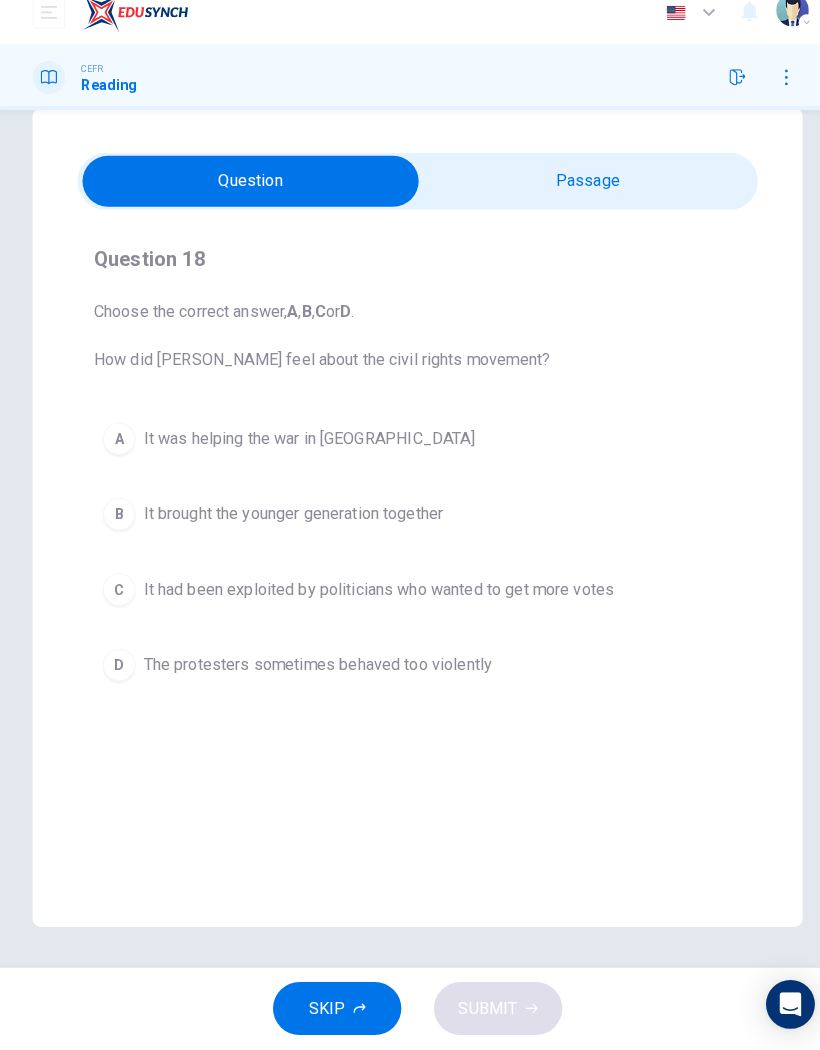 click on "C" at bounding box center [117, 599] 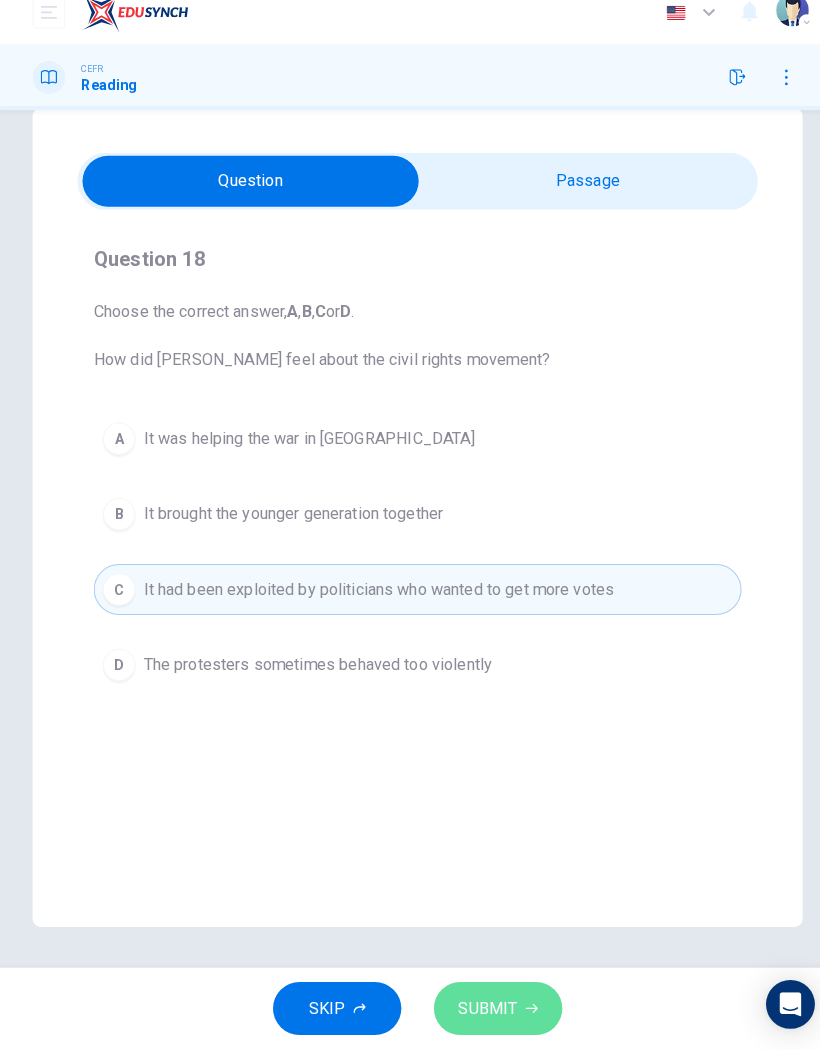 click on "SUBMIT" at bounding box center [489, 1010] 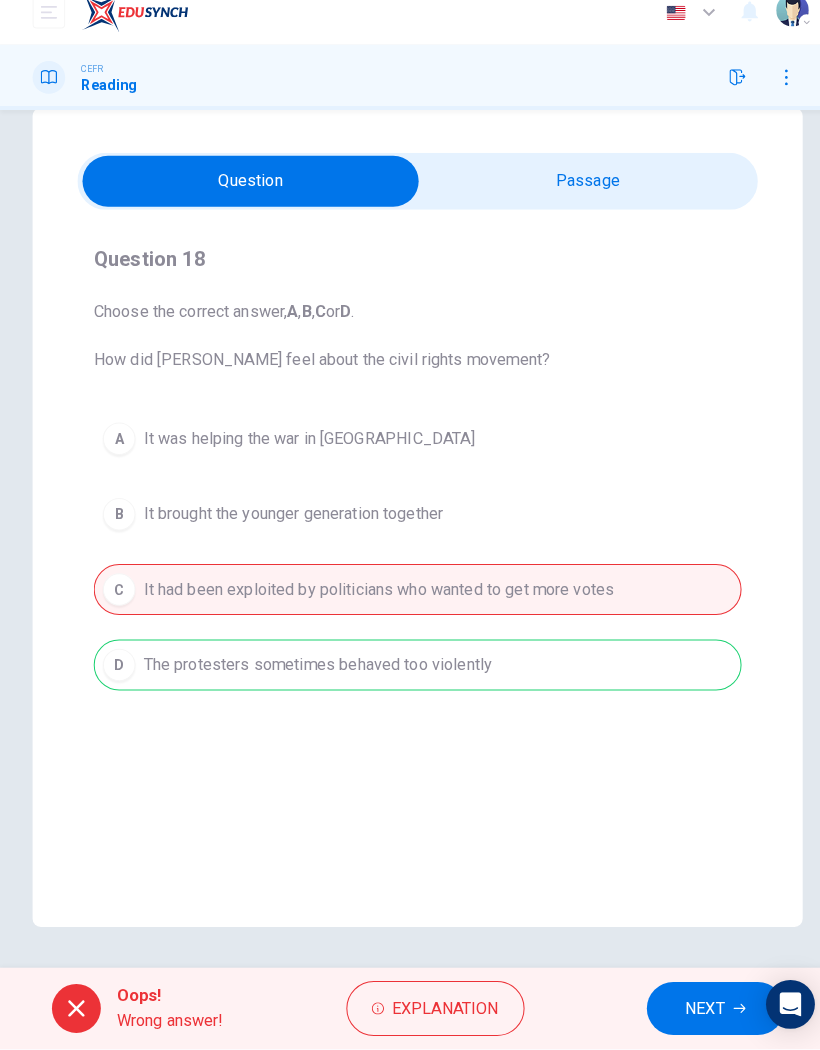 click on "NEXT" at bounding box center [702, 1010] 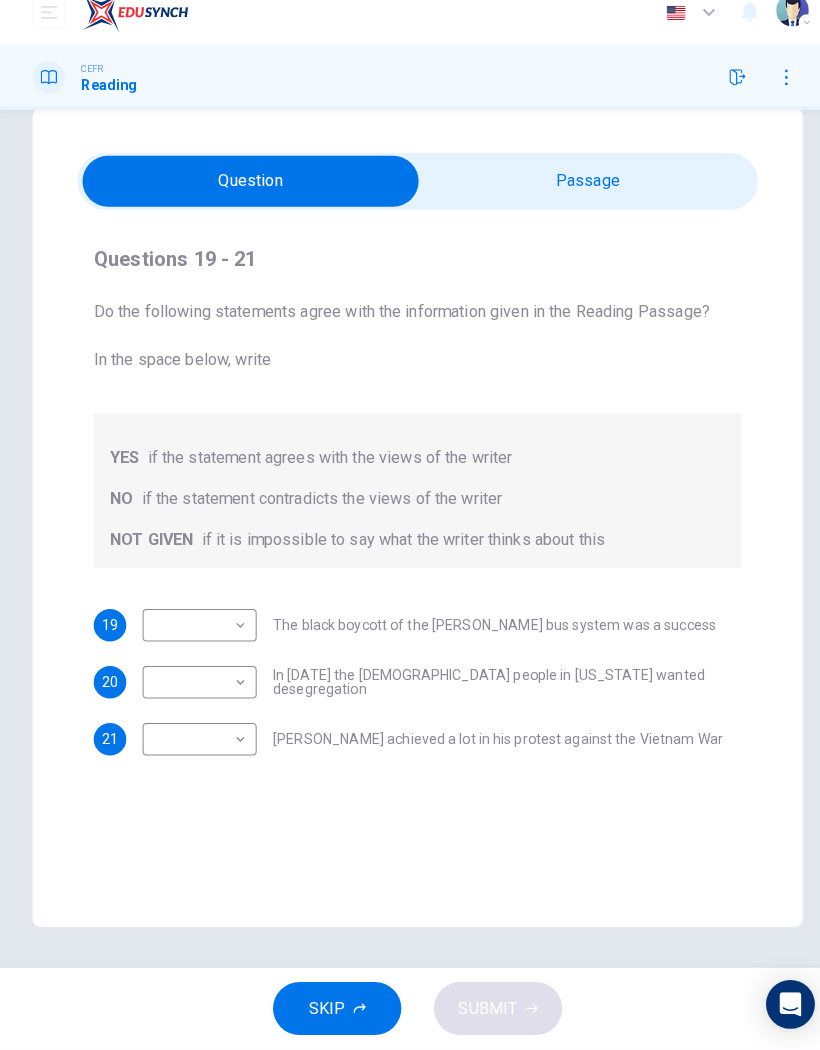 click at bounding box center [246, 198] 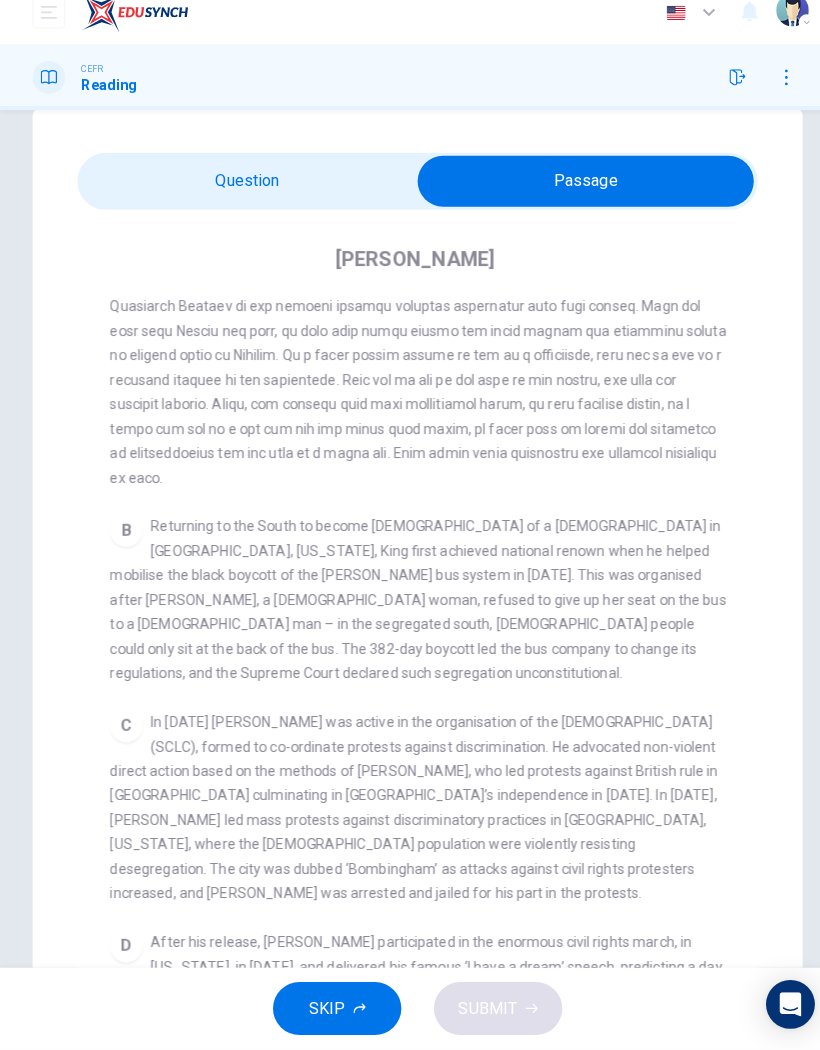 scroll, scrollTop: 487, scrollLeft: 0, axis: vertical 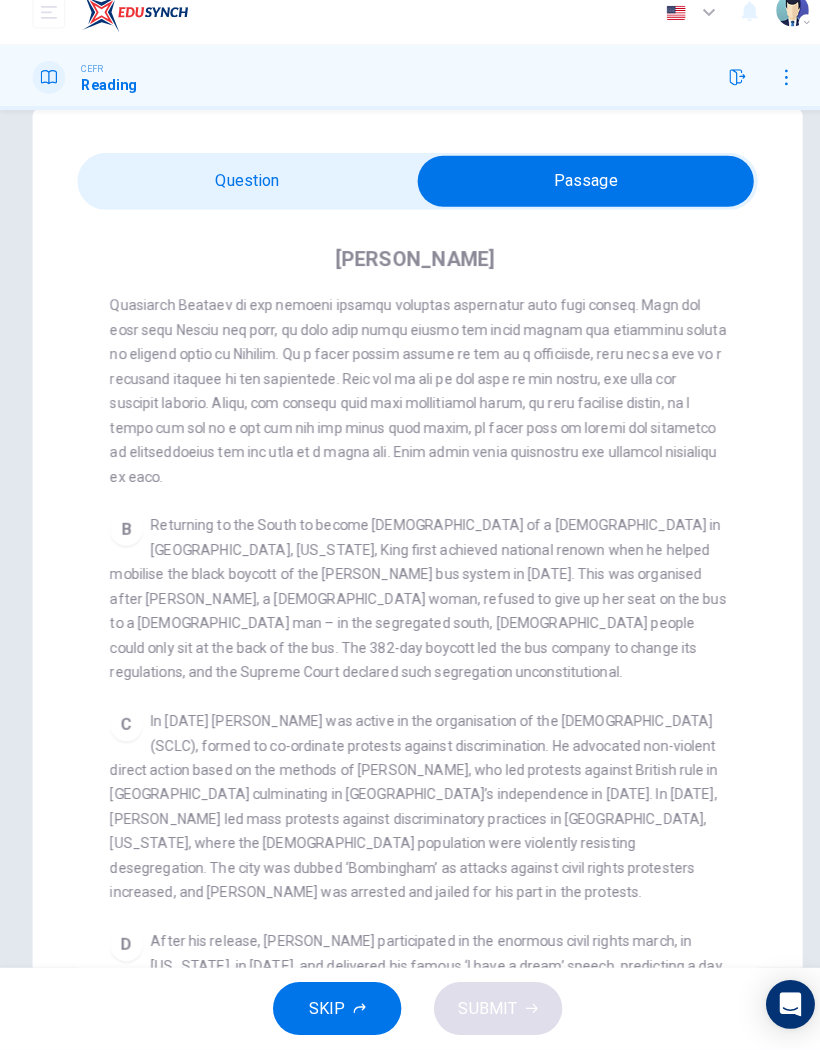 click at bounding box center (575, 198) 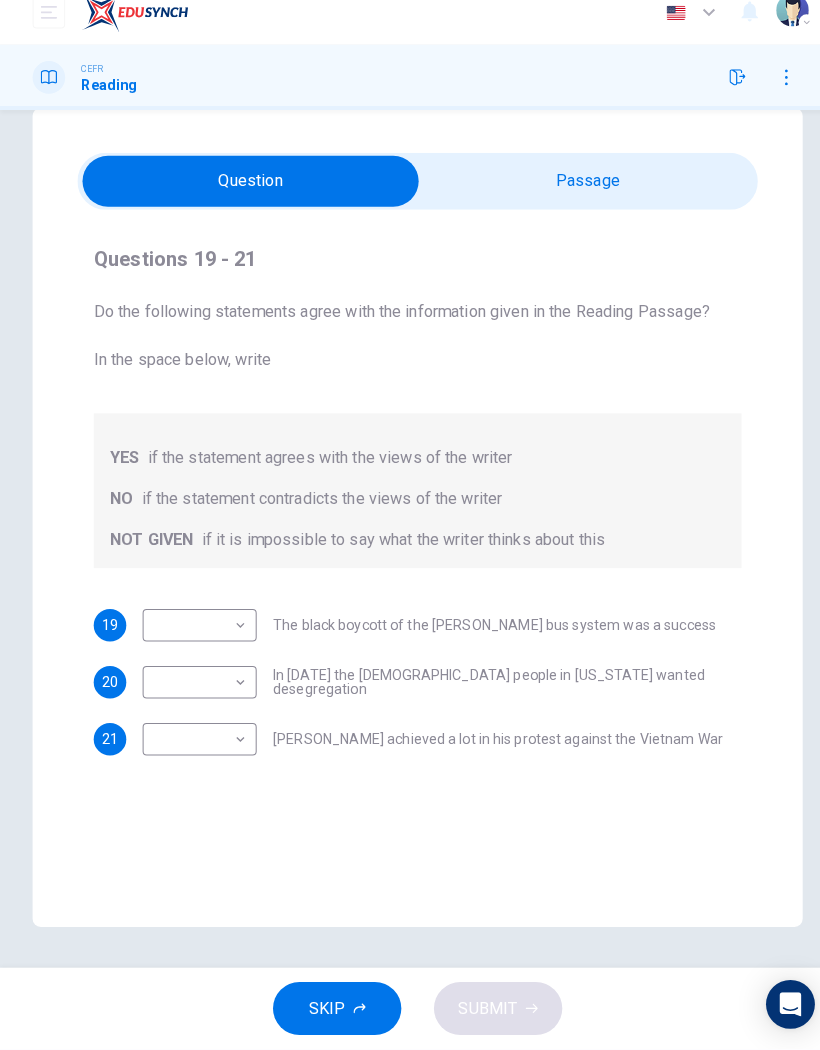 click on "Dashboard Practice Start a test Analysis English en ​ [PERSON_NAME] [PERSON_NAME] CEFR Reading Questions 19 - 21 Do the following statements agree with the information given in the Reading Passage? In the space below, write YES if the statement agrees with the views of the writer NO if the statement contradicts the views of the writer NOT GIVEN if it is impossible to say what the writer thinks about this 19 ​ ​ The black boycott of the [PERSON_NAME] bus system was a success 20 ​ ​ In [DATE] the [DEMOGRAPHIC_DATA] people in [US_STATE] wanted desegregation 21 ​ ​ [PERSON_NAME] achieved a lot in his protest against the Vietnam War [PERSON_NAME] CLICK TO ZOOM Click to Zoom A B C D E F SKIP SUBMIT Dashboard Practice Start a test Analysis Notifications © Copyright  2025
Audio Timer 00:22:42 END SESSION" at bounding box center [410, 525] 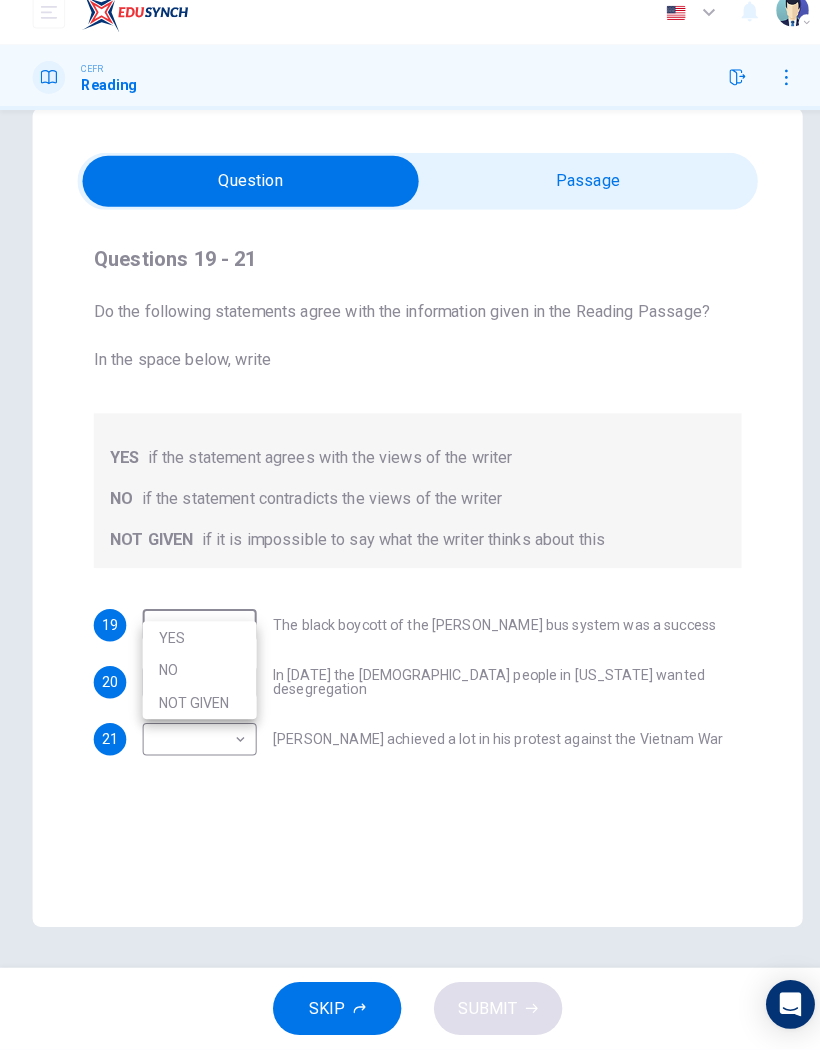 click on "YES" at bounding box center (196, 646) 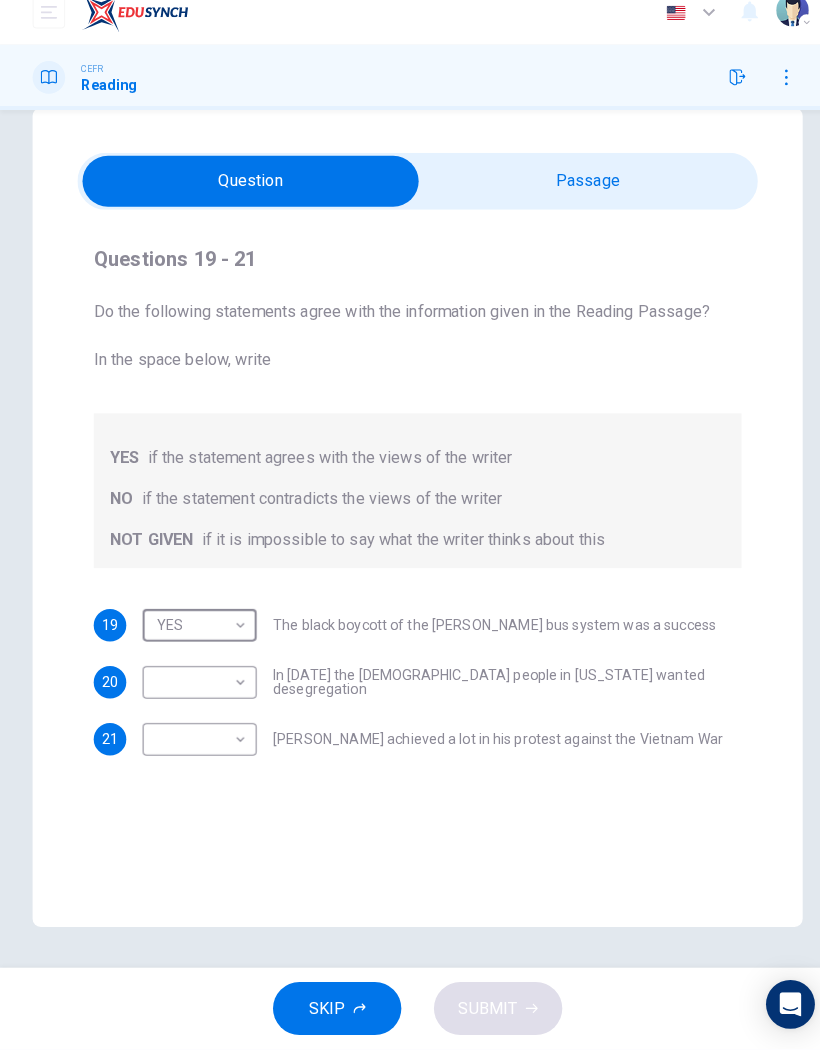 click at bounding box center [246, 198] 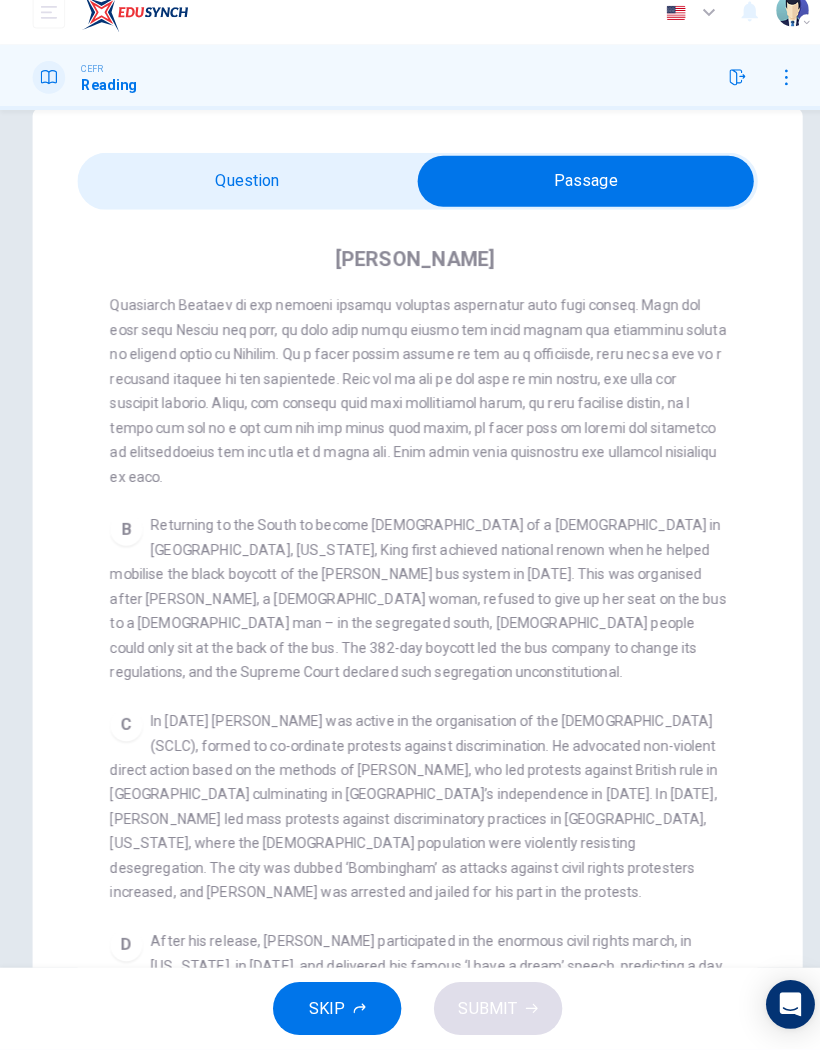 click at bounding box center [575, 198] 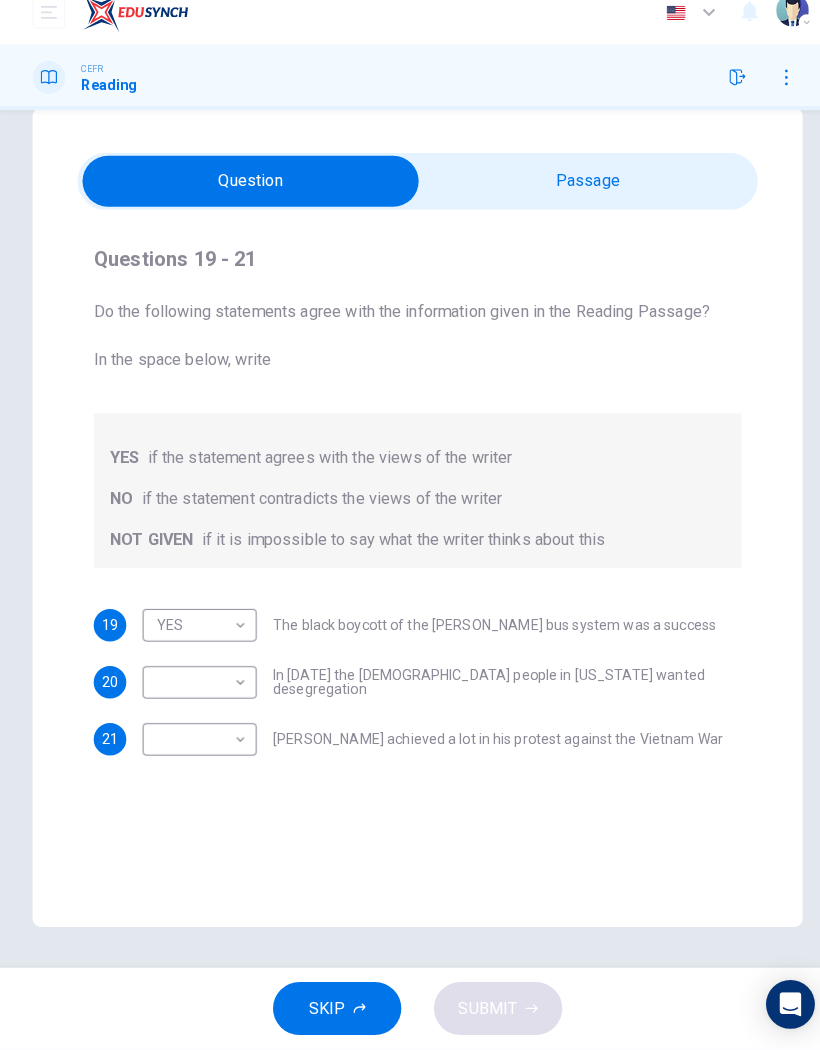 click on "Dashboard Practice Start a test Analysis English en ​ [PERSON_NAME] [PERSON_NAME] CEFR Reading Questions 19 - 21 Do the following statements agree with the information given in the Reading Passage? In the space below, write YES if the statement agrees with the views of the writer NO if the statement contradicts the views of the writer NOT GIVEN if it is impossible to say what the writer thinks about this 19 YES YES ​ The black boycott of the [PERSON_NAME] bus system was a success 20 ​ ​ In [DATE] the [DEMOGRAPHIC_DATA] people in [US_STATE] wanted desegregation 21 ​ ​ [PERSON_NAME] achieved a lot in his protest against the Vietnam War [PERSON_NAME] CLICK TO ZOOM Click to Zoom A B C D E F SKIP SUBMIT Dashboard Practice Start a test Analysis Notifications © Copyright  2025
Audio Timer 00:23:05 END SESSION" at bounding box center (410, 525) 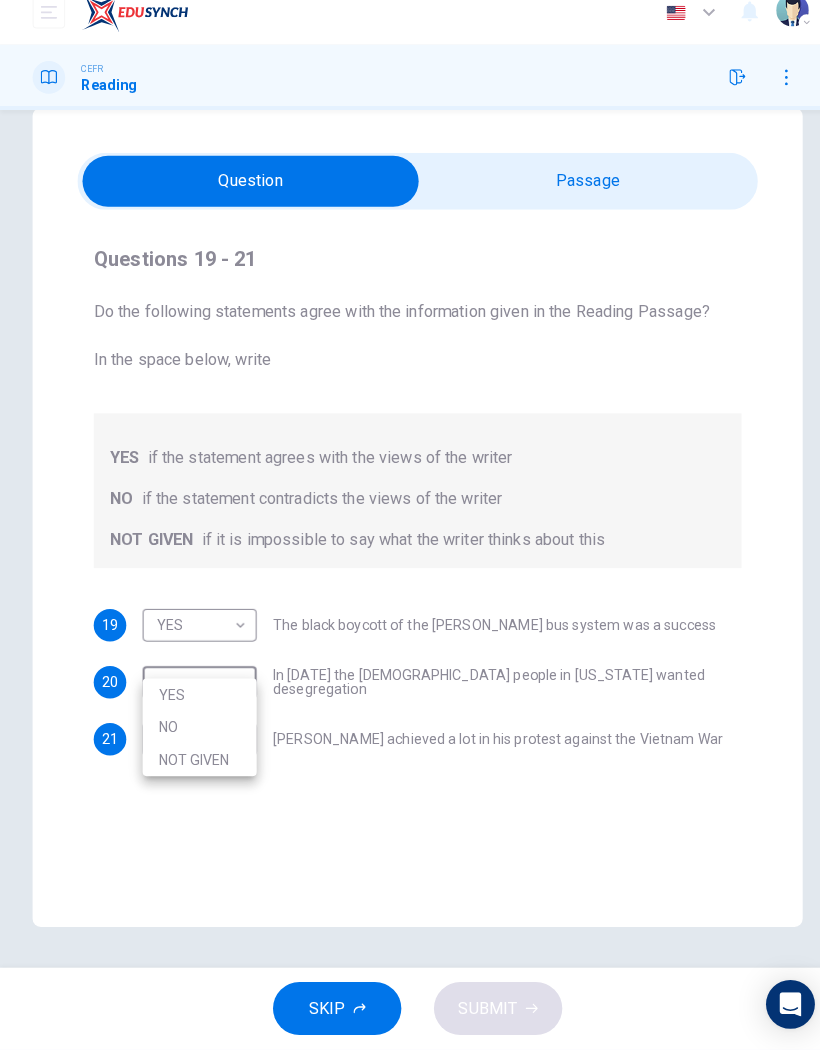 click on "NO" at bounding box center (196, 734) 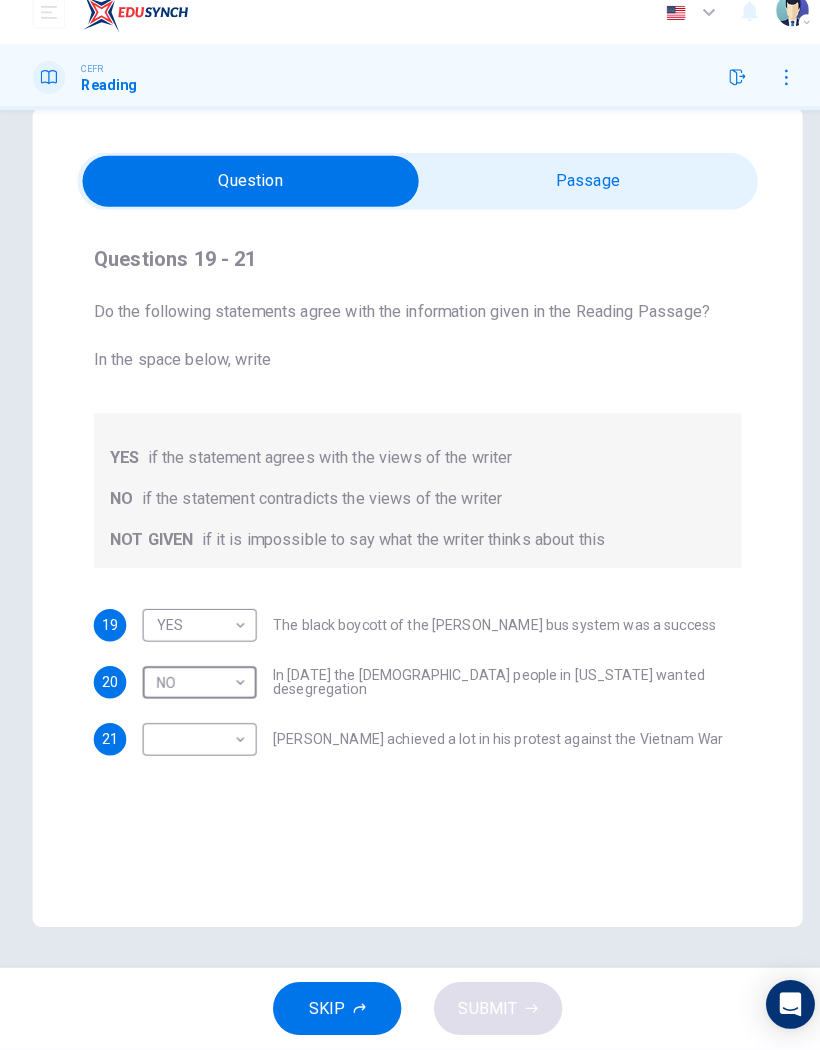 click at bounding box center (246, 198) 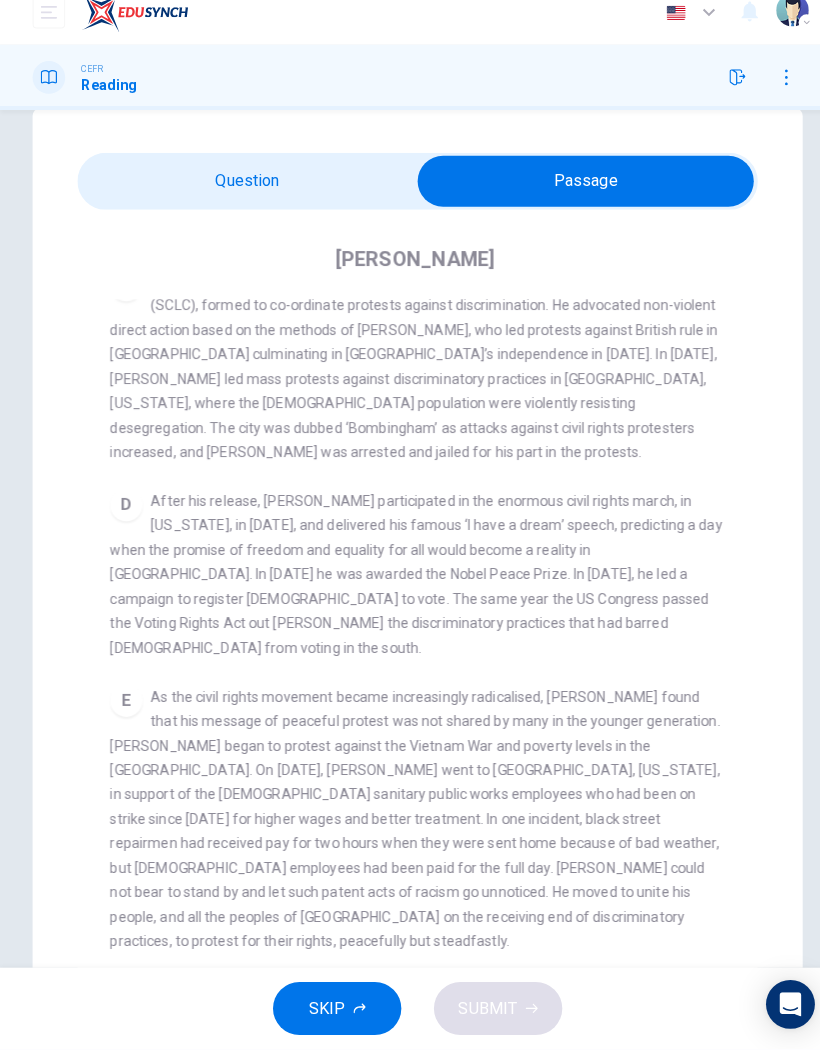 scroll, scrollTop: 917, scrollLeft: 0, axis: vertical 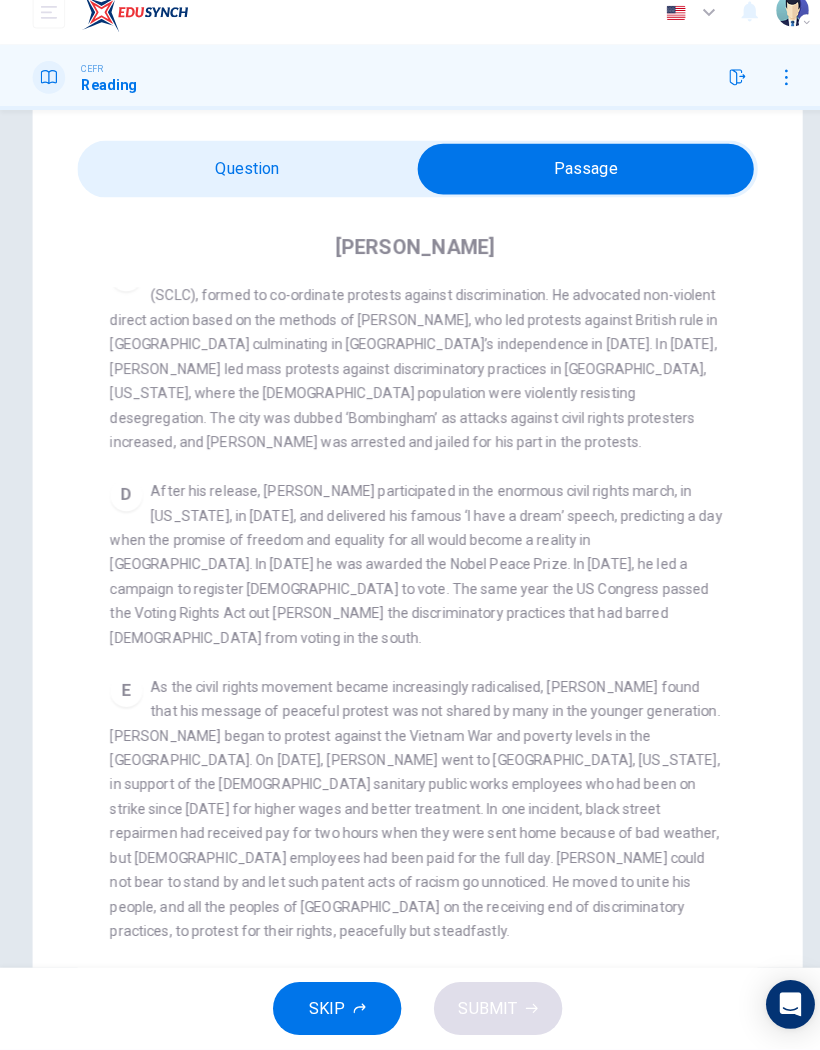 click on "E As the civil rights movement became increasingly radicalised, [PERSON_NAME] found that his message of peaceful protest was not shared by many in the younger generation. [PERSON_NAME] began to protest against the Vietnam War and poverty levels in the [GEOGRAPHIC_DATA]. On [DATE], [PERSON_NAME] went to [GEOGRAPHIC_DATA], [US_STATE], in support of the [DEMOGRAPHIC_DATA] sanitary public works employees who had been on strike since [DATE] for higher wages and better treatment. In one incident, black street repairmen had received pay for two hours when they were sent home because of bad weather, but [DEMOGRAPHIC_DATA] employees had been paid for the full day. [PERSON_NAME] could not bear to stand by and let such patent acts of racism go unnoticed. He moved to unite his people, and all the peoples of [GEOGRAPHIC_DATA] on the receiving end of discriminatory practices, to protest for their rights, peacefully but steadfastly." at bounding box center [410, 814] 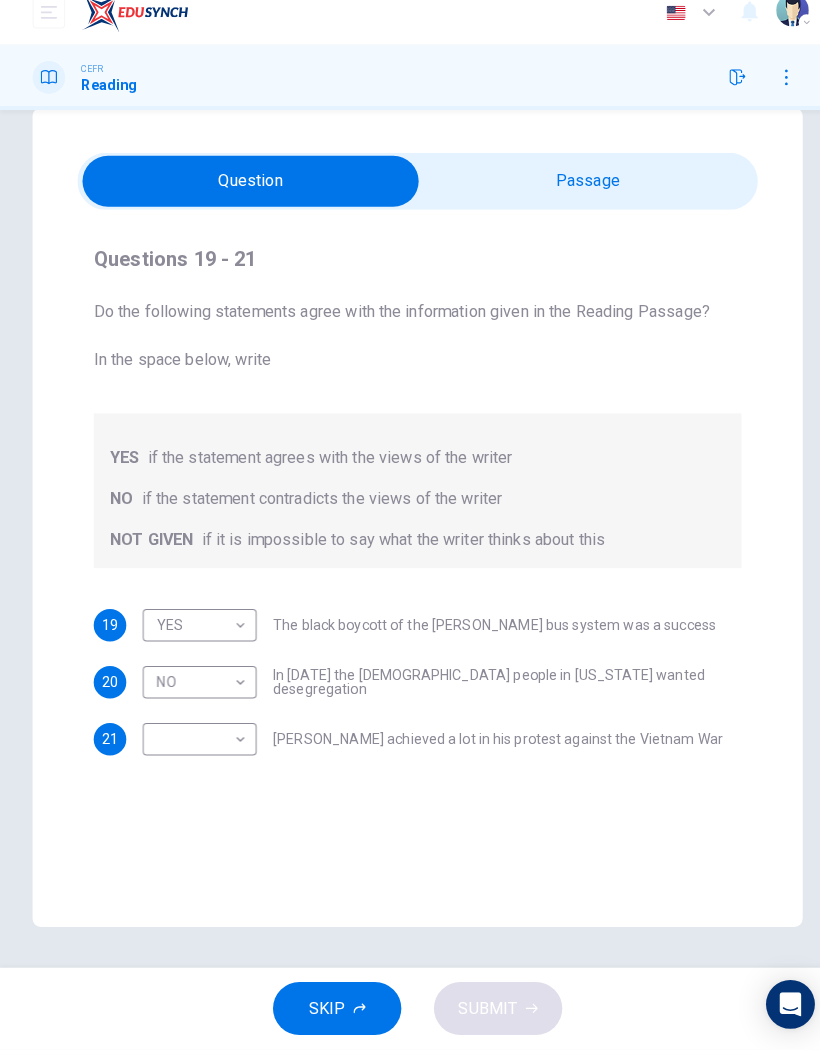 scroll, scrollTop: 42, scrollLeft: 0, axis: vertical 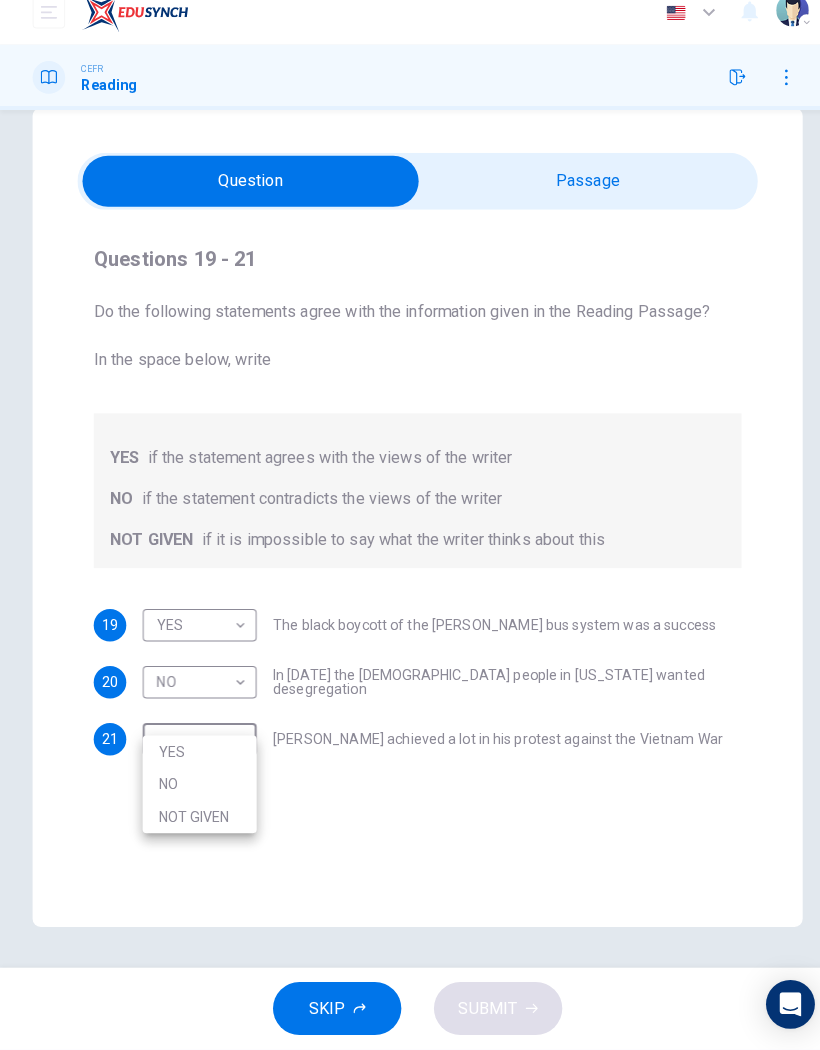 click on "NOT GIVEN" at bounding box center [196, 822] 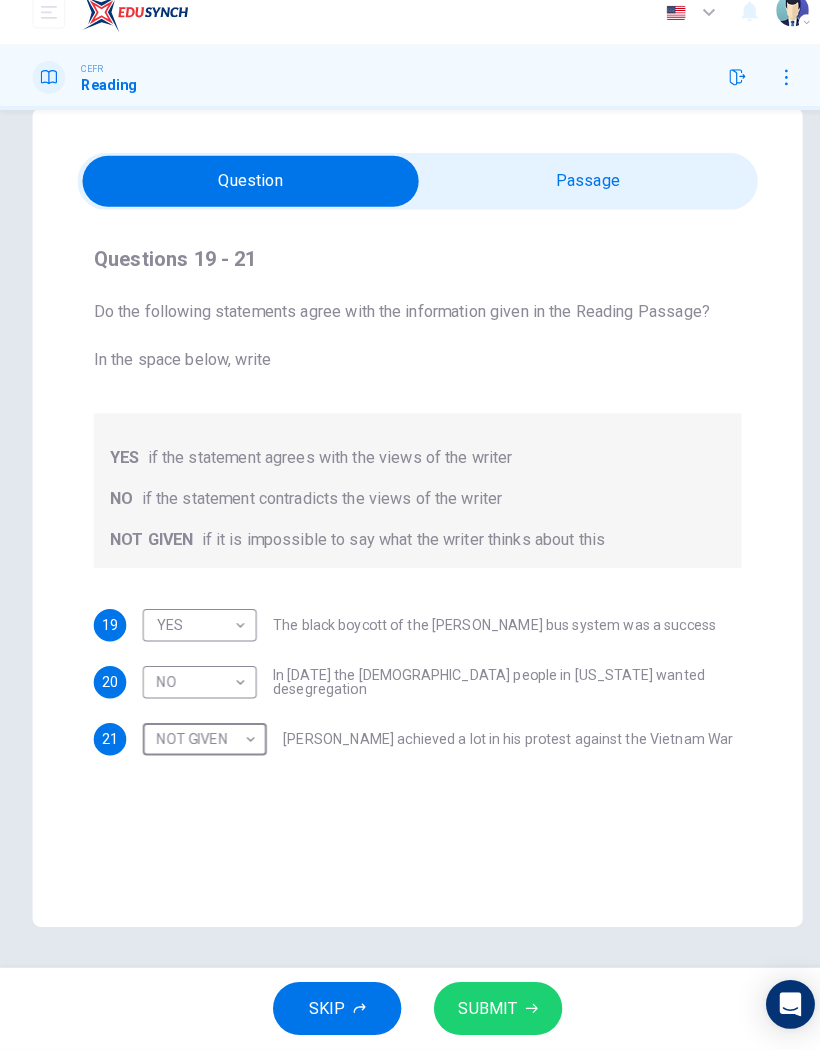 click on "SUBMIT" at bounding box center [489, 1010] 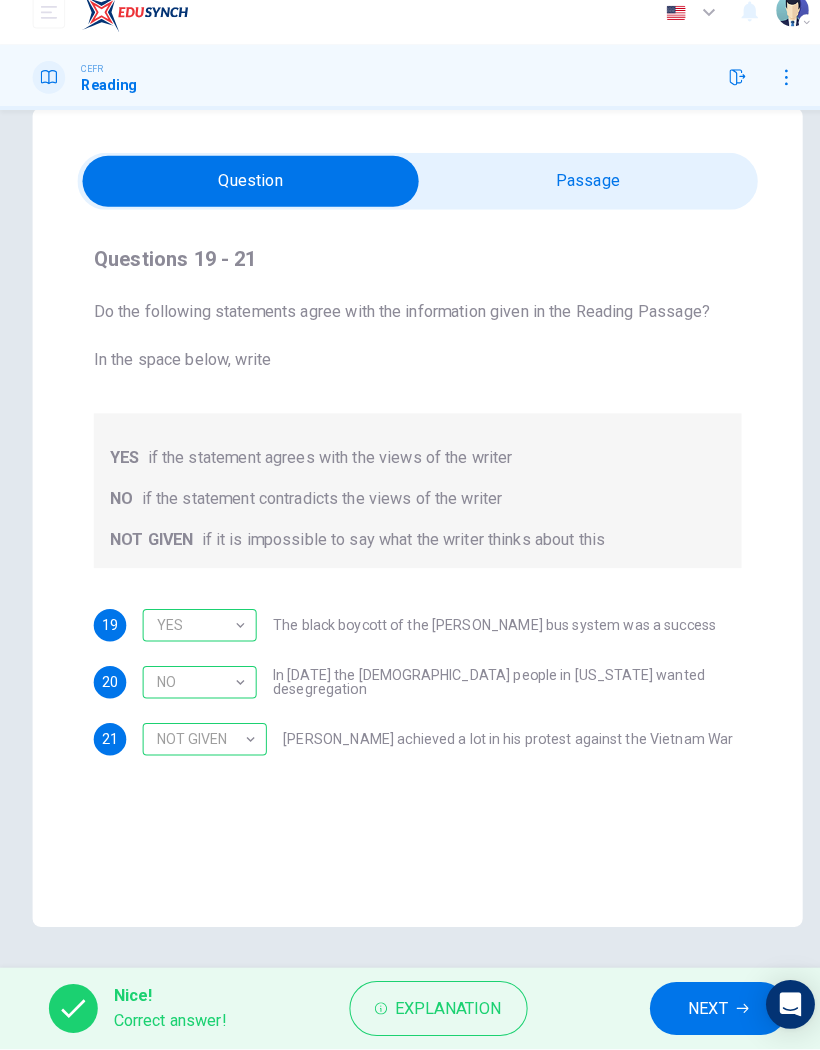 click on "NEXT" at bounding box center [695, 1010] 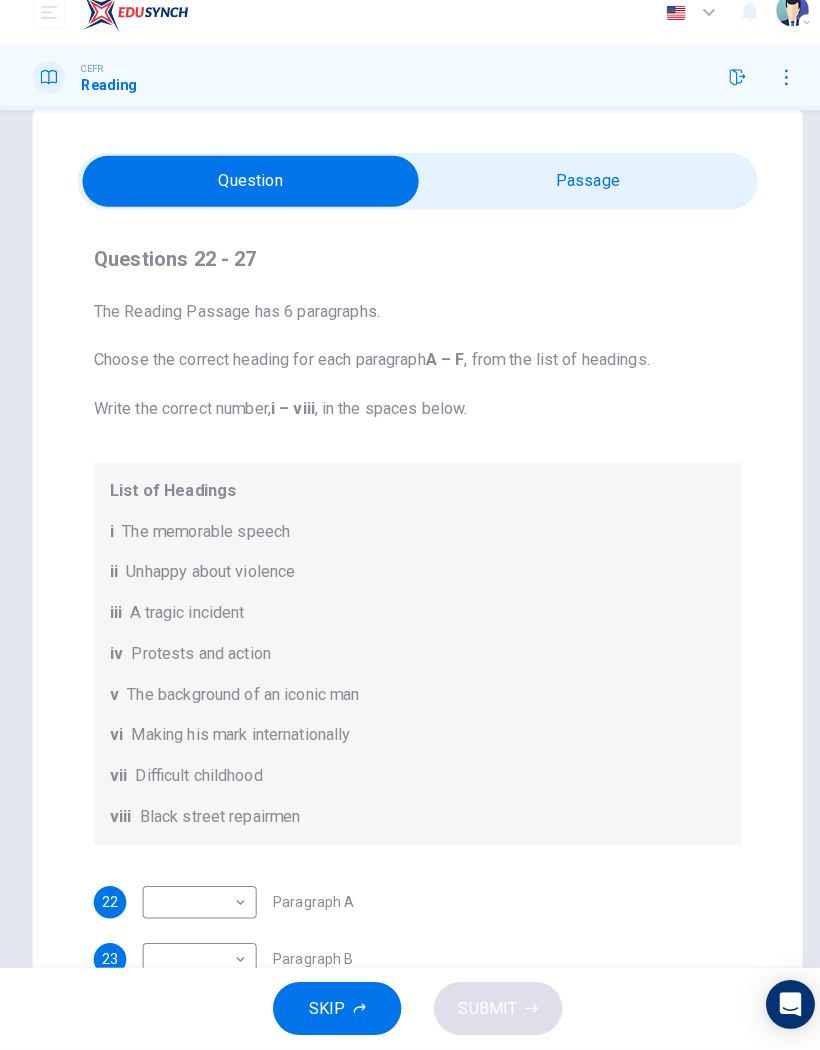 scroll, scrollTop: 0, scrollLeft: 0, axis: both 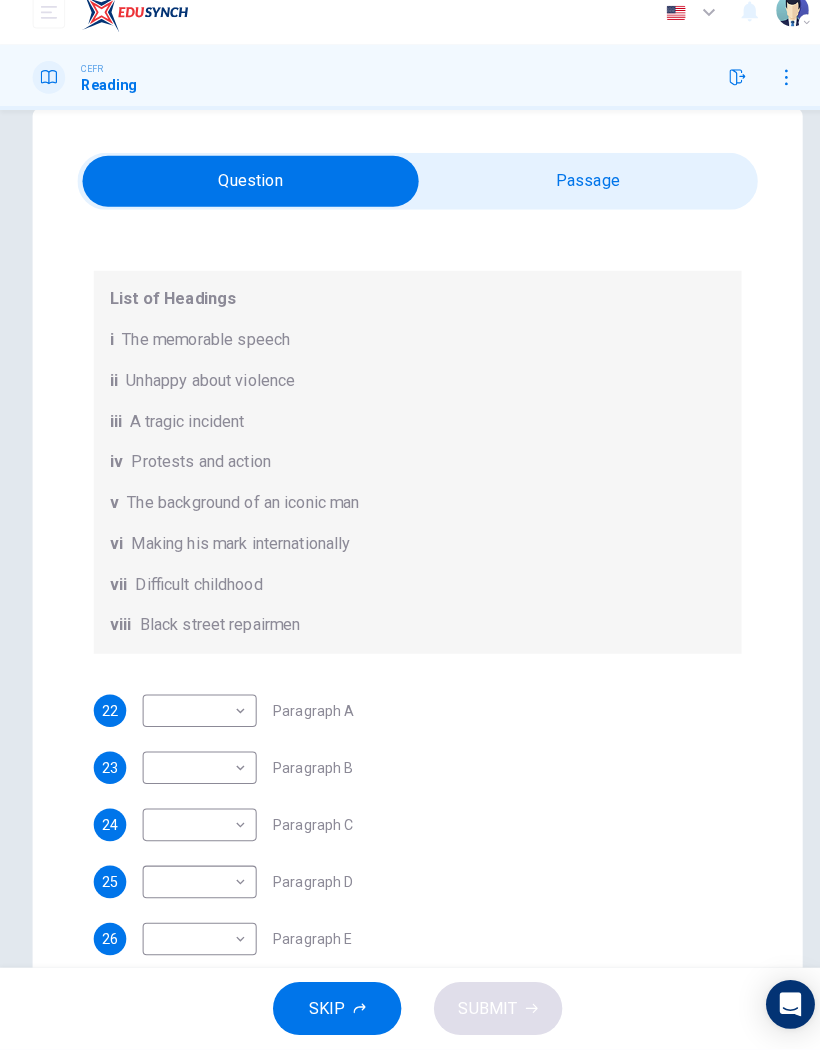 click at bounding box center (246, 198) 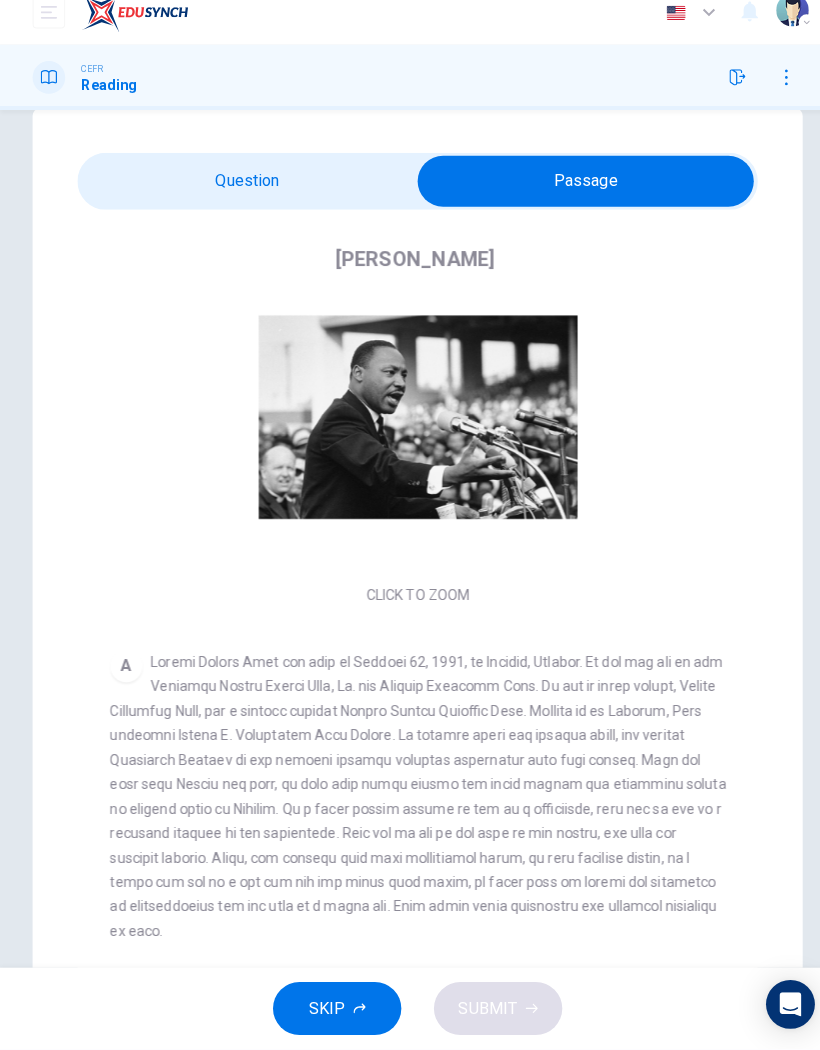 scroll, scrollTop: 49, scrollLeft: 0, axis: vertical 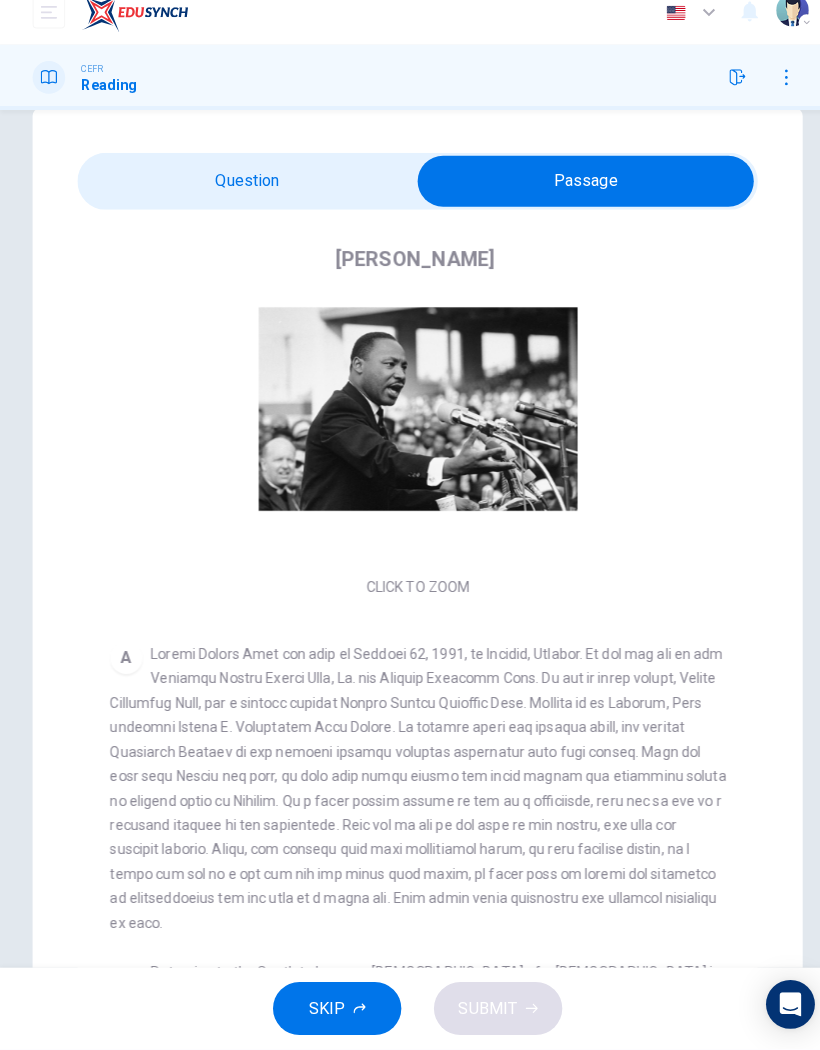 click at bounding box center [575, 198] 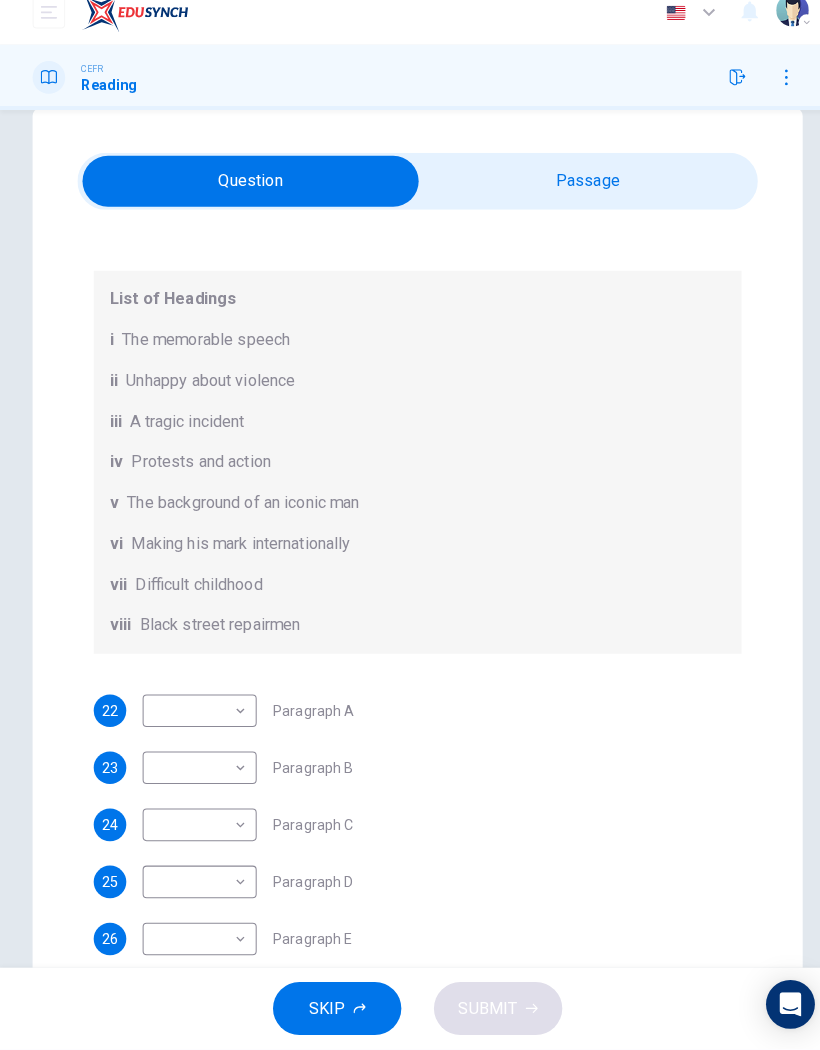 click on "Dashboard Practice Start a test Analysis English en ​ [PERSON_NAME] [PERSON_NAME] CEFR Reading Questions 22 - 27 The Reading Passage has 6 paragraphs.
Choose the correct heading for each paragraph  A – F , from the list of headings.
Write the correct number,  i – viii , in the spaces below. List of Headings i The memorable speech ii Unhappy about violence iii A tragic incident iv Protests and action v The background of an iconic man vi Making his mark internationally vii Difficult childhood viii Black street repairmen 22 ​ ​ Paragraph A 23 ​ ​ Paragraph B 24 ​ ​ Paragraph C 25 ​ ​ Paragraph D 26 ​ ​ Paragraph E 27 ​ ​ Paragraph F [PERSON_NAME] CLICK TO ZOOM Click to Zoom A B C D E F SKIP SUBMIT Dashboard Practice Start a test Analysis Notifications © Copyright  2025
Audio Timer 00:23:51 END SESSION" at bounding box center (410, 525) 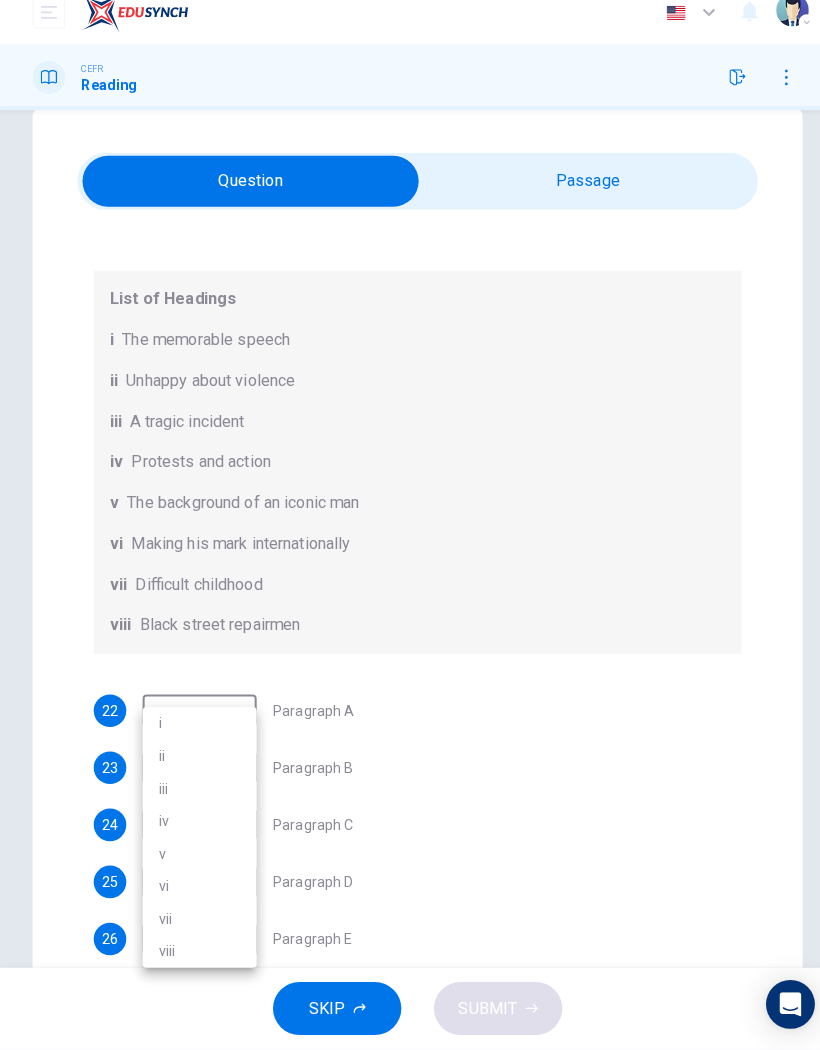 click on "v" at bounding box center [196, 858] 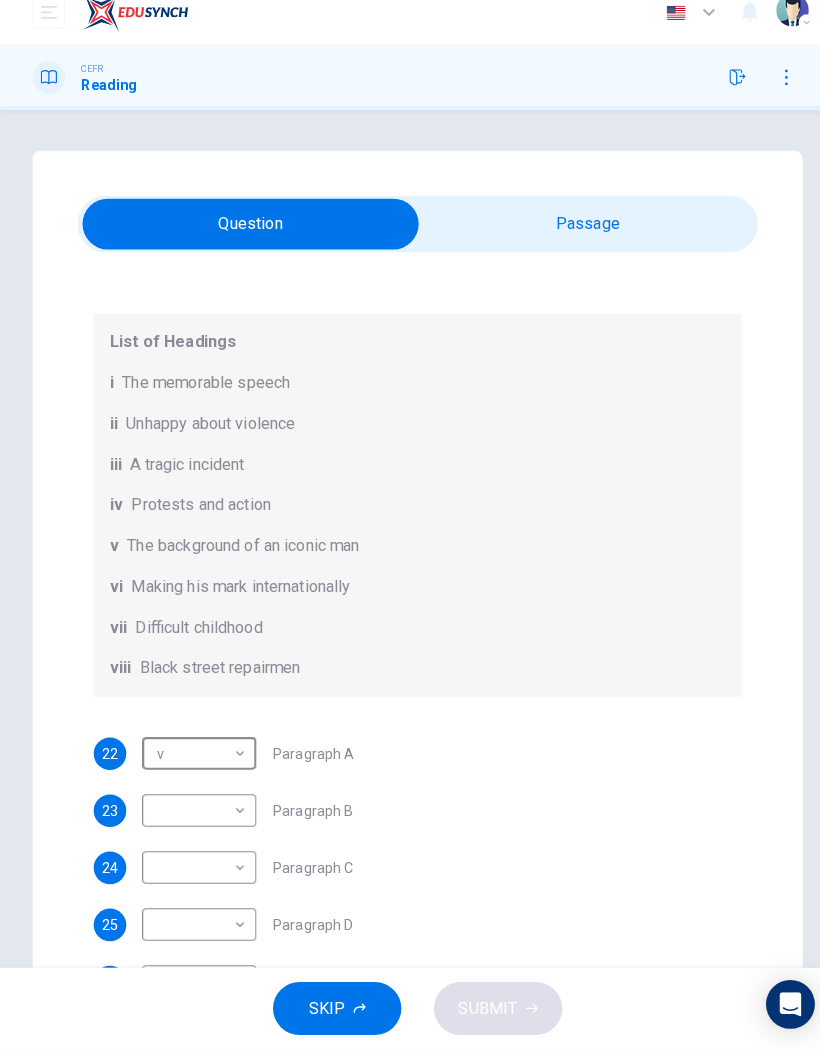 scroll, scrollTop: 0, scrollLeft: 0, axis: both 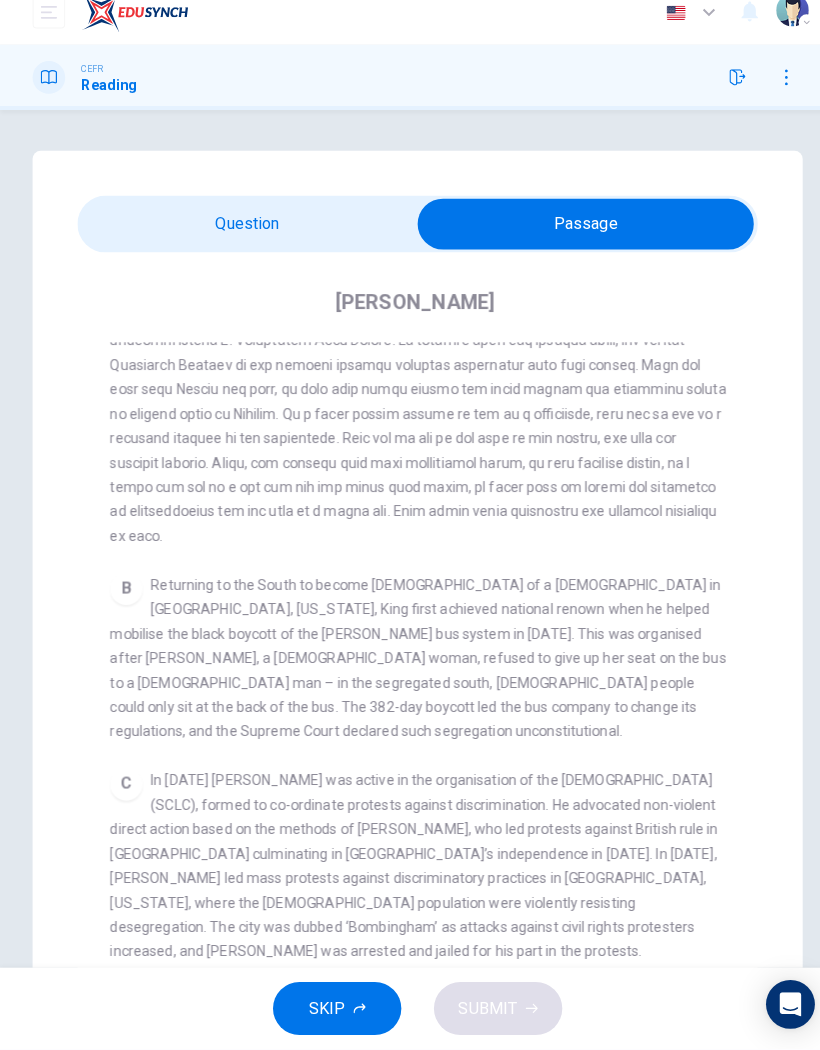 click at bounding box center [575, 240] 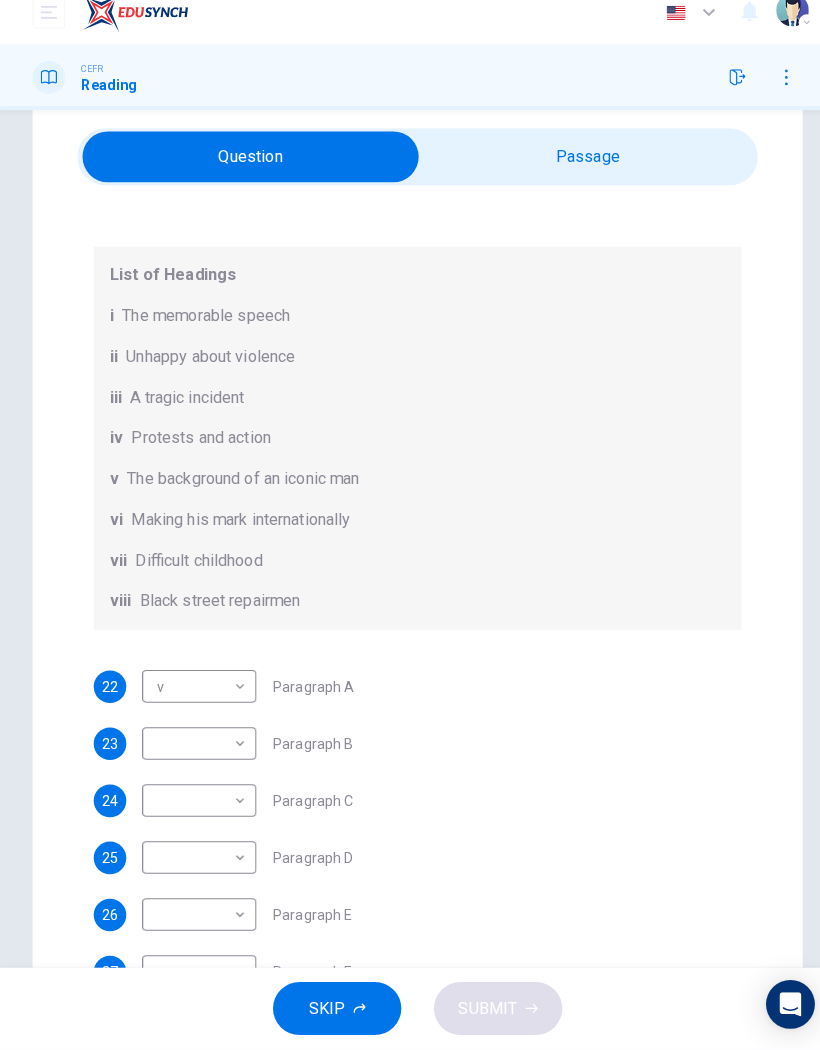 scroll, scrollTop: 67, scrollLeft: 0, axis: vertical 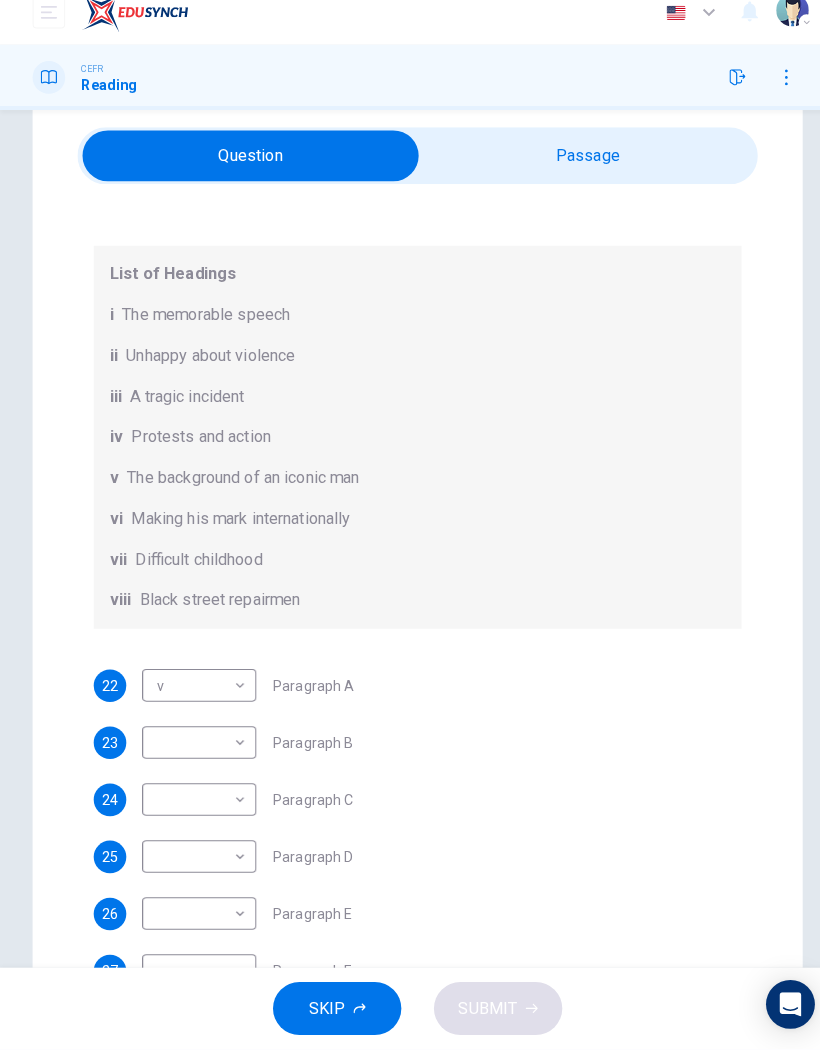 click on "Dashboard Practice Start a test Analysis English en ​ [PERSON_NAME] [PERSON_NAME] CEFR Reading Questions 22 - 27 The Reading Passage has 6 paragraphs.
Choose the correct heading for each paragraph  A – F , from the list of headings.
Write the correct number,  i – viii , in the spaces below. List of Headings i The memorable speech ii Unhappy about violence iii A tragic incident iv Protests and action v The background of an iconic man vi Making his mark internationally vii Difficult childhood viii Black street repairmen 22 v v ​ Paragraph A 23 ​ ​ Paragraph B 24 ​ ​ Paragraph C 25 ​ ​ Paragraph D 26 ​ ​ Paragraph E 27 ​ ​ Paragraph F [PERSON_NAME] CLICK TO ZOOM Click to Zoom A B C D E F SKIP SUBMIT Dashboard Practice Start a test Analysis Notifications © Copyright  2025
Audio Timer 00:24:03 END SESSION" at bounding box center (410, 525) 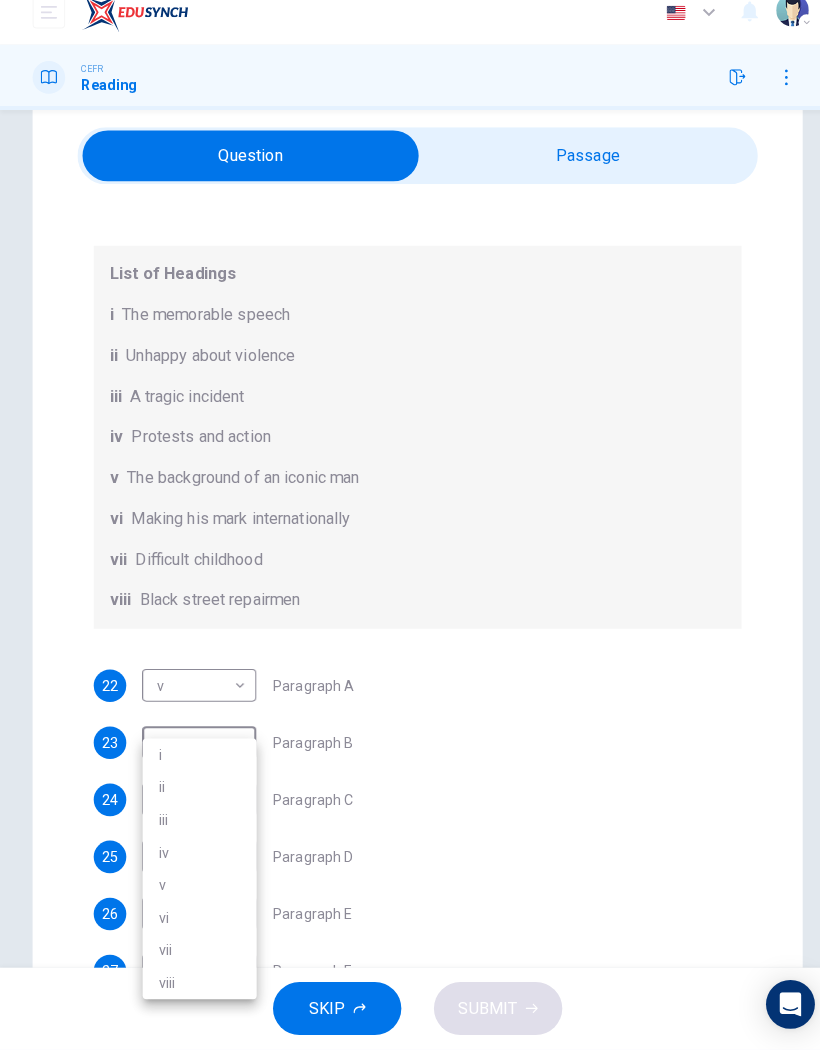 click on "vi" at bounding box center [196, 921] 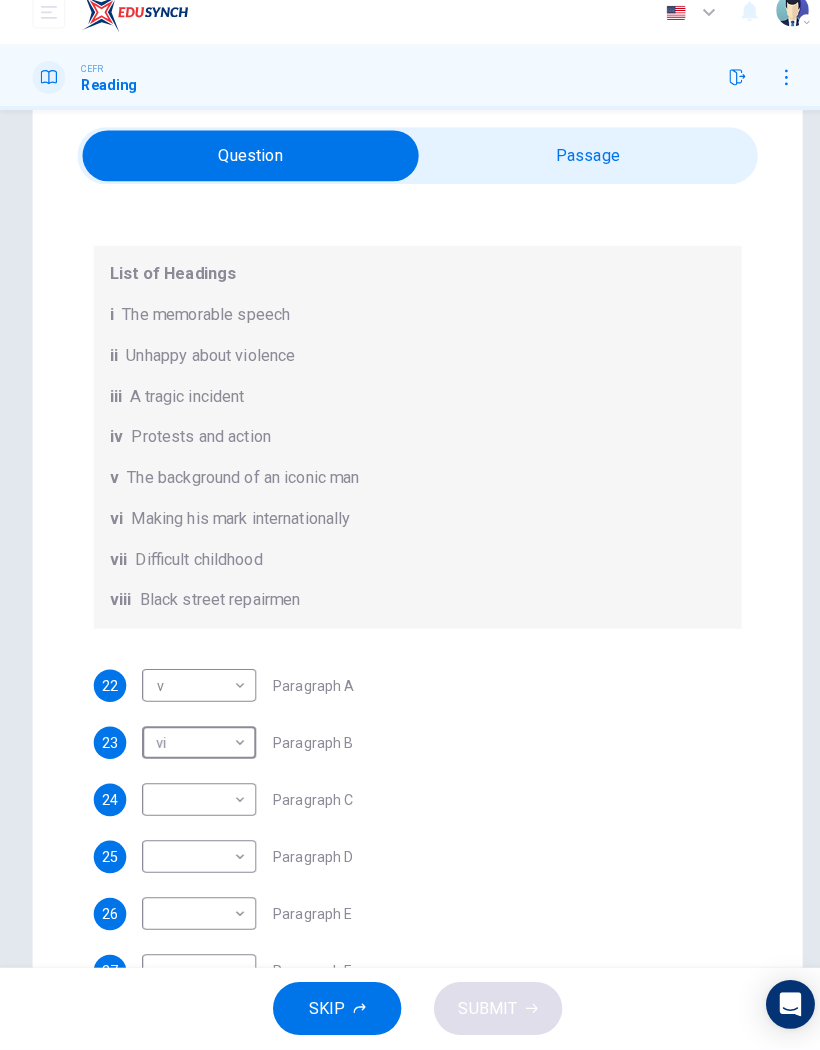 click on "Dashboard Practice Start a test Analysis English en ​ [PERSON_NAME] [PERSON_NAME] CEFR Reading Questions 22 - 27 The Reading Passage has 6 paragraphs.
Choose the correct heading for each paragraph  A – F , from the list of headings.
Write the correct number,  i – viii , in the spaces below. List of Headings i The memorable speech ii Unhappy about violence iii A tragic incident iv Protests and action v The background of an iconic man vi Making his mark internationally vii Difficult childhood viii Black street repairmen 22 v v ​ Paragraph A 23 vi vi ​ Paragraph B 24 ​ ​ Paragraph C 25 ​ ​ Paragraph D 26 ​ ​ Paragraph E 27 ​ ​ Paragraph F [PERSON_NAME] CLICK TO ZOOM Click to Zoom A B C D E F SKIP SUBMIT Dashboard Practice Start a test Analysis Notifications © Copyright  2025
Audio Timer 00:24:05 END SESSION" at bounding box center [410, 525] 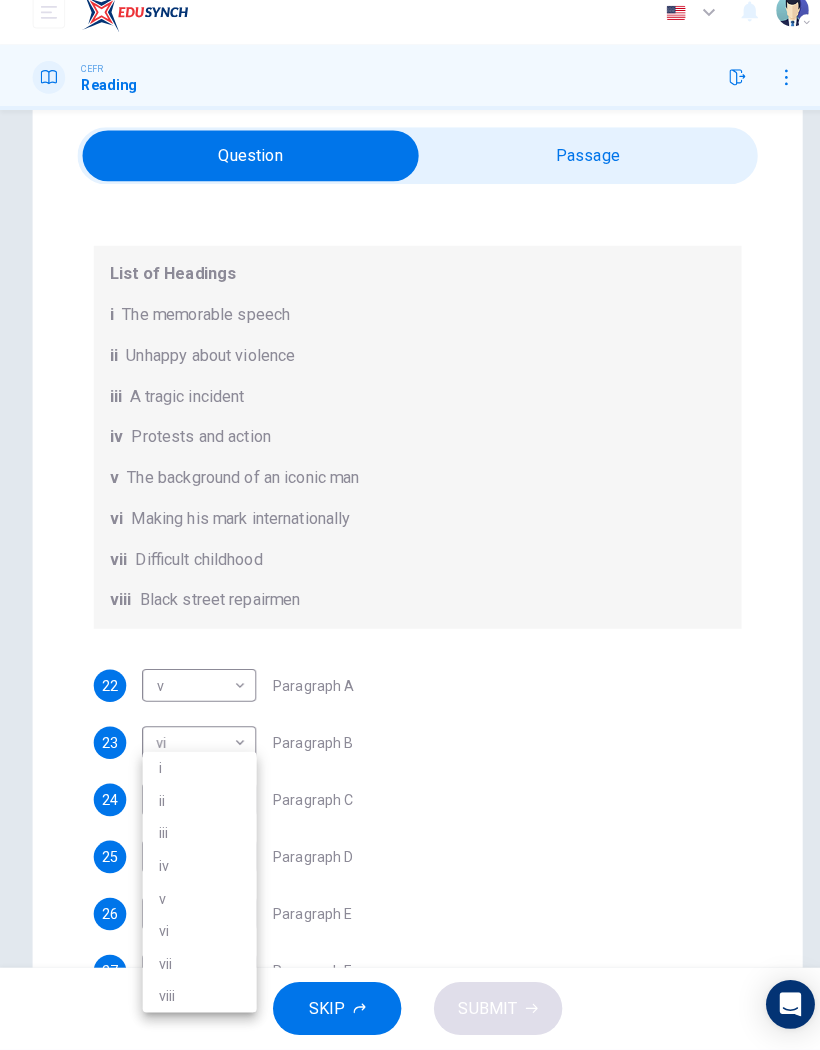 click at bounding box center (410, 525) 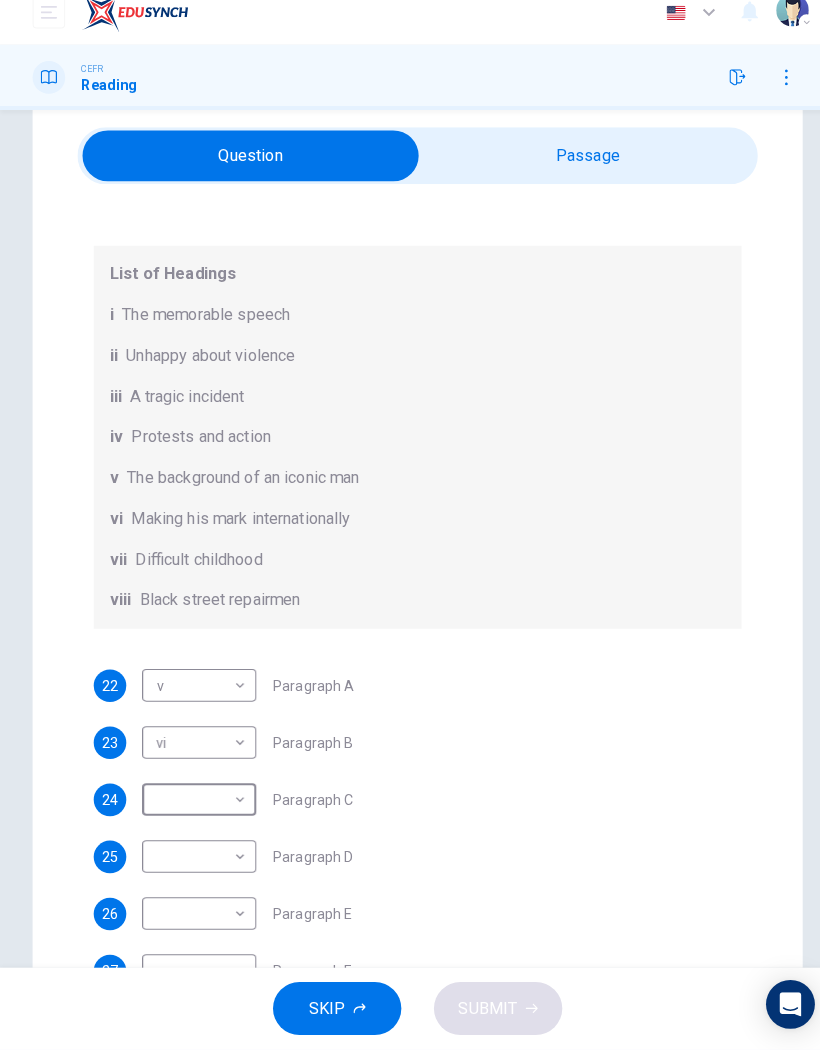 click at bounding box center (246, 173) 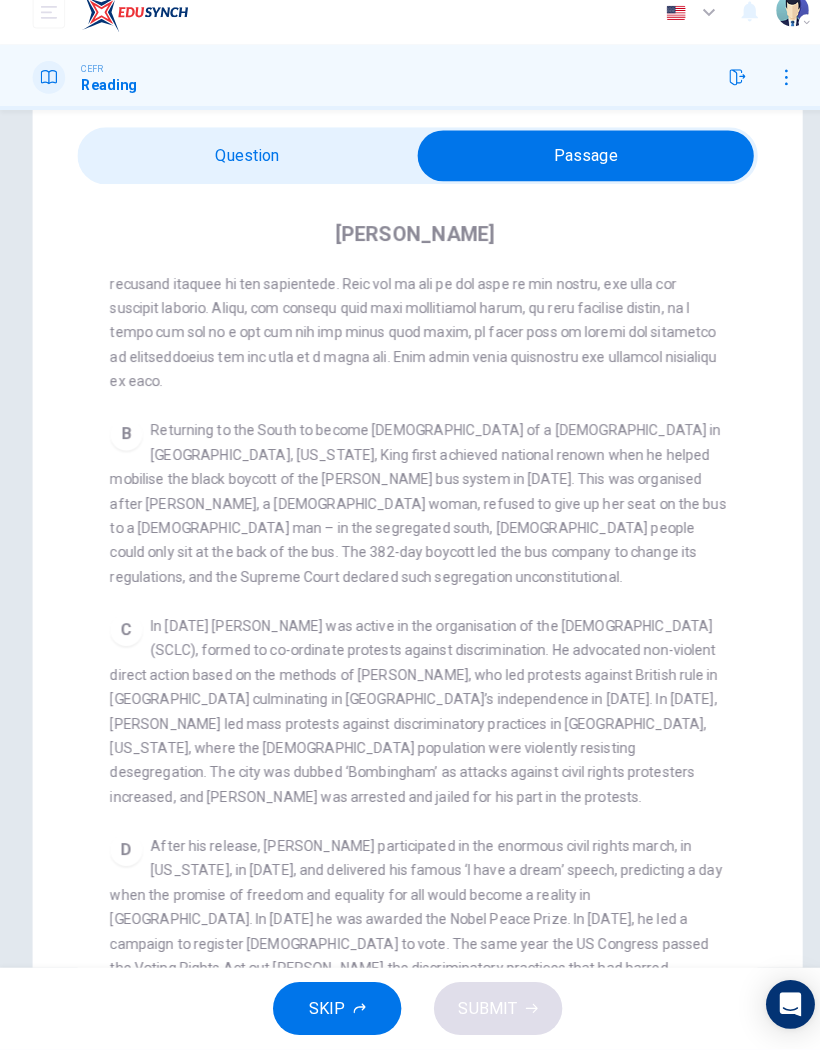 scroll, scrollTop: 558, scrollLeft: 0, axis: vertical 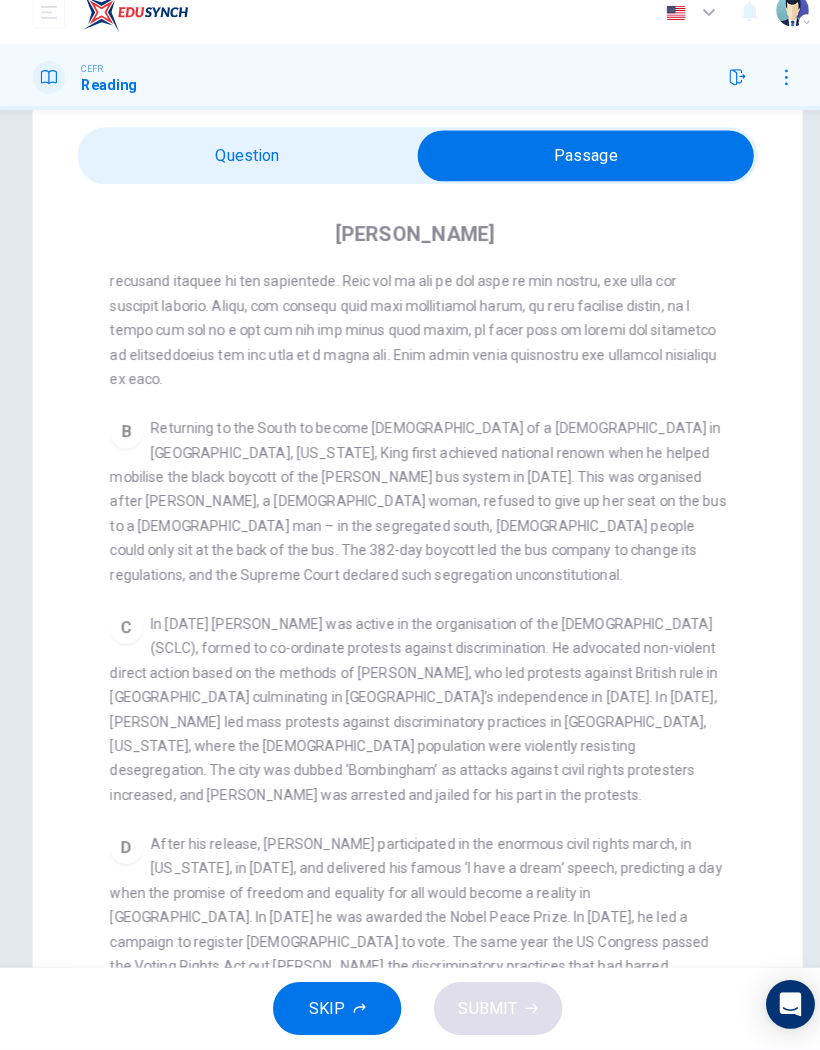click at bounding box center (575, 173) 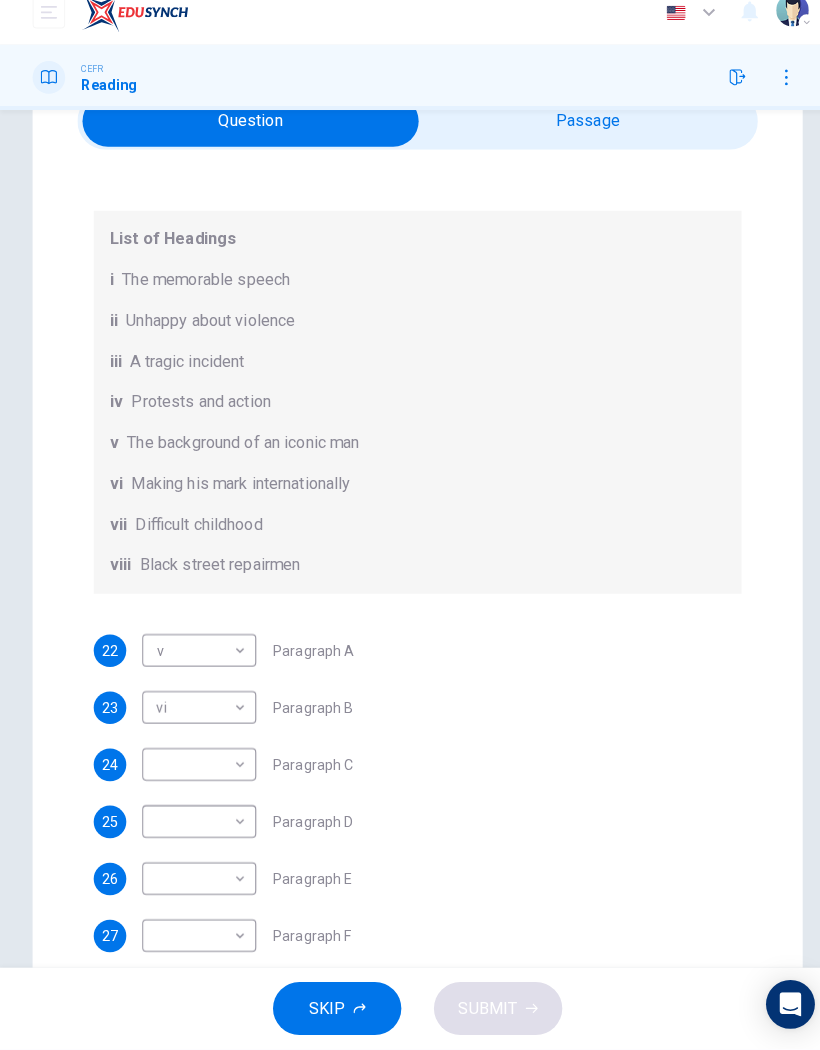 scroll, scrollTop: 104, scrollLeft: 0, axis: vertical 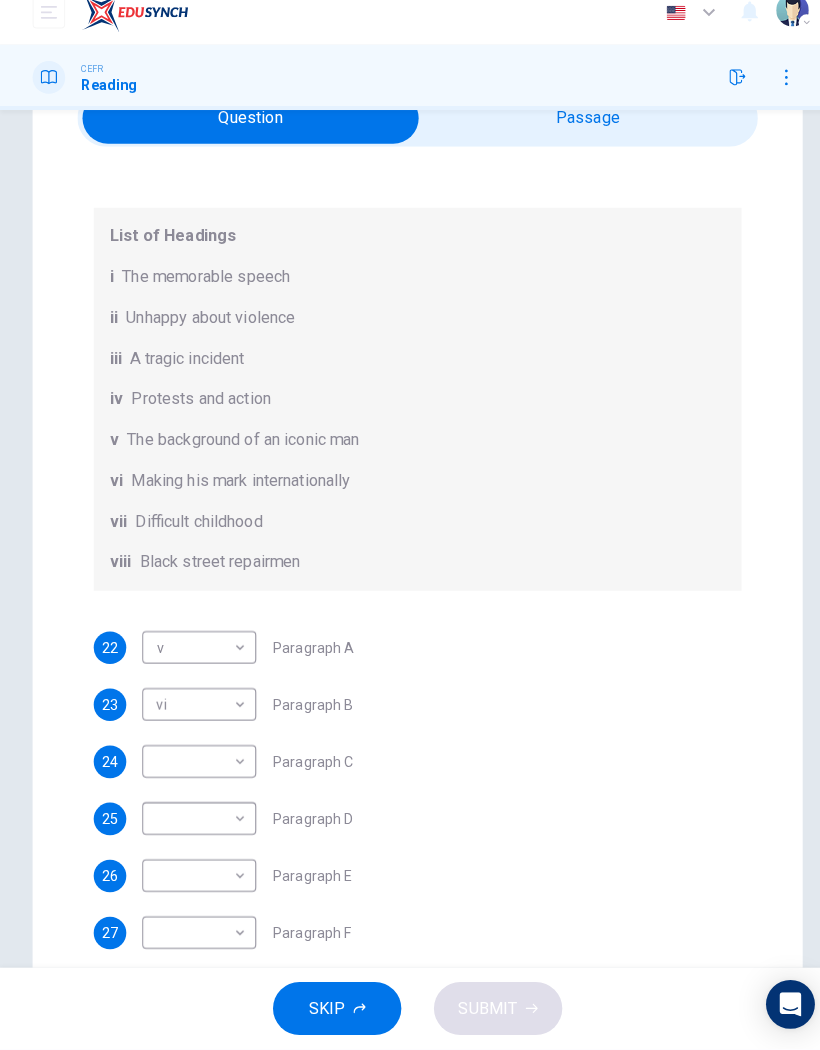 click on "25 ​ ​ Paragraph D" at bounding box center [410, 824] 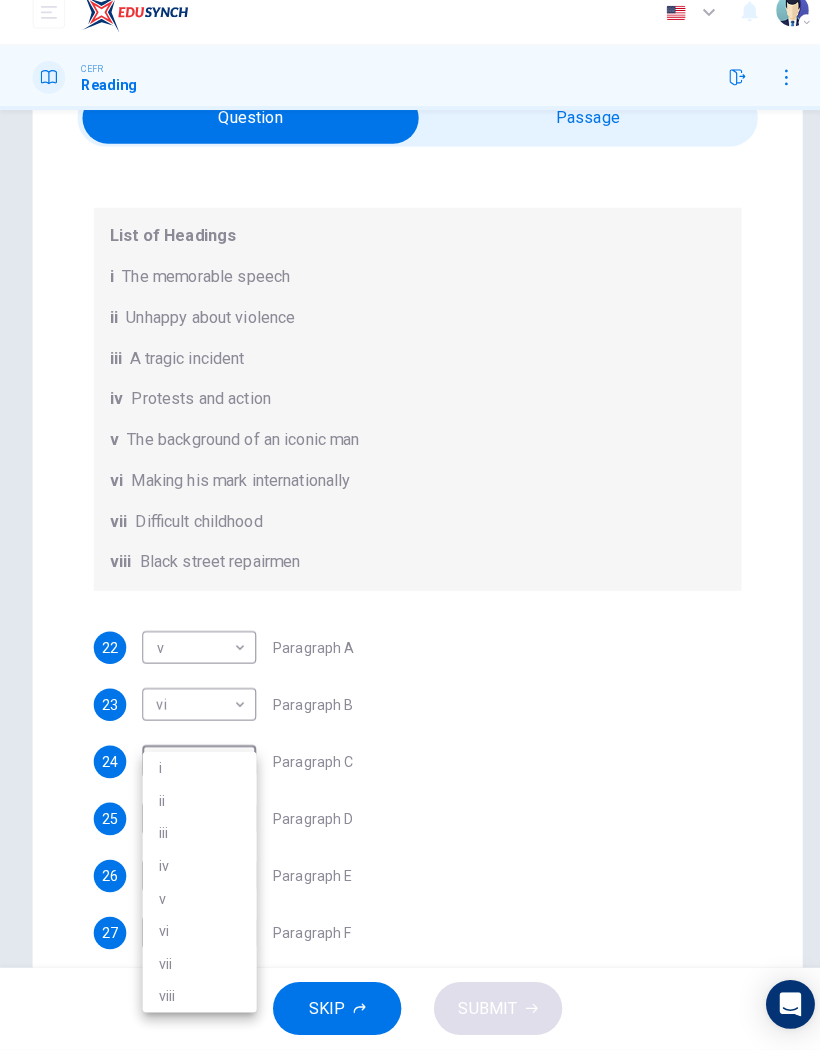 click on "iv" at bounding box center (196, 870) 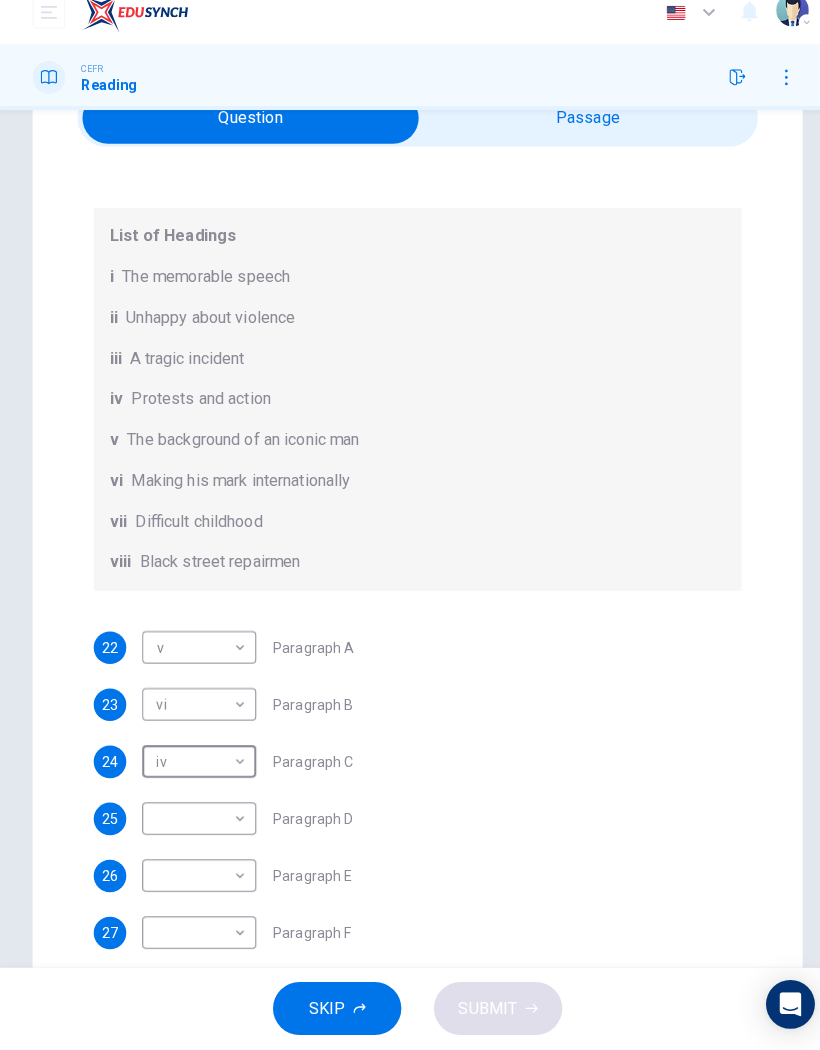 click at bounding box center [246, 136] 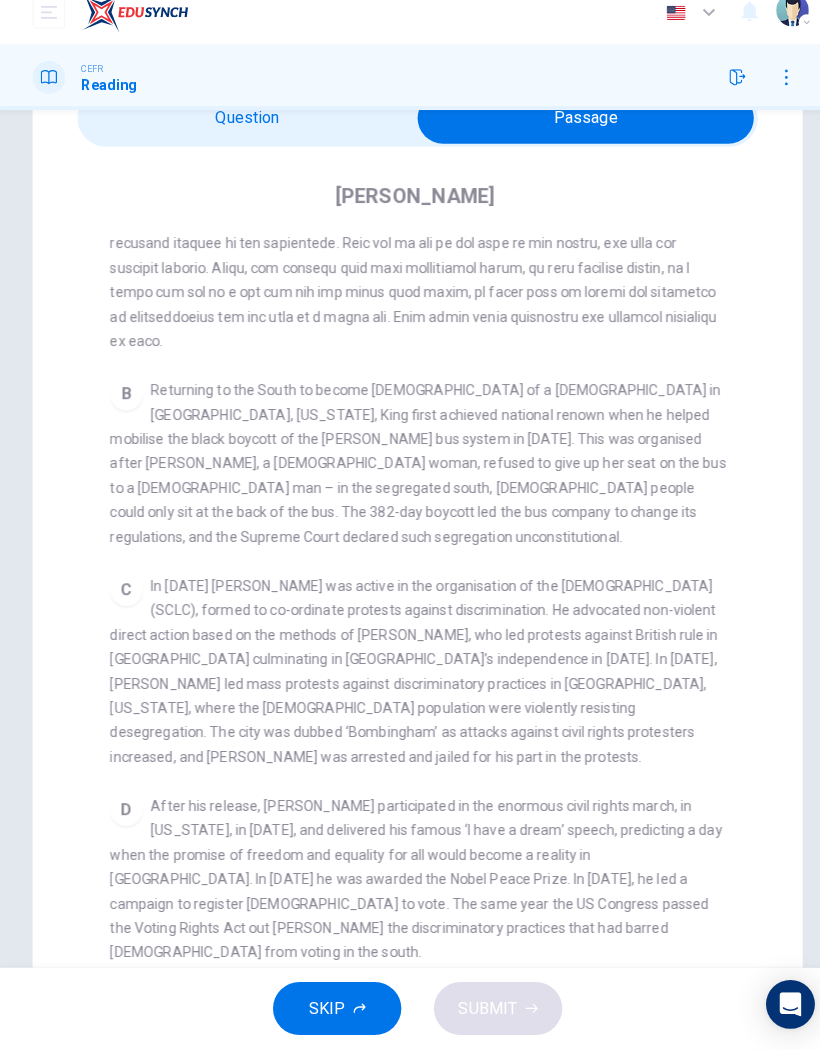 click at bounding box center (575, 136) 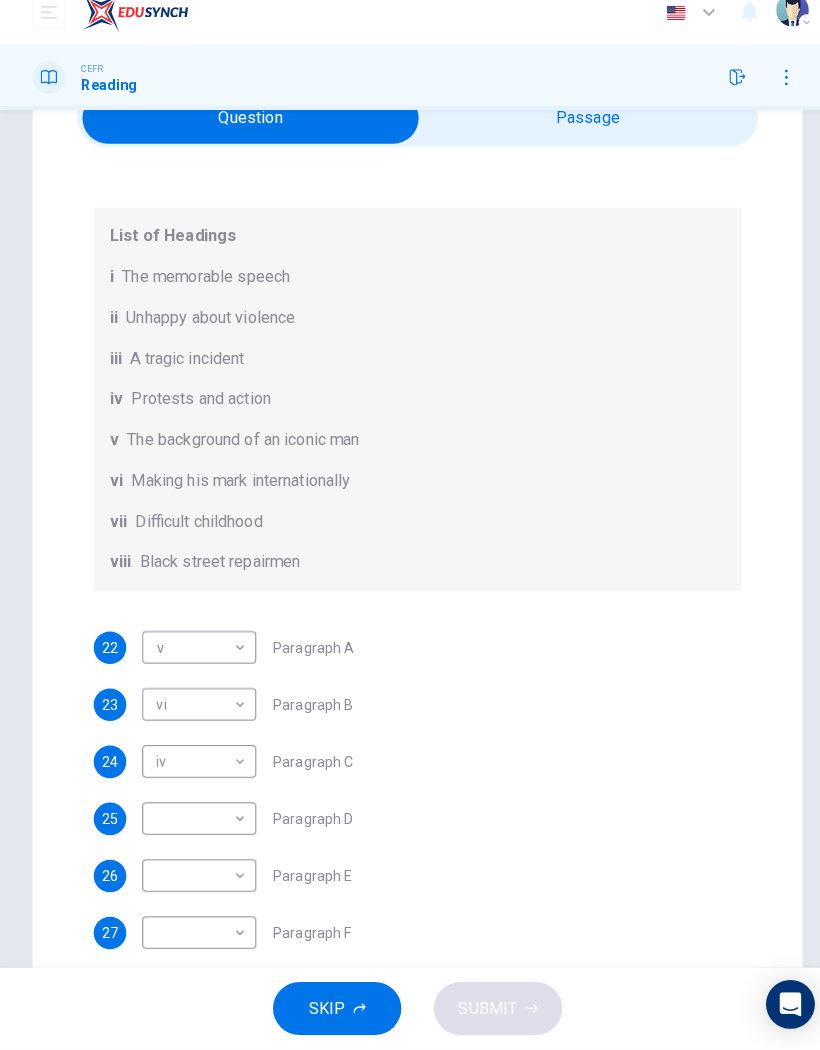 click at bounding box center (246, 136) 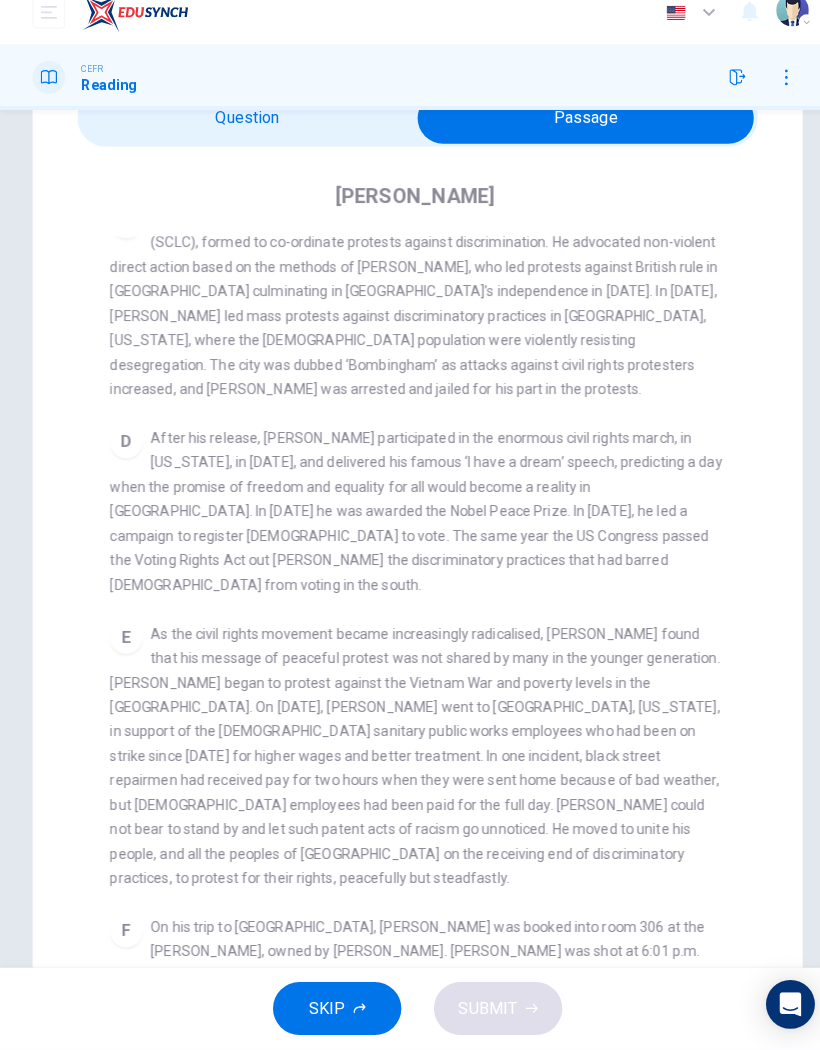 scroll, scrollTop: 917, scrollLeft: 0, axis: vertical 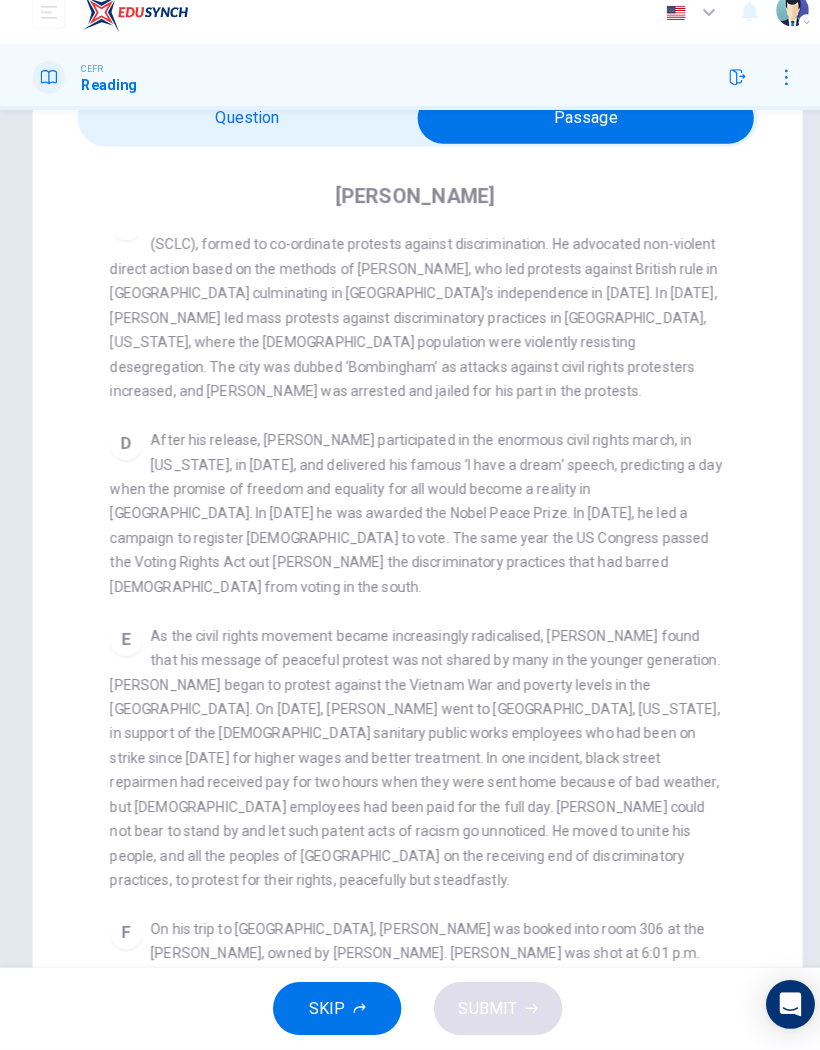 click at bounding box center (575, 136) 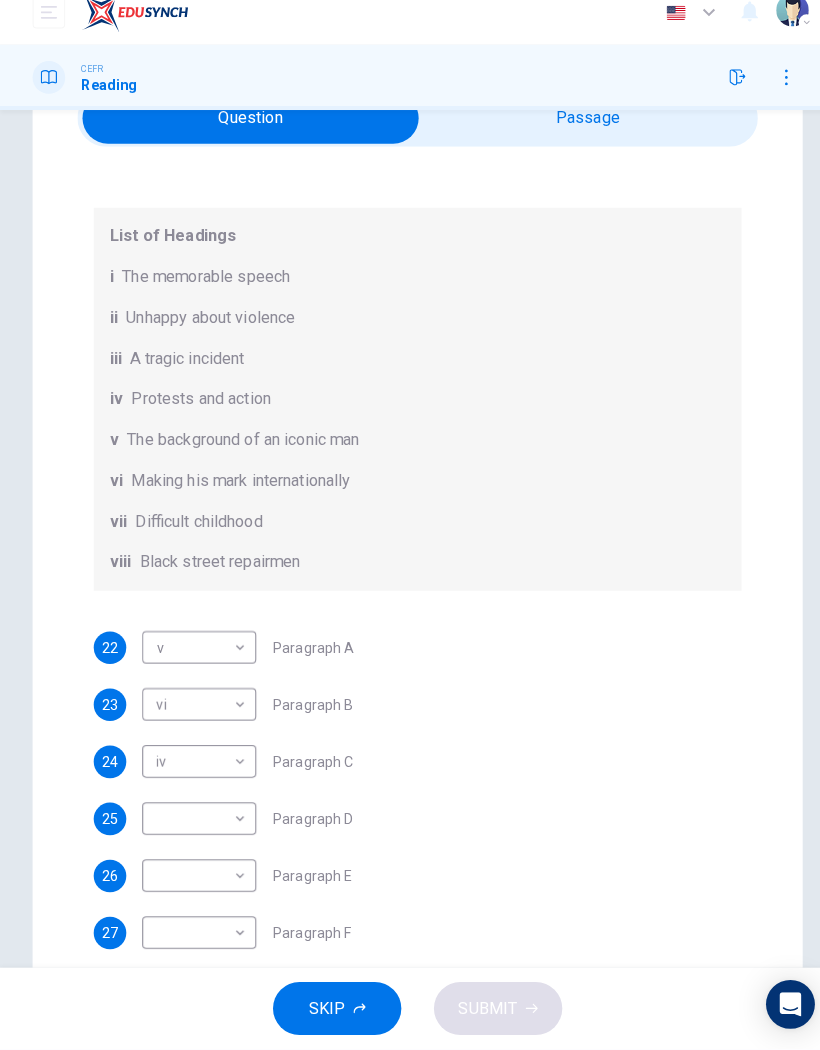 scroll, scrollTop: 168, scrollLeft: 0, axis: vertical 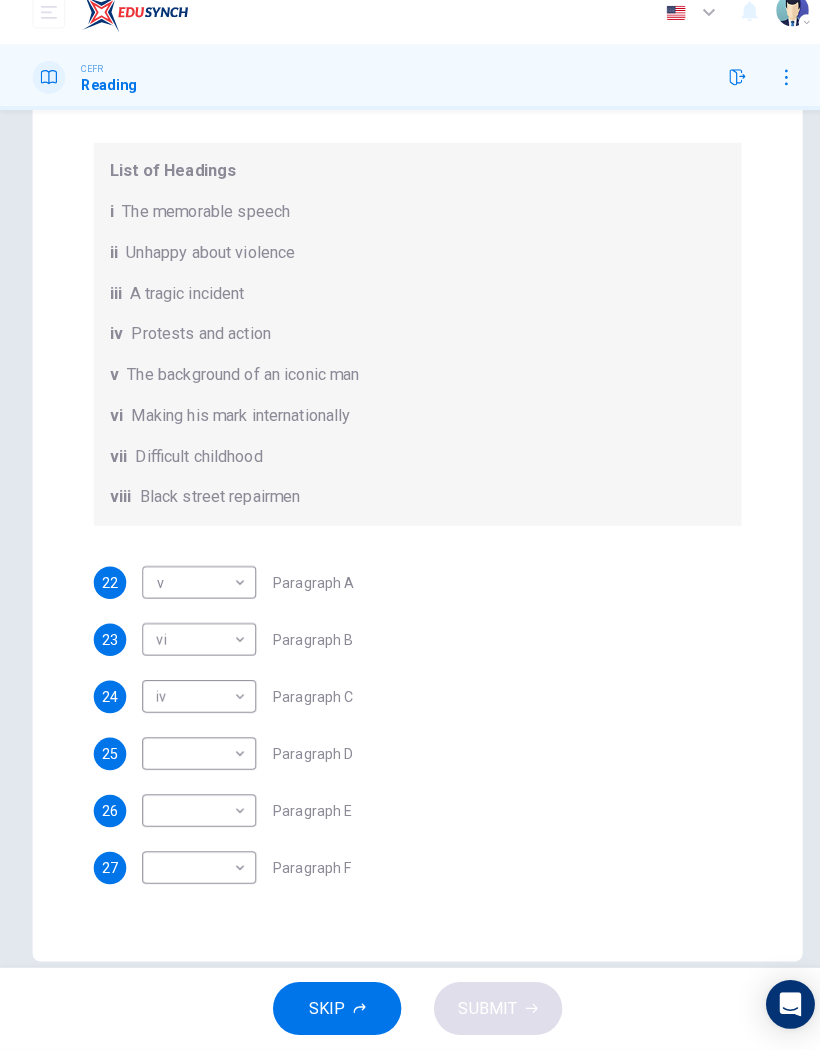 click on "Dashboard Practice Start a test Analysis English en ​ [PERSON_NAME] [PERSON_NAME] CEFR Reading Questions 22 - 27 The Reading Passage has 6 paragraphs.
Choose the correct heading for each paragraph  A – F , from the list of headings.
Write the correct number,  i – viii , in the spaces below. List of Headings i The memorable speech ii Unhappy about violence iii A tragic incident iv Protests and action v The background of an iconic man vi Making his mark internationally vii Difficult childhood viii Black street repairmen 22 v v ​ Paragraph A 23 vi vi ​ Paragraph B 24 iv iv ​ Paragraph C 25 ​ ​ Paragraph D 26 ​ ​ Paragraph E 27 ​ ​ Paragraph F [PERSON_NAME] CLICK TO ZOOM Click to Zoom A B C D E F SKIP SUBMIT Dashboard Practice Start a test Analysis Notifications © Copyright  2025
Audio Timer 00:25:03 END SESSION" at bounding box center (410, 525) 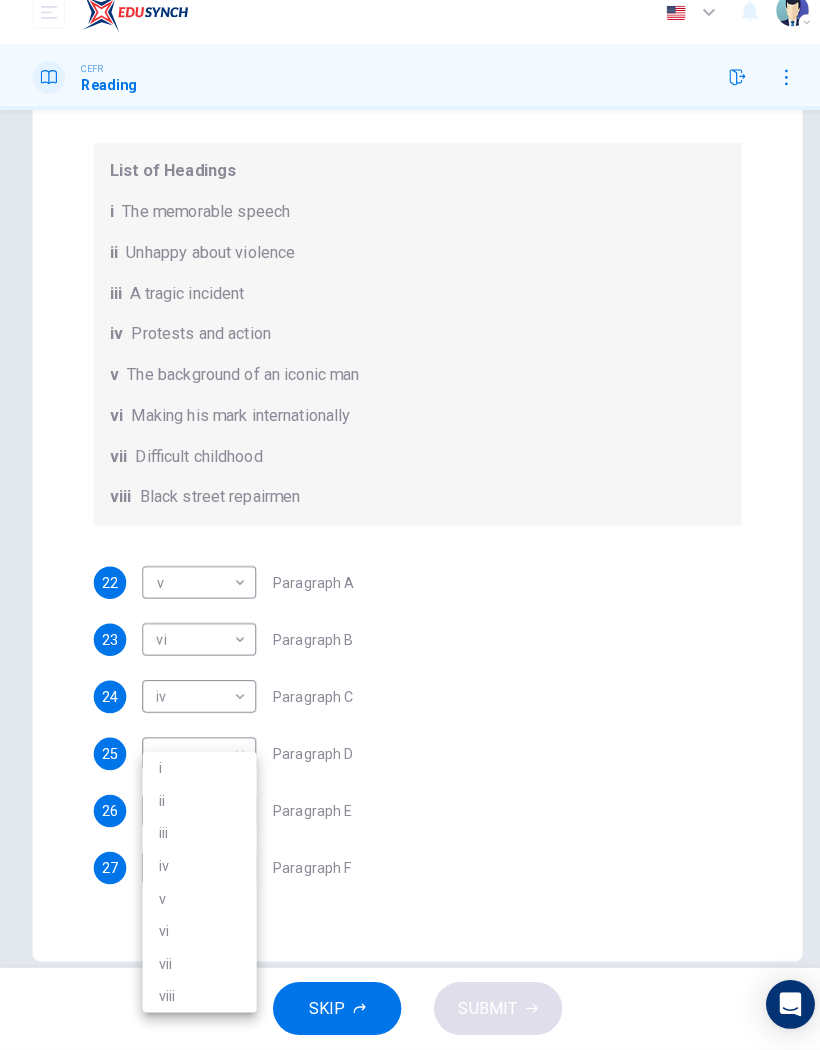click on "iii" at bounding box center (196, 838) 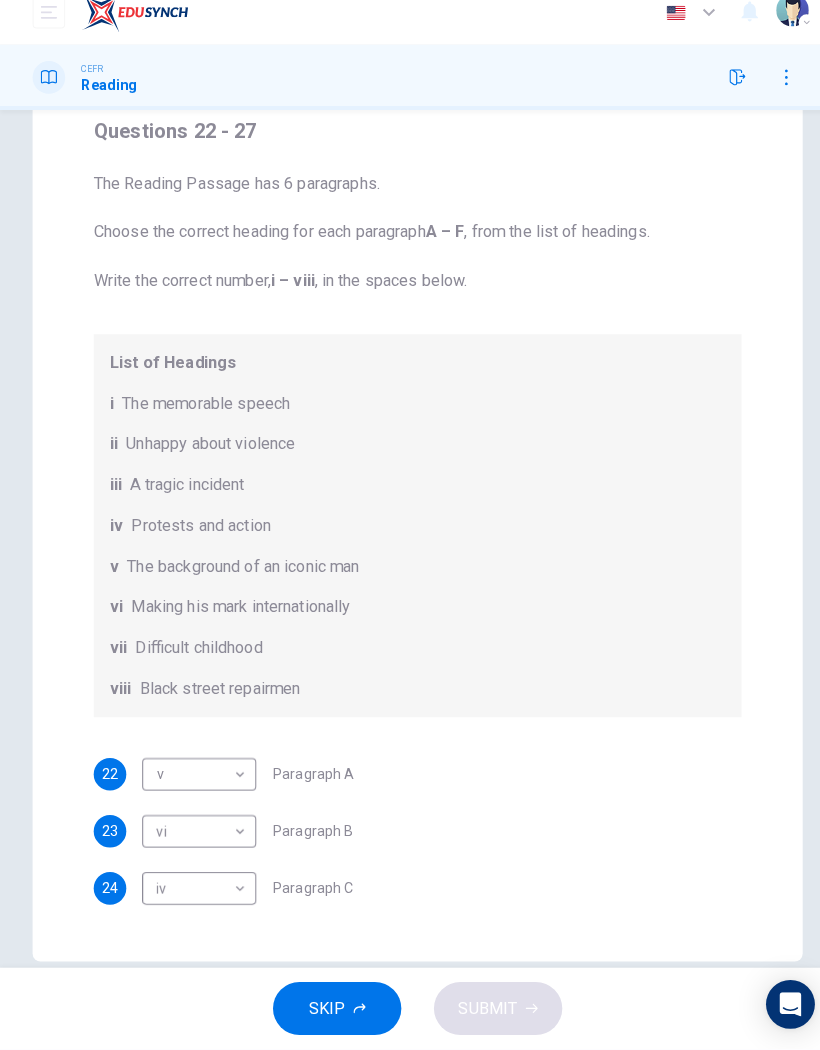 scroll, scrollTop: -25, scrollLeft: 0, axis: vertical 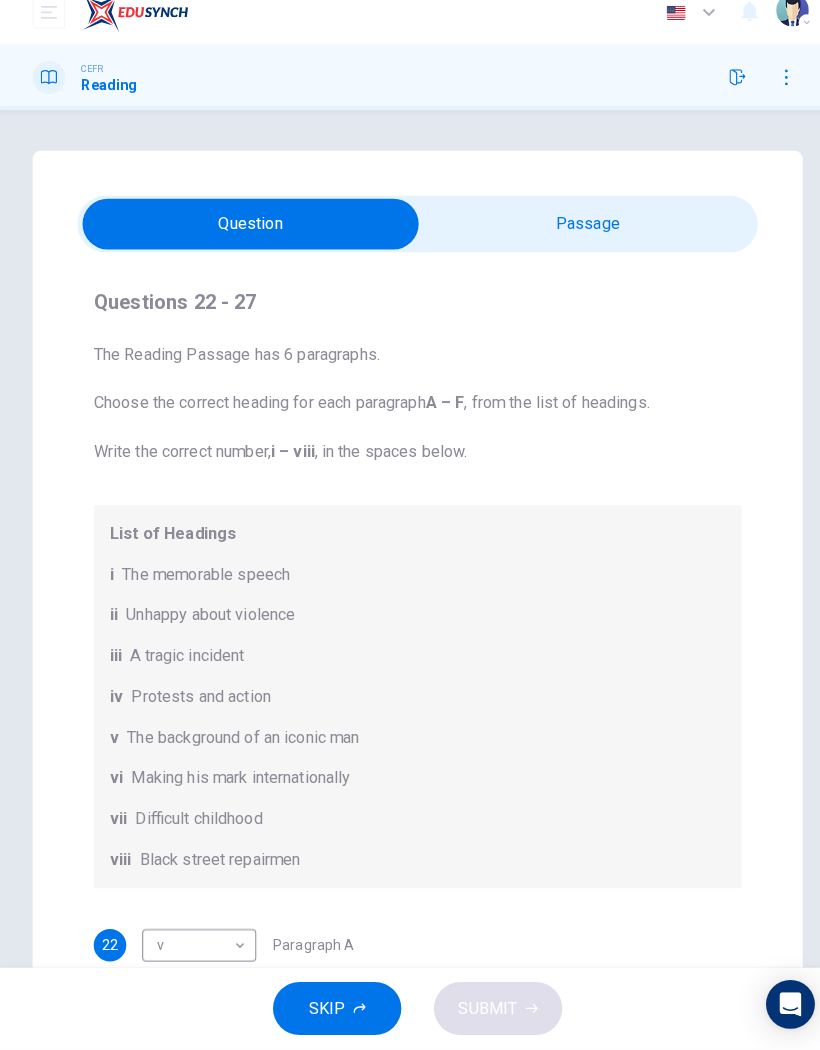 click at bounding box center [246, 240] 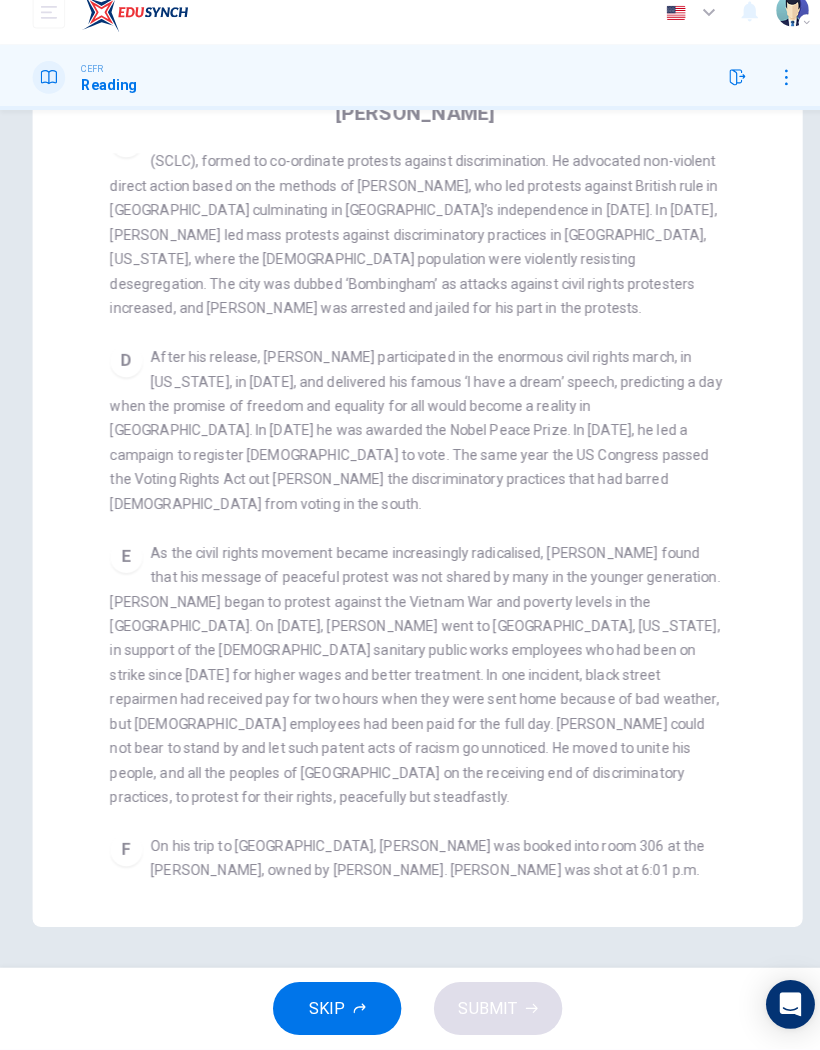 scroll, scrollTop: 186, scrollLeft: 0, axis: vertical 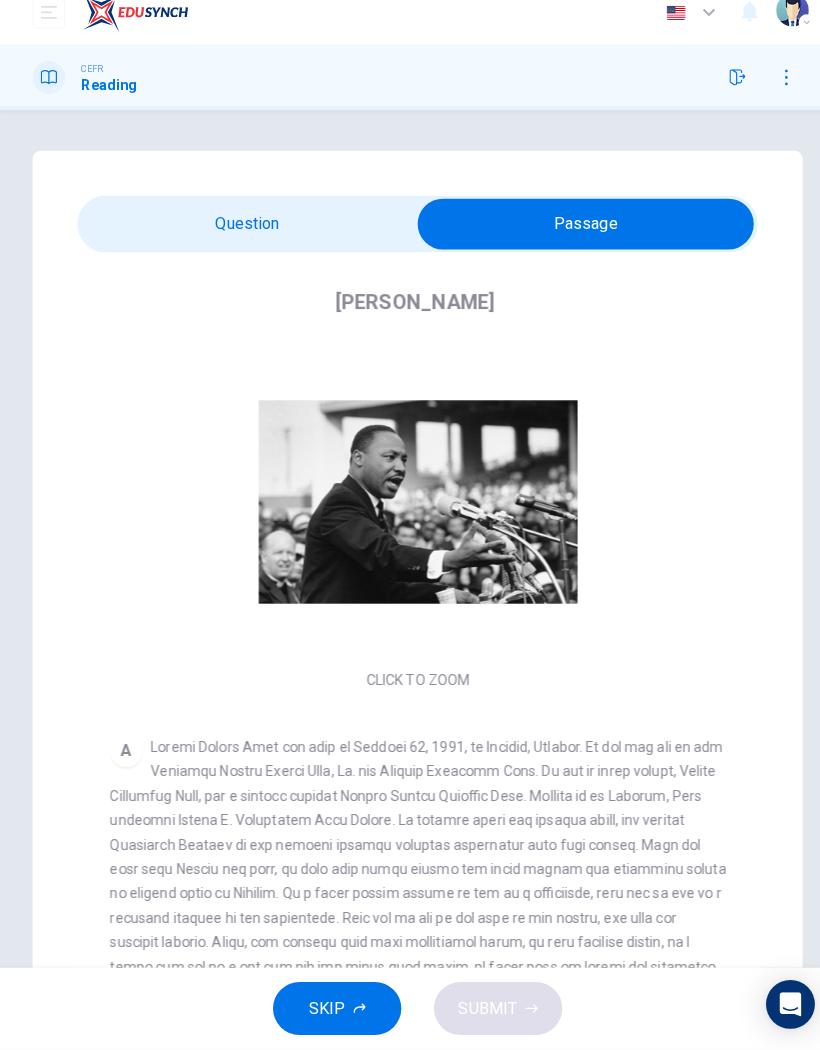 click at bounding box center (575, 240) 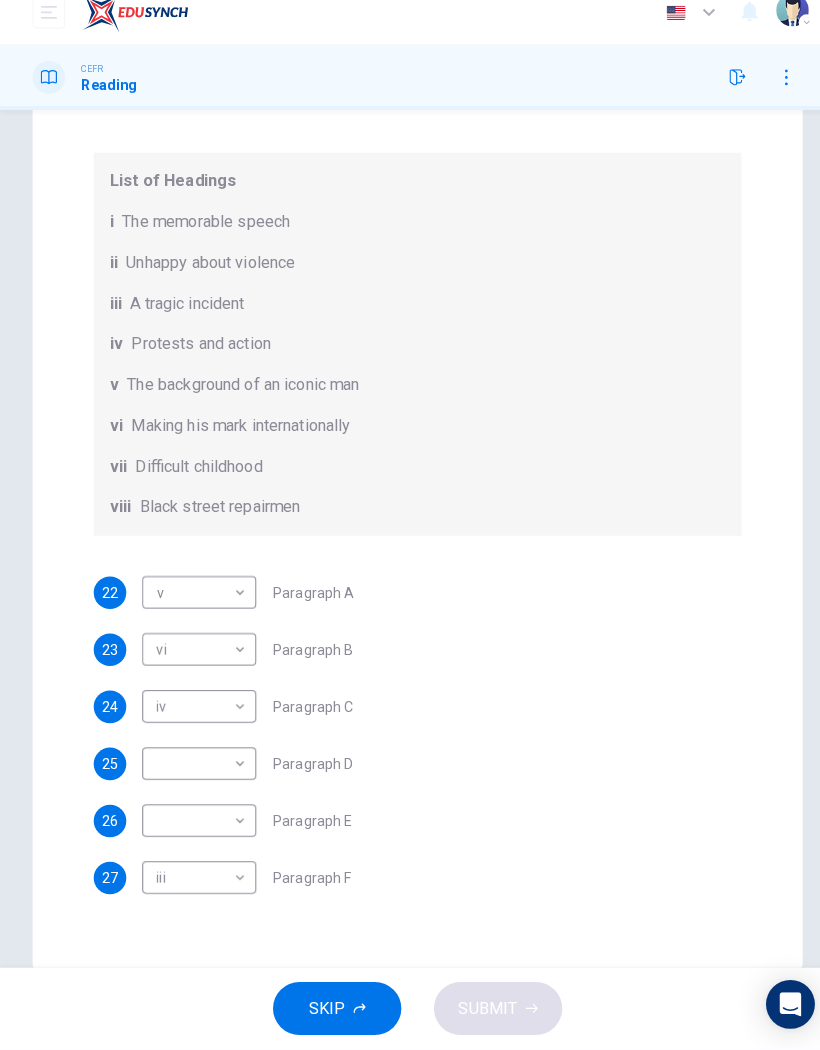 click on "Dashboard Practice Start a test Analysis English en ​ [PERSON_NAME] [PERSON_NAME] CEFR Reading Questions 22 - 27 The Reading Passage has 6 paragraphs.
Choose the correct heading for each paragraph  A – F , from the list of headings.
Write the correct number,  i – viii , in the spaces below. List of Headings i The memorable speech ii Unhappy about violence iii A tragic incident iv Protests and action v The background of an iconic man vi Making his mark internationally vii Difficult childhood viii Black street repairmen 22 v v ​ Paragraph A 23 vi vi ​ Paragraph B 24 iv iv ​ Paragraph C 25 ​ ​ Paragraph D 26 ​ ​ Paragraph E 27 iii iii ​ Paragraph F [PERSON_NAME] CLICK TO ZOOM Click to Zoom A B C D E F SKIP SUBMIT Dashboard Practice Start a test Analysis Notifications © Copyright  2025
Audio Timer 00:25:29 END SESSION" at bounding box center (410, 525) 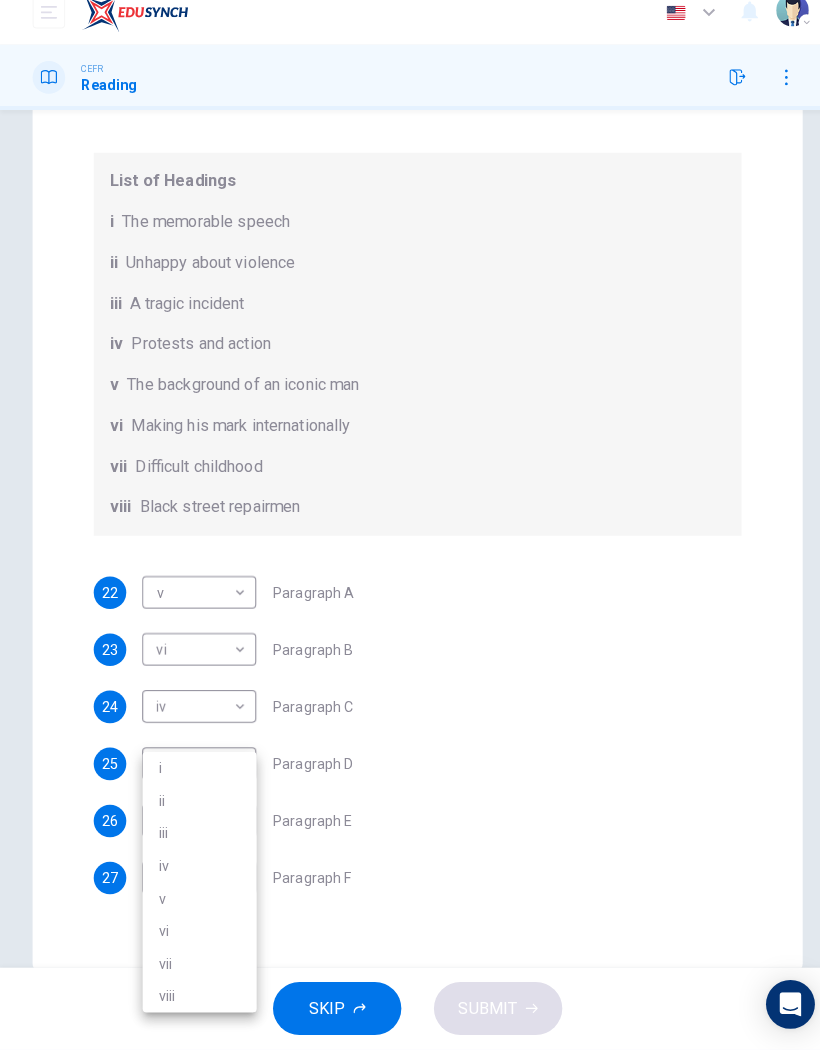 click on "iv" at bounding box center (196, 870) 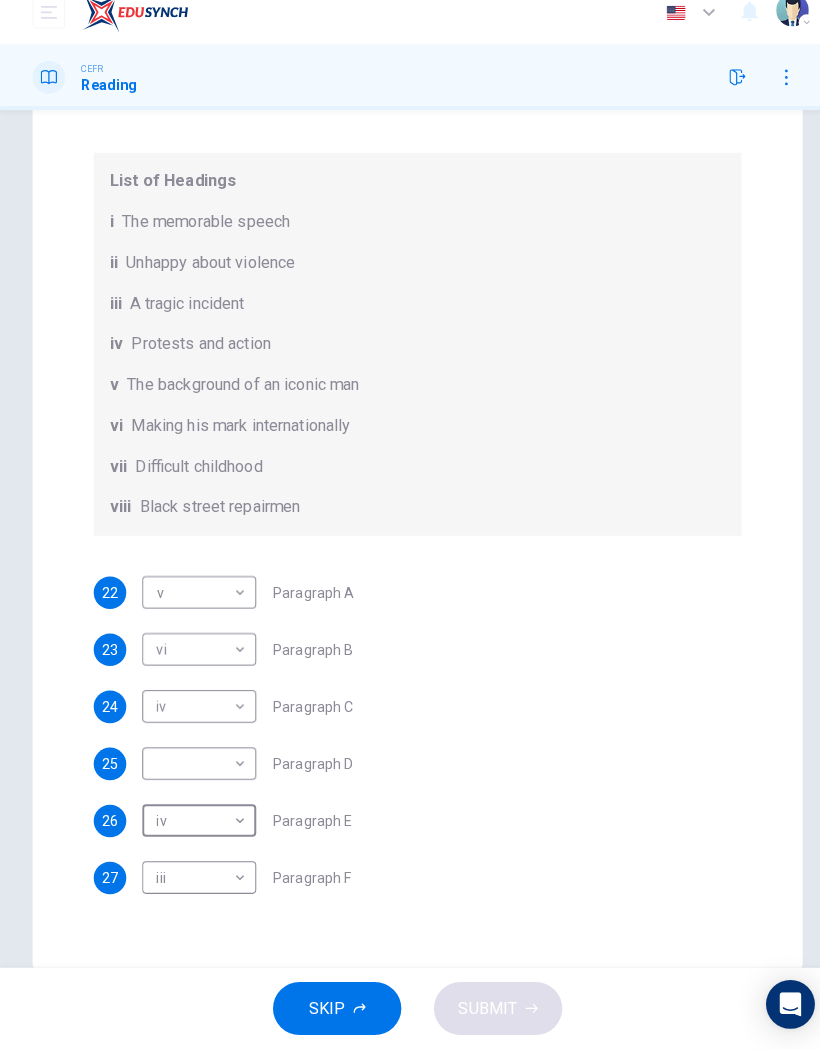 click on "Dashboard Practice Start a test Analysis English en ​ [PERSON_NAME] [PERSON_NAME] CEFR Reading Questions 22 - 27 The Reading Passage has 6 paragraphs.
Choose the correct heading for each paragraph  A – F , from the list of headings.
Write the correct number,  i – viii , in the spaces below. List of Headings i The memorable speech ii Unhappy about violence iii A tragic incident iv Protests and action v The background of an iconic man vi Making his mark internationally vii Difficult childhood viii Black street repairmen 22 v v ​ Paragraph A 23 vi vi ​ Paragraph B 24 iv iv ​ Paragraph C 25 ​ ​ Paragraph D 26 iv iv ​ Paragraph E 27 iii iii ​ Paragraph F [PERSON_NAME] CLICK TO ZOOM Click to Zoom A B C D E F SKIP SUBMIT Dashboard Practice Start a test Analysis Notifications © Copyright  2025
Audio Timer 00:25:37 END SESSION" at bounding box center (410, 525) 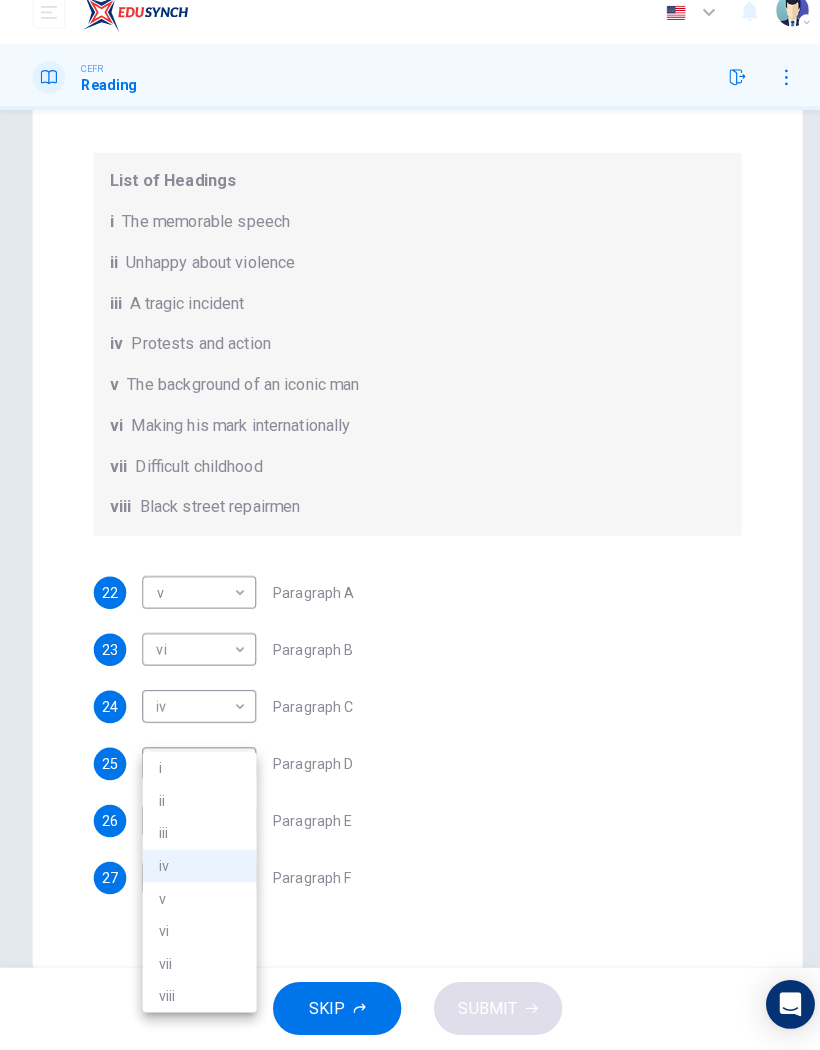 click on "ii" at bounding box center [196, 806] 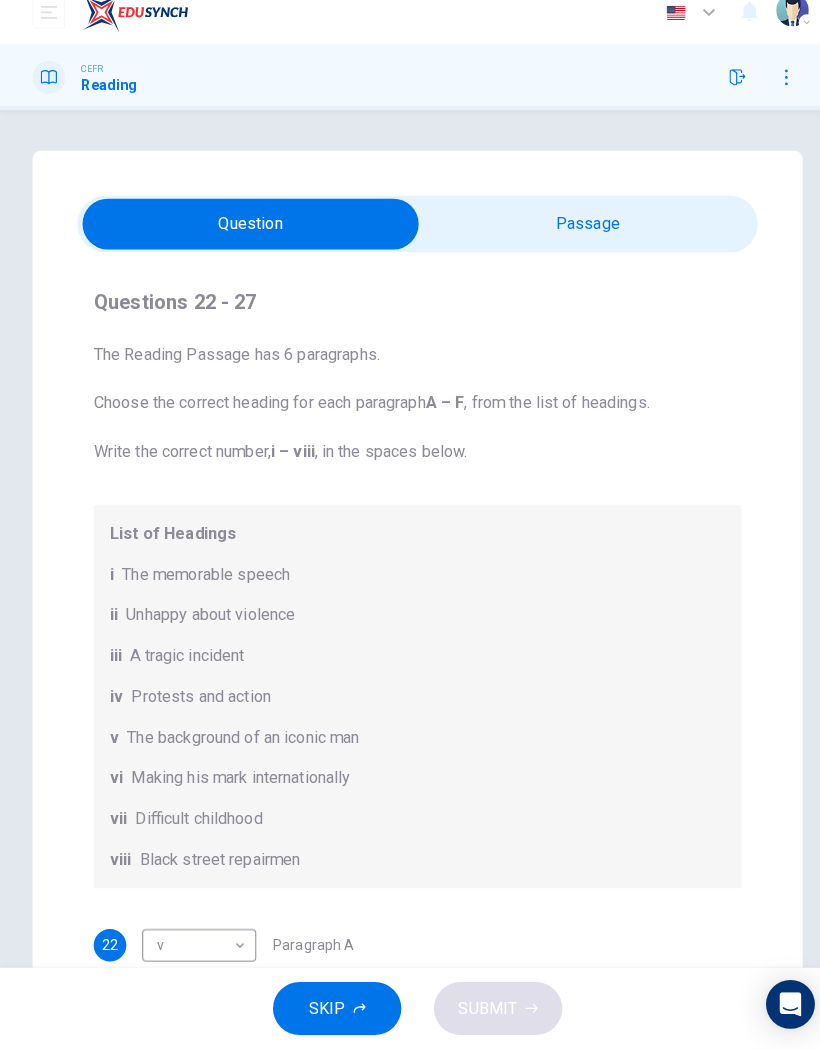 click at bounding box center (246, 240) 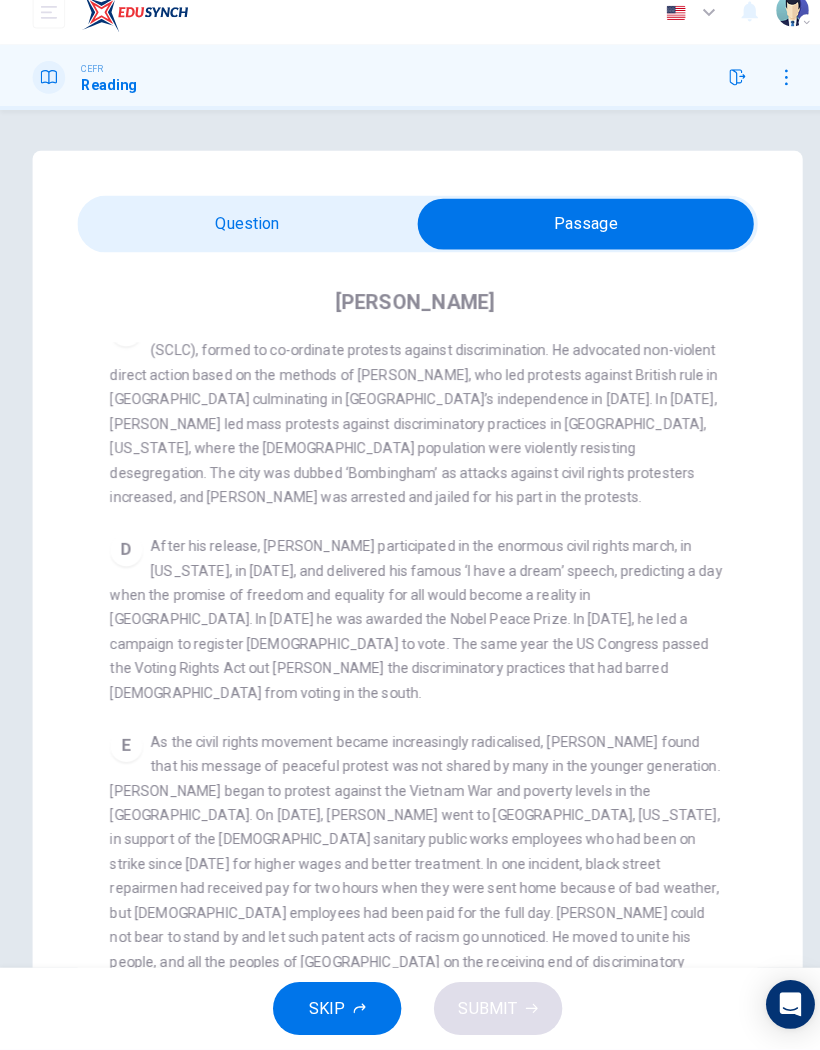 click at bounding box center (575, 240) 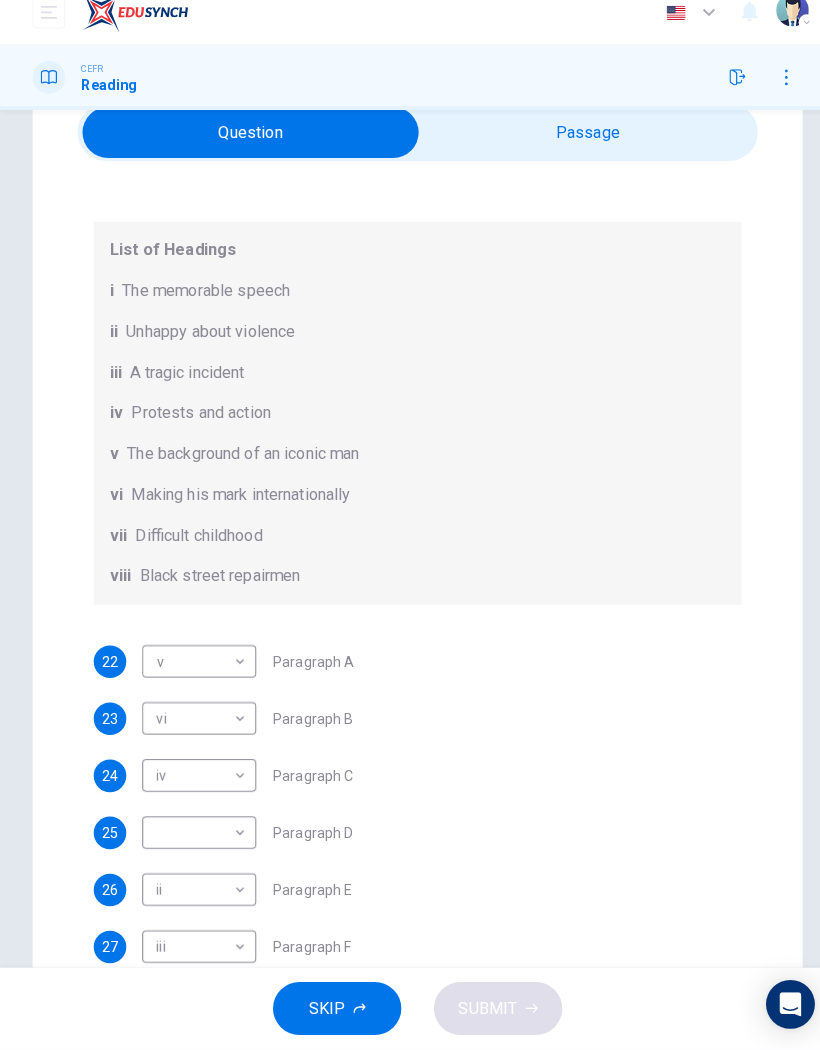 click on "Dashboard Practice Start a test Analysis English en ​ [PERSON_NAME] [PERSON_NAME] CEFR Reading Questions 22 - 27 The Reading Passage has 6 paragraphs.
Choose the correct heading for each paragraph  A – F , from the list of headings.
Write the correct number,  i – viii , in the spaces below. List of Headings i The memorable speech ii Unhappy about violence iii A tragic incident iv Protests and action v The background of an iconic man vi Making his mark internationally vii Difficult childhood viii Black street repairmen 22 v v ​ Paragraph A 23 vi vi ​ Paragraph B 24 iv iv ​ Paragraph C 25 ​ ​ Paragraph D 26 ii ii ​ Paragraph E 27 iii iii ​ Paragraph F [PERSON_NAME] CLICK TO ZOOM Click to Zoom A B C D E F SKIP SUBMIT Dashboard Practice Start a test Analysis Notifications © Copyright  2025
Audio Timer 00:25:49 END SESSION" at bounding box center (410, 525) 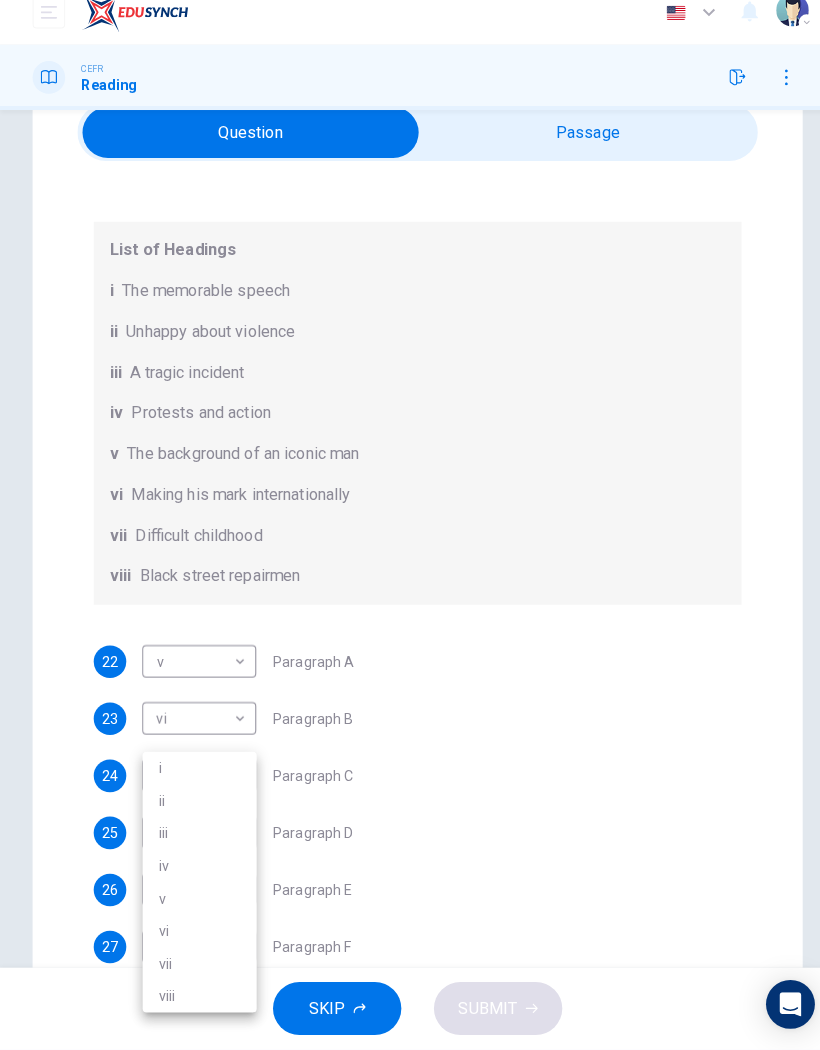 click on "i" at bounding box center [196, 774] 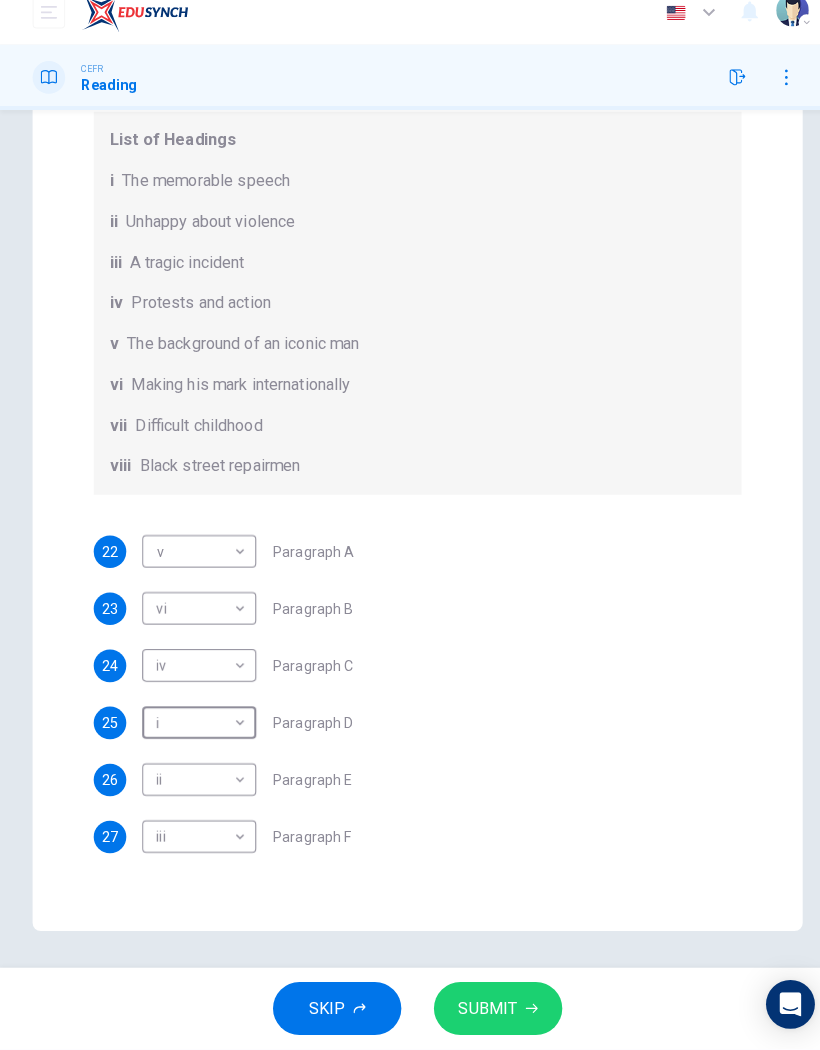 click on "SUBMIT" at bounding box center (489, 1010) 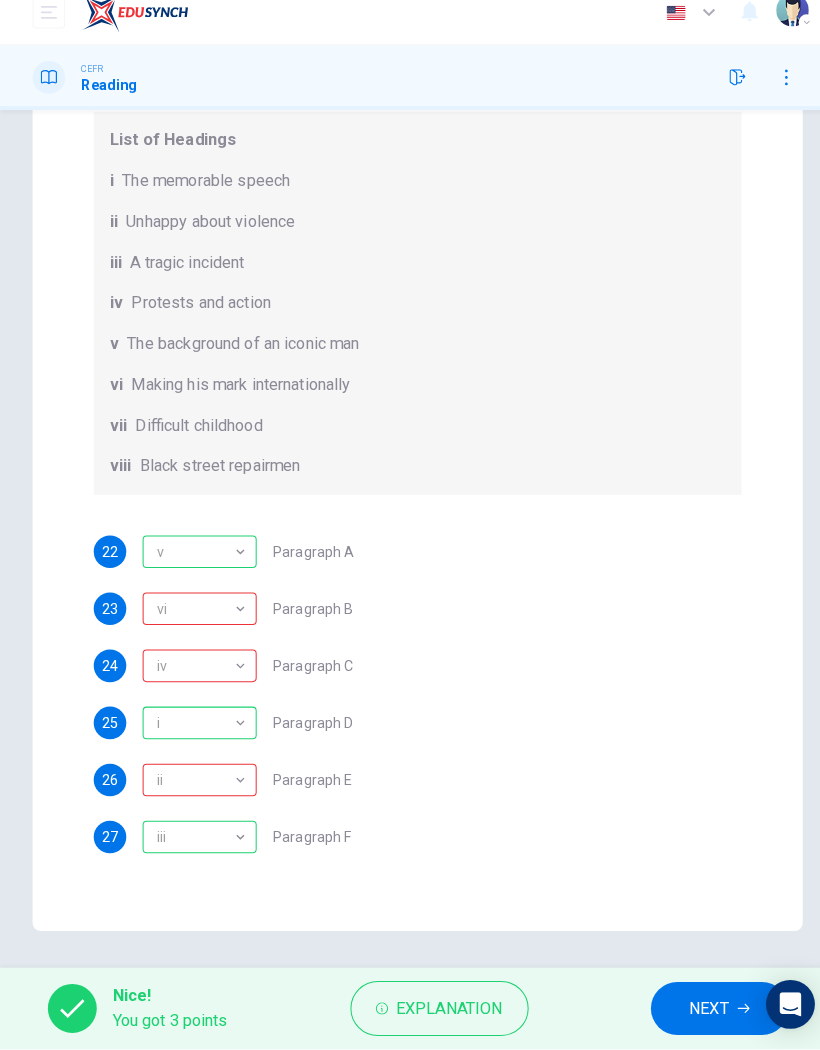 click on "NEXT" at bounding box center [696, 1010] 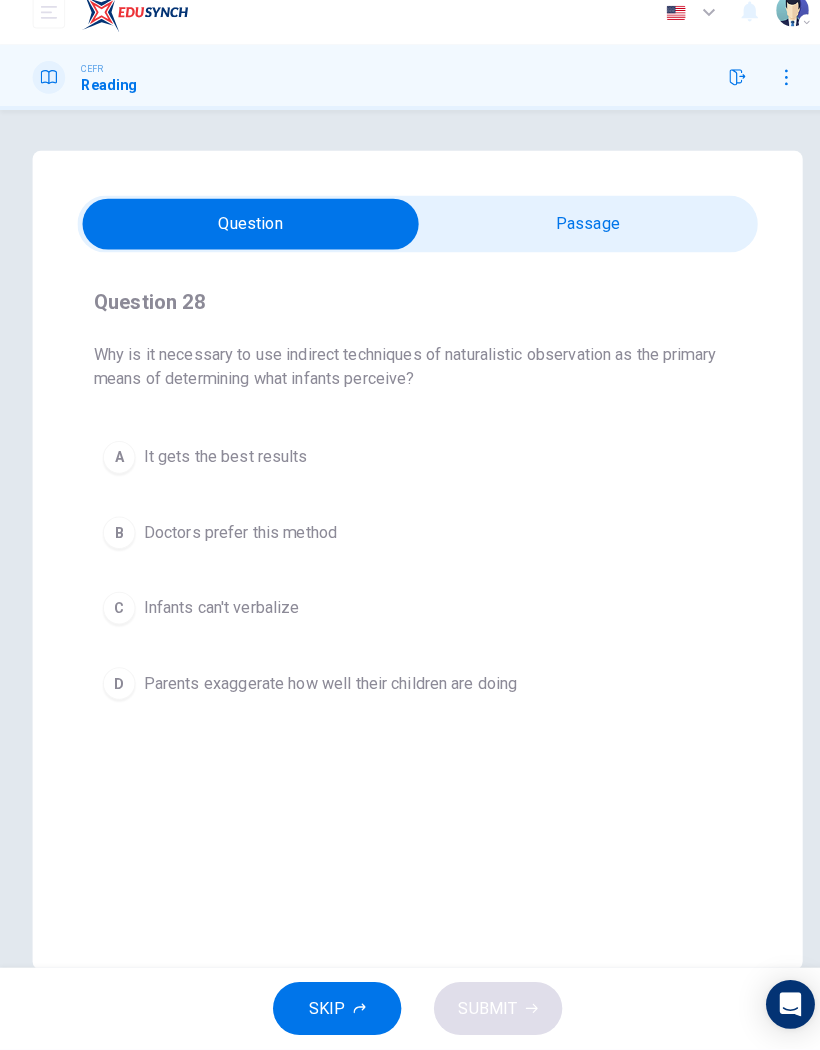 click at bounding box center (246, 240) 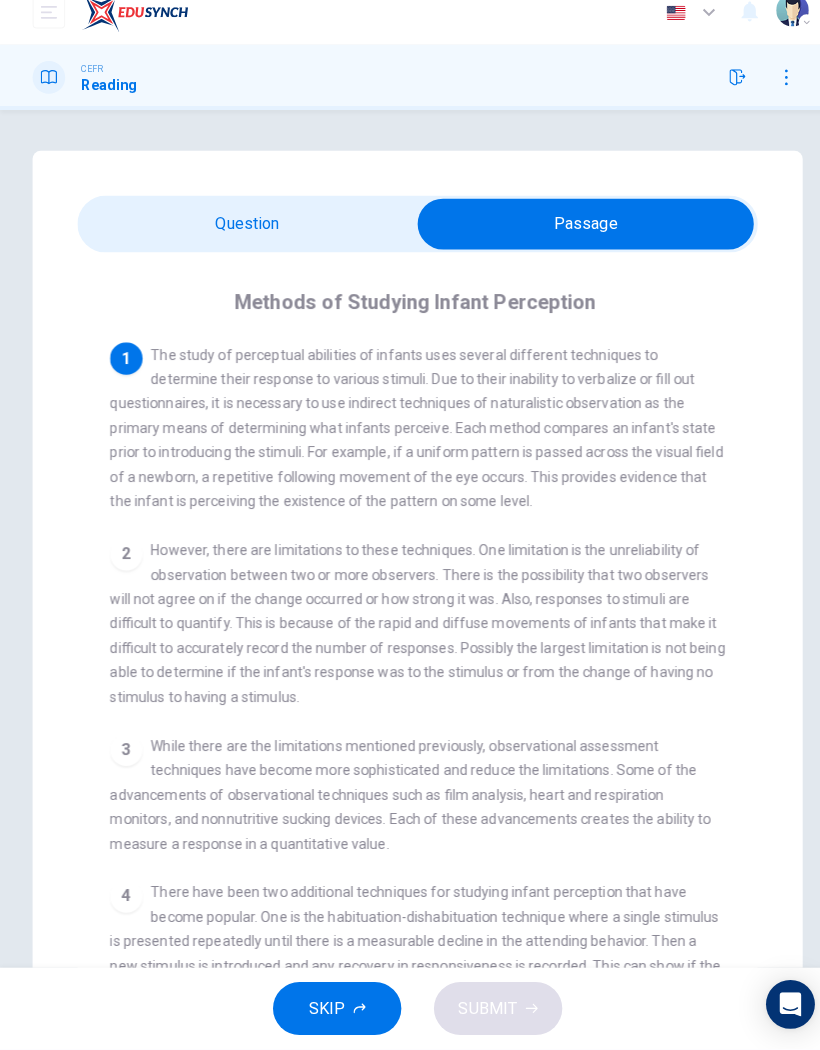 click on "Question 28 Why is it necessary to use indirect techniques of naturalistic observation as the primary means of determining what infants perceive? A It gets the best results B Doctors prefer this method C Infants can't verbalize D Parents exaggerate how well their children are doing Methods of Studying Infant Perception 1 The study of perceptual abilities of infants uses several different techniques to determine their response to various stimuli. Due to their inability to verbalize or fill out questionnaires, it is necessary to use indirect techniques of naturalistic observation as the primary means of determining what infants perceive. Each method compares an infant's state prior to introducing the stimuli. For example, if a uniform pattern is passed across the visual field of a newborn, a repetitive following movement of the eye occurs. This provides evidence that the infant is perceiving the existence of the pattern on some level.  2 3 4 5" at bounding box center [410, 642] 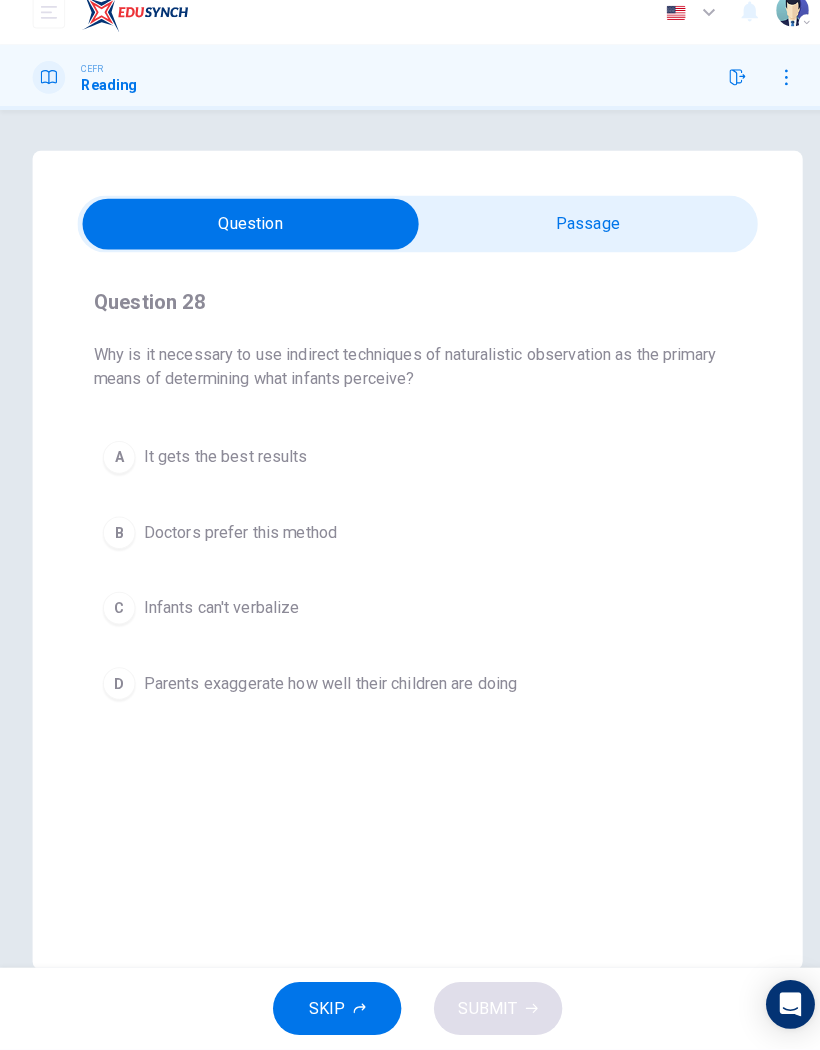 click on "C" at bounding box center (117, 617) 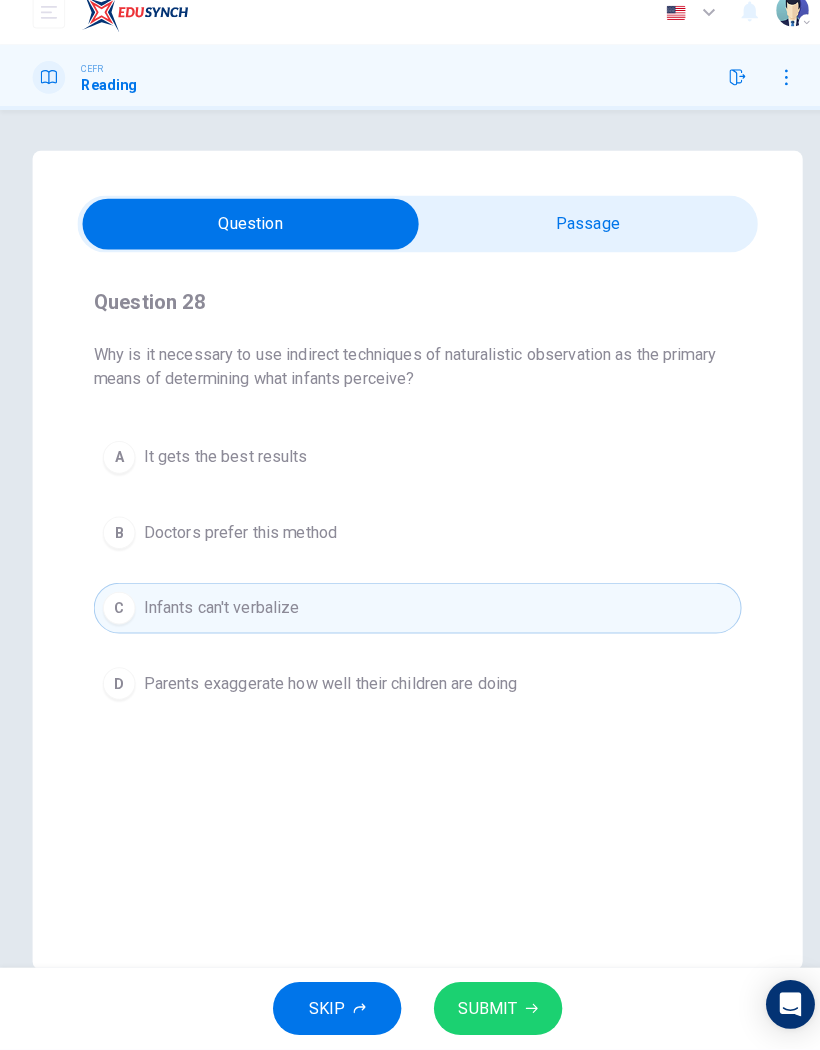 click on "SUBMIT" at bounding box center [489, 1010] 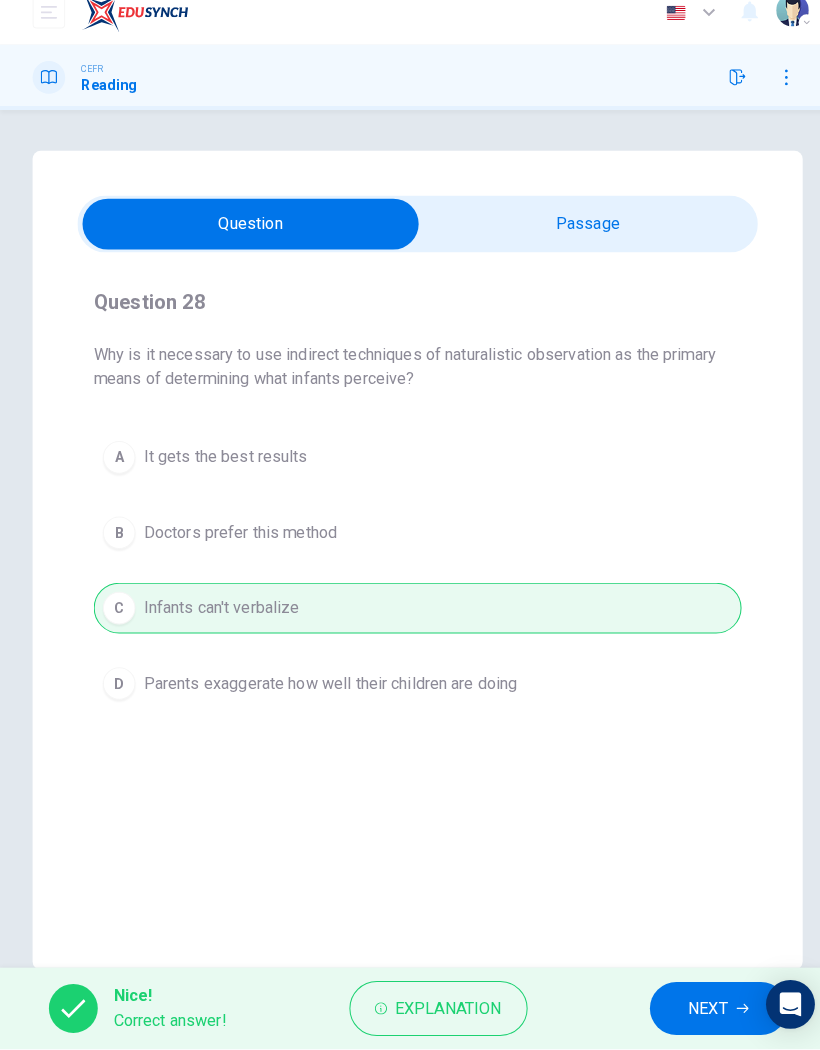 click on "NEXT" at bounding box center [695, 1010] 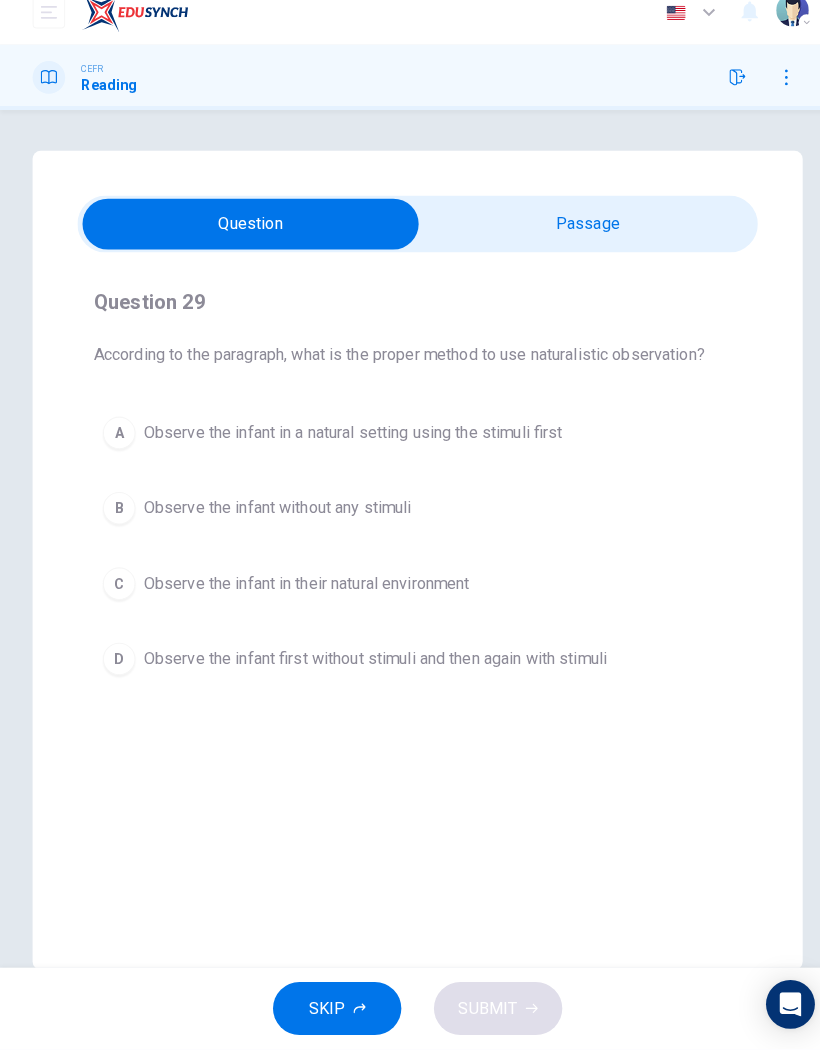 click at bounding box center (246, 240) 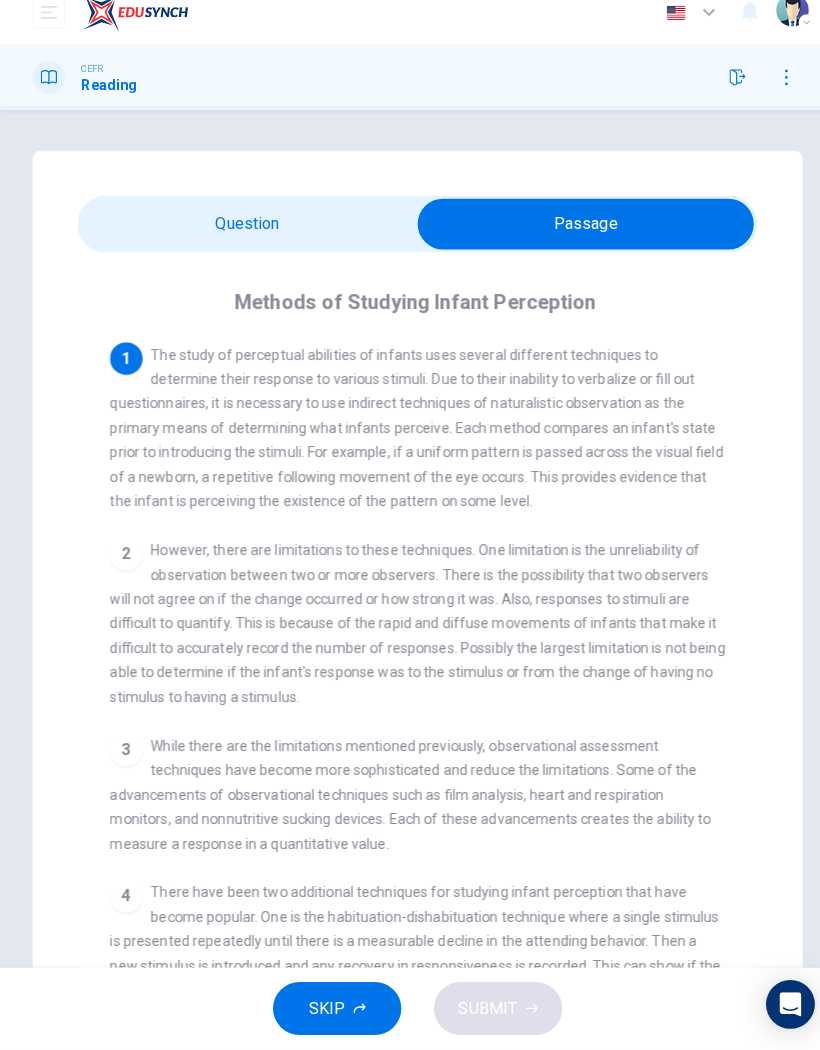 click at bounding box center [575, 240] 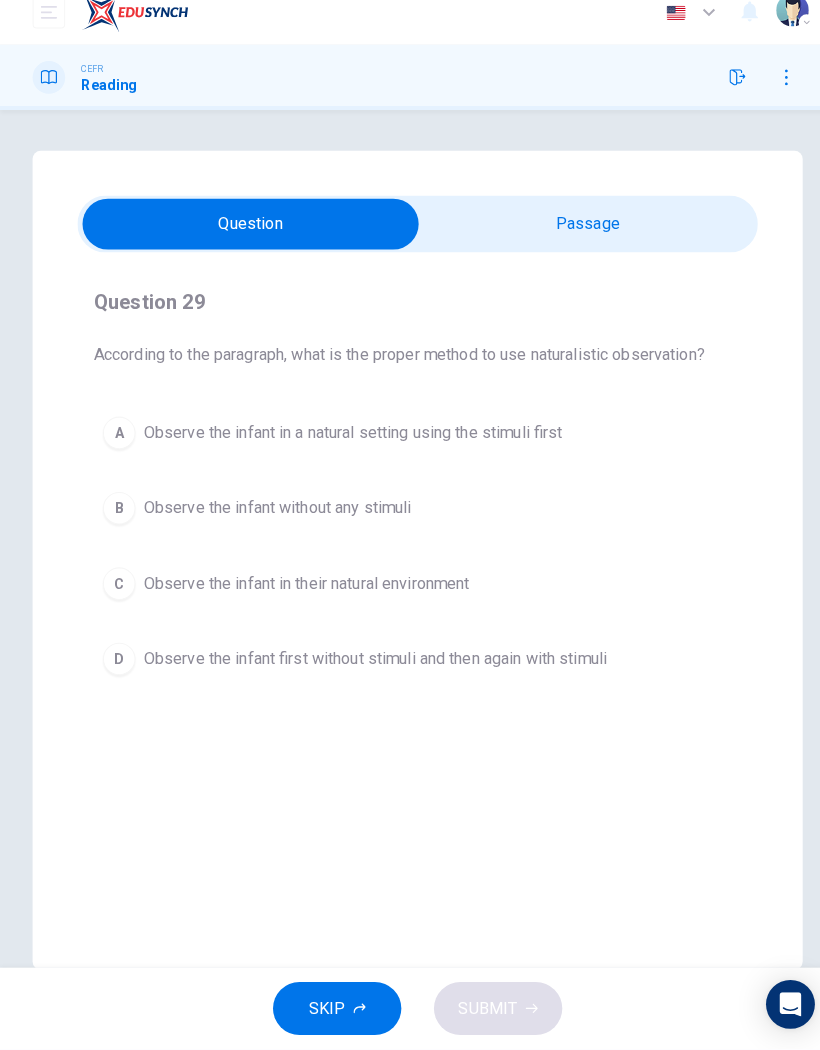 click at bounding box center (246, 240) 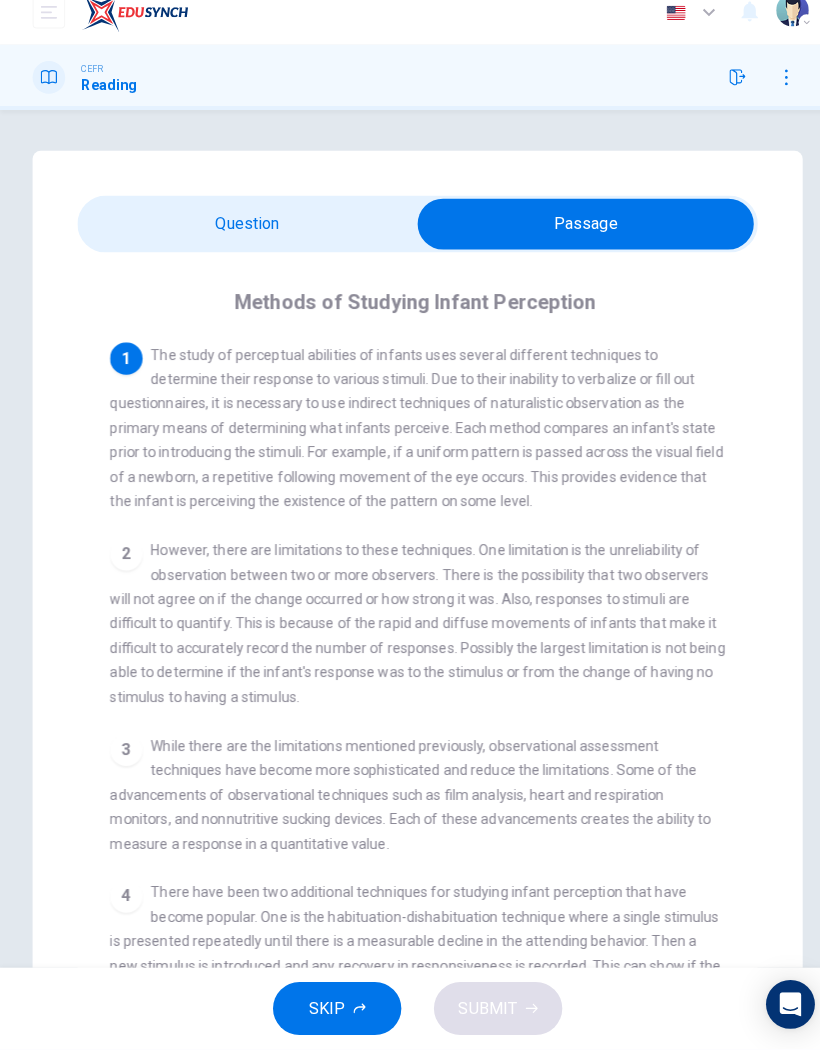 click at bounding box center (575, 240) 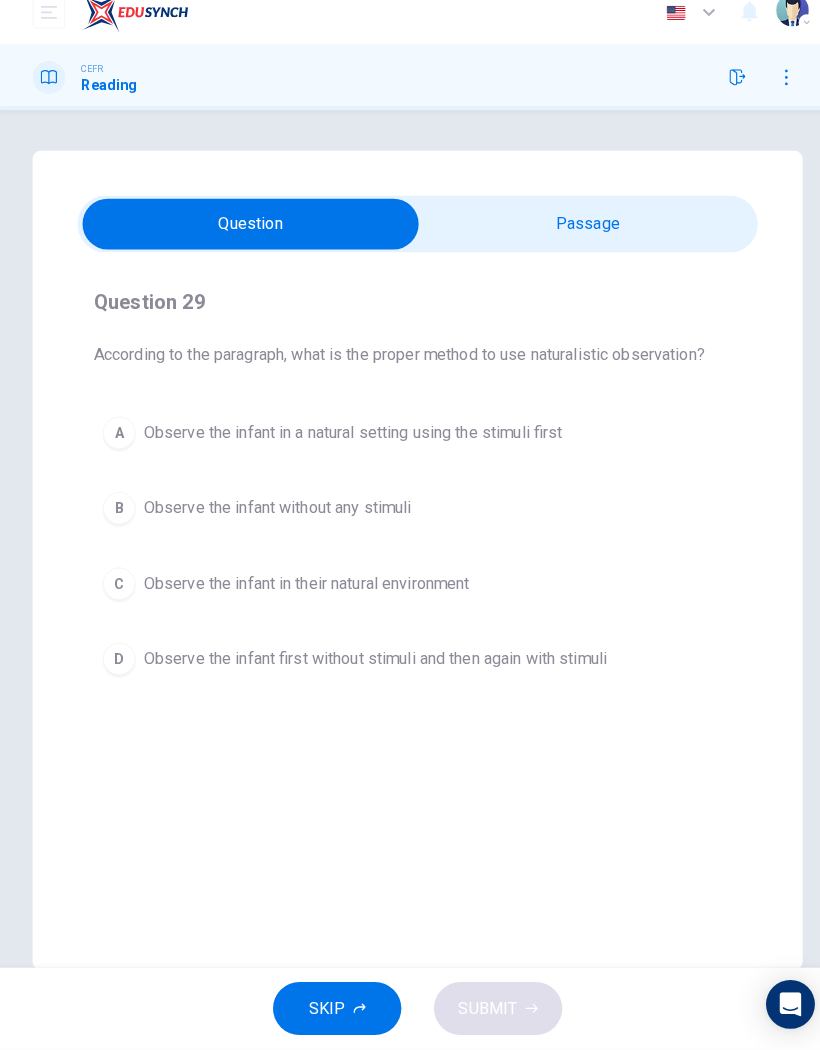 click at bounding box center [246, 240] 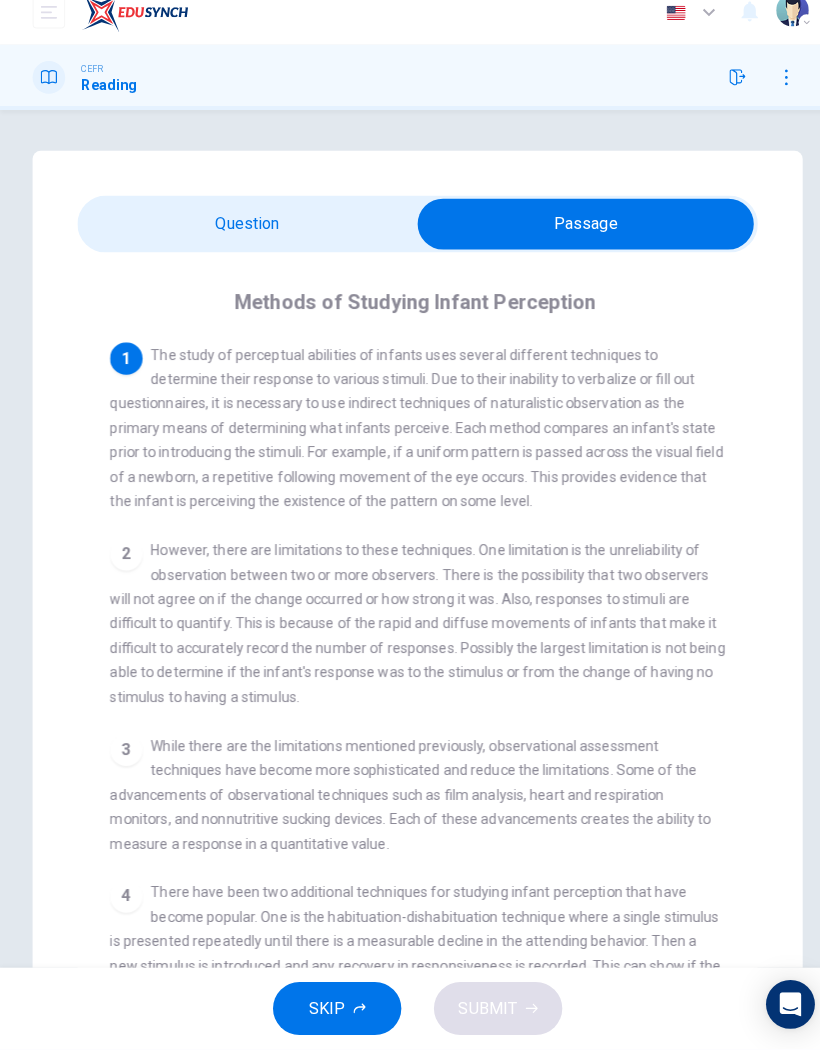 click at bounding box center [575, 240] 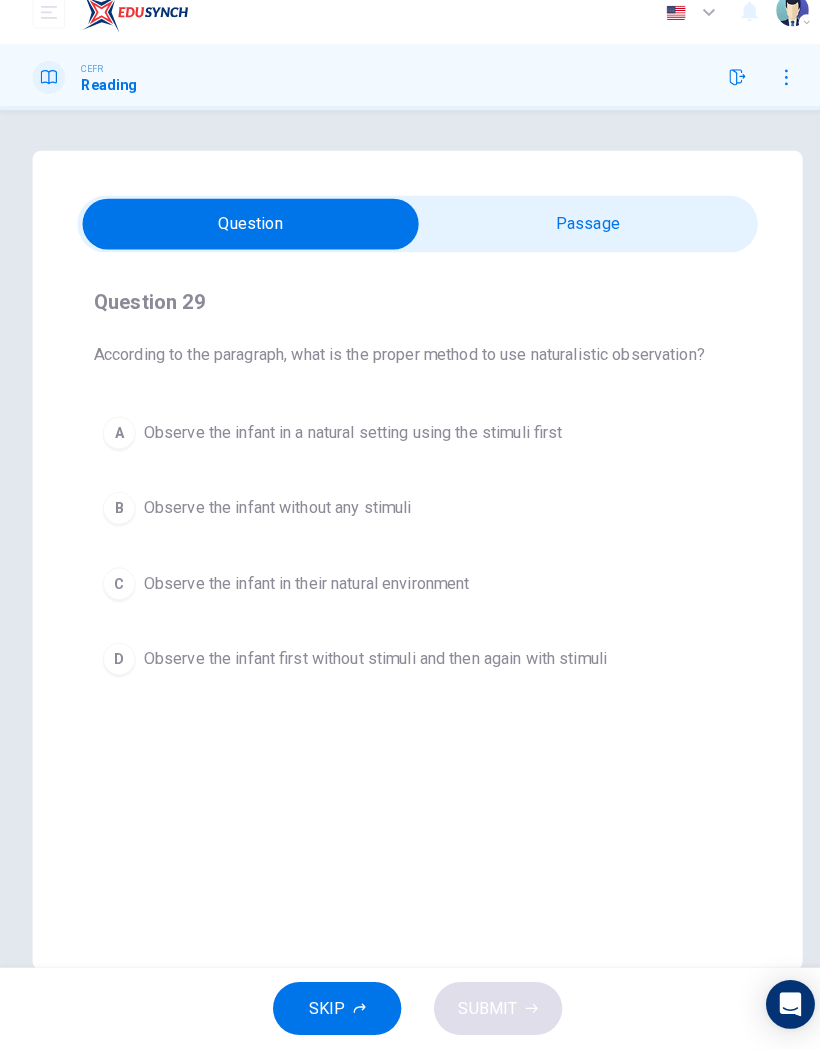 click at bounding box center [246, 240] 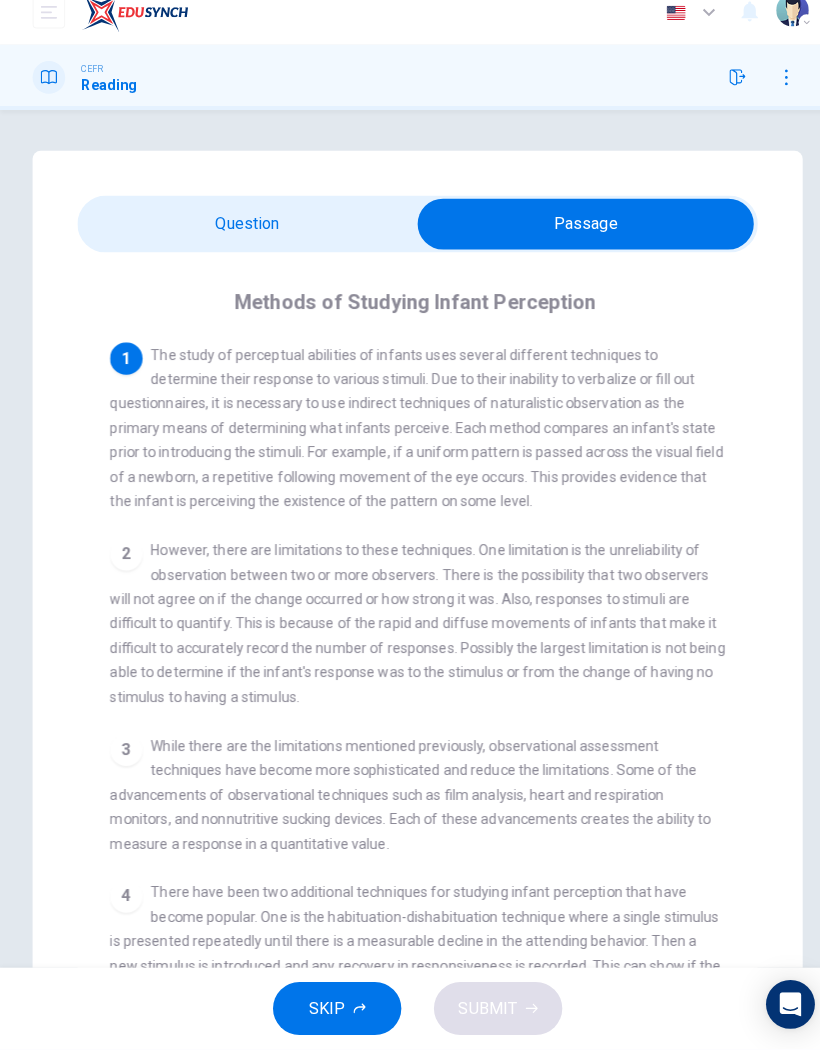 click at bounding box center [575, 240] 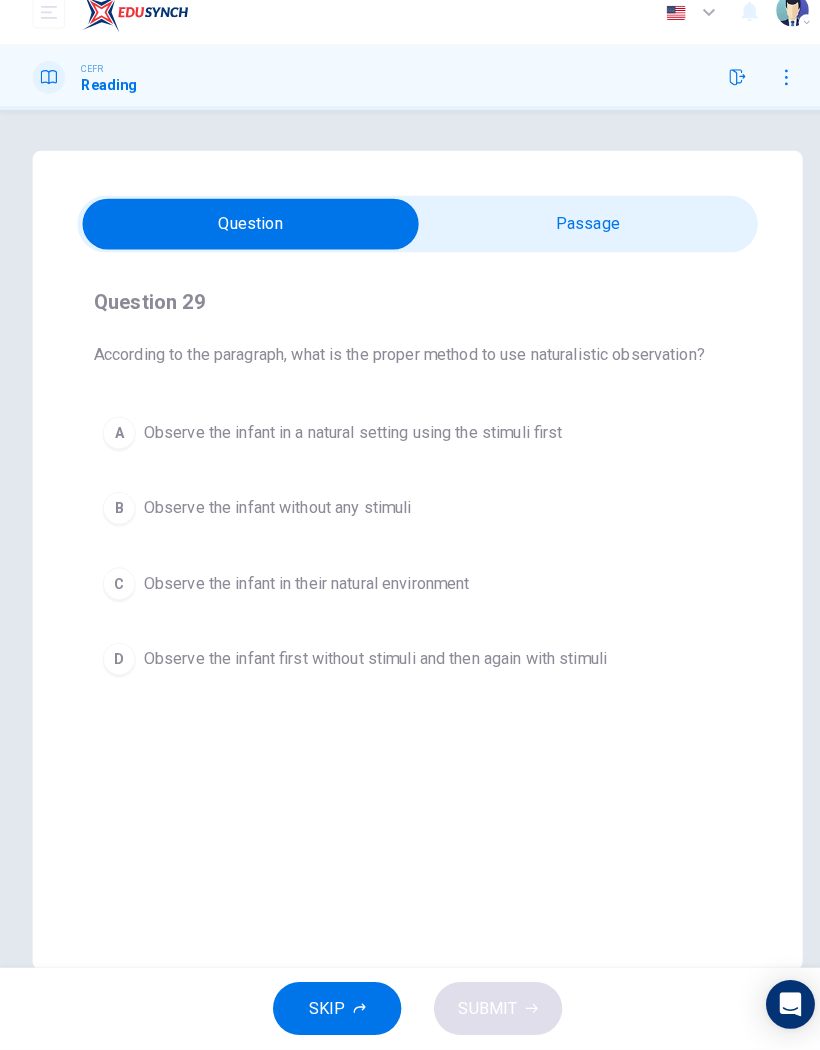 click on "D" at bounding box center [117, 667] 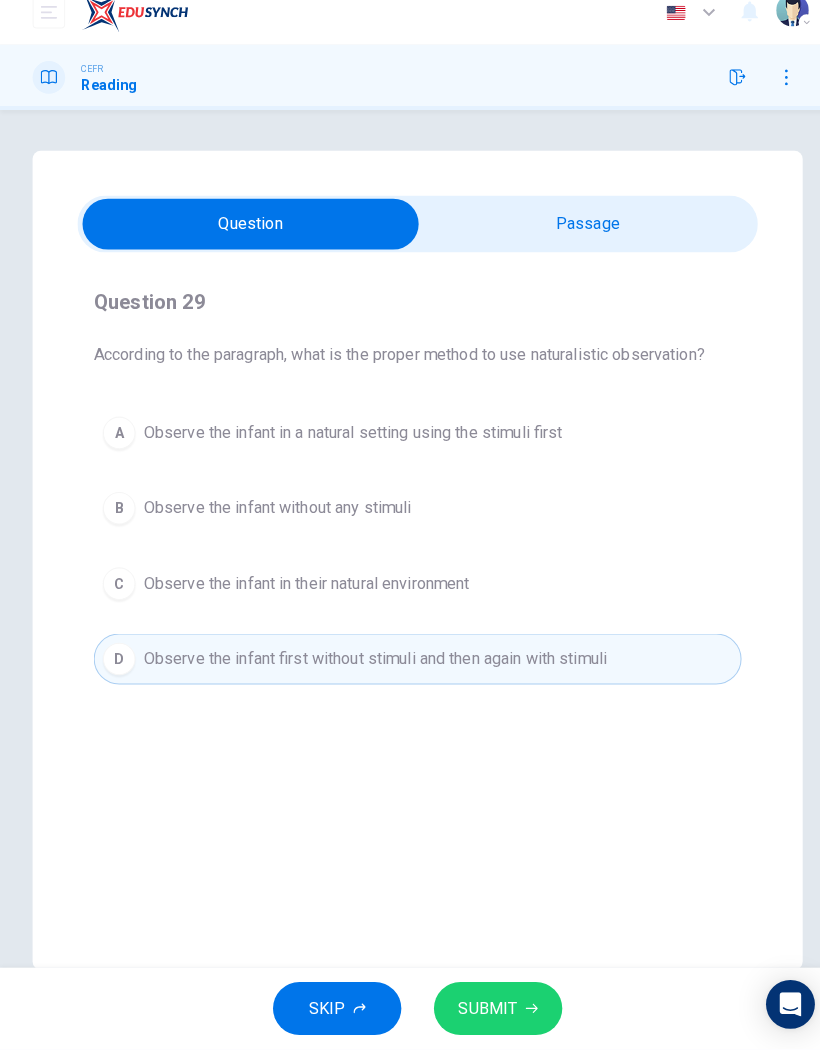 click on "SUBMIT" at bounding box center [489, 1010] 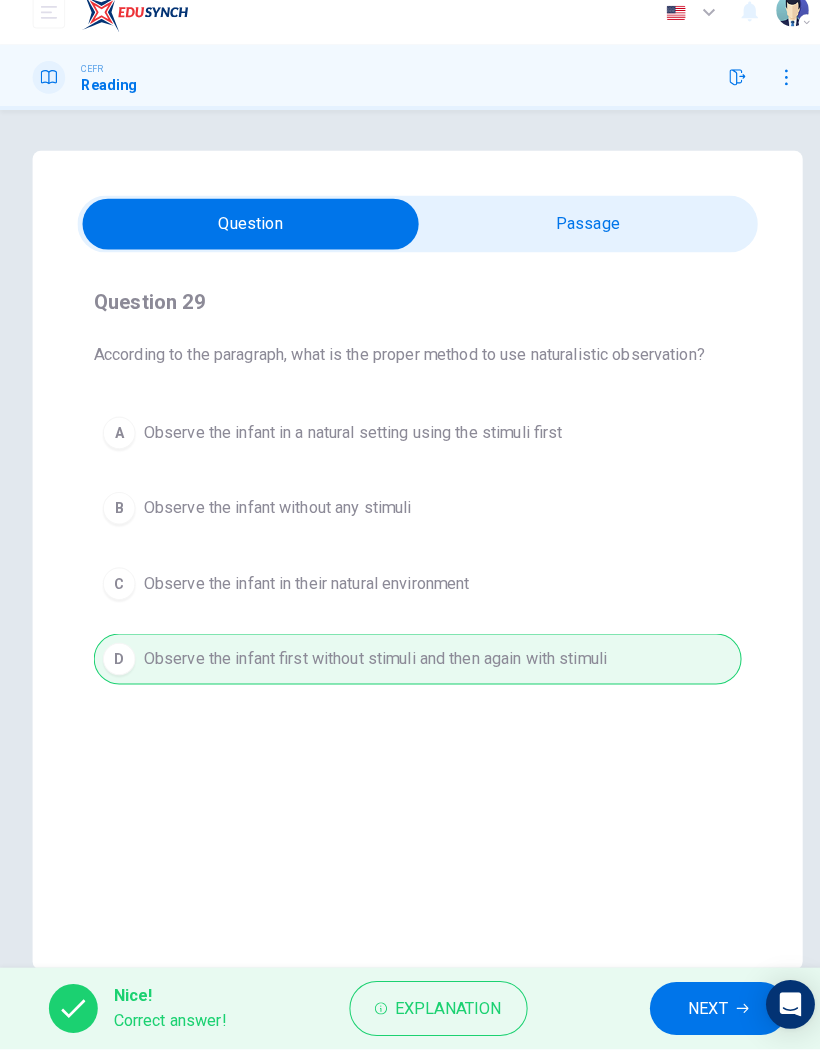click on "NEXT" at bounding box center [695, 1010] 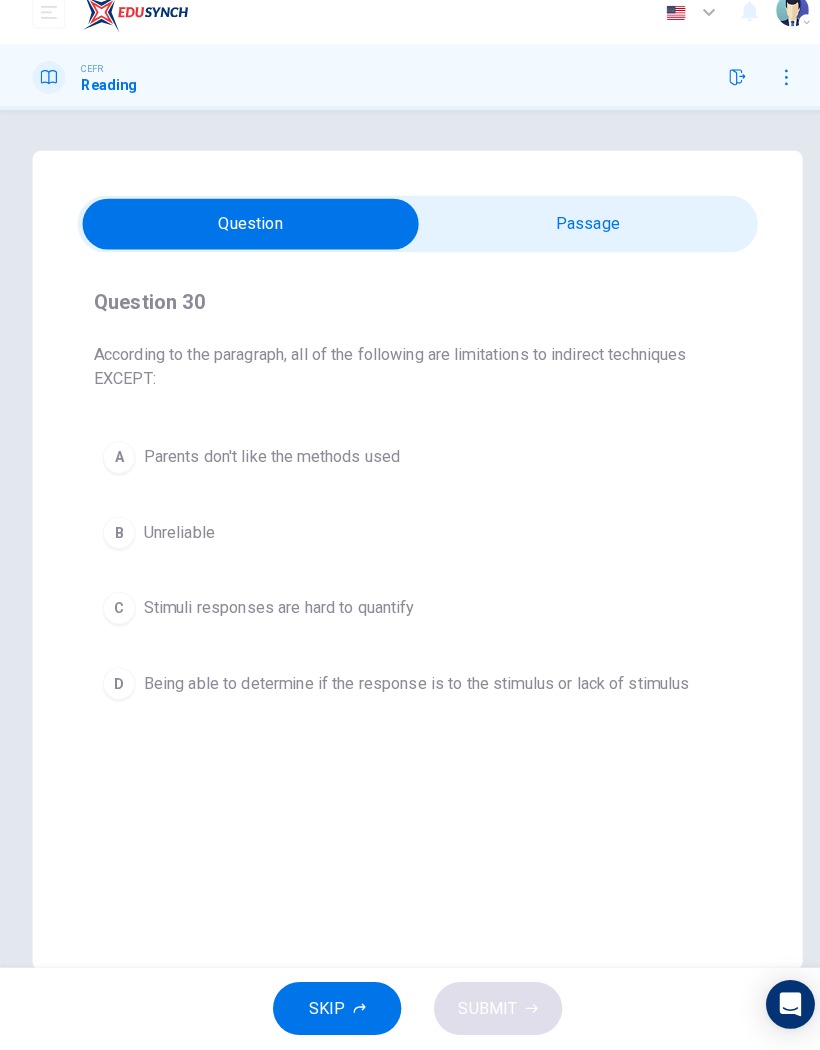 click at bounding box center (246, 240) 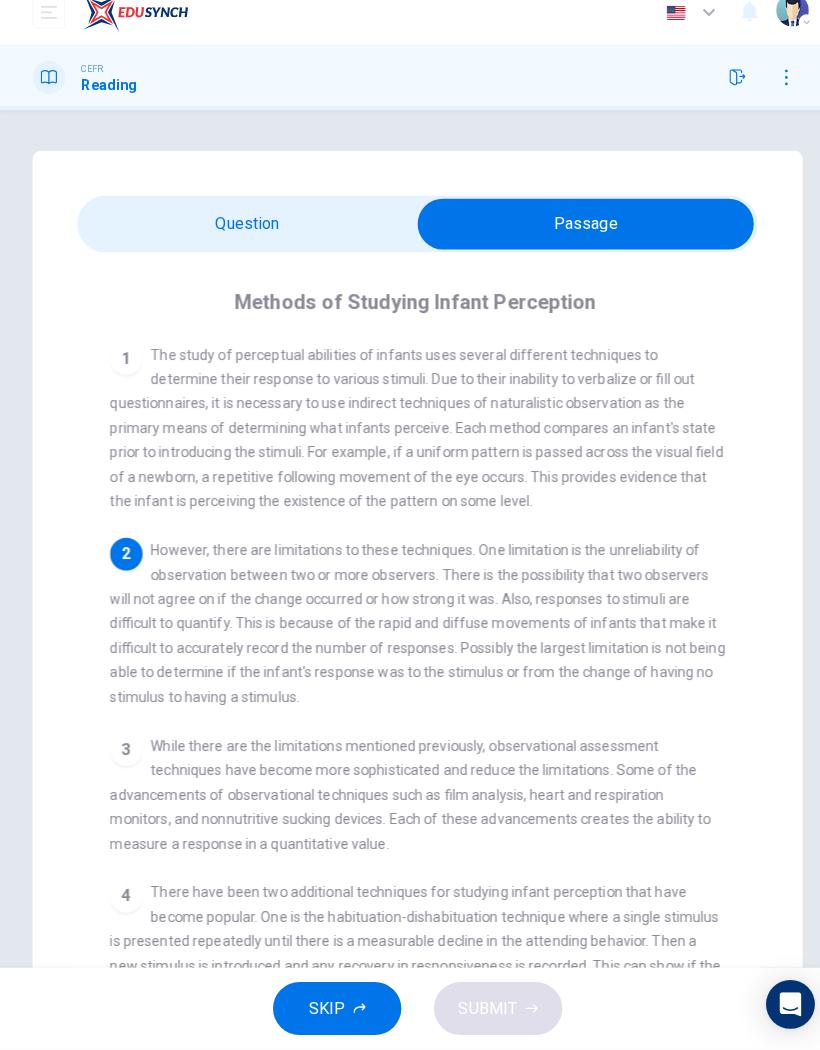 click at bounding box center [575, 240] 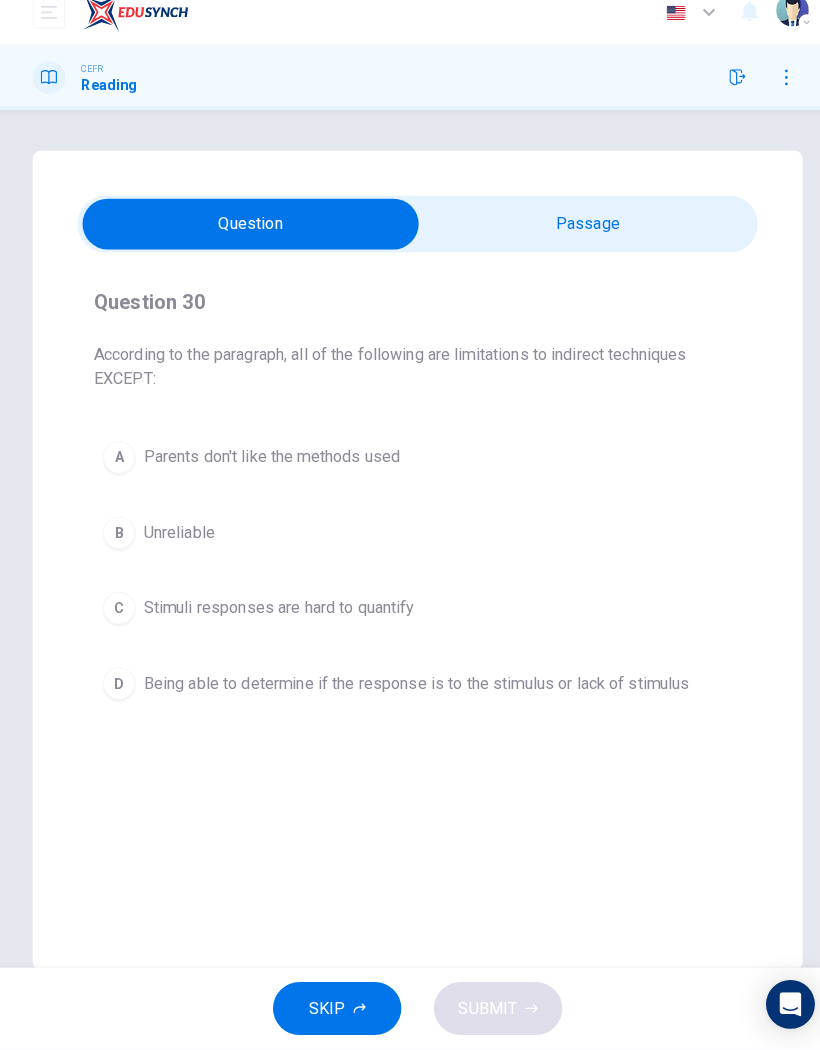 click at bounding box center (246, 240) 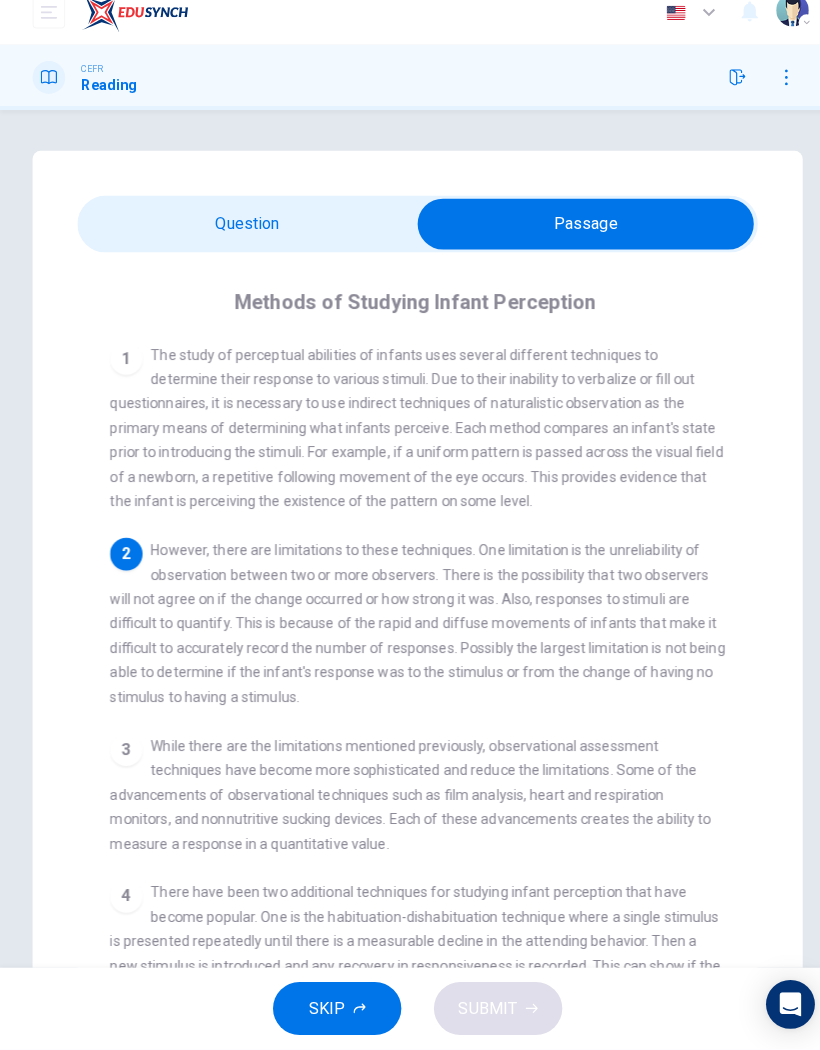 click at bounding box center (575, 240) 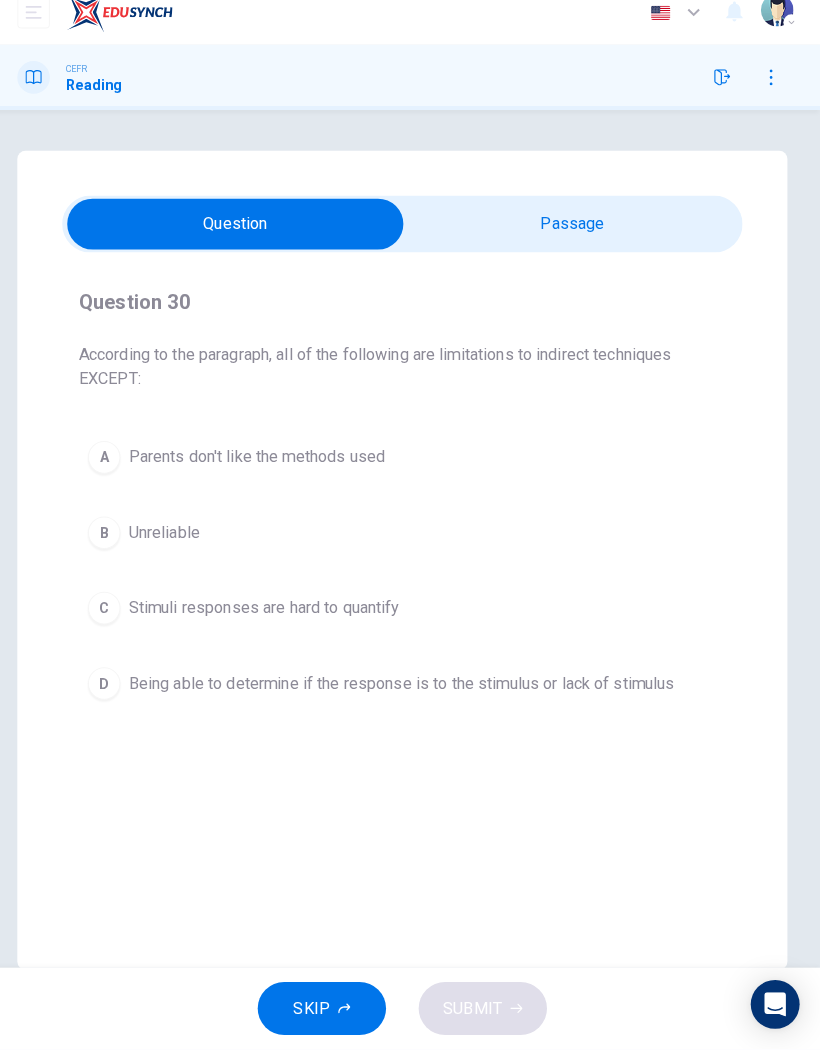 scroll, scrollTop: 0, scrollLeft: 0, axis: both 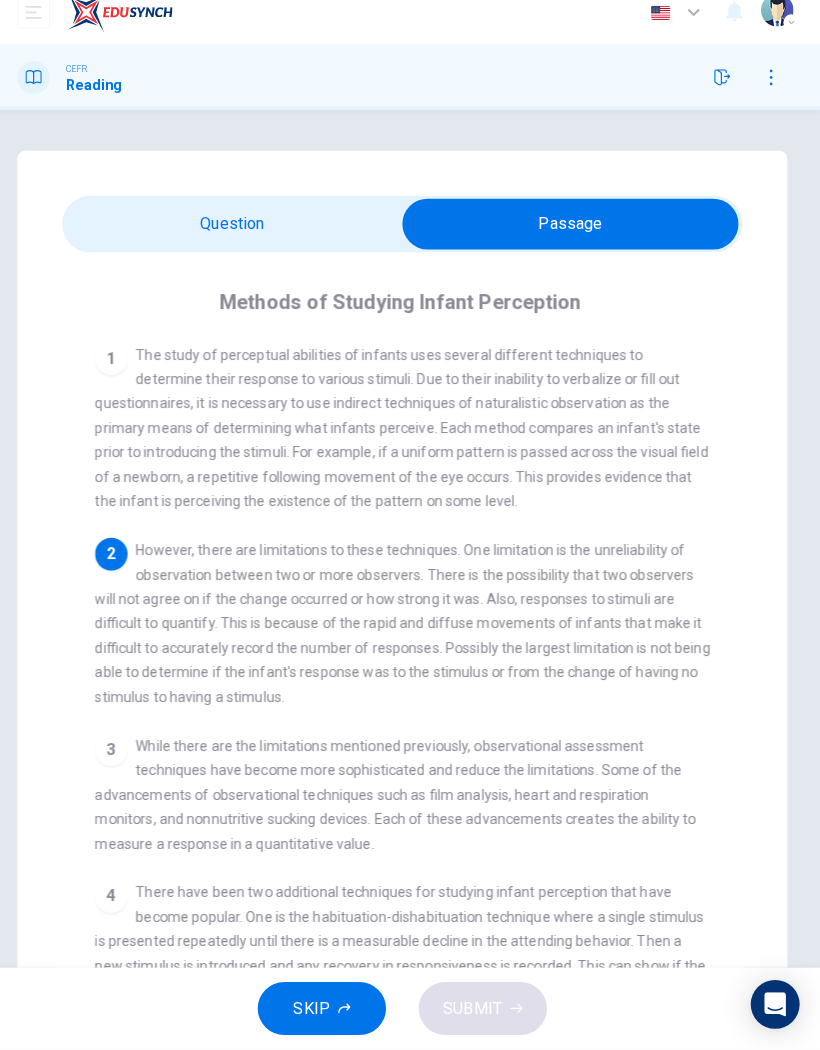 click at bounding box center [575, 240] 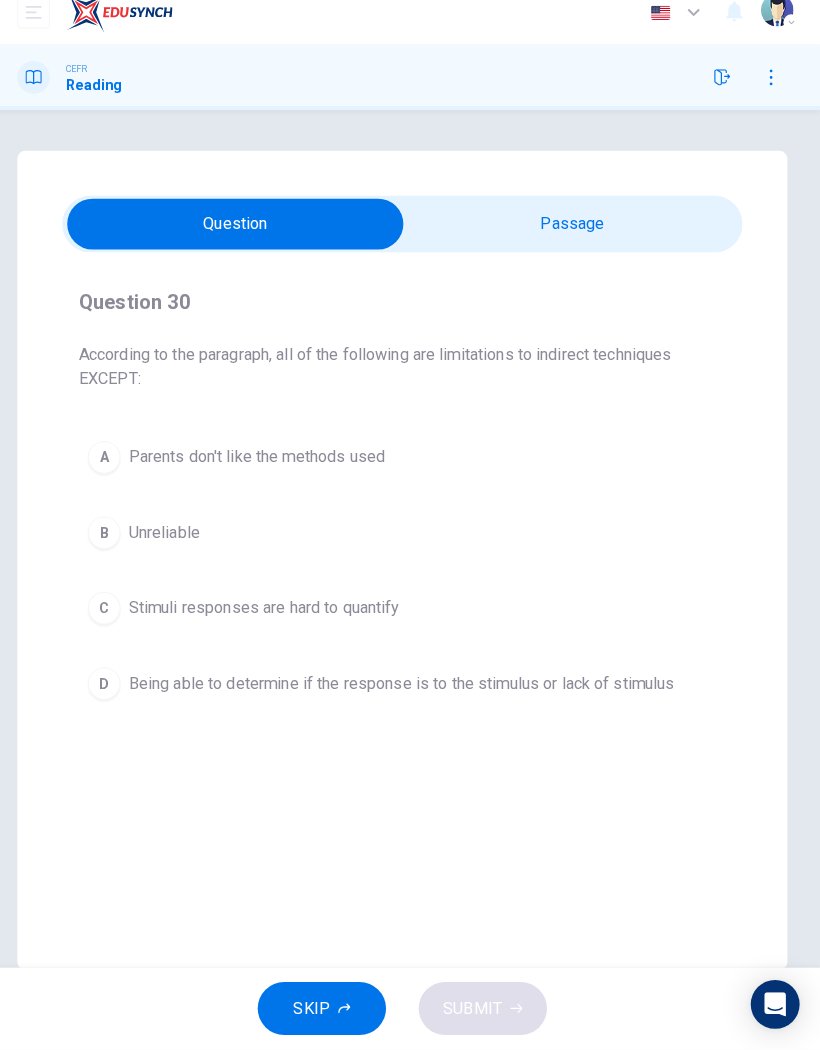 click at bounding box center [246, 240] 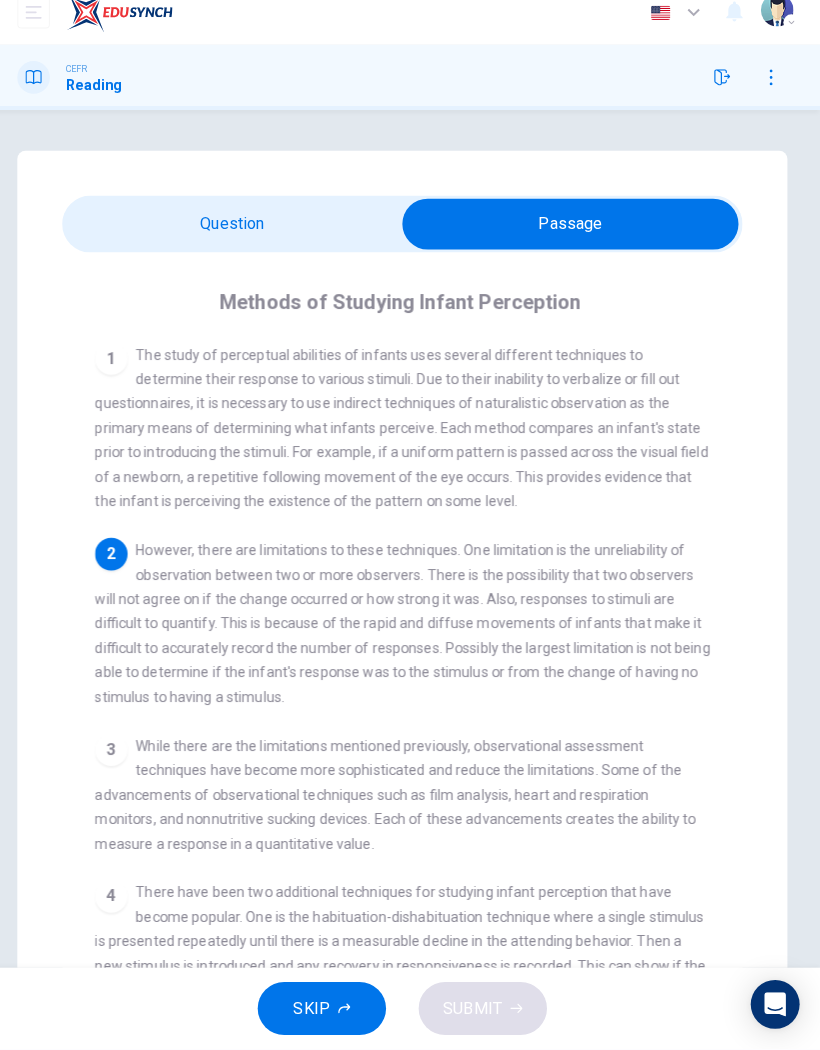click at bounding box center [575, 240] 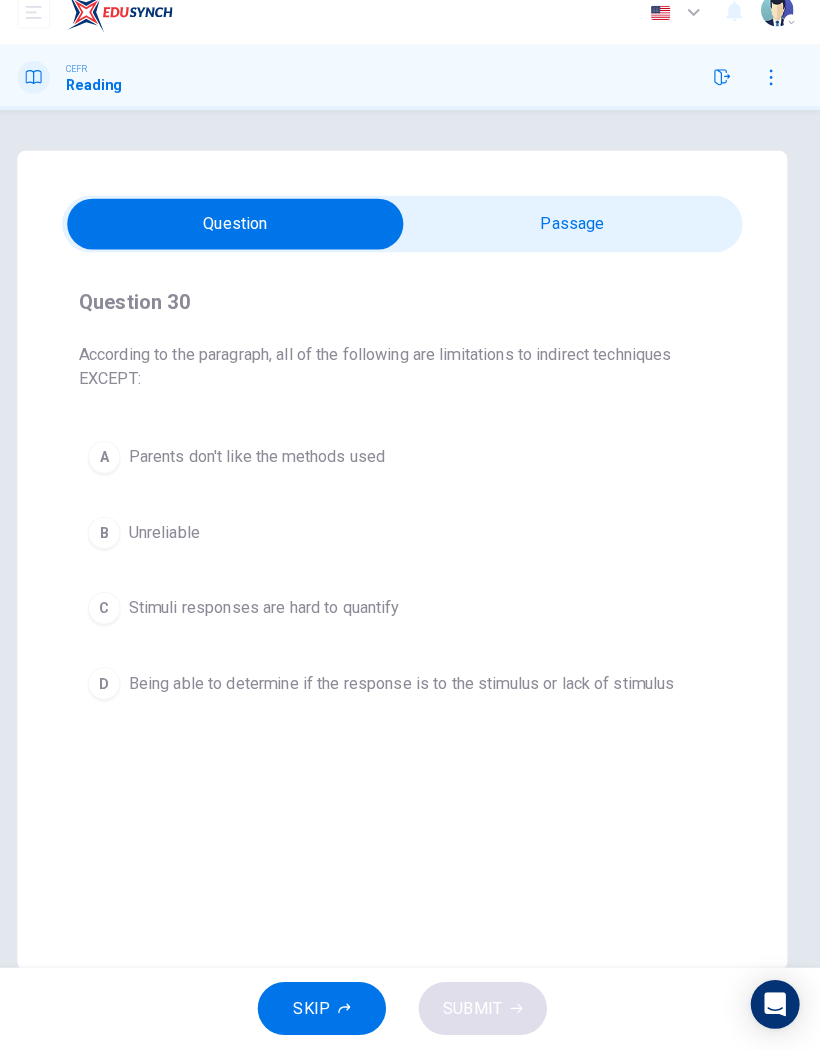 click on "A" at bounding box center [117, 469] 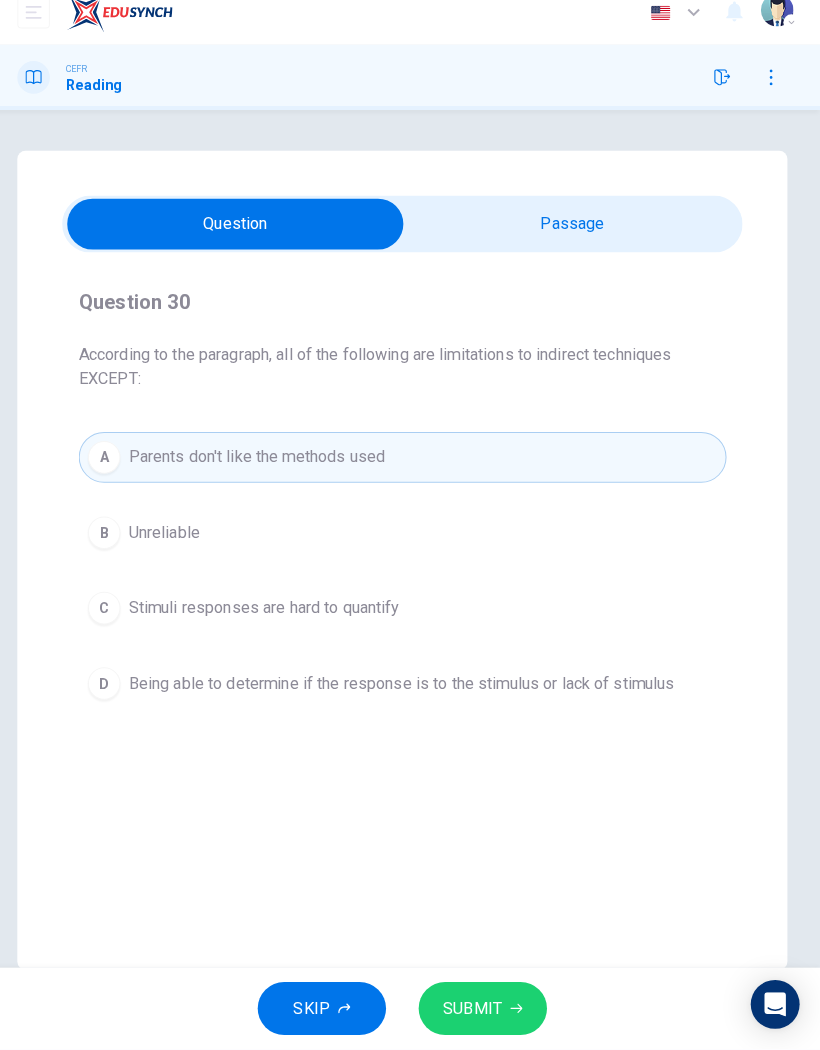 click 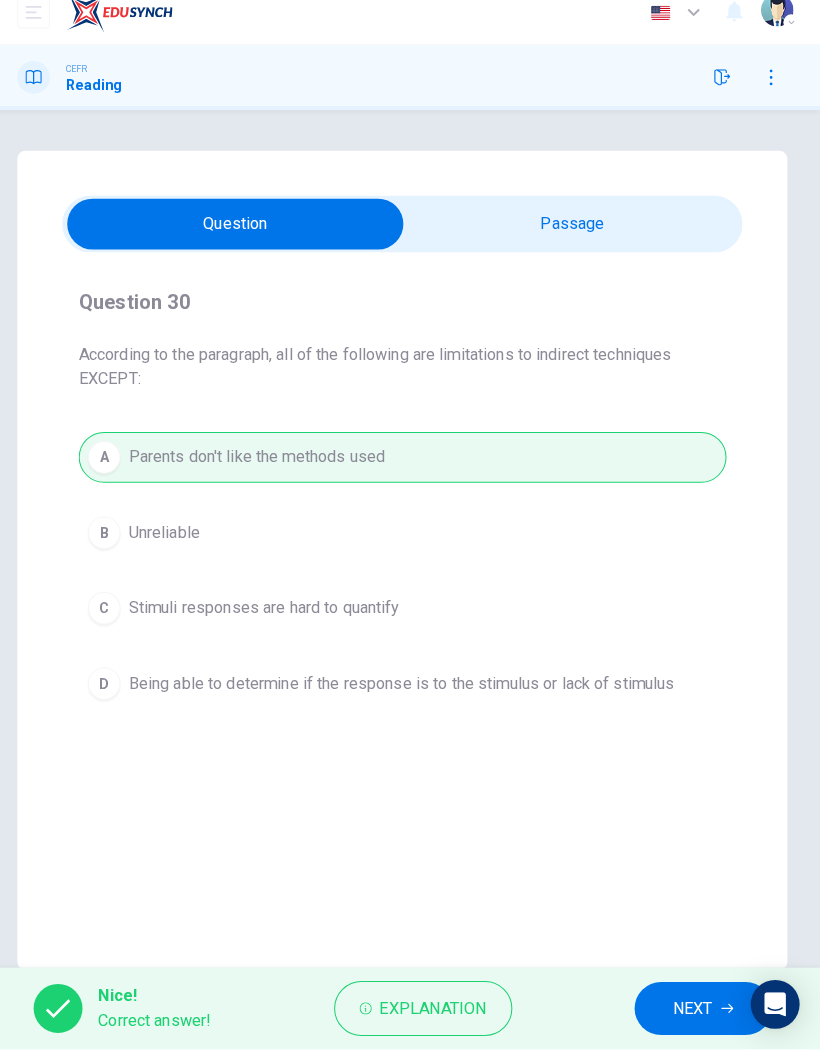 click on "NEXT" at bounding box center [705, 1010] 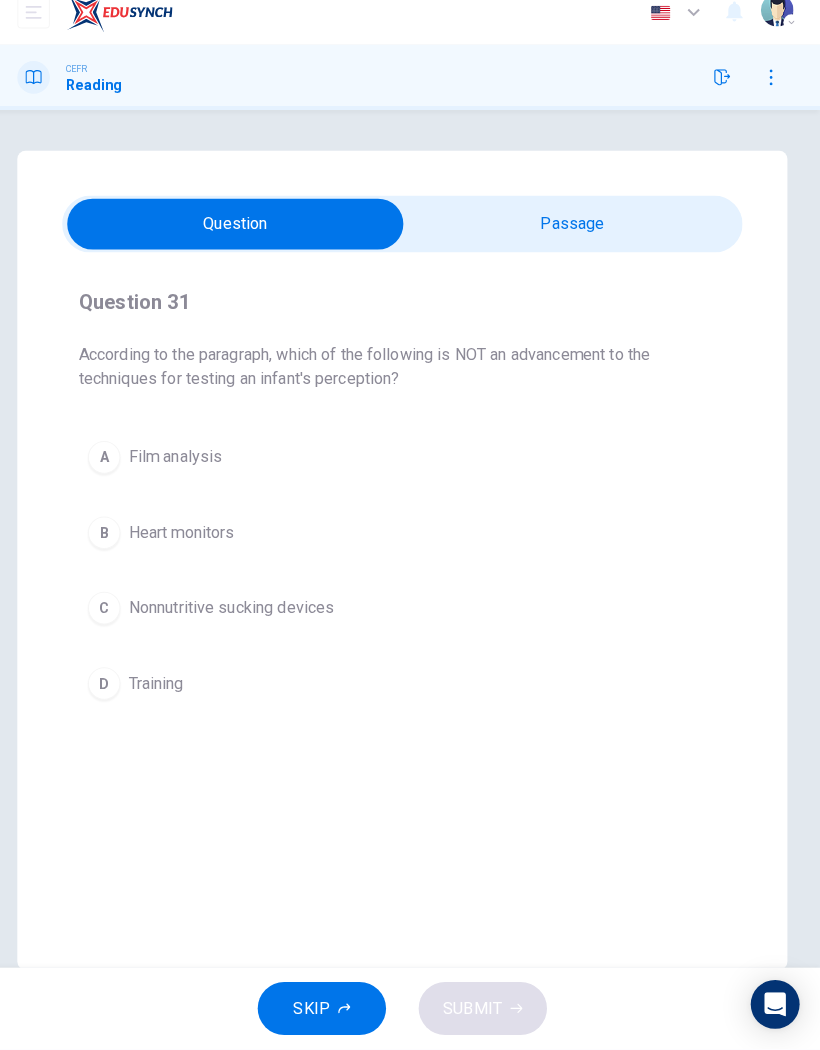 click at bounding box center [246, 240] 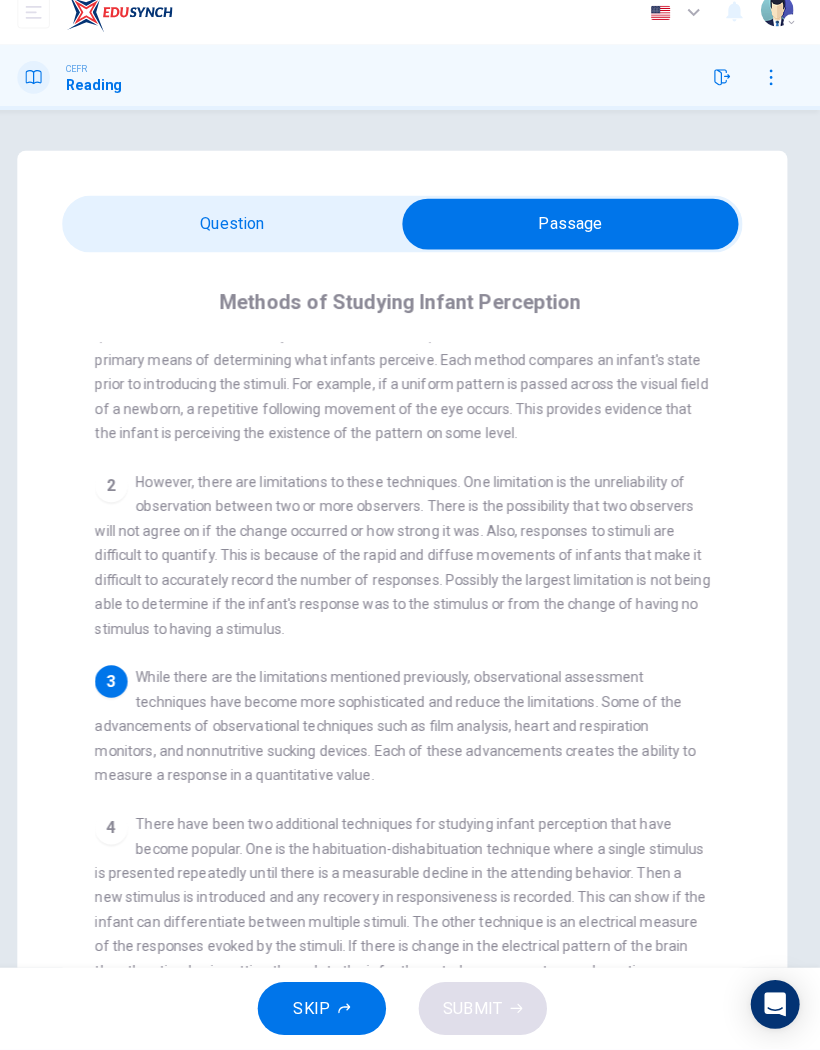 scroll, scrollTop: 80, scrollLeft: 0, axis: vertical 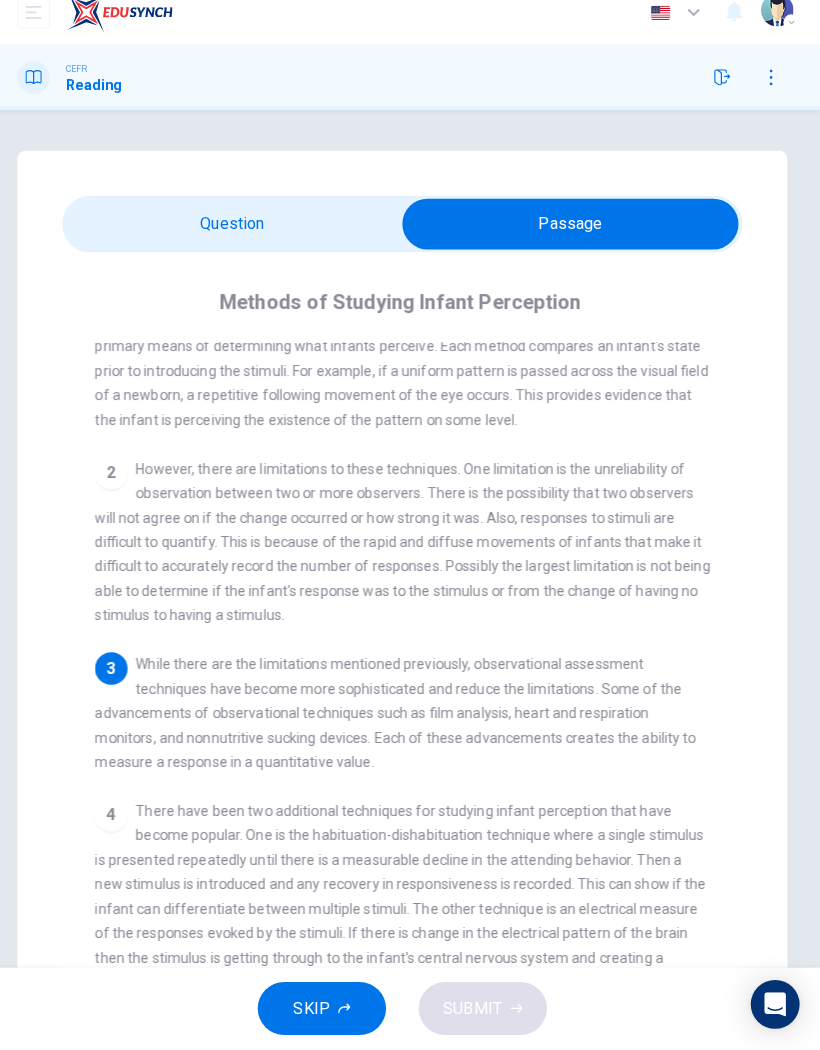 click at bounding box center [575, 240] 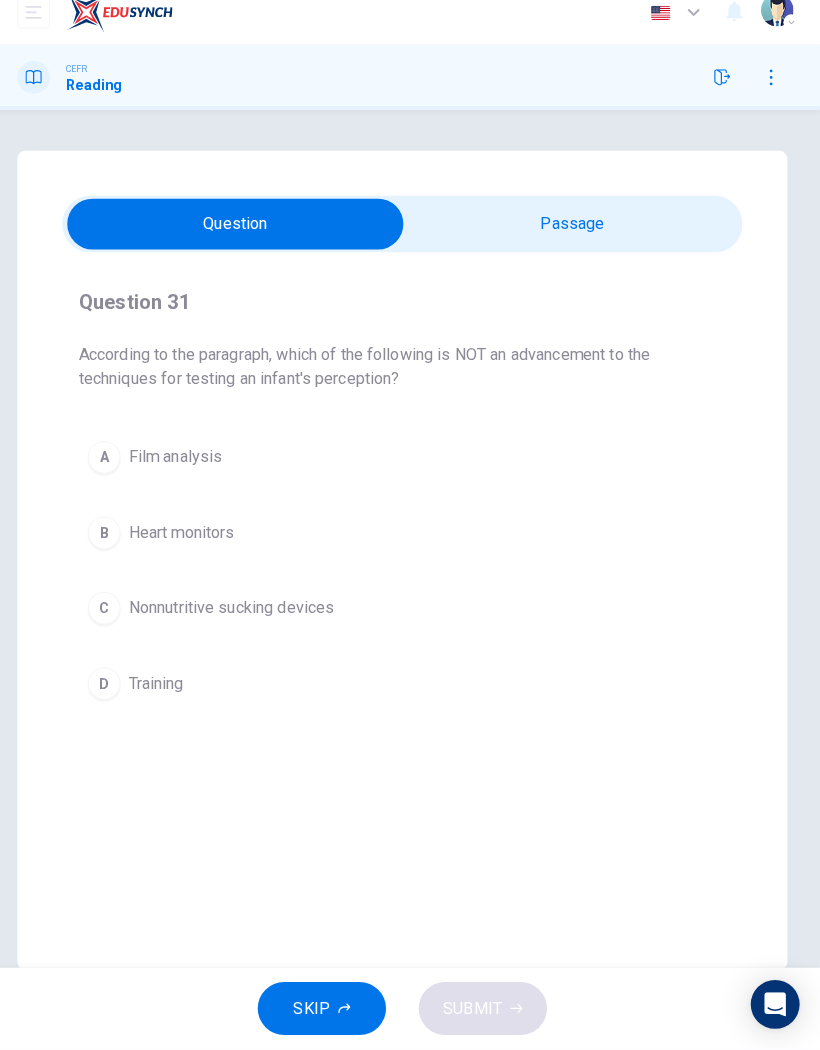 click at bounding box center (246, 240) 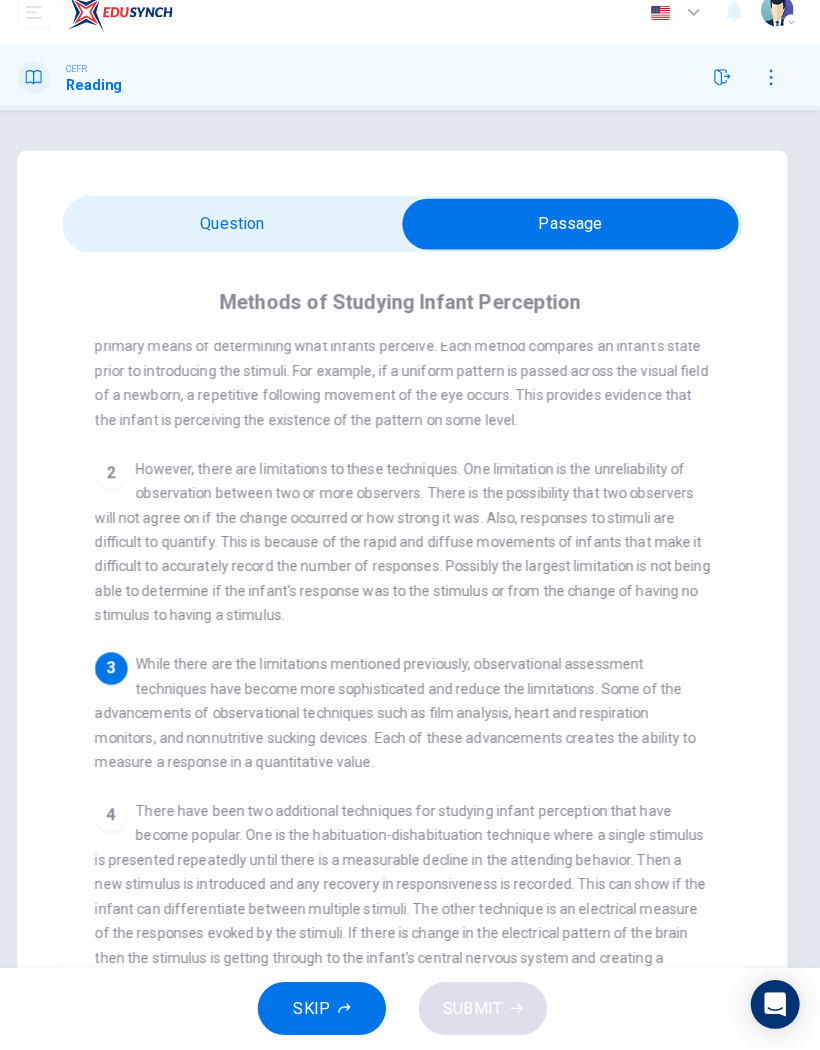 click at bounding box center (575, 240) 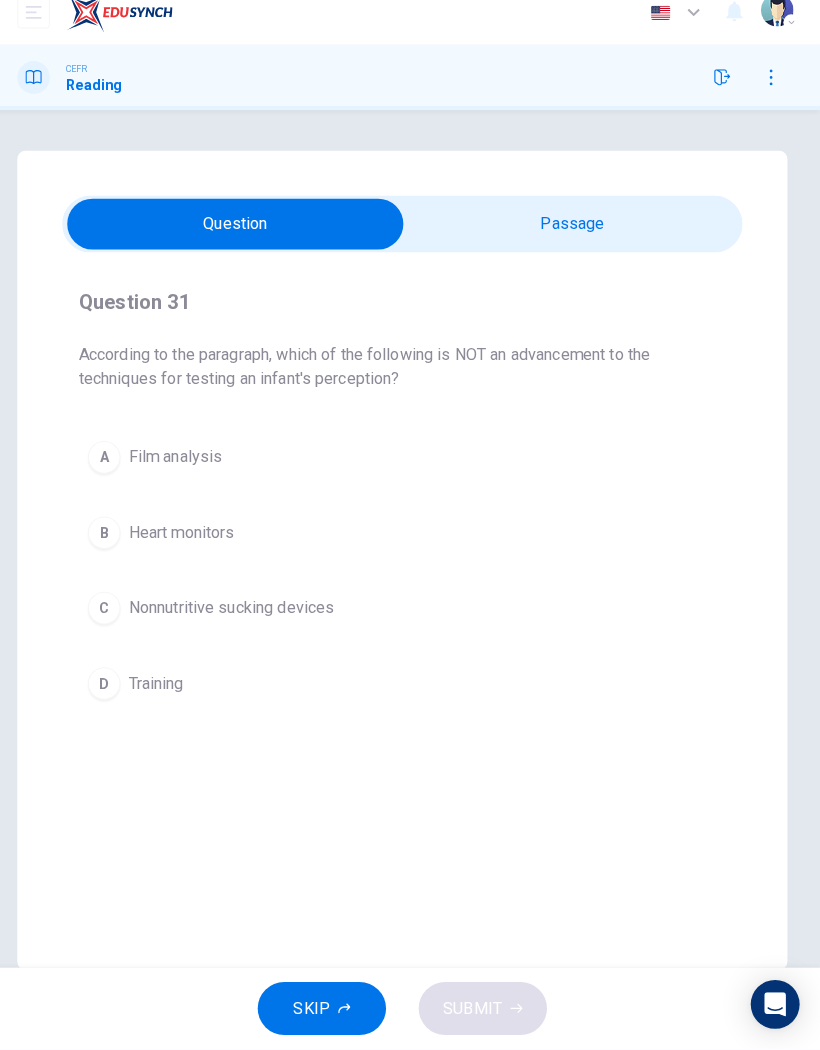 click at bounding box center [246, 240] 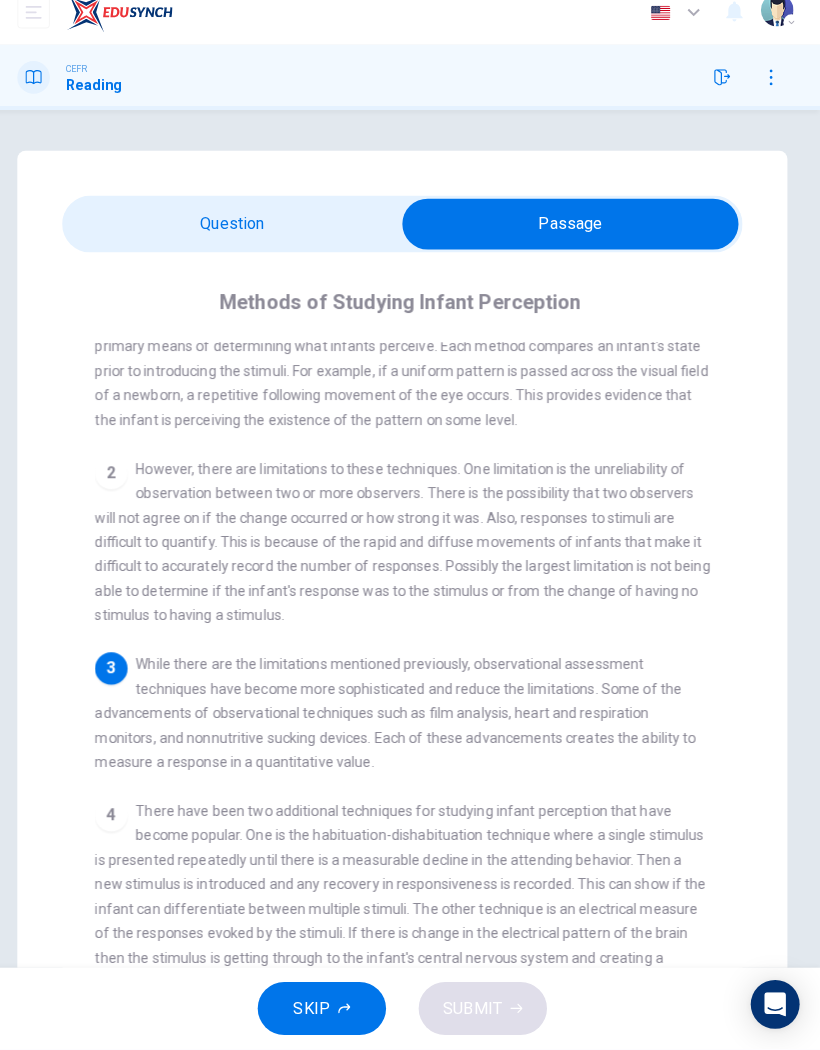 click at bounding box center (575, 240) 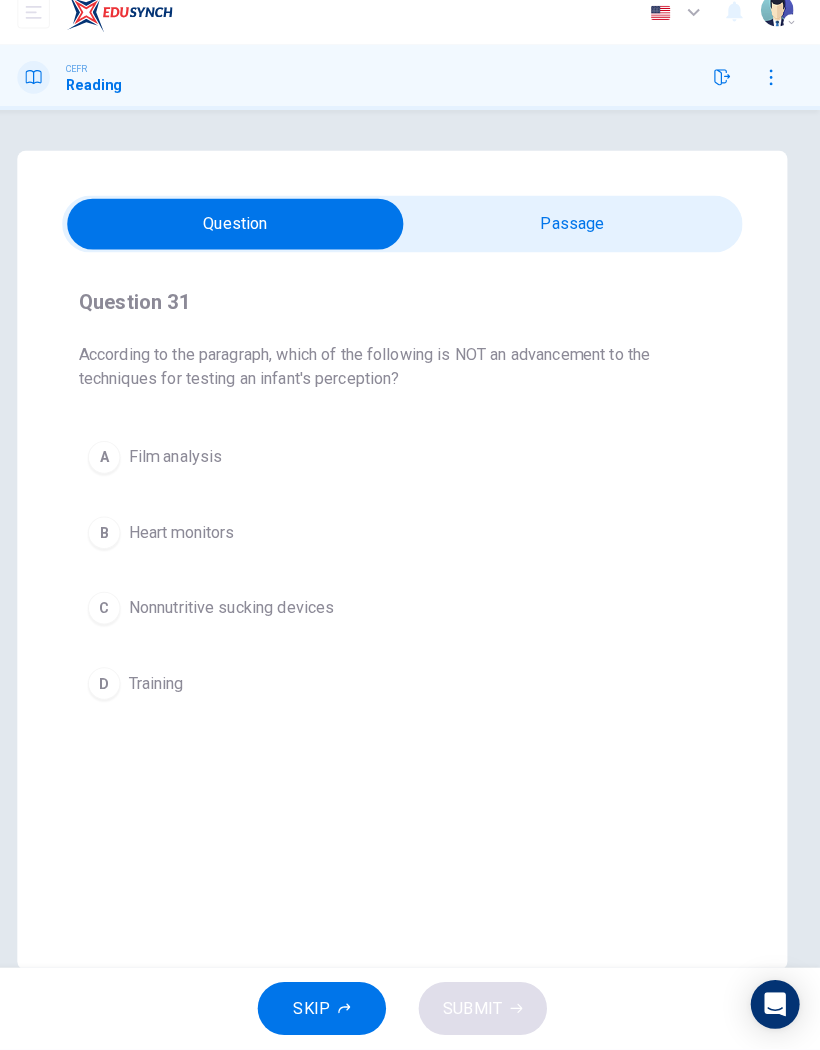 click at bounding box center (246, 240) 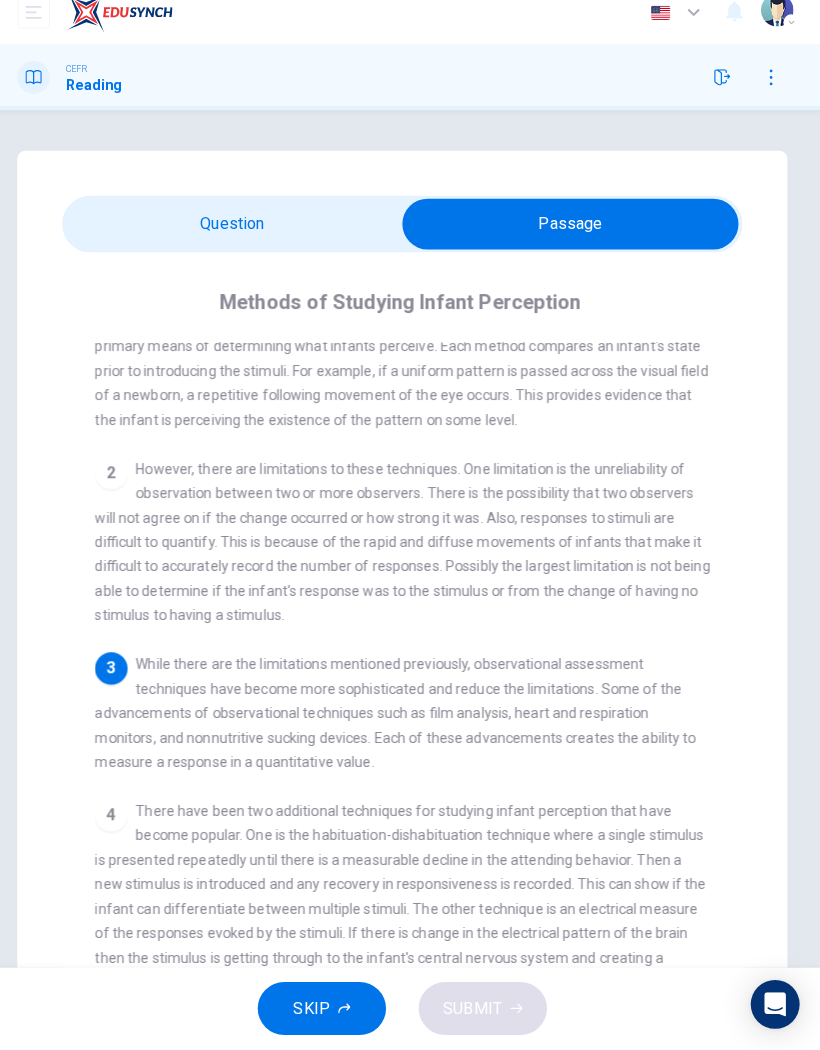 click at bounding box center [575, 240] 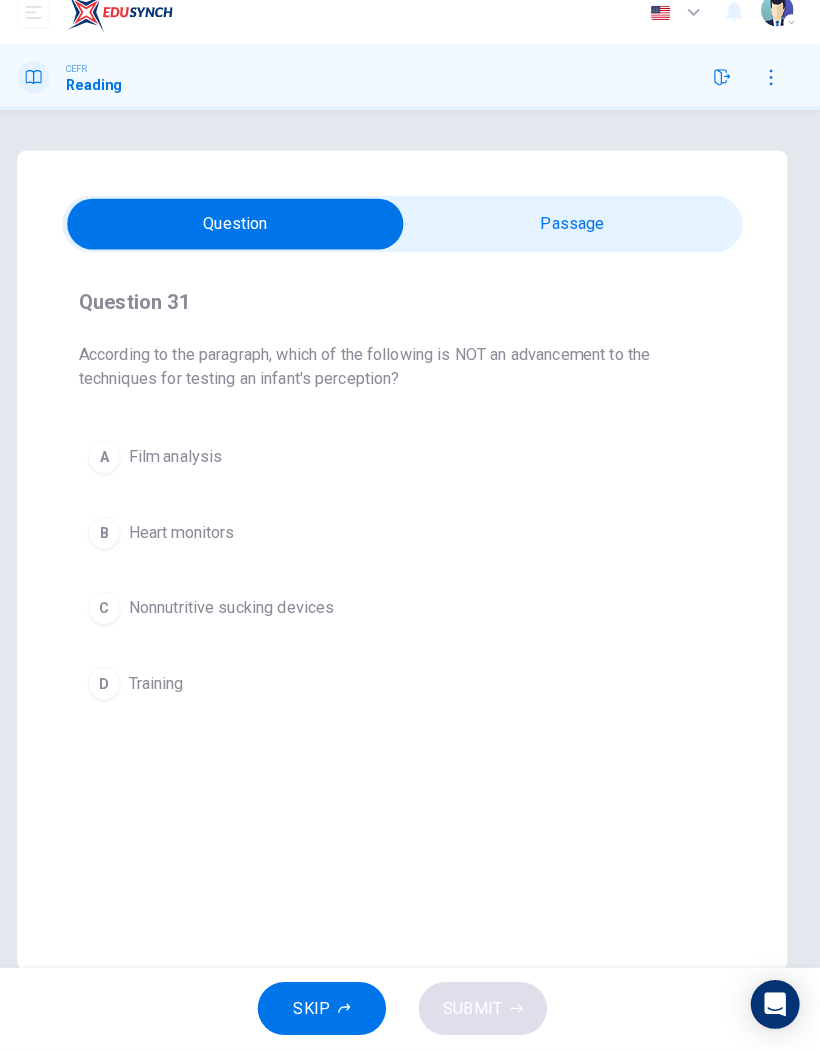 click on "D" at bounding box center (117, 691) 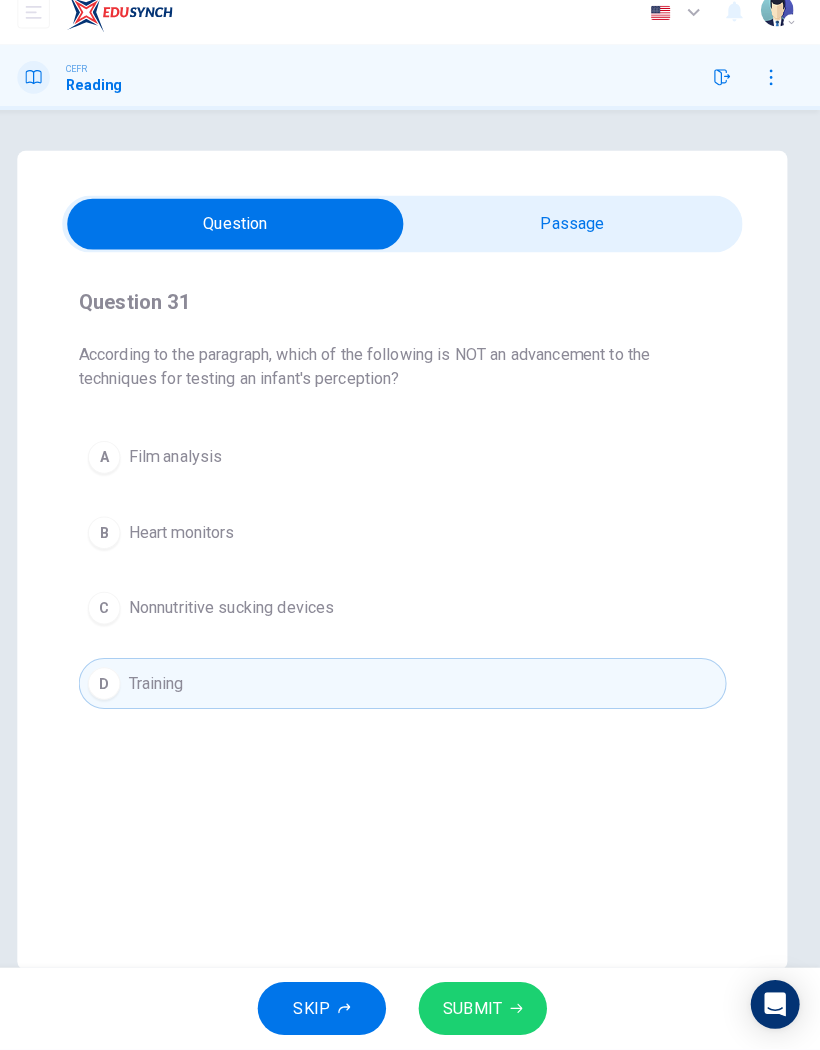 click on "SUBMIT" at bounding box center [489, 1010] 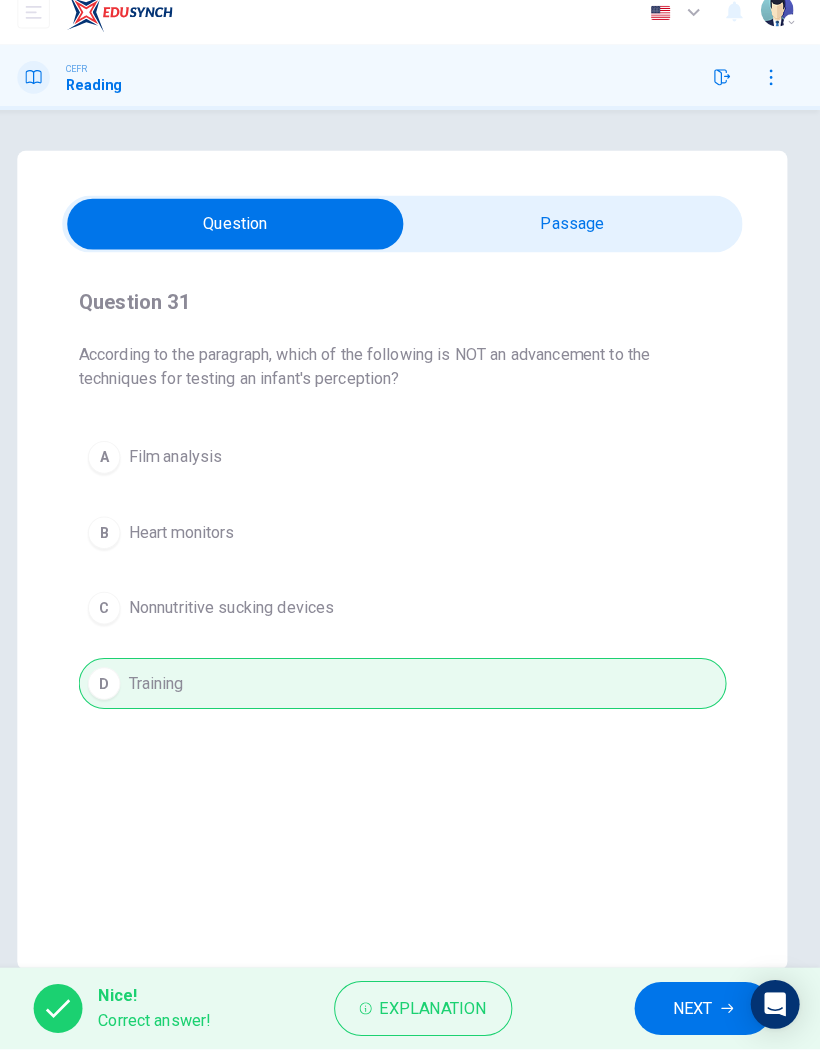 click on "NEXT" at bounding box center (695, 1010) 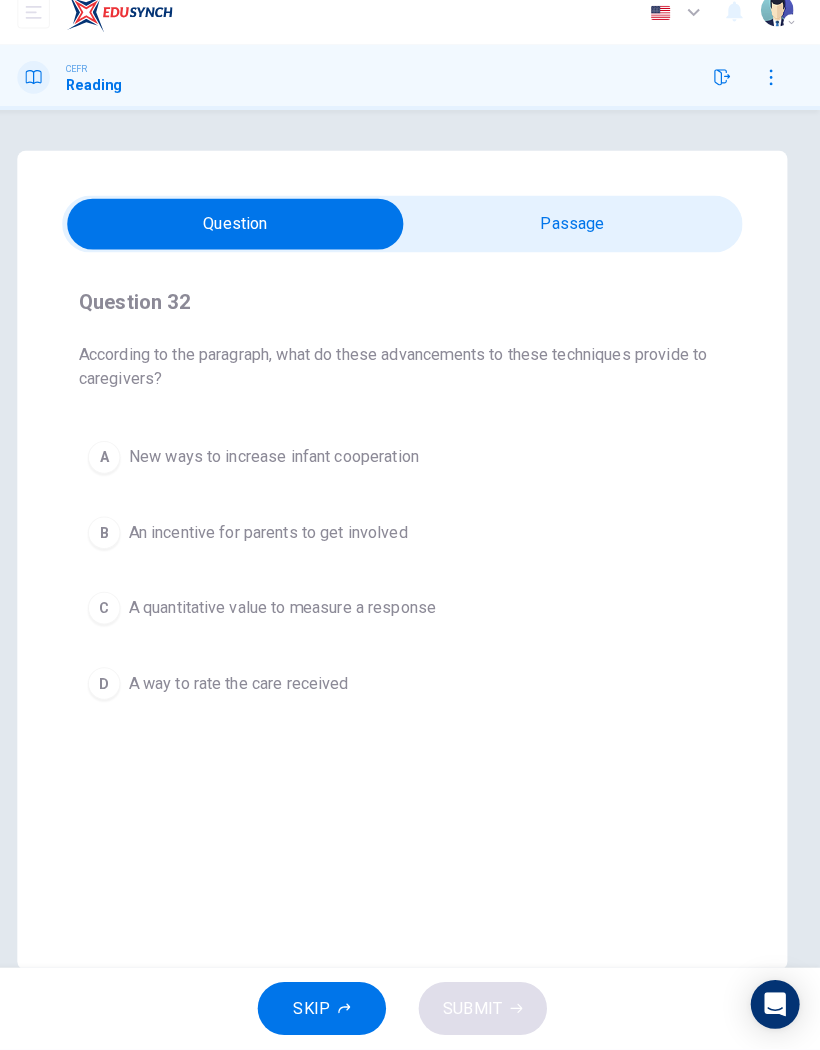 click at bounding box center (246, 240) 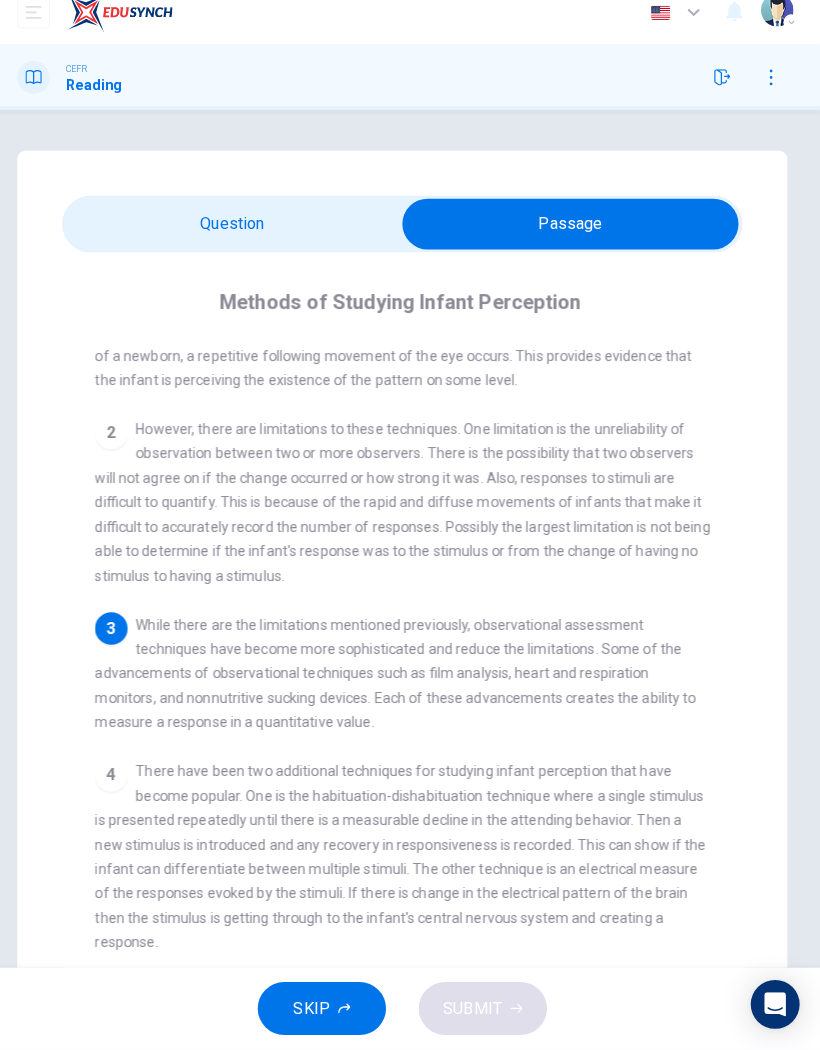scroll, scrollTop: 120, scrollLeft: 0, axis: vertical 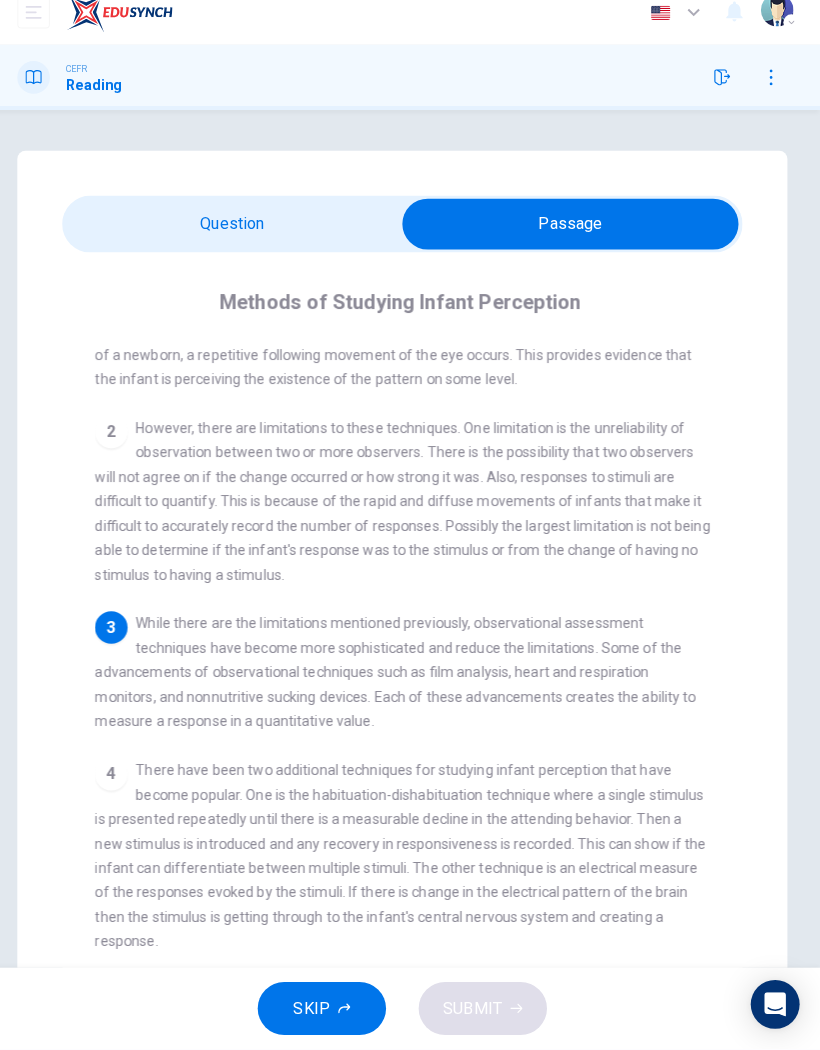 click at bounding box center [575, 240] 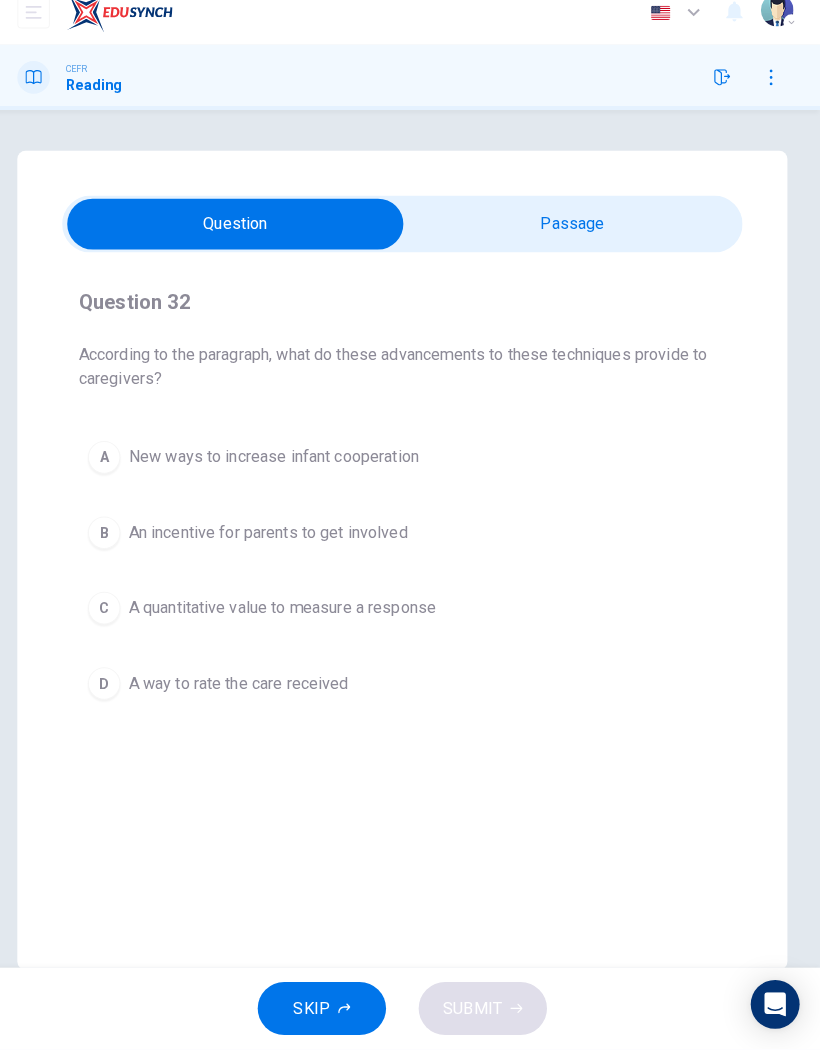 click on "C" at bounding box center [117, 617] 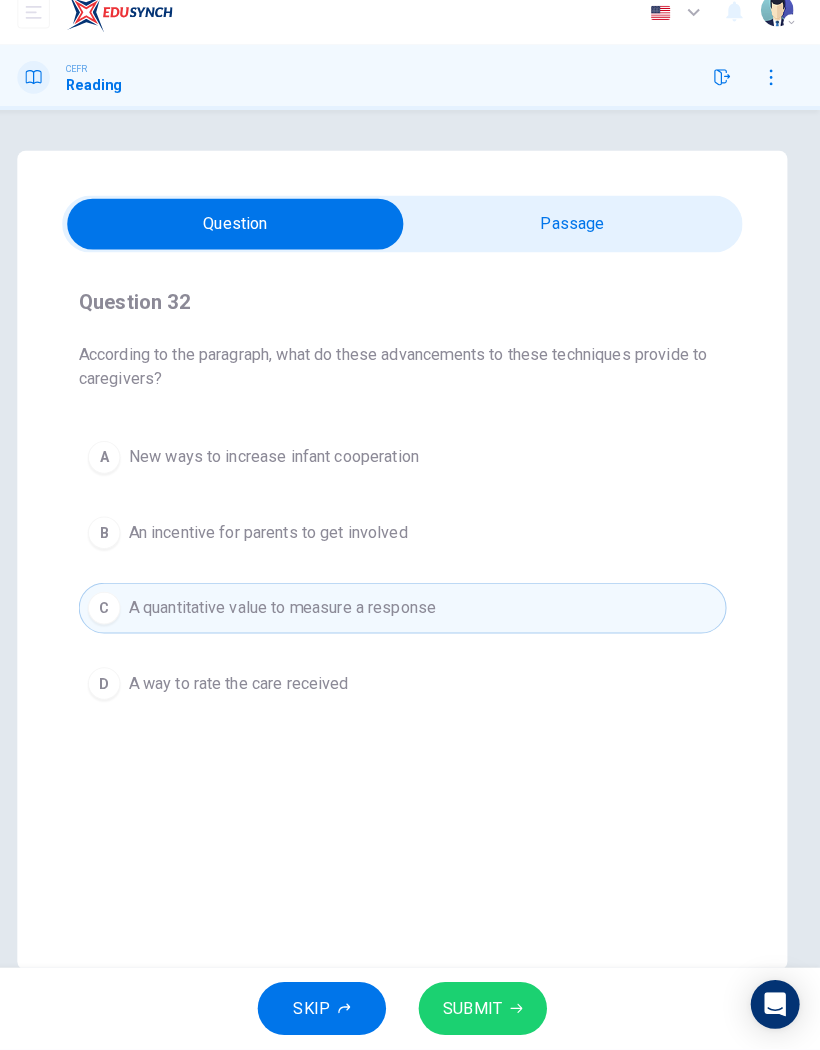 click 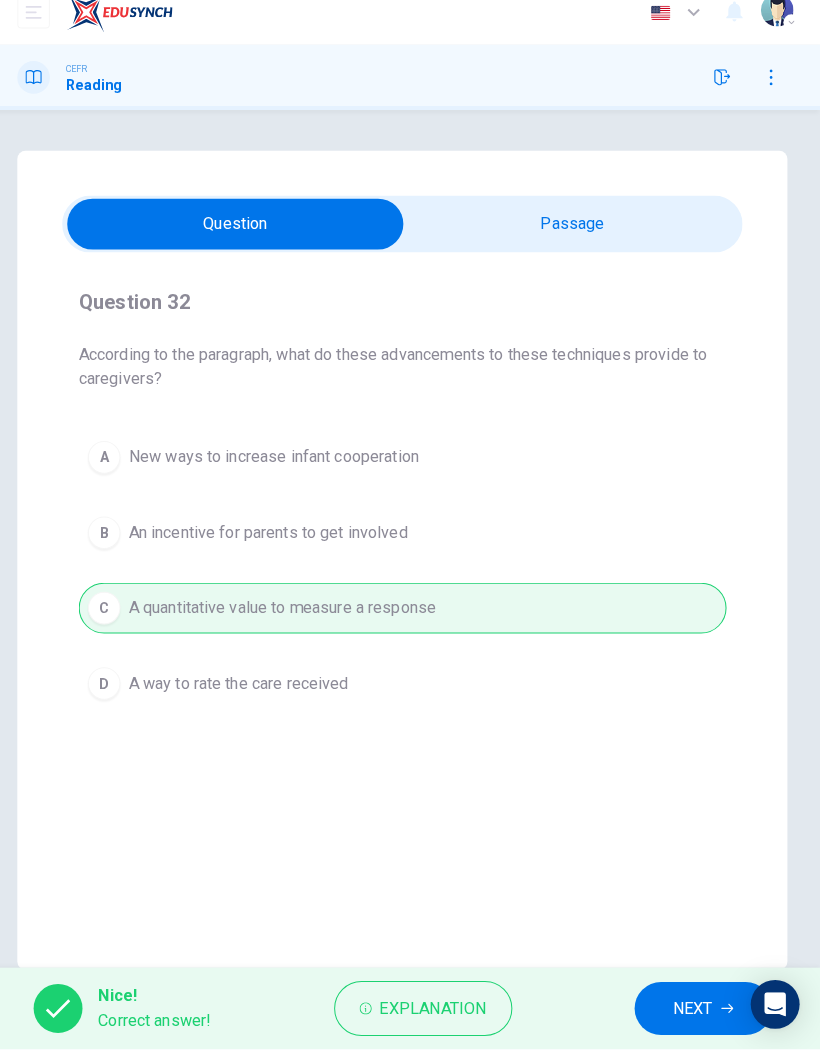 click on "NEXT" at bounding box center [695, 1010] 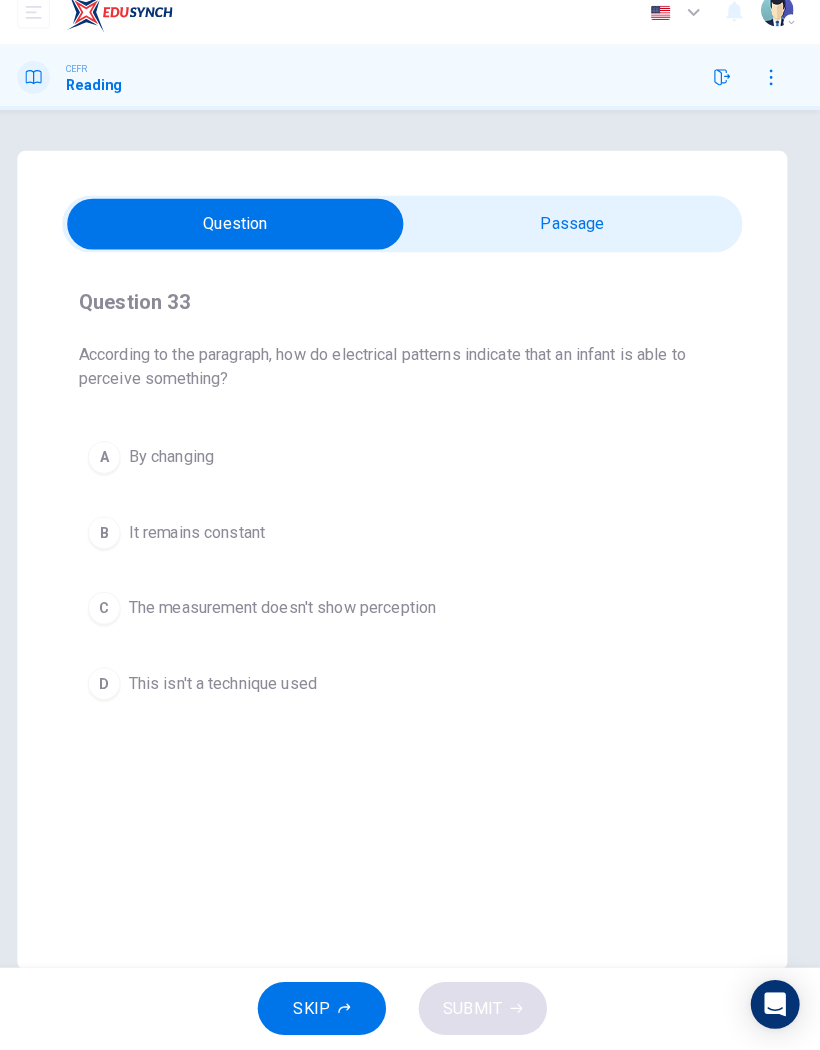 click at bounding box center (246, 240) 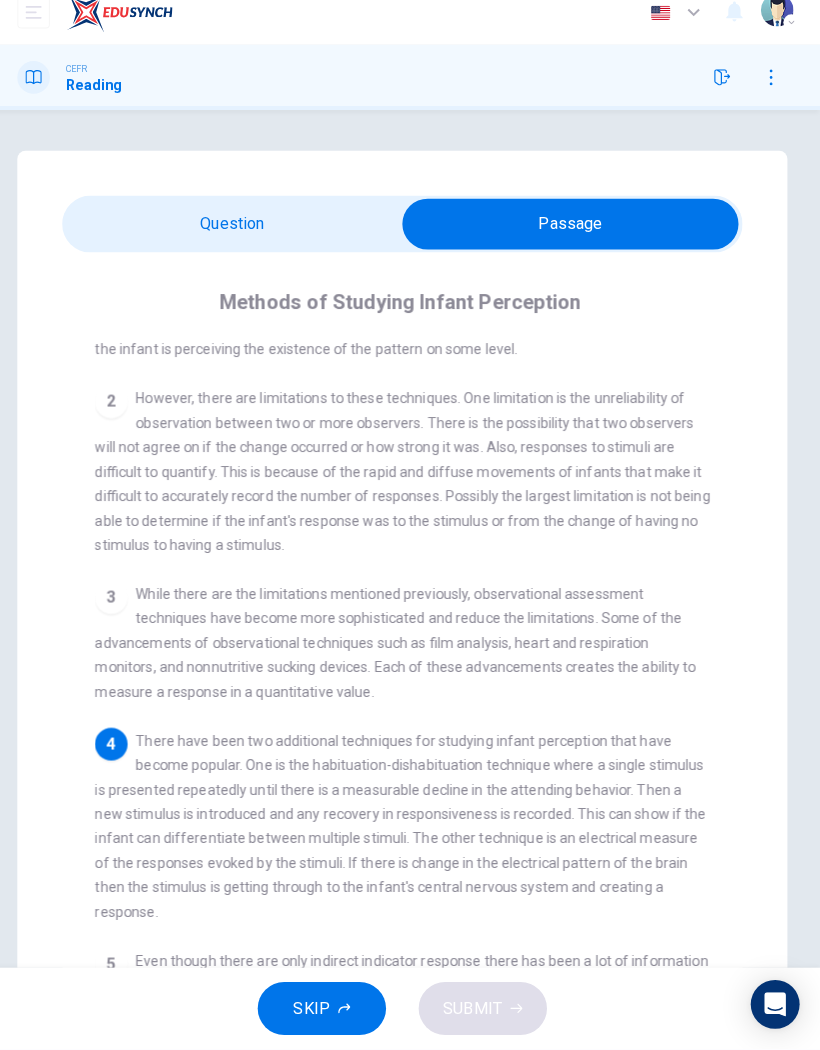 scroll, scrollTop: 148, scrollLeft: 0, axis: vertical 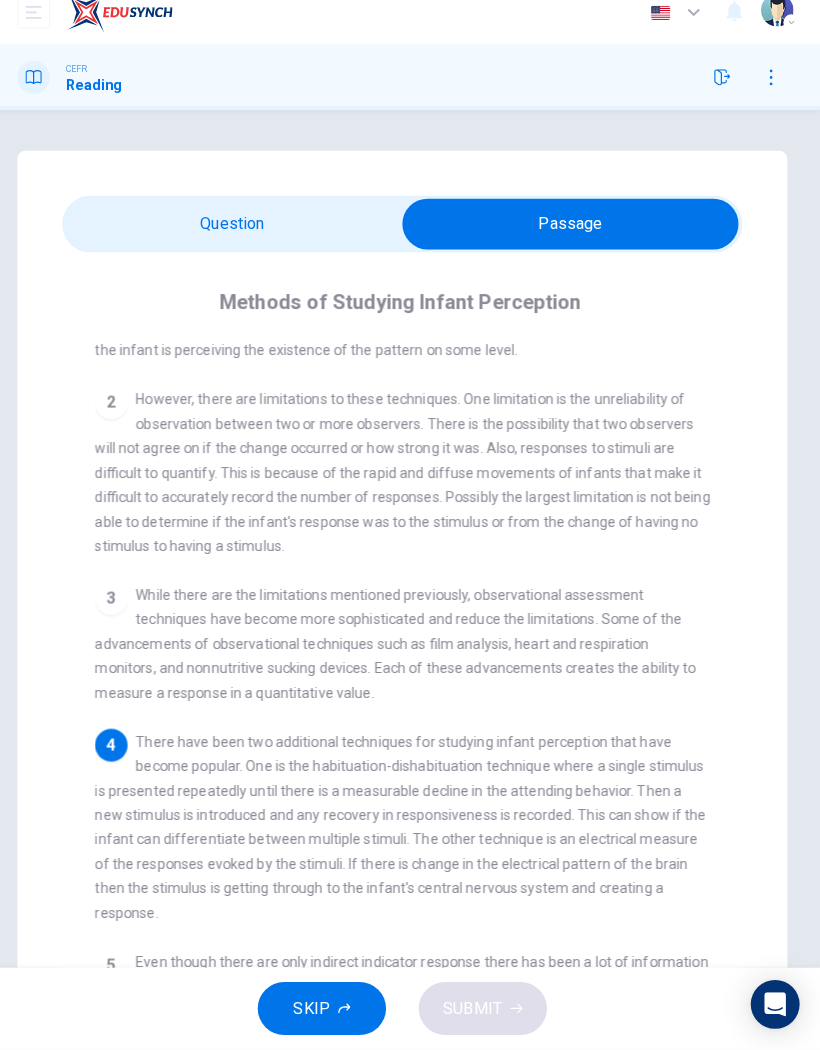 click at bounding box center (575, 240) 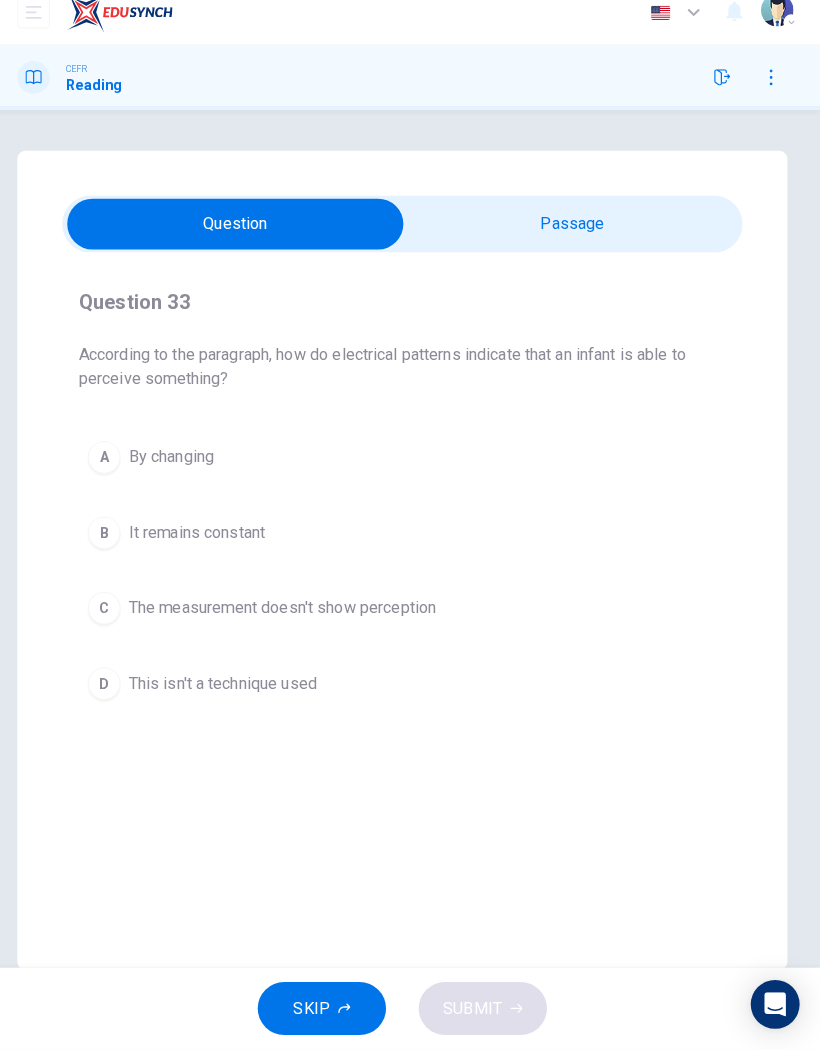 click at bounding box center [246, 240] 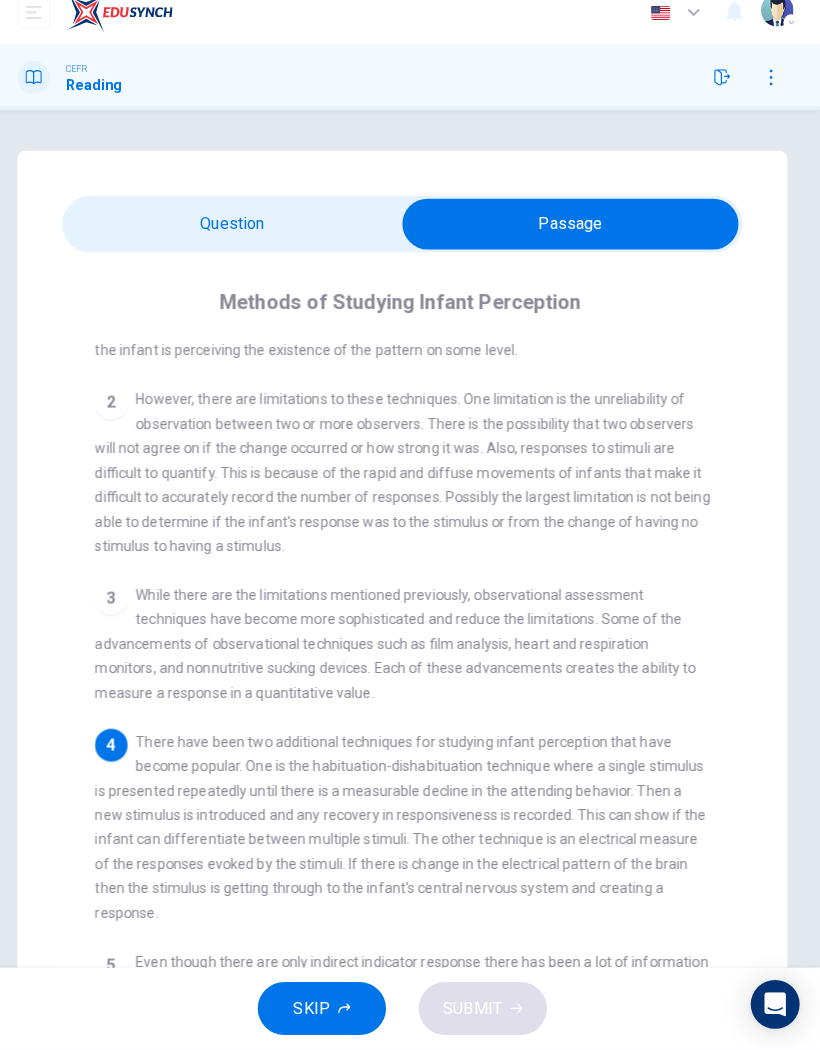 click at bounding box center [575, 240] 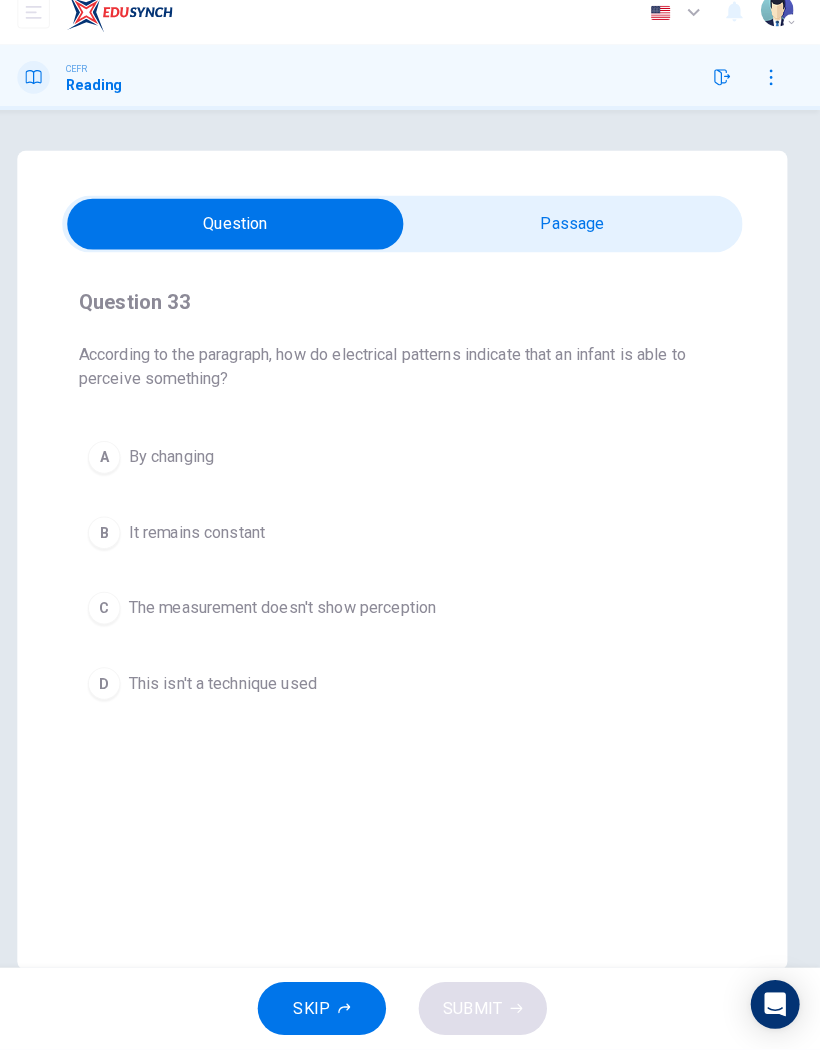 click at bounding box center [246, 240] 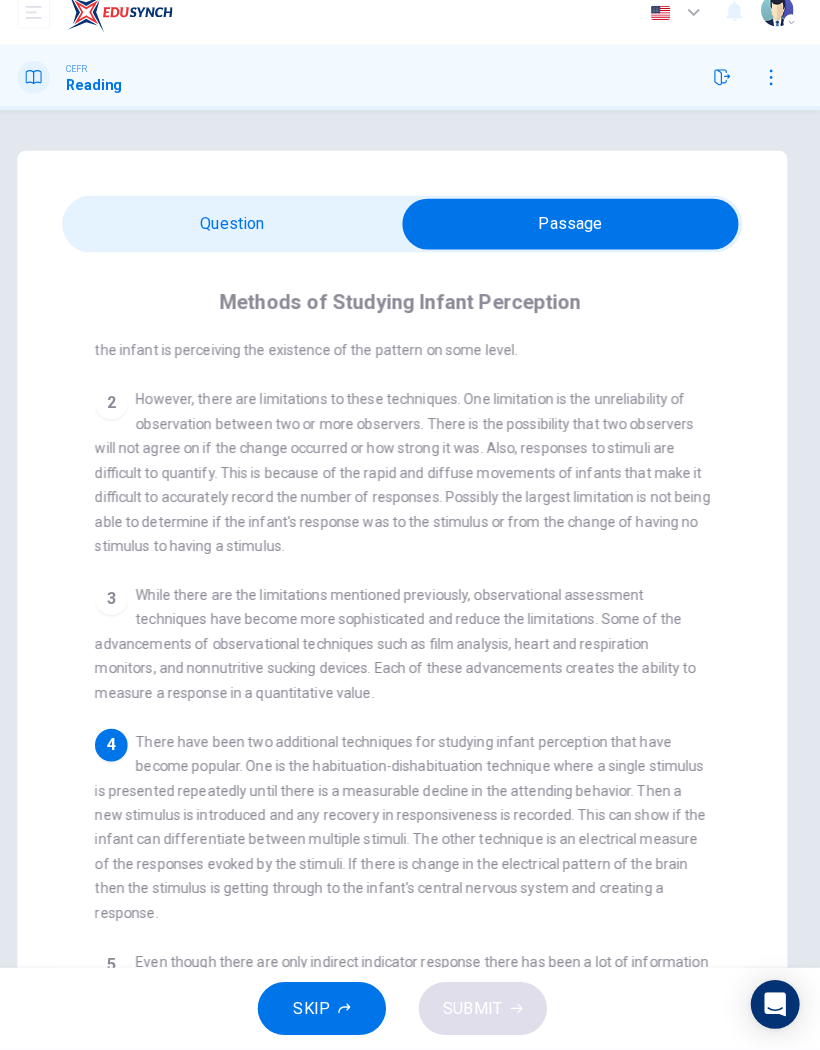 click at bounding box center [575, 240] 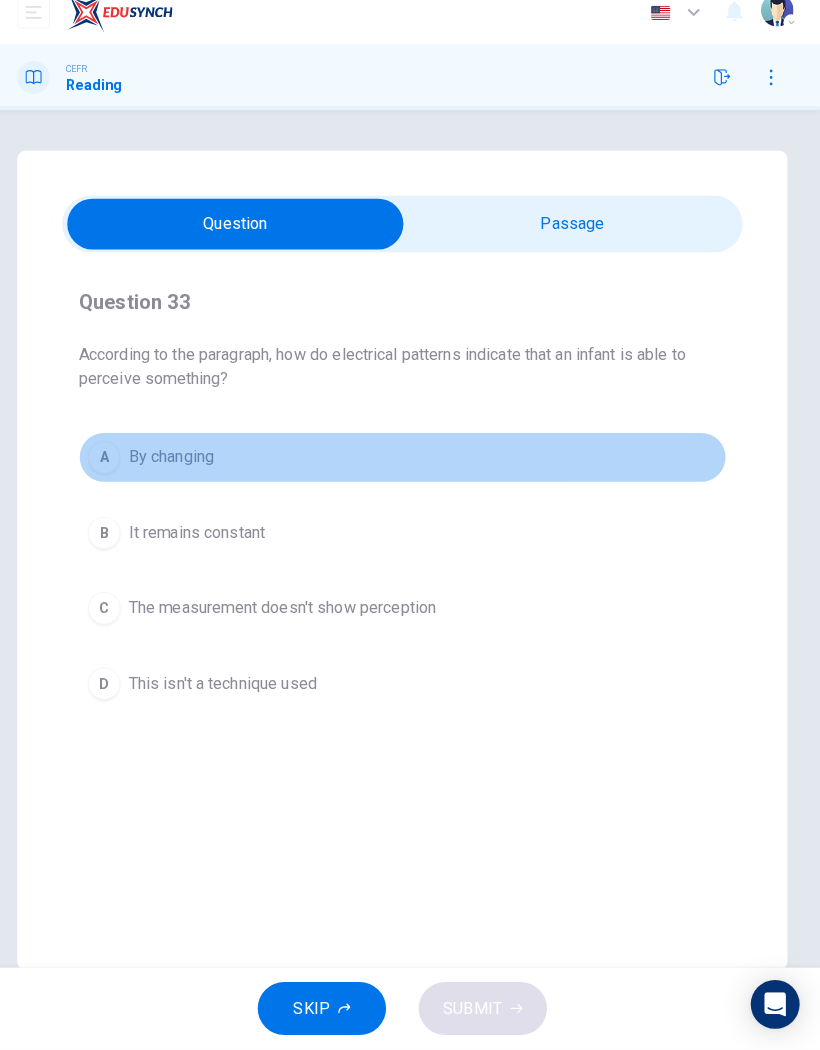 click on "A" at bounding box center (117, 469) 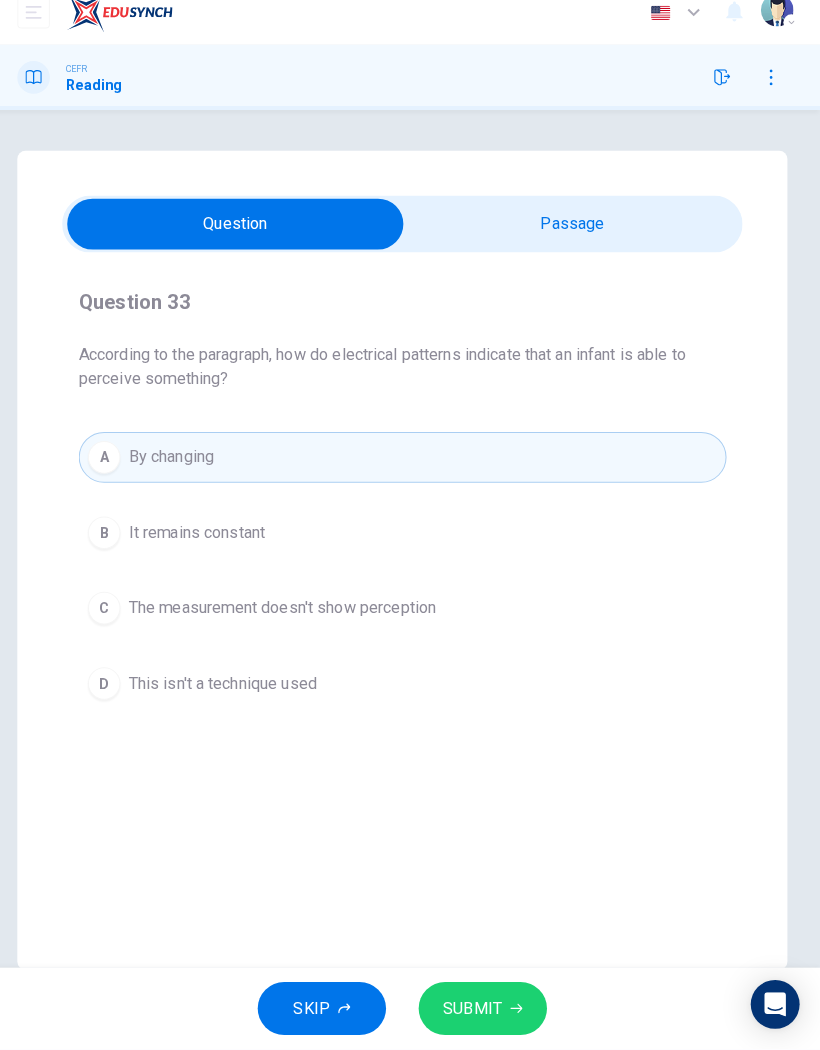 click 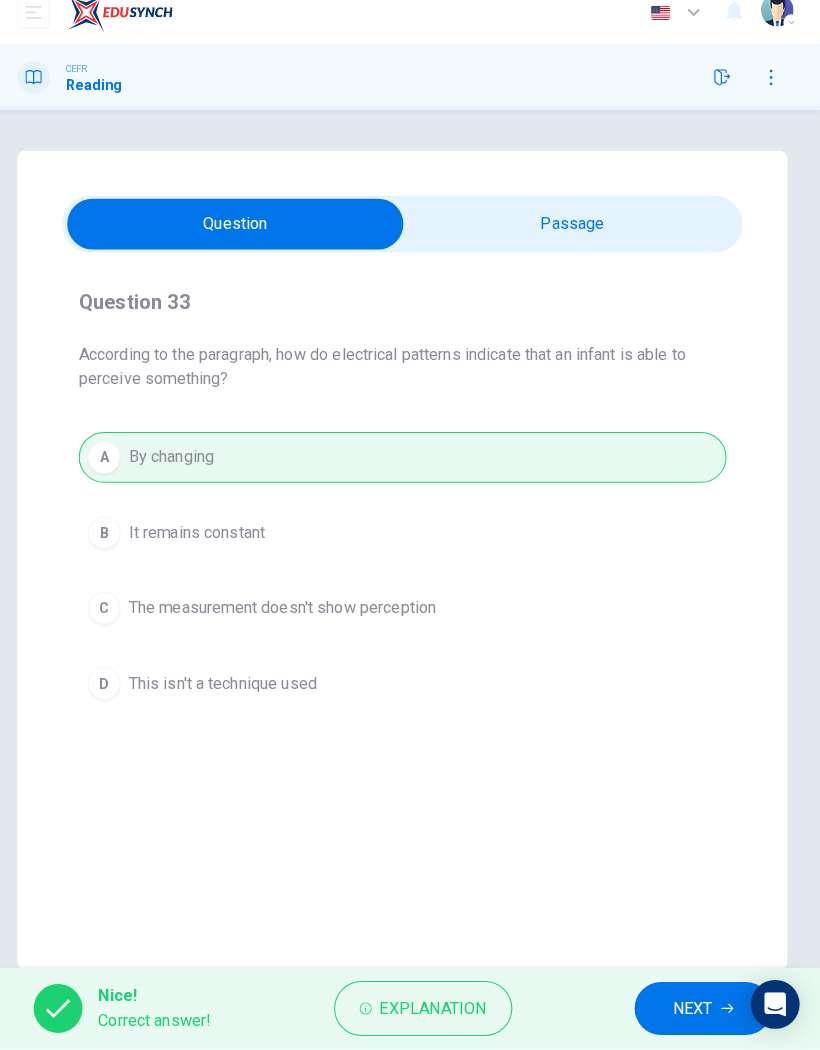 click on "NEXT" at bounding box center [695, 1010] 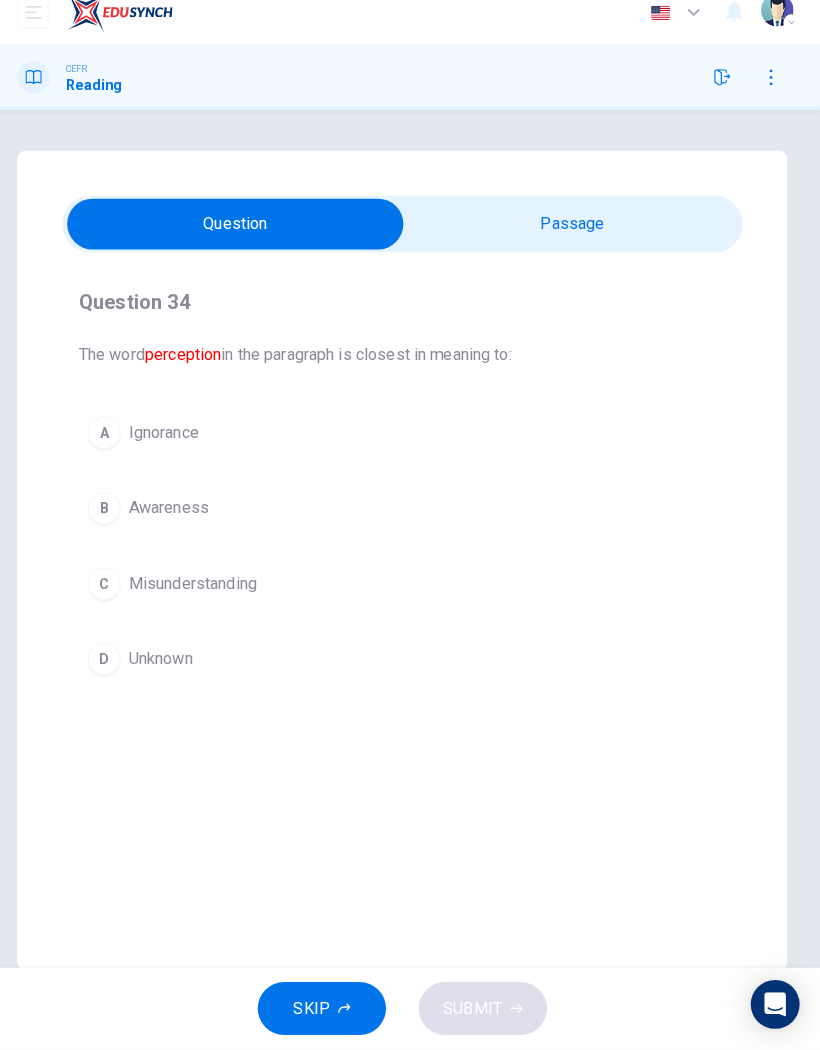 click at bounding box center [246, 240] 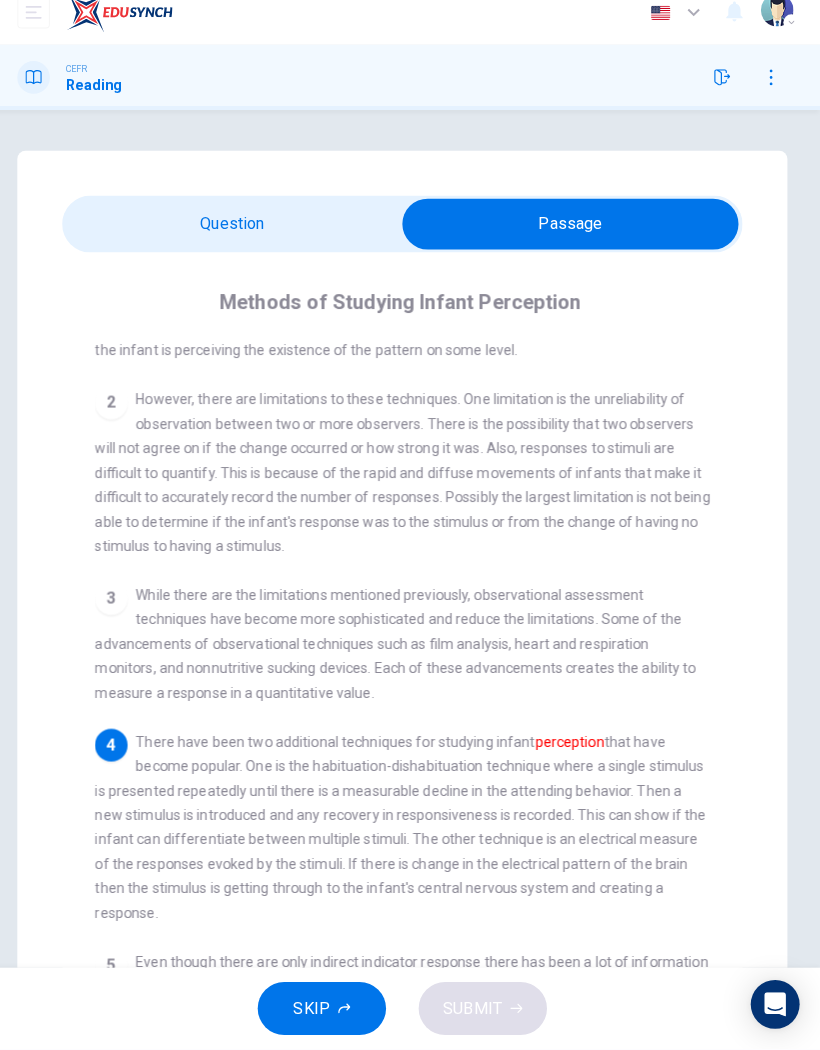 click at bounding box center (575, 240) 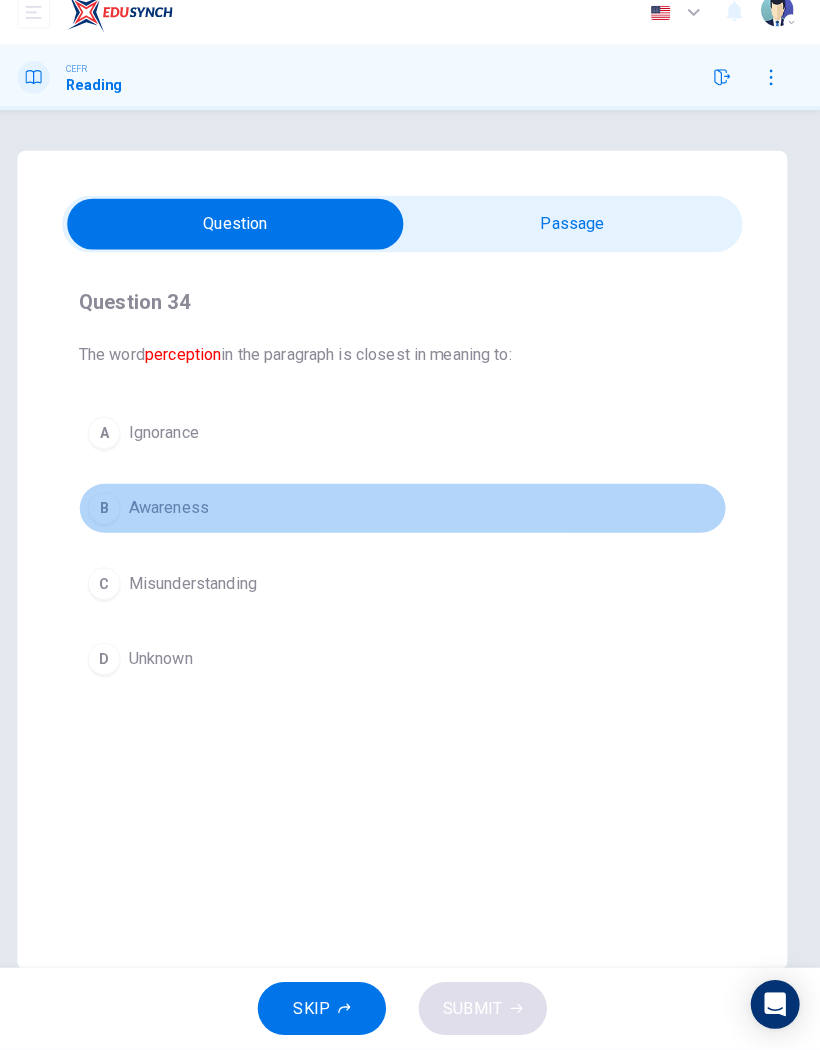 click on "B" at bounding box center (117, 519) 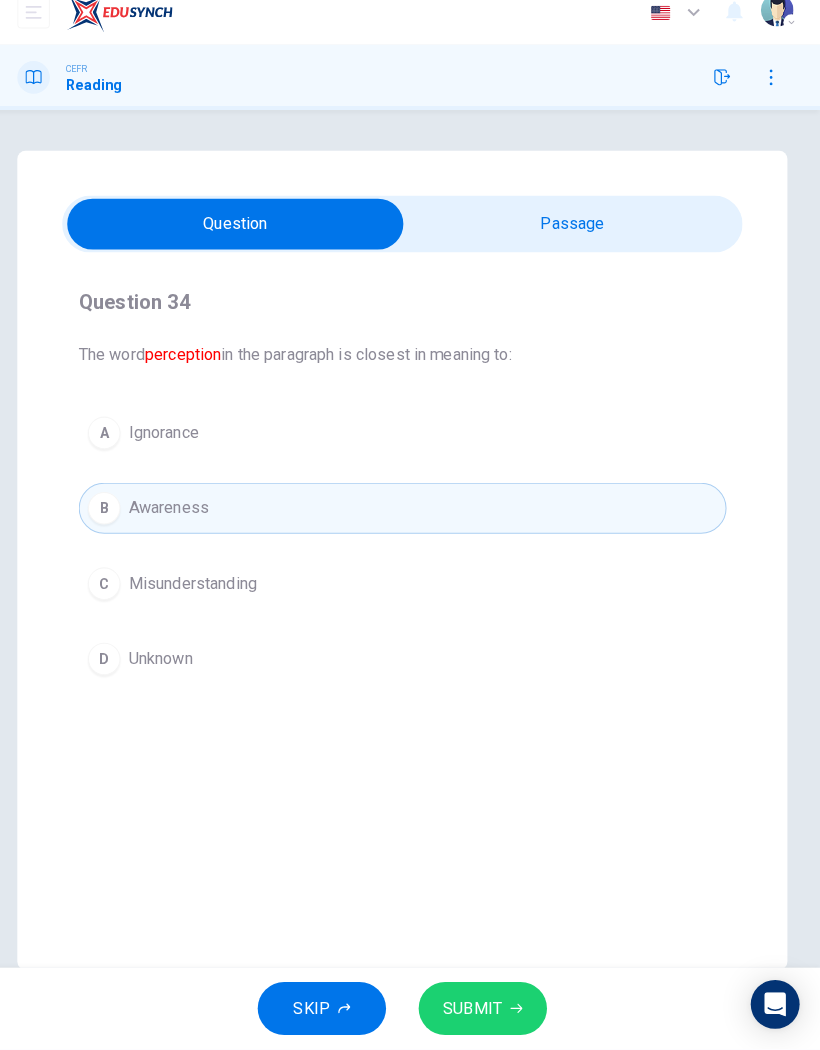 click 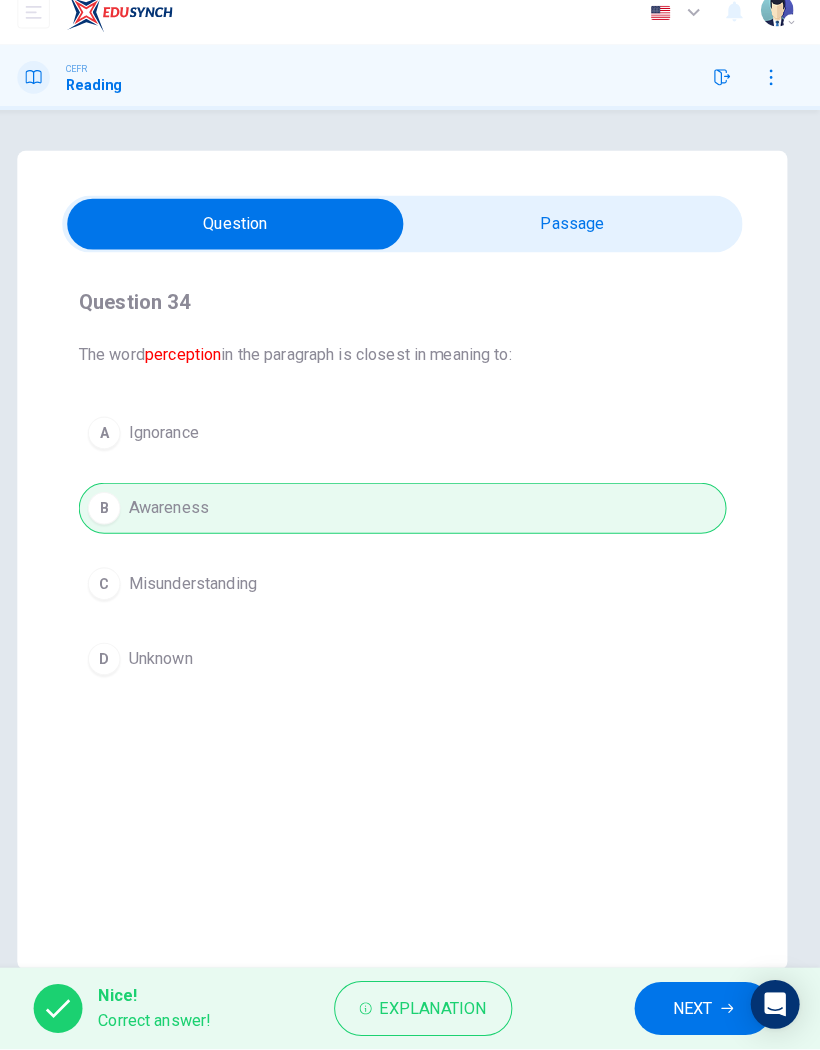 click on "NEXT" at bounding box center [705, 1010] 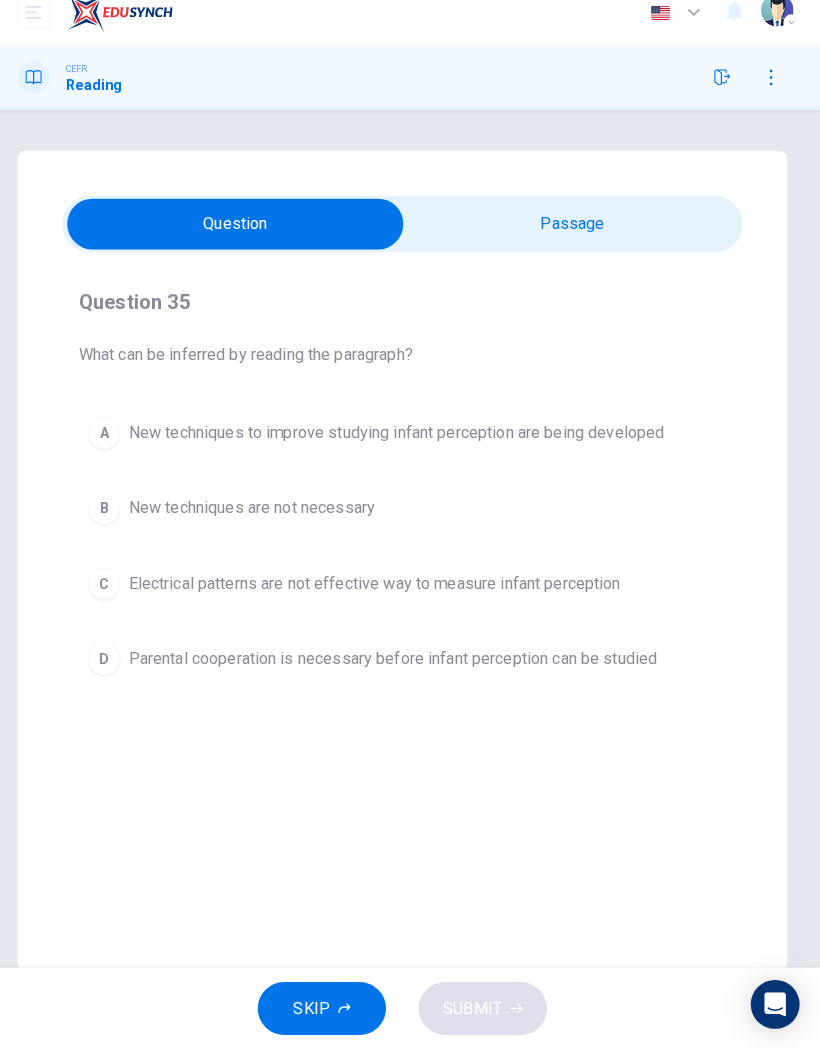 click on "A" at bounding box center [117, 445] 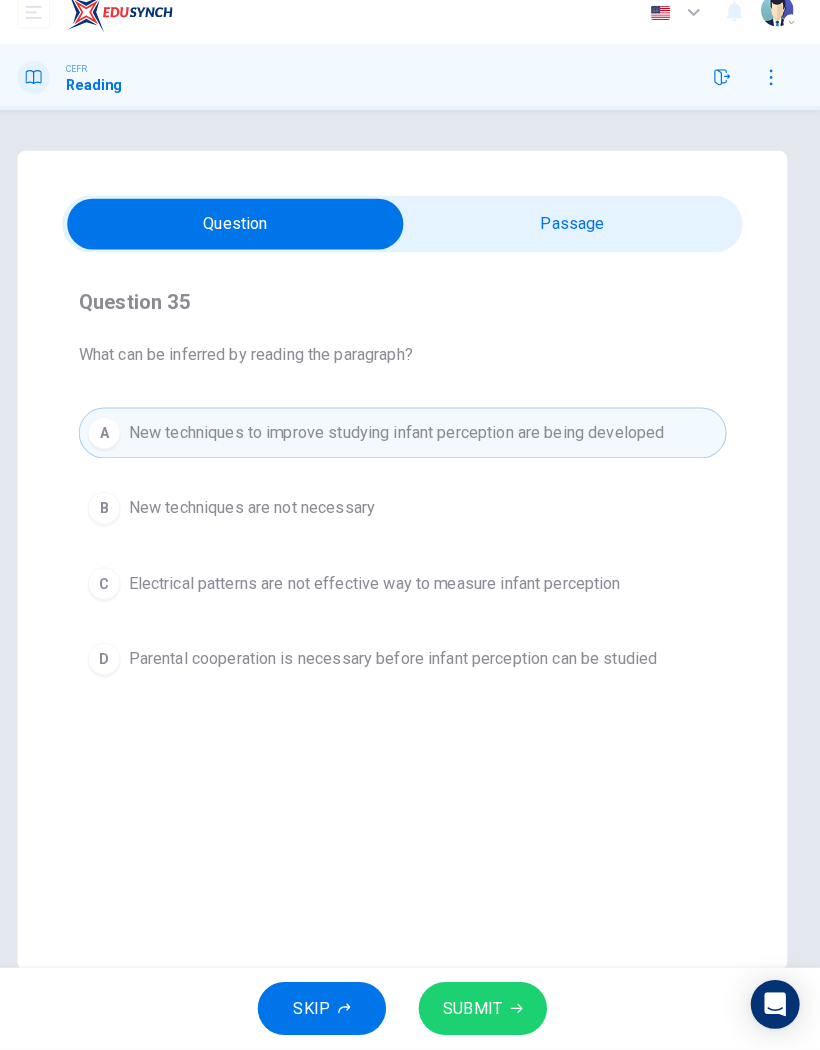 click on "SUBMIT" at bounding box center (489, 1010) 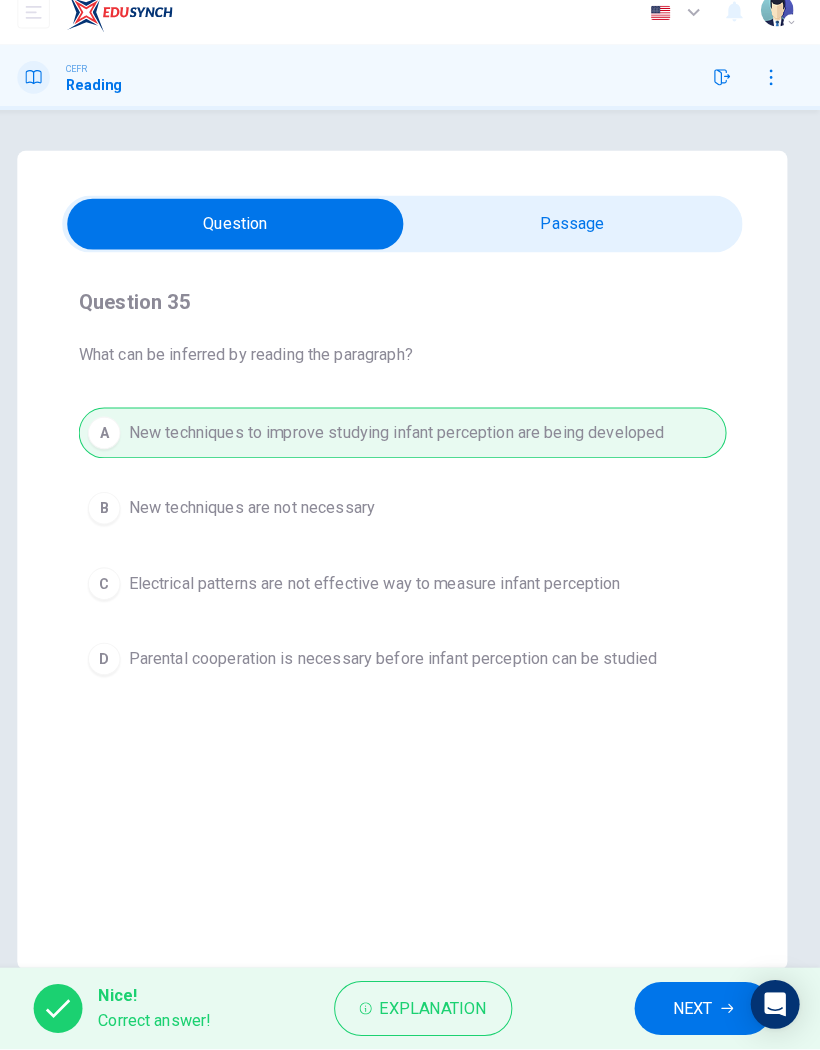 click on "NEXT" at bounding box center [695, 1010] 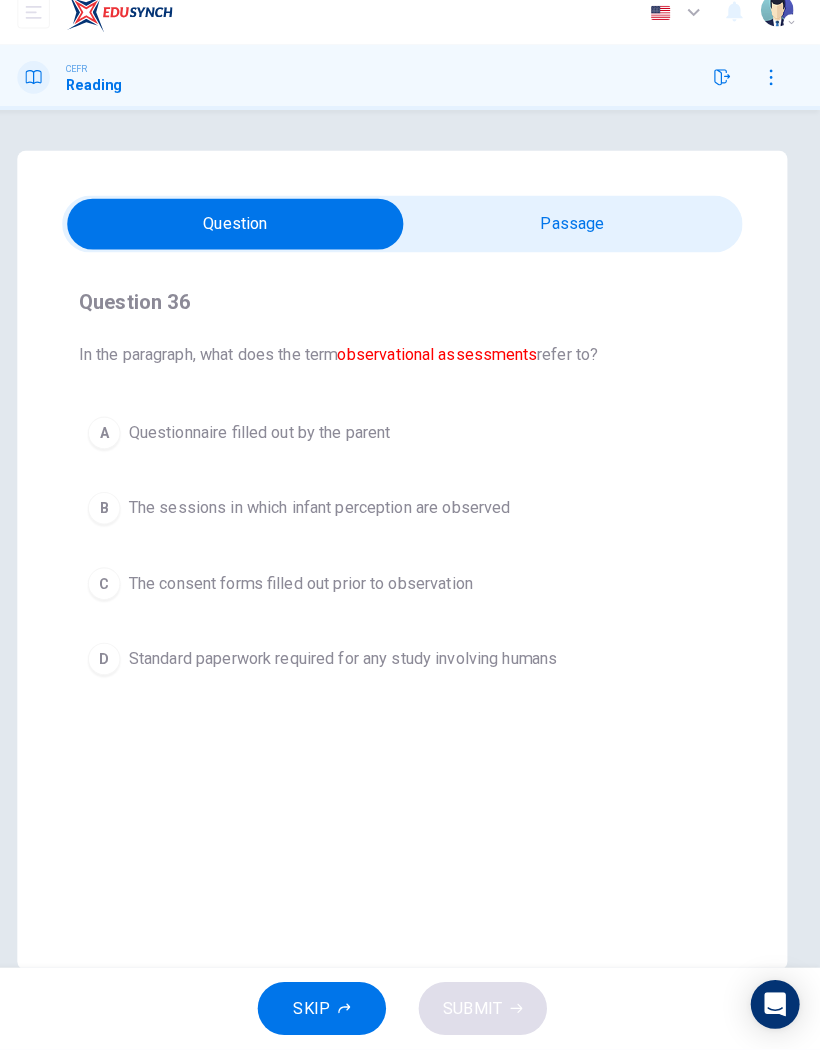 click at bounding box center [246, 240] 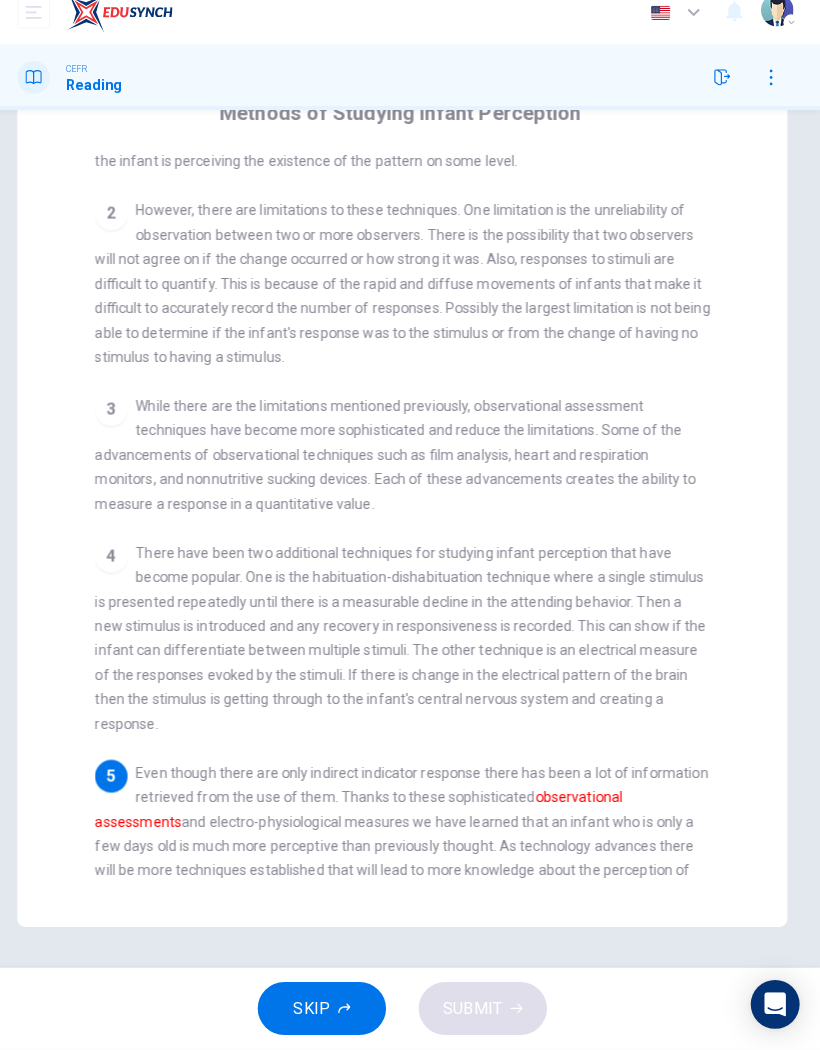 click on "5 Even though there are only indirect indicator response there has been a lot of information retrieved from the use of them. Thanks to these sophisticated  observational assessments  and electro-physiological measures we have learned that an infant who is only a few days old is much more perceptive than previously thought. As technology advances there will be more techniques established that will lead to more knowledge about the perception of infants." at bounding box center (410, 838) 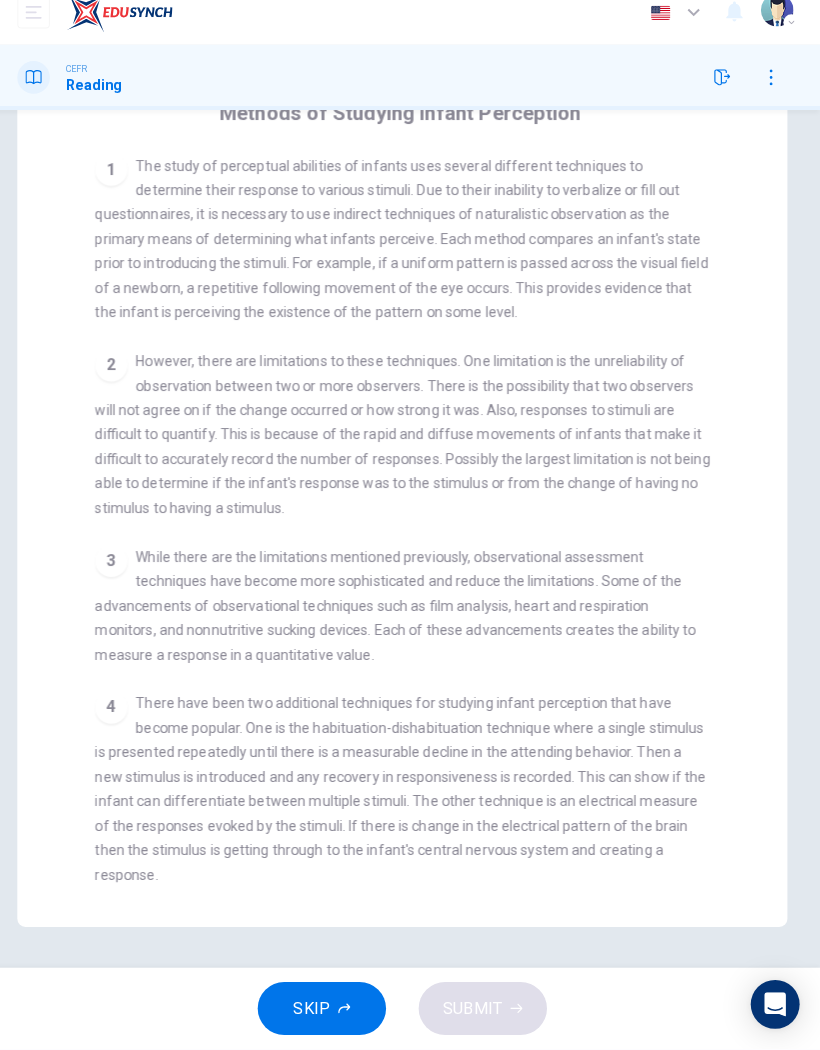 scroll, scrollTop: -2, scrollLeft: 0, axis: vertical 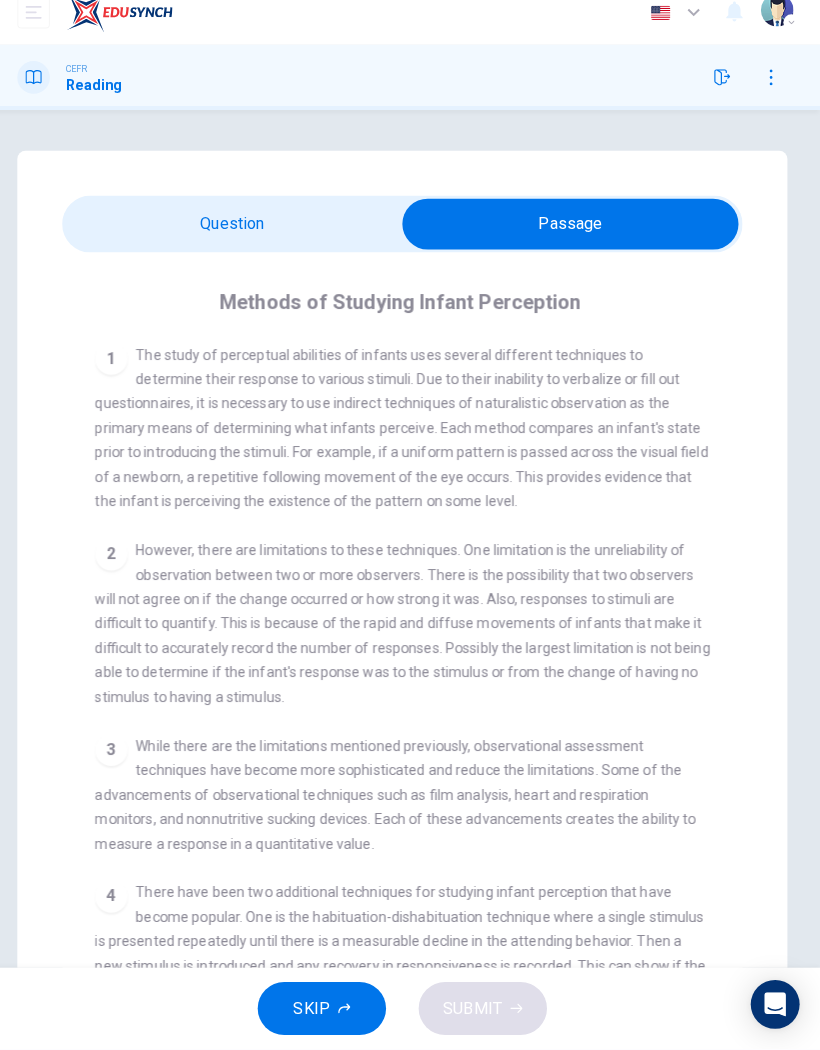 click at bounding box center (575, 240) 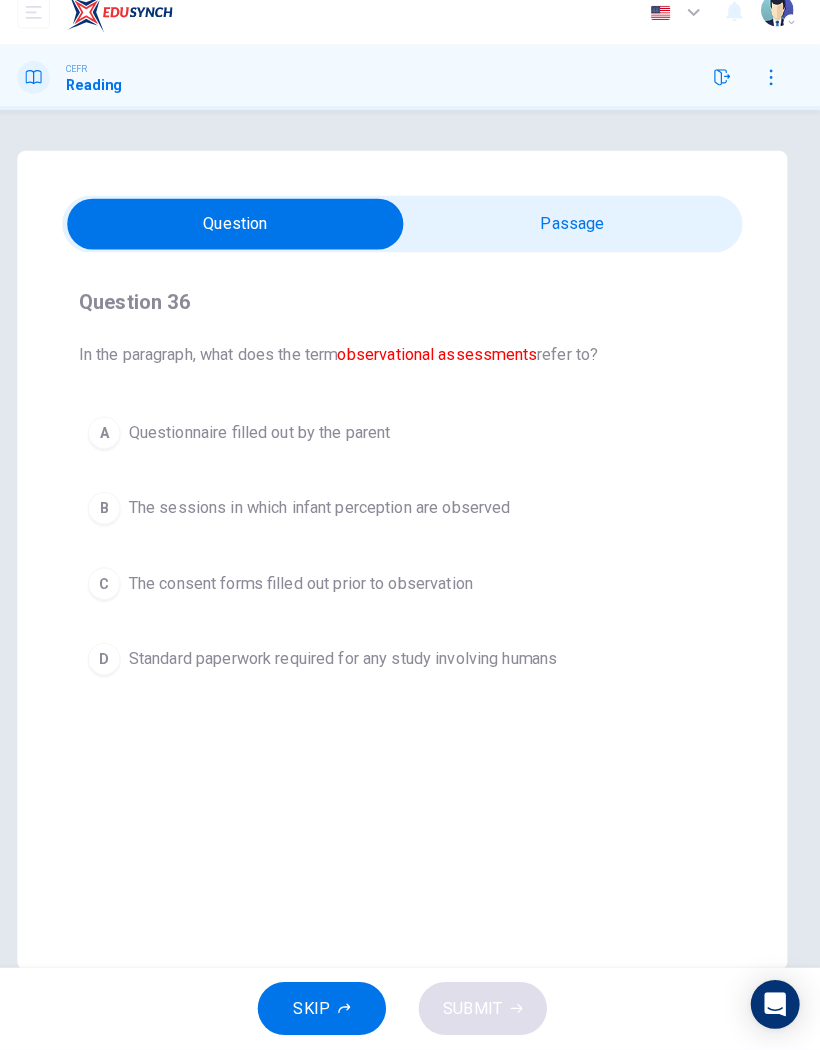 click on "B" at bounding box center [117, 519] 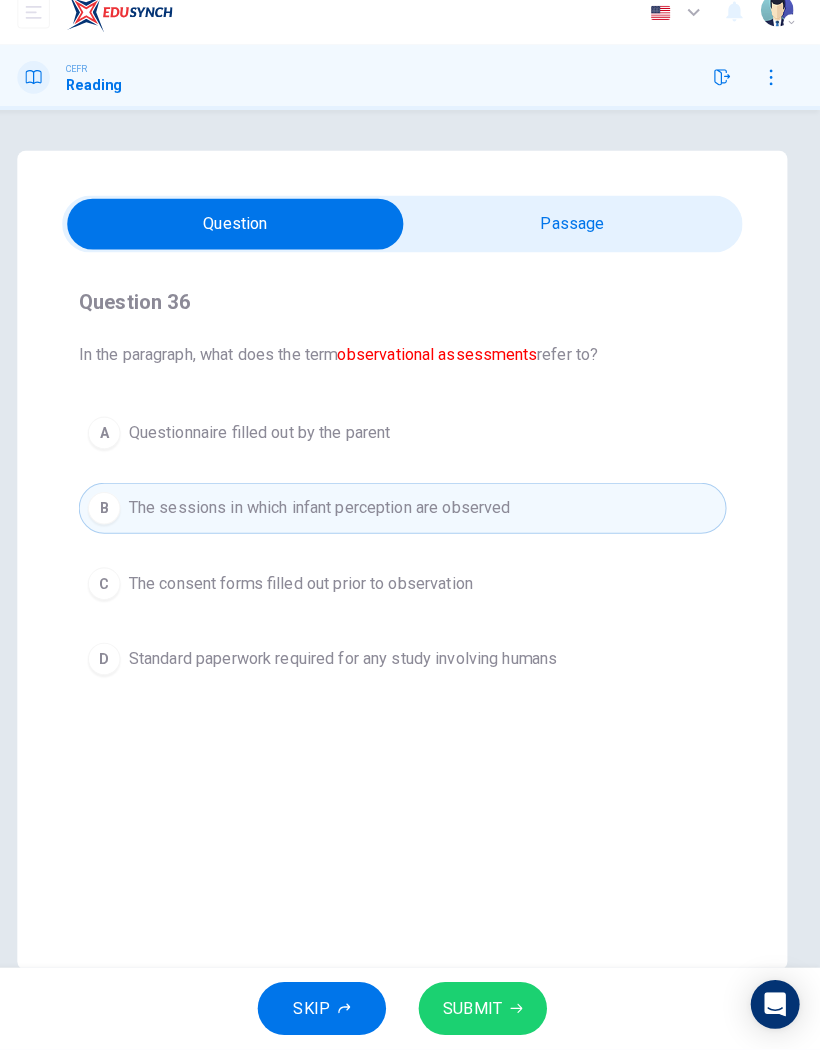 click on "SUBMIT" at bounding box center (489, 1010) 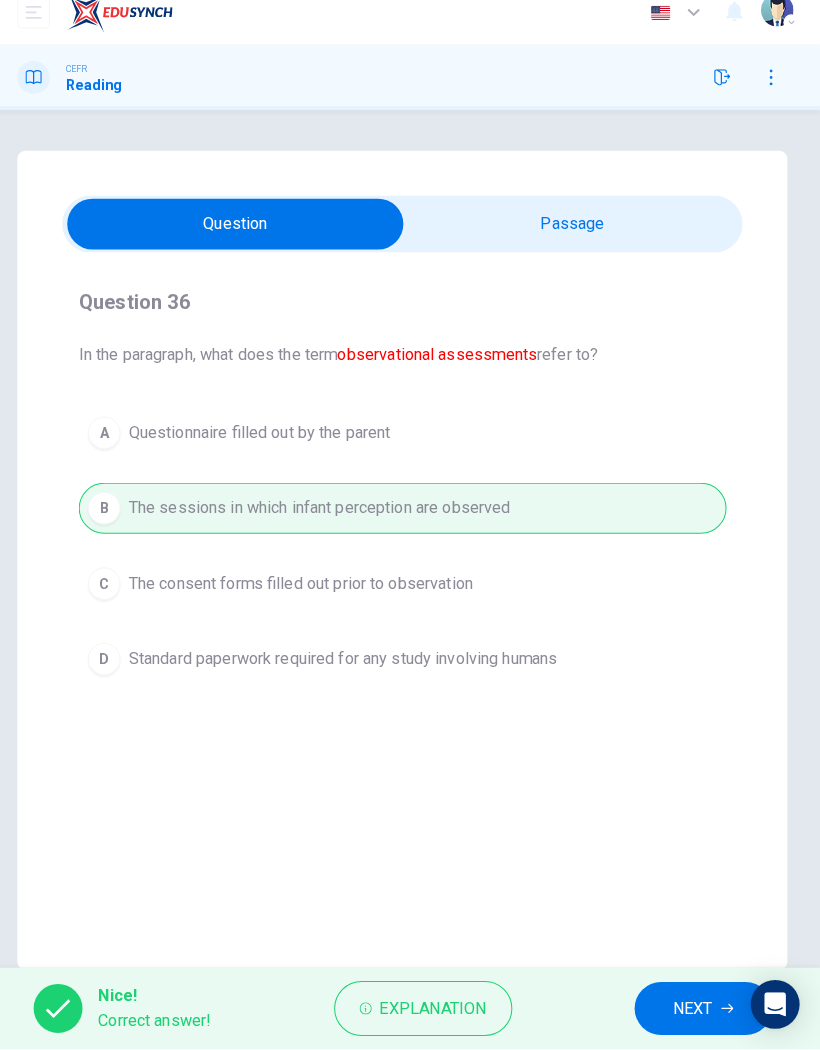 click on "NEXT" at bounding box center [695, 1010] 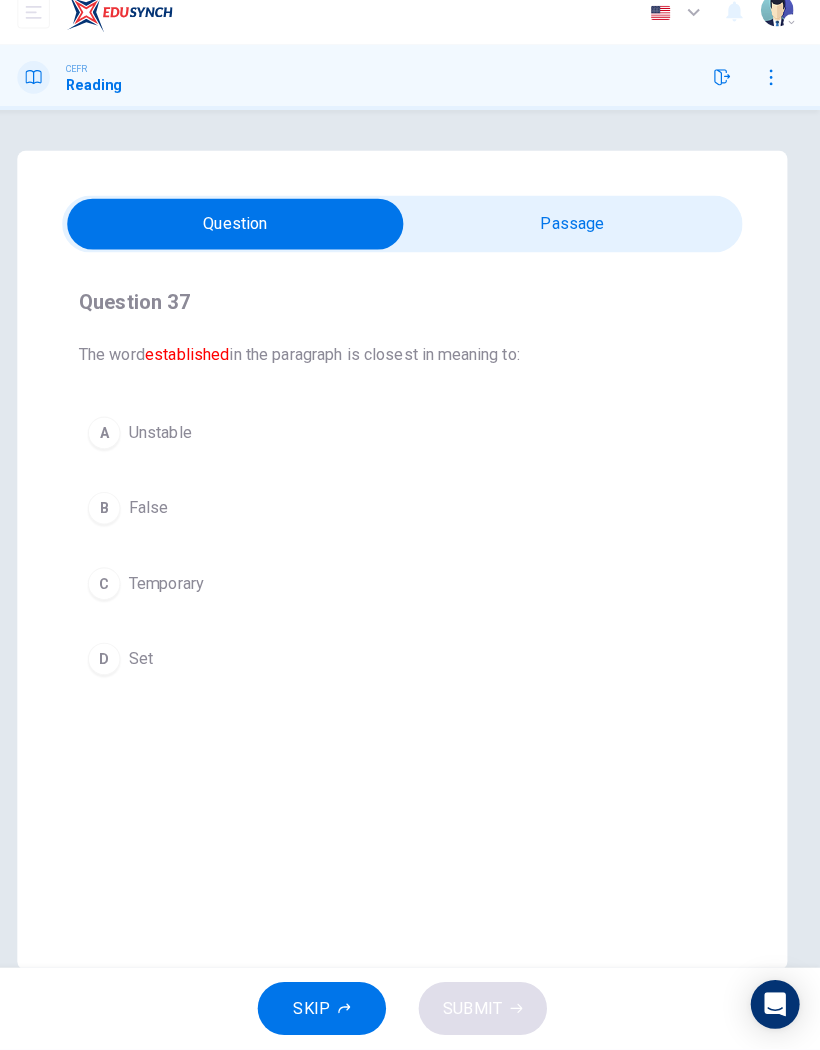 click at bounding box center [246, 240] 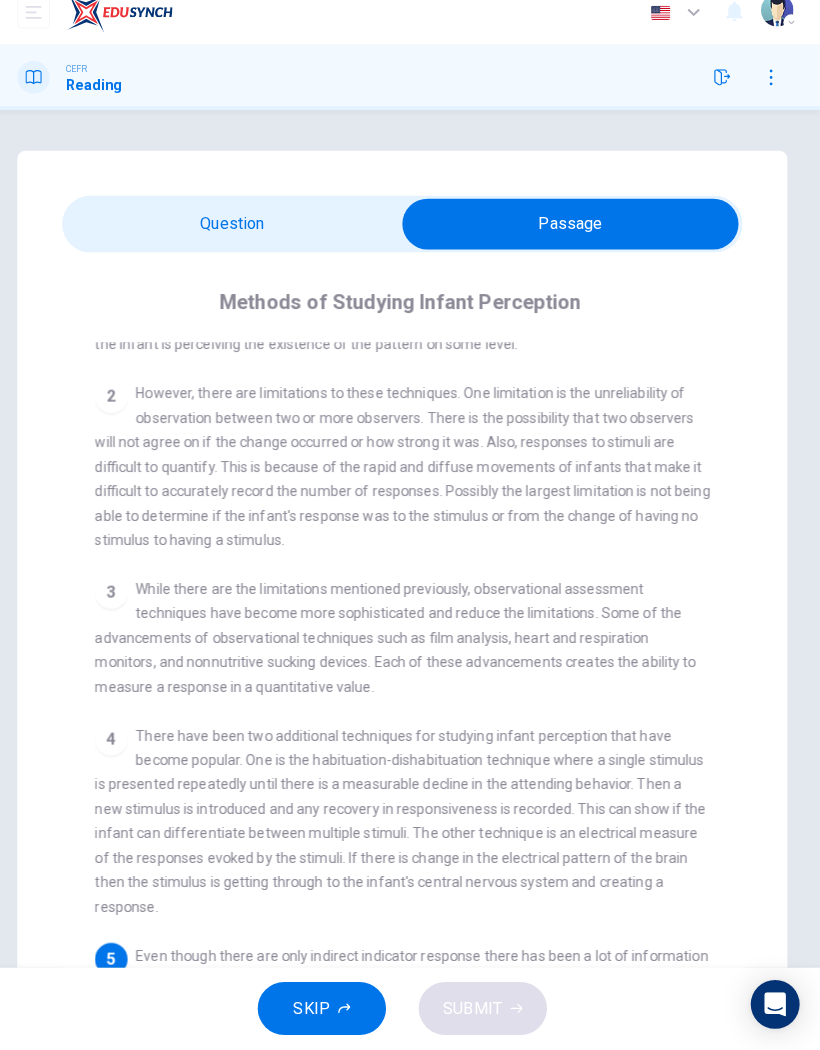 scroll, scrollTop: 149, scrollLeft: 0, axis: vertical 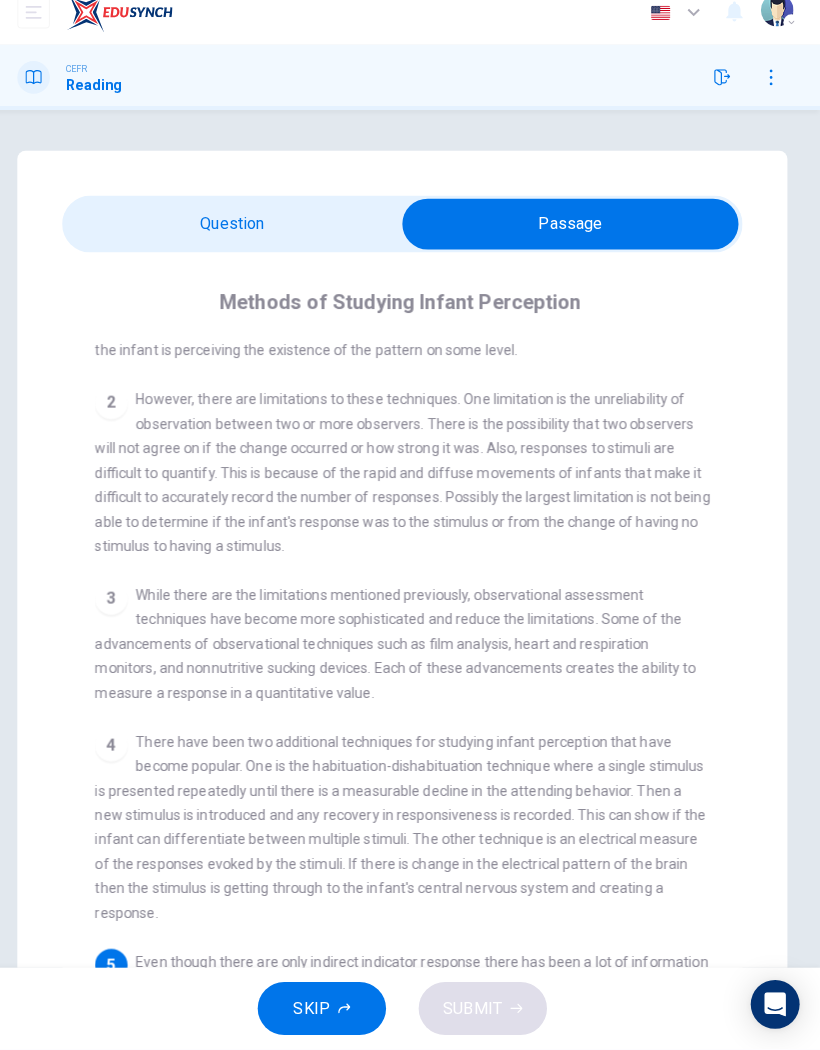 click at bounding box center (575, 240) 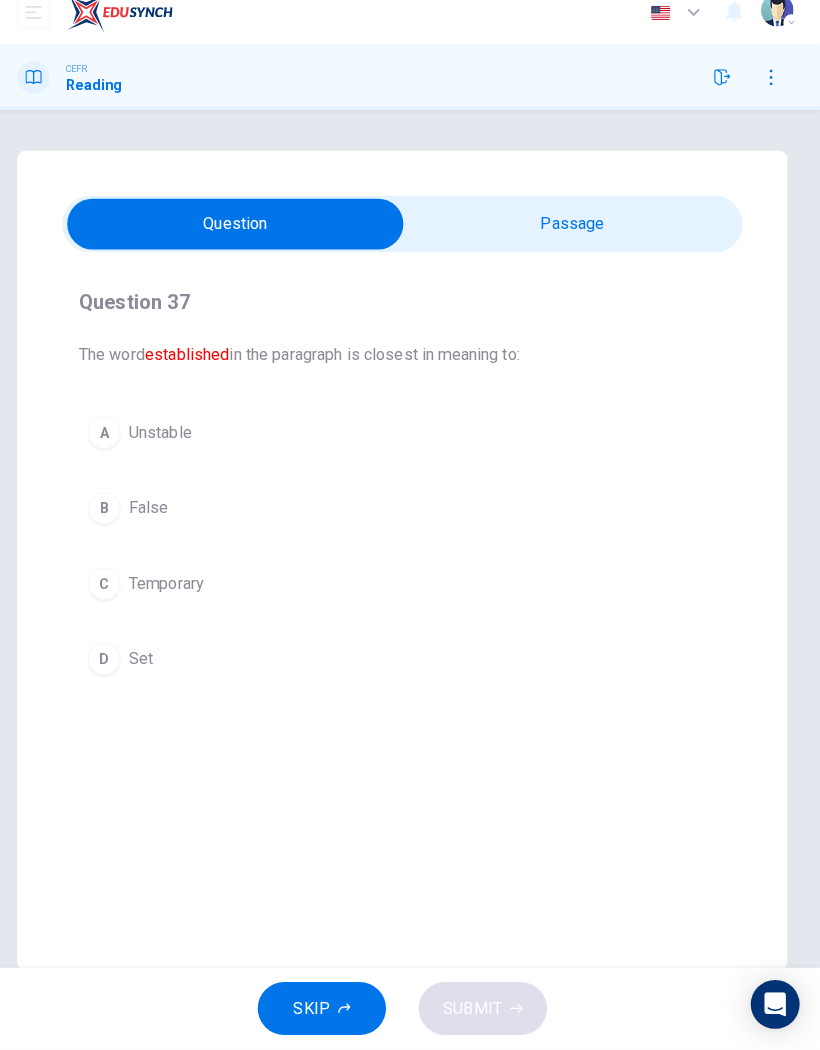 click on "D" at bounding box center (117, 667) 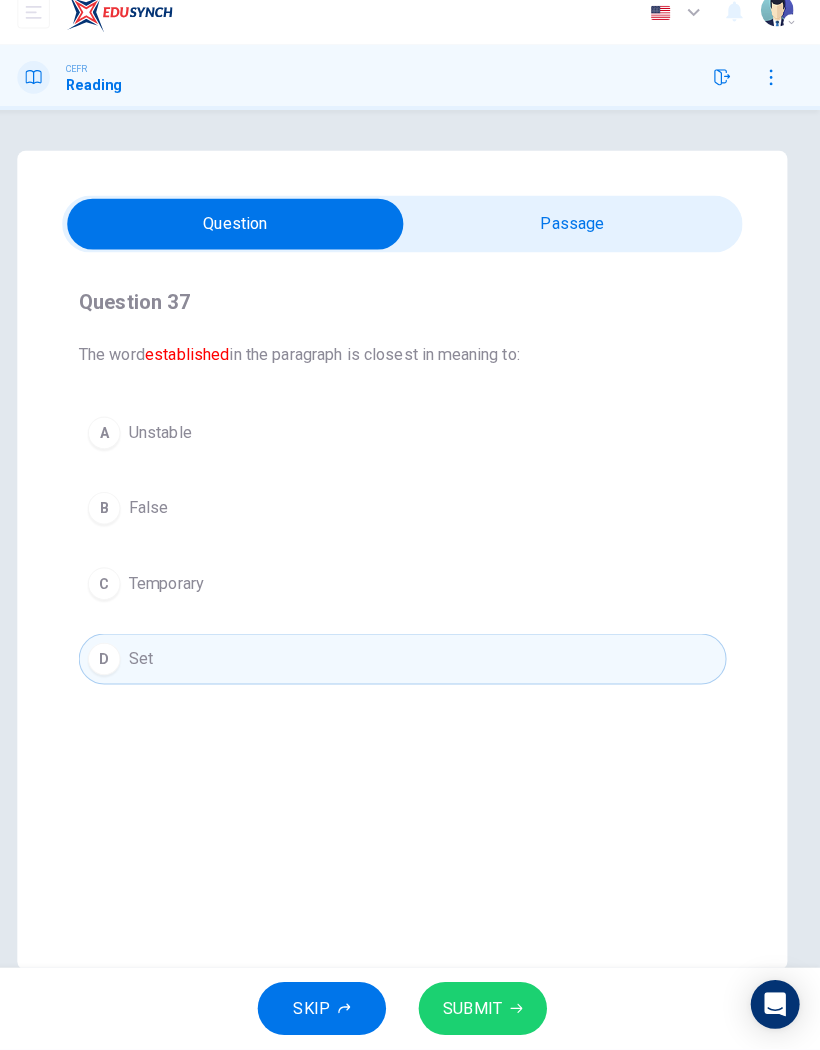 click on "SUBMIT" at bounding box center [489, 1010] 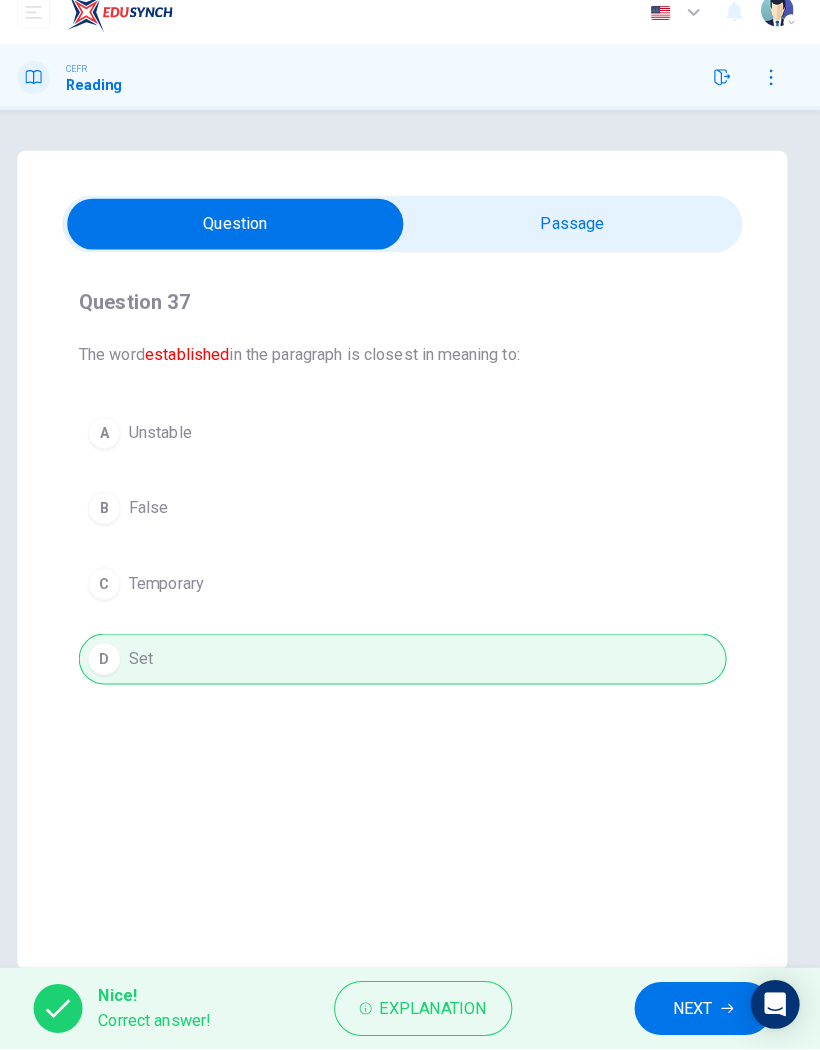 click on "NEXT" at bounding box center [695, 1010] 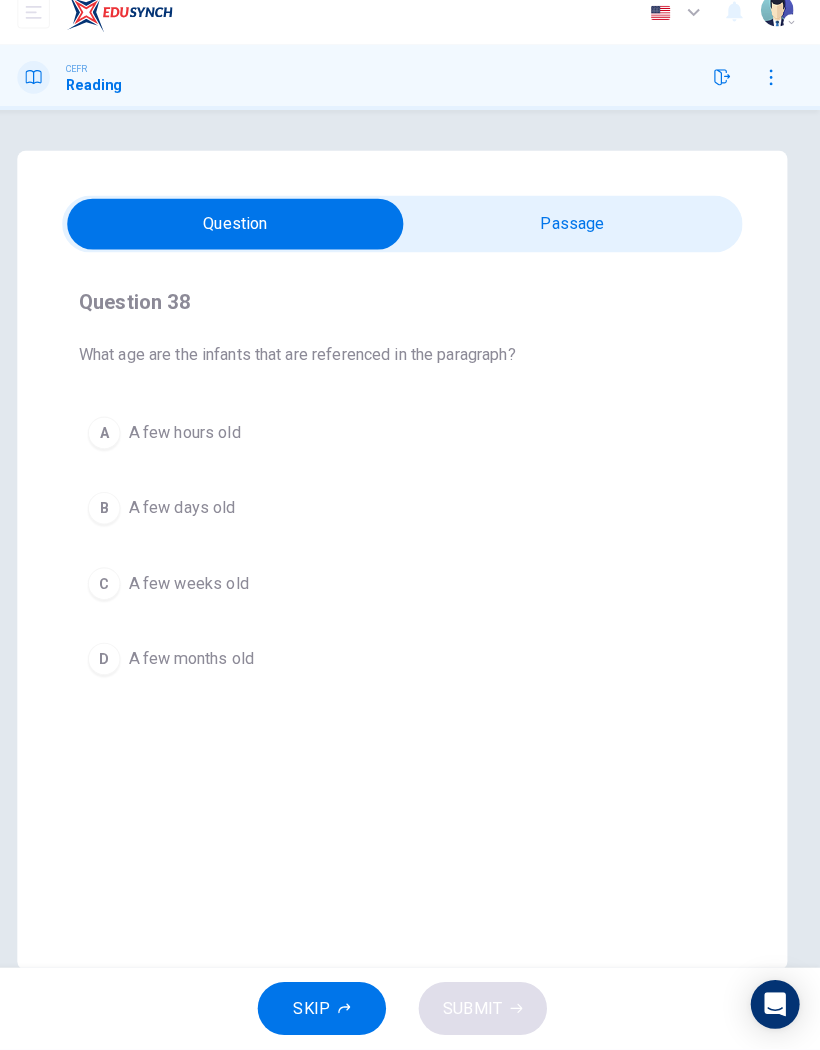 click at bounding box center [246, 240] 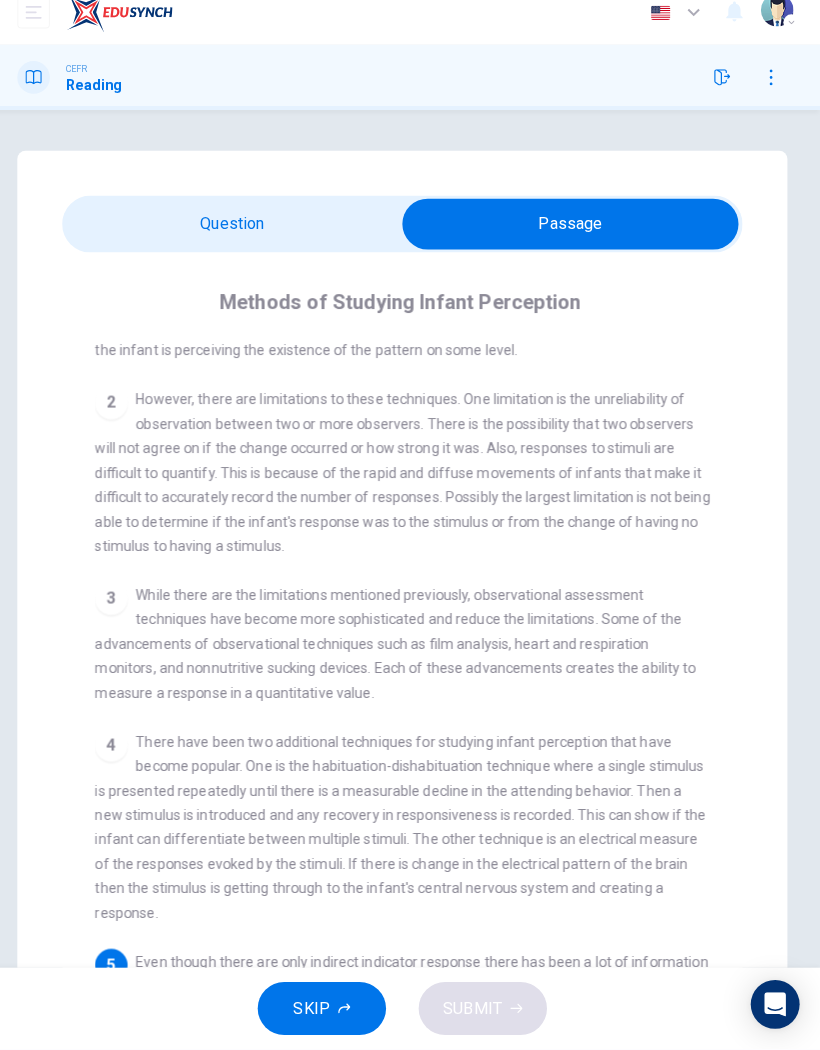 scroll, scrollTop: 0, scrollLeft: 0, axis: both 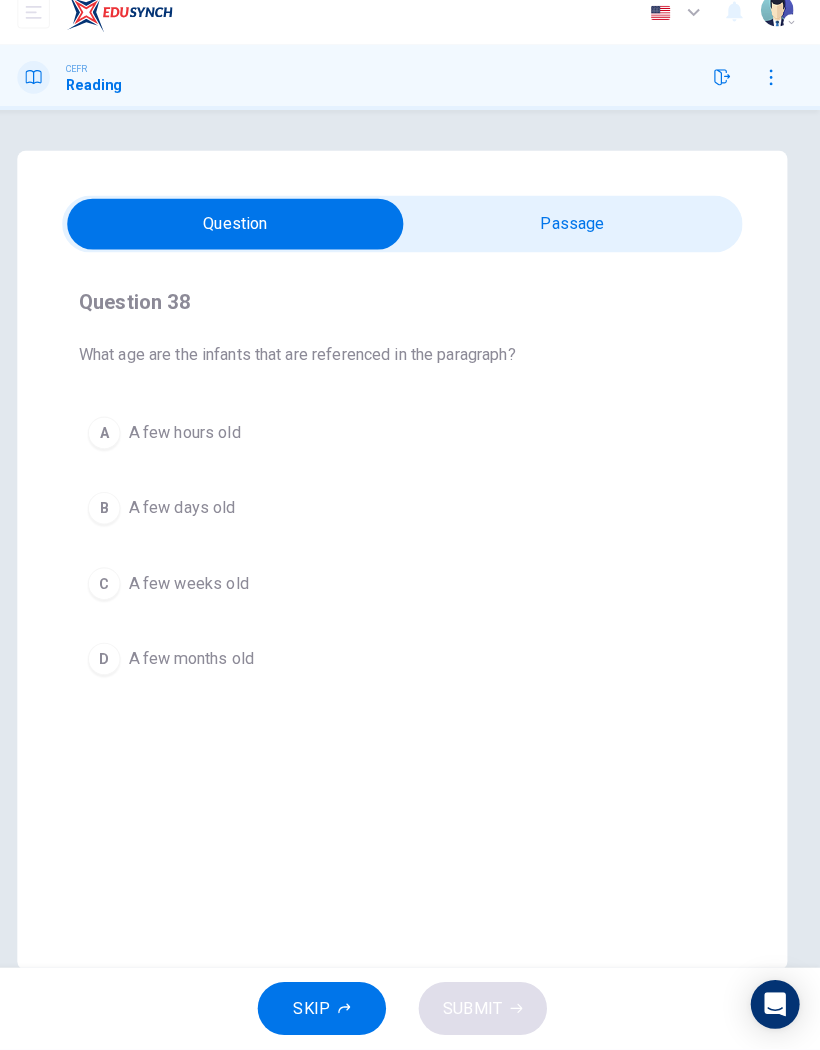 click on "B" at bounding box center (117, 519) 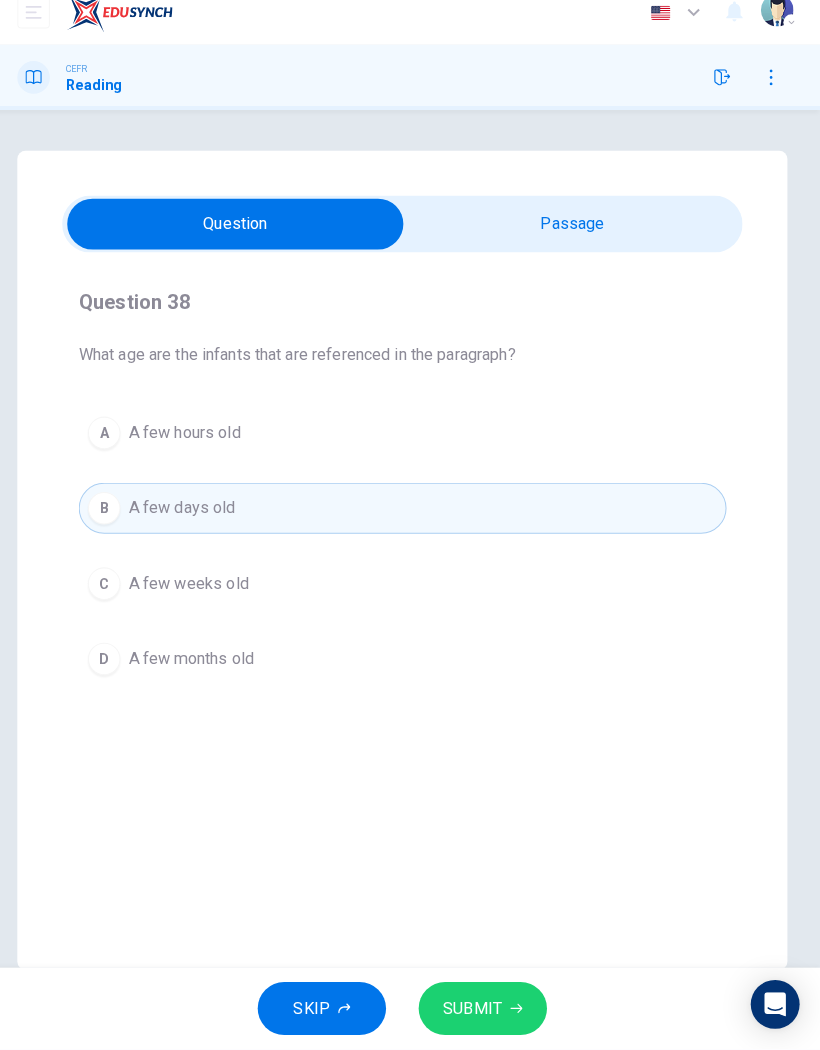 click on "SUBMIT" at bounding box center (489, 1010) 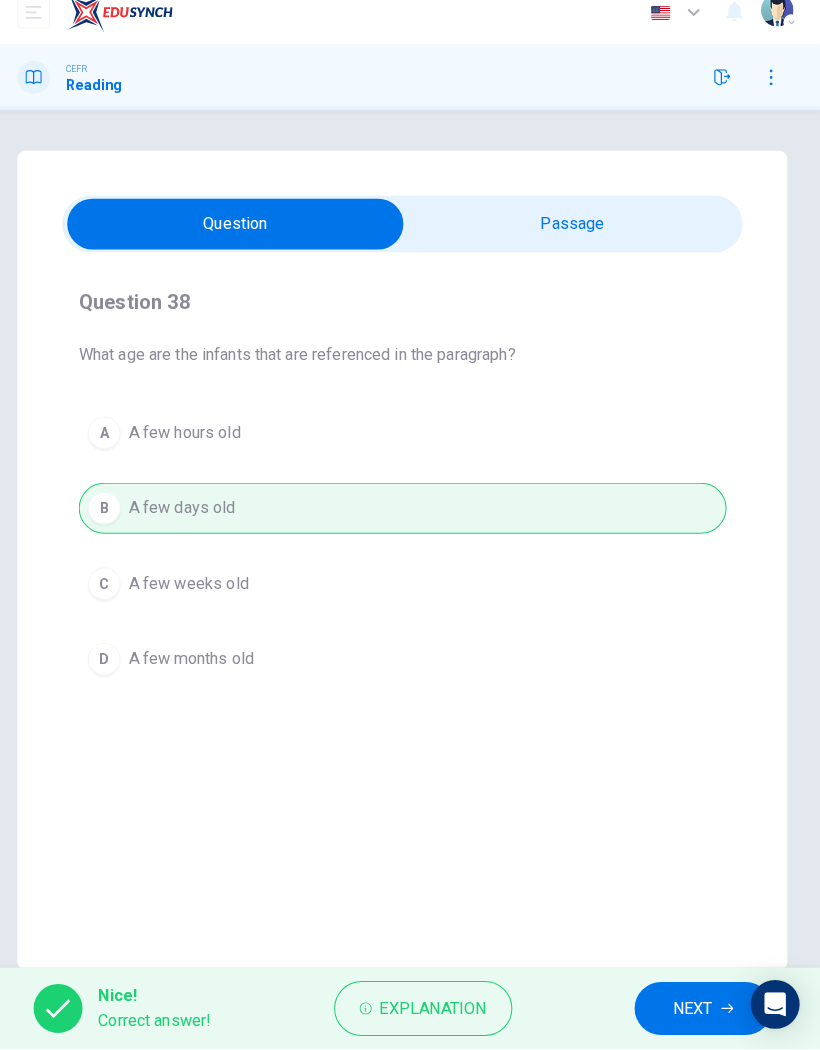 click on "NEXT" at bounding box center (695, 1010) 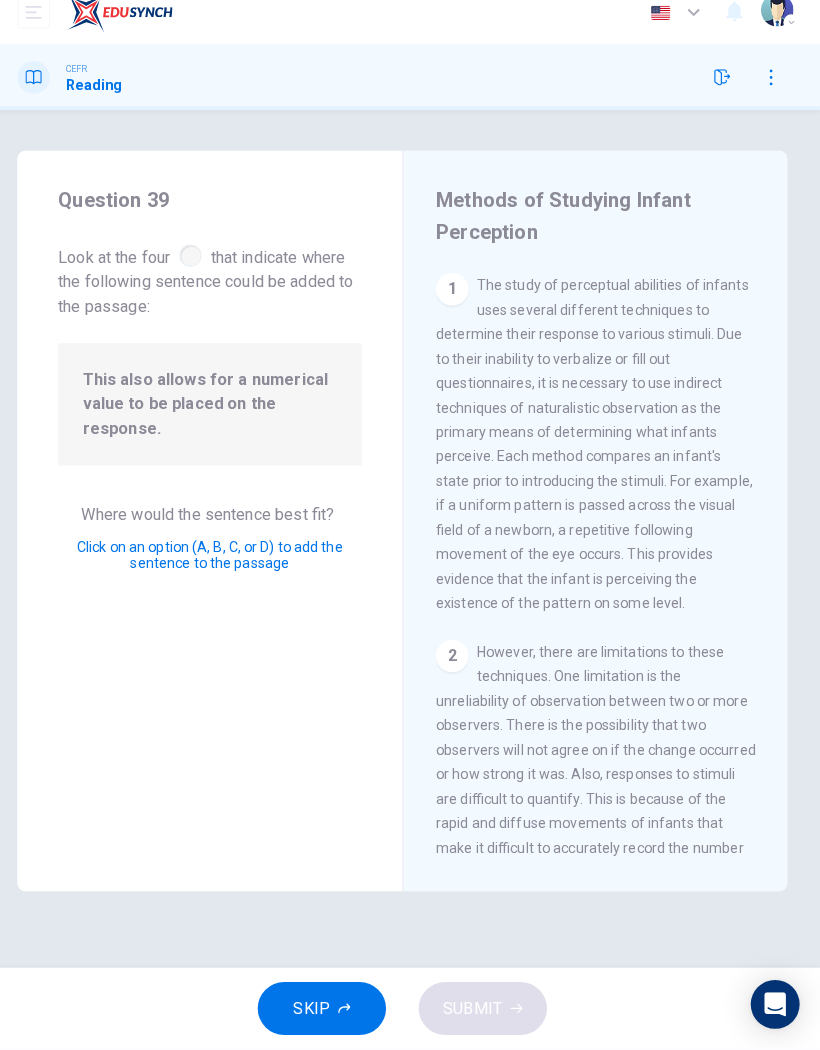 scroll, scrollTop: 545, scrollLeft: 0, axis: vertical 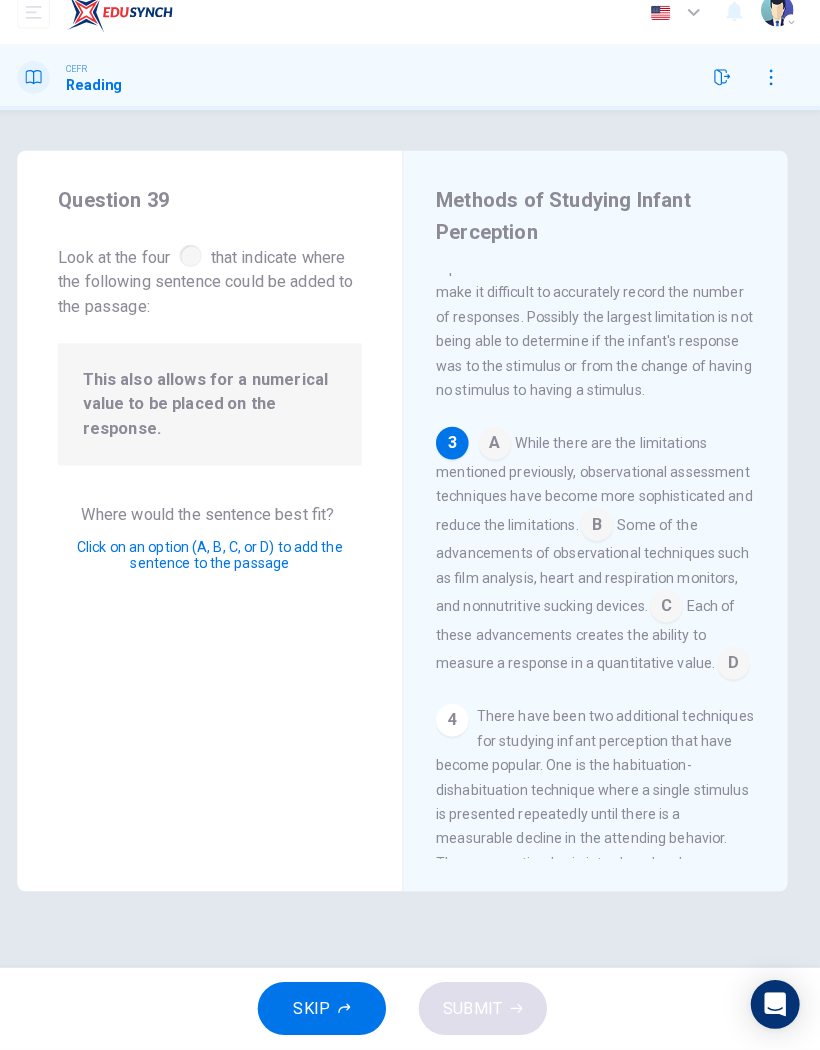 click at bounding box center (735, 673) 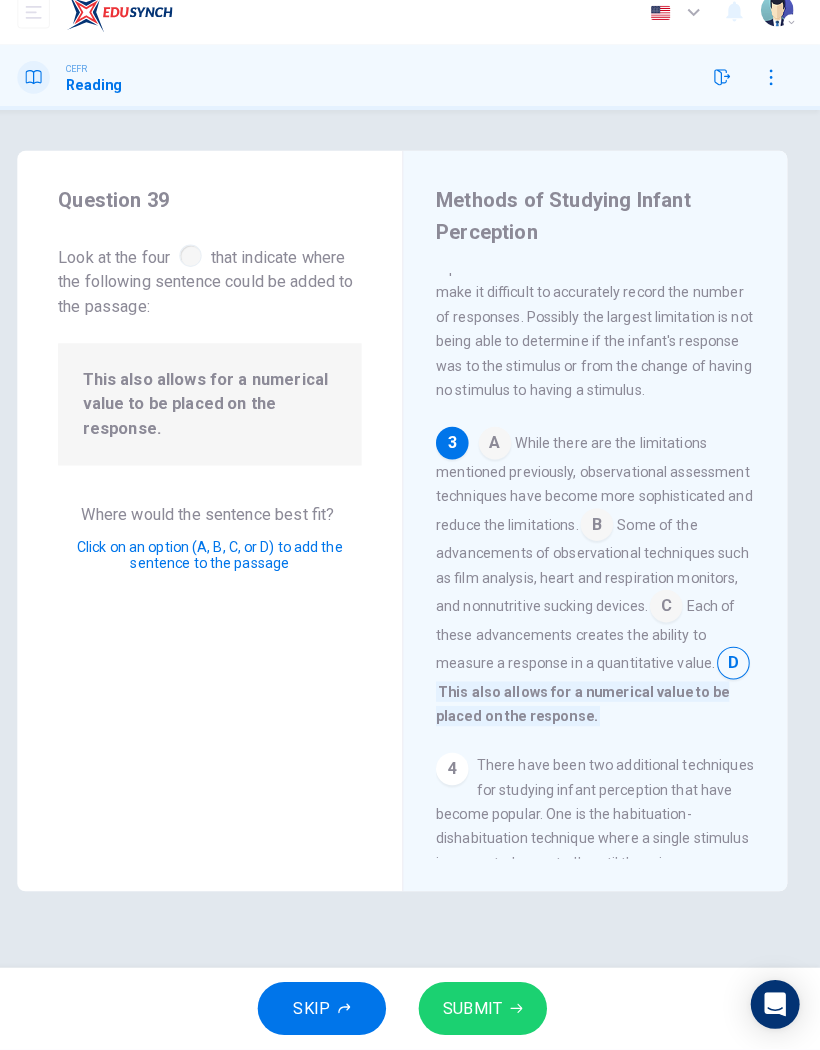 click on "SUBMIT" at bounding box center (489, 1010) 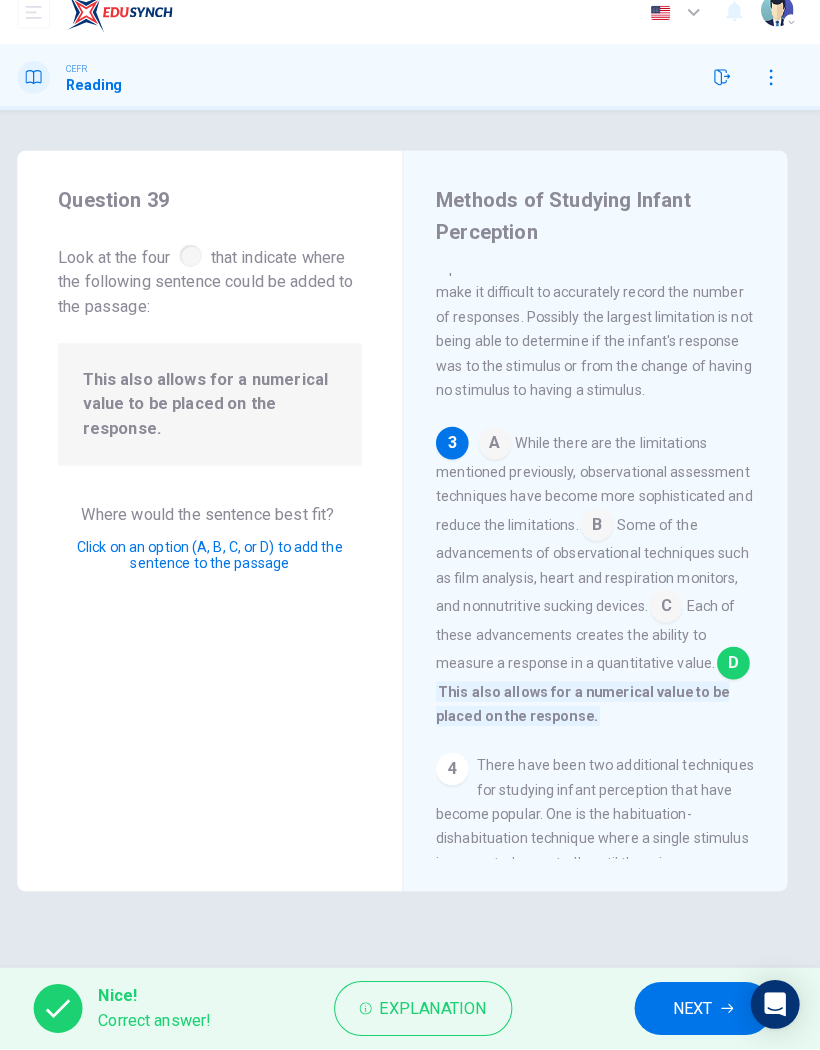 click 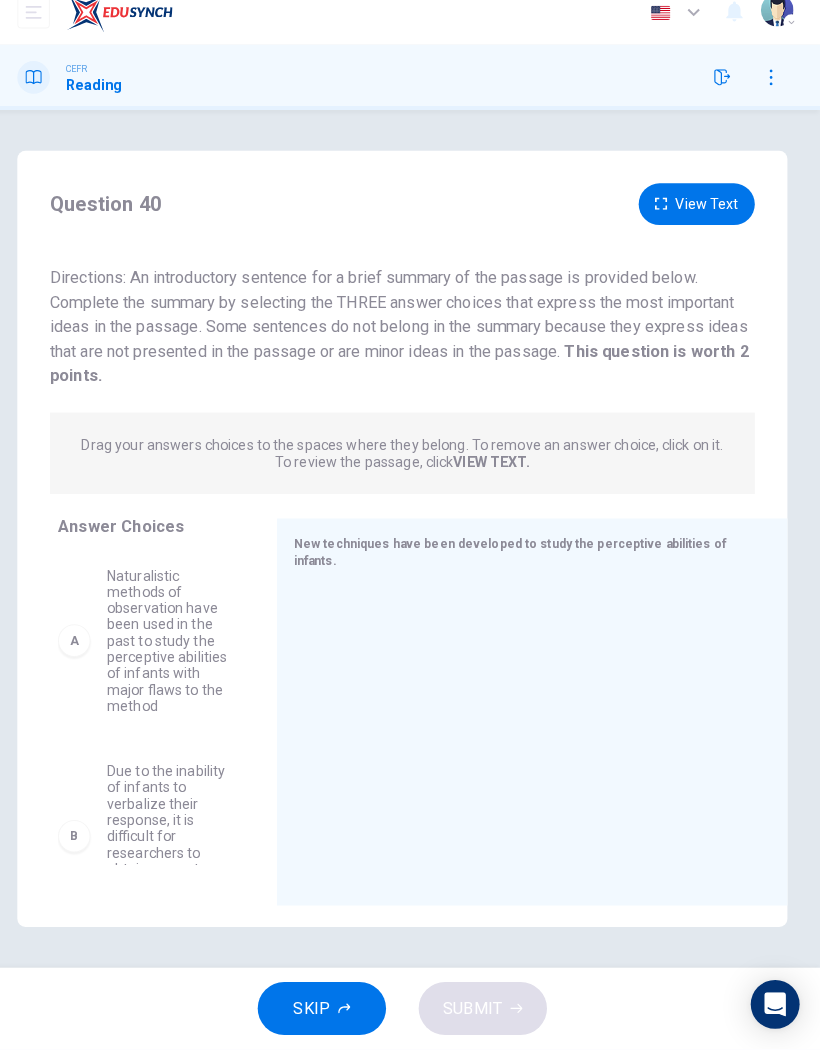 click on "View Text" at bounding box center [699, 220] 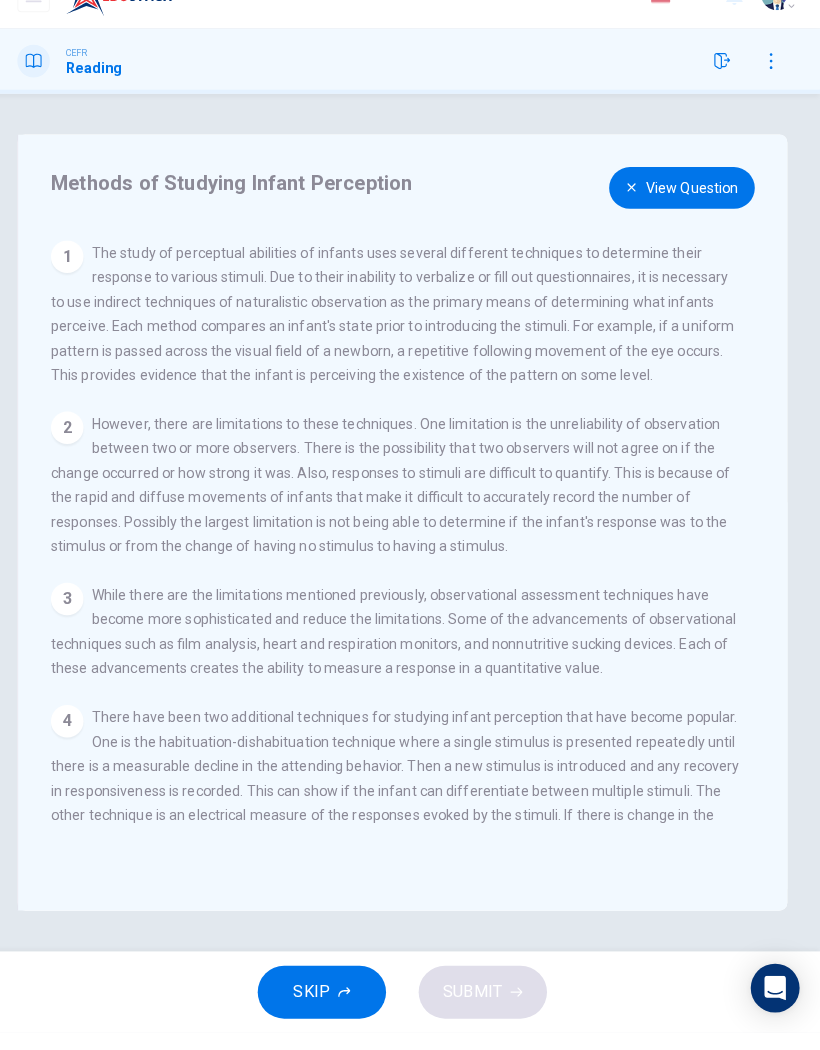 scroll, scrollTop: 0, scrollLeft: 0, axis: both 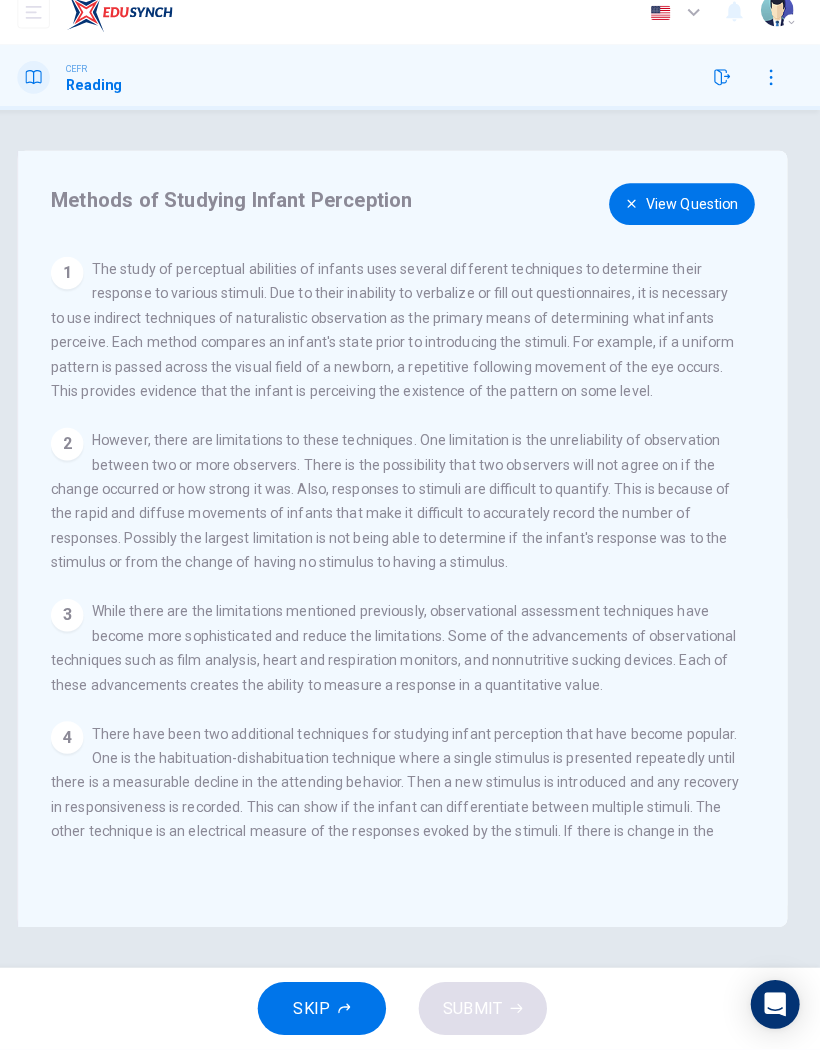 click on "View Question" at bounding box center [684, 220] 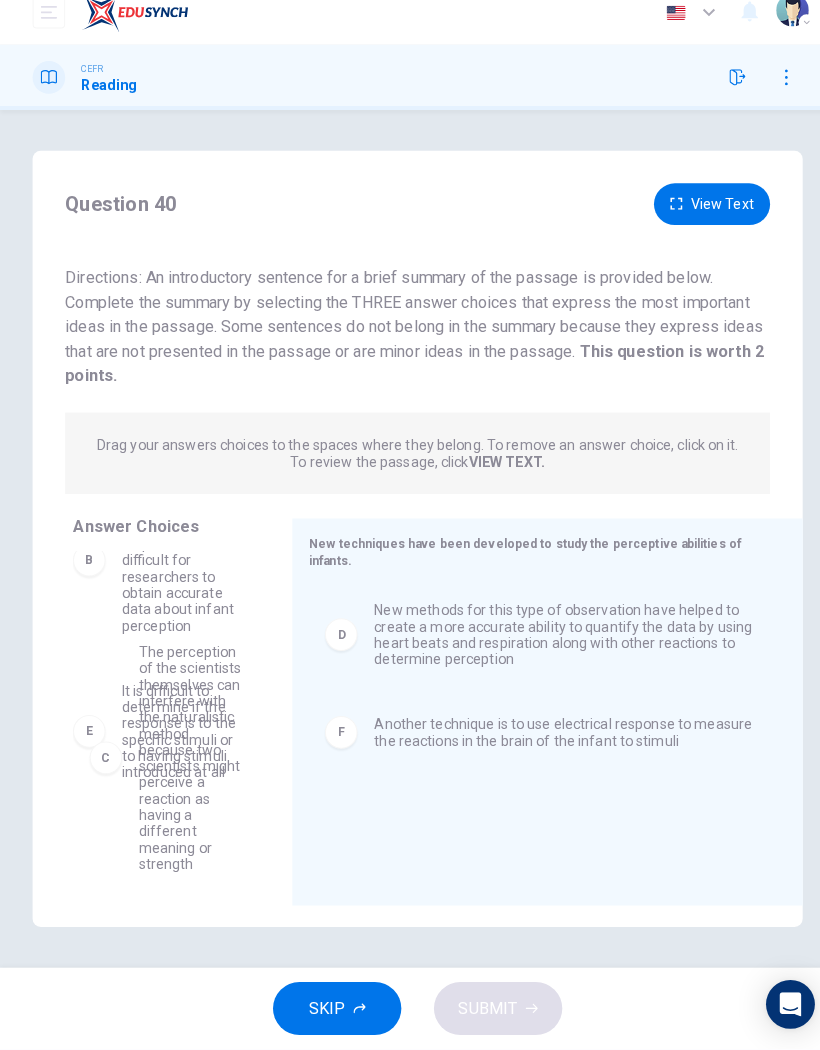 scroll, scrollTop: 268, scrollLeft: 0, axis: vertical 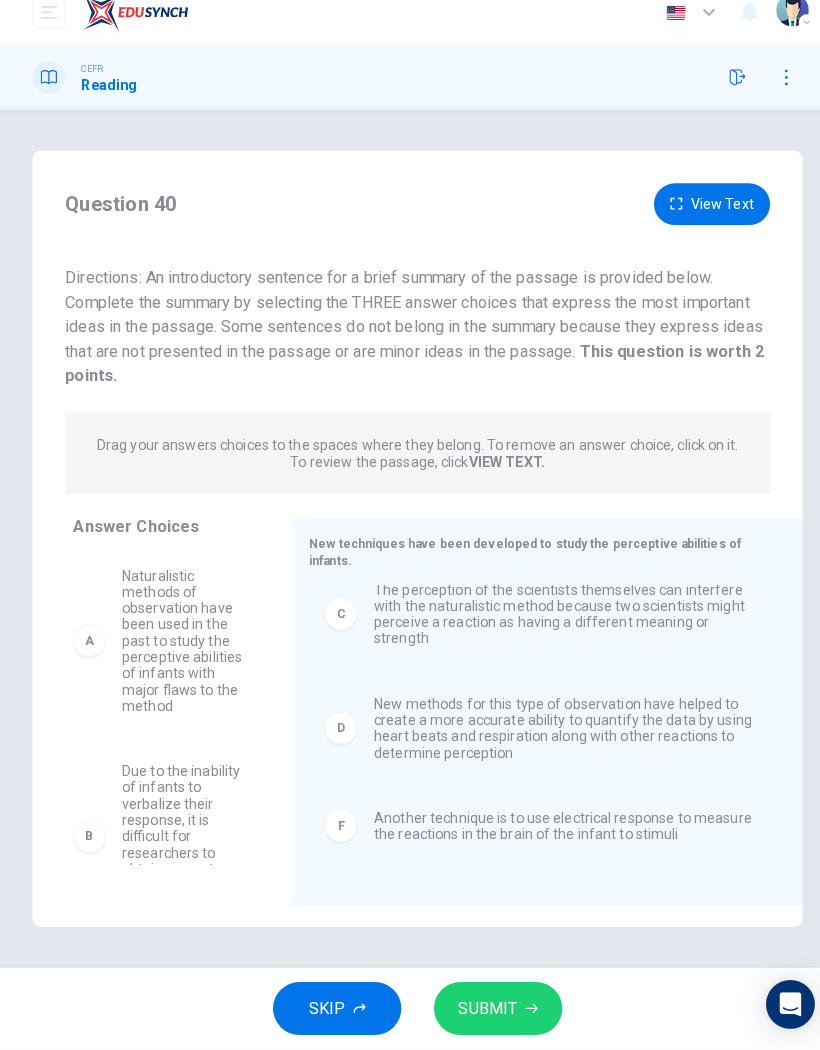 click on "SUBMIT" at bounding box center (489, 1010) 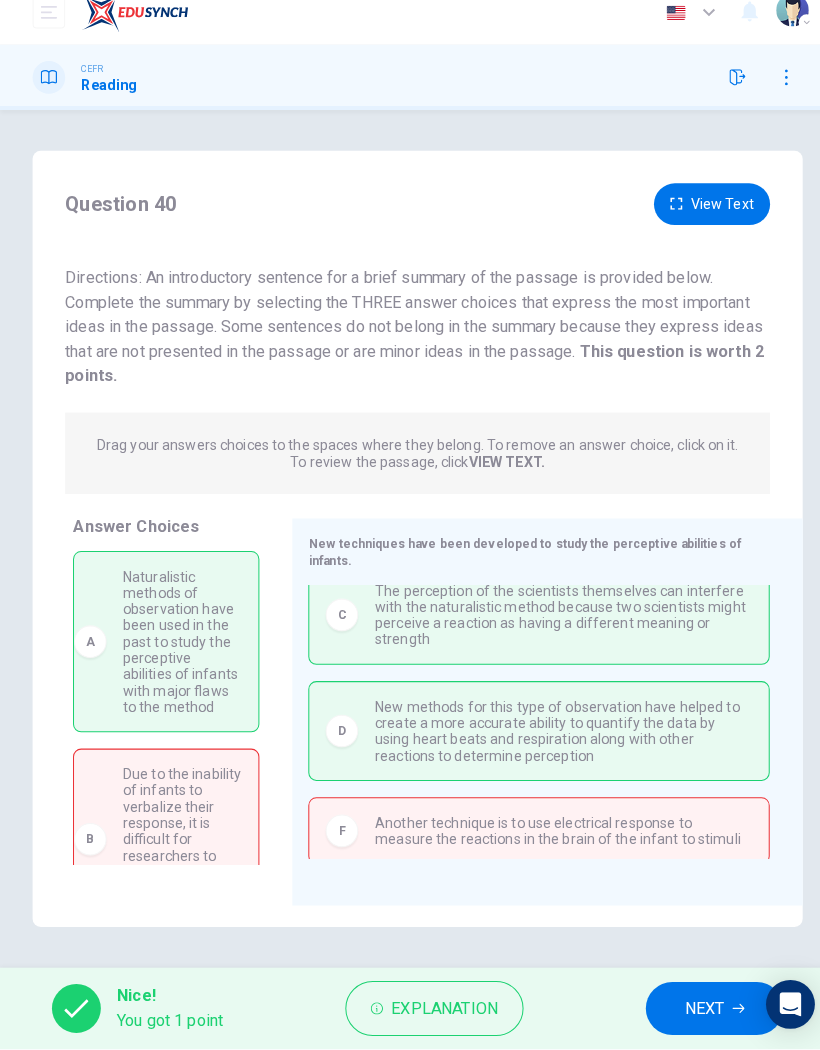click on "NEXT" at bounding box center [691, 1010] 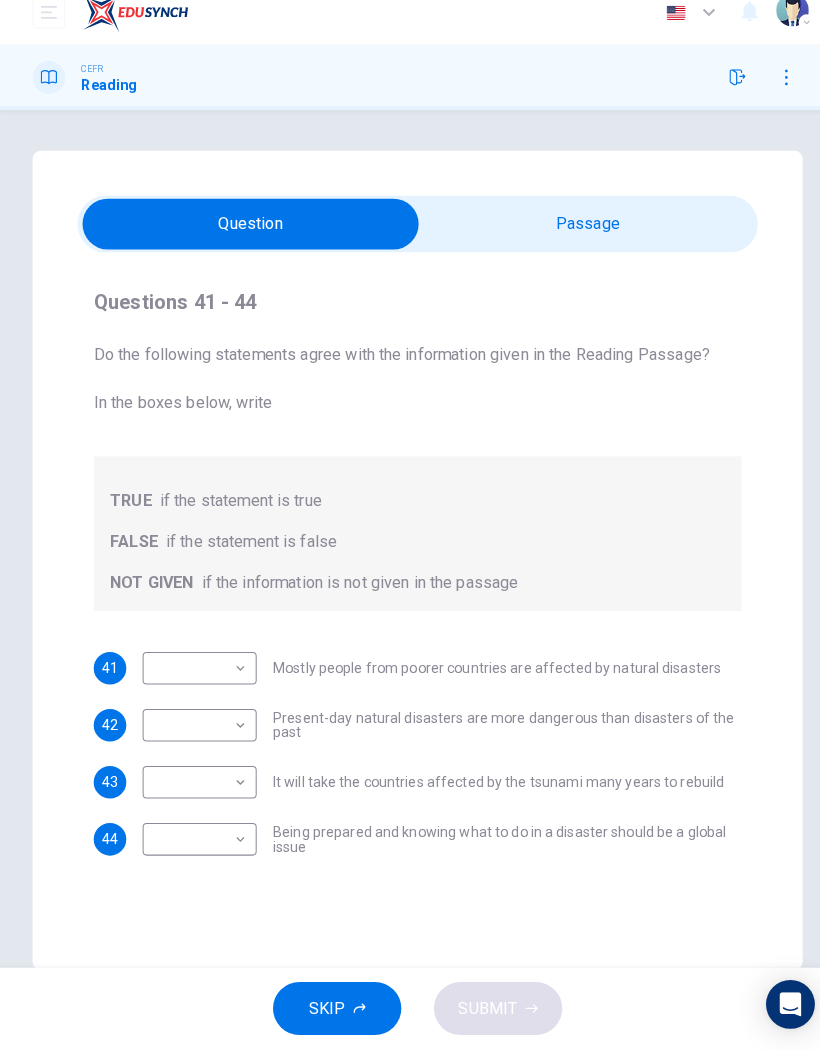 click on "Dashboard Practice Start a test Analysis English en ​ [PERSON_NAME] [PERSON_NAME] CEFR Reading Questions 41 - 44 Do the following statements agree with the information given in the Reading Passage?
In the boxes below, write TRUE if the statement is true FALSE if the statement is false NOT GIVEN if the information is not given in the passage 41 ​ ​ Mostly people from poorer countries are affected by natural disasters 42 ​ ​ Present-day natural disasters are more dangerous than disasters of the past 43 ​ ​ It will take the countries affected by the tsunami many years to rebuild 44 ​ ​ Being prepared and knowing what to do in a disaster should be a global issue Preparing for the Threat CLICK TO ZOOM Click to Zoom 1 2 3 4 5 6 SKIP SUBMIT Dashboard Practice Start a test Analysis Notifications © Copyright  2025
Audio Timer 00:31:56 END SESSION" at bounding box center (410, 525) 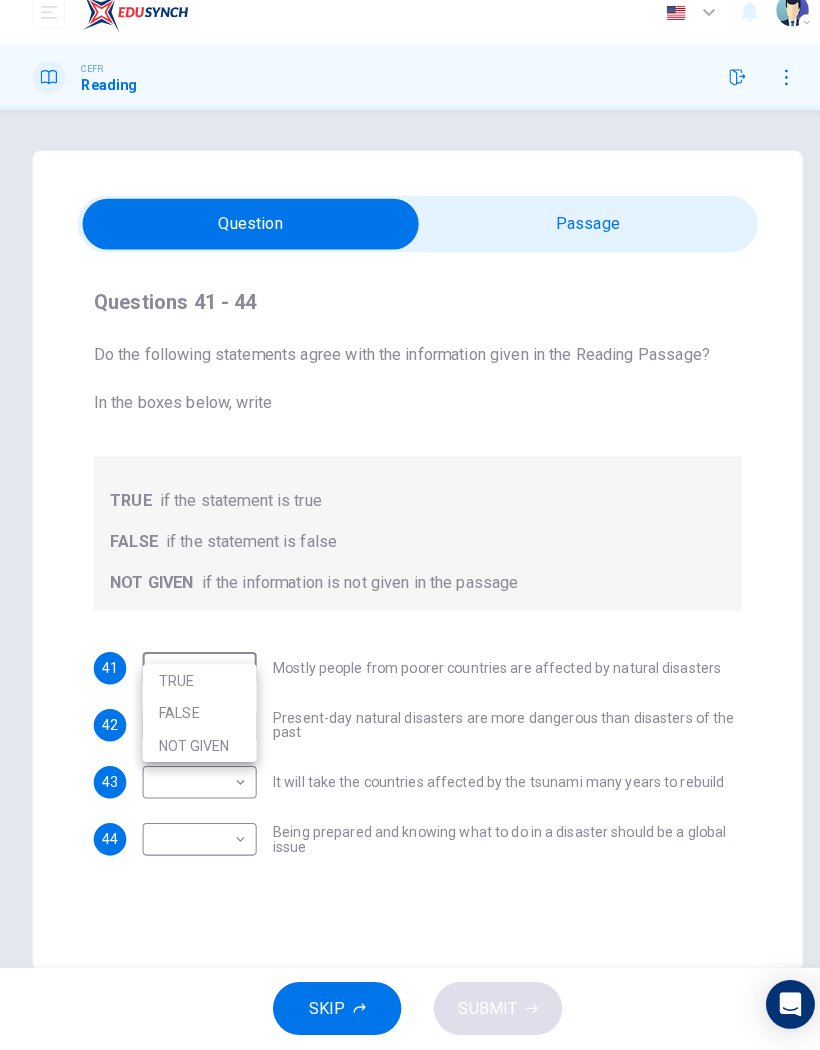 click on "TRUE" at bounding box center [196, 688] 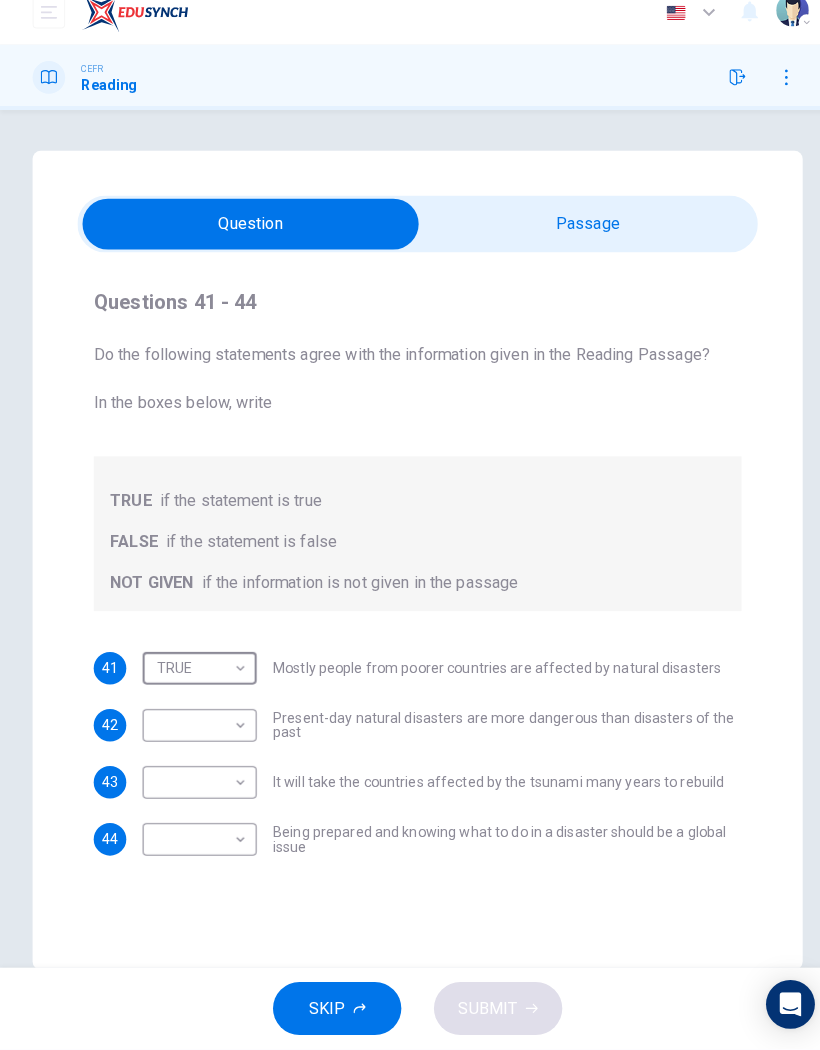 click on "Dashboard Practice Start a test Analysis English en ​ [PERSON_NAME] [PERSON_NAME] CEFR Reading Questions 41 - 44 Do the following statements agree with the information given in the Reading Passage?
In the boxes below, write TRUE if the statement is true FALSE if the statement is false NOT GIVEN if the information is not given in the passage 41 TRUE TRUE ​ Mostly people from poorer countries are affected by natural disasters 42 ​ ​ Present-day natural disasters are more dangerous than disasters of the past 43 ​ ​ It will take the countries affected by the tsunami many years to rebuild 44 ​ ​ Being prepared and knowing what to do in a disaster should be a global issue Preparing for the Threat CLICK TO ZOOM Click to Zoom 1 2 3 4 5 6 SKIP SUBMIT Dashboard Practice Start a test Analysis Notifications © Copyright  2025
Audio Timer 00:32:00 END SESSION" at bounding box center (410, 525) 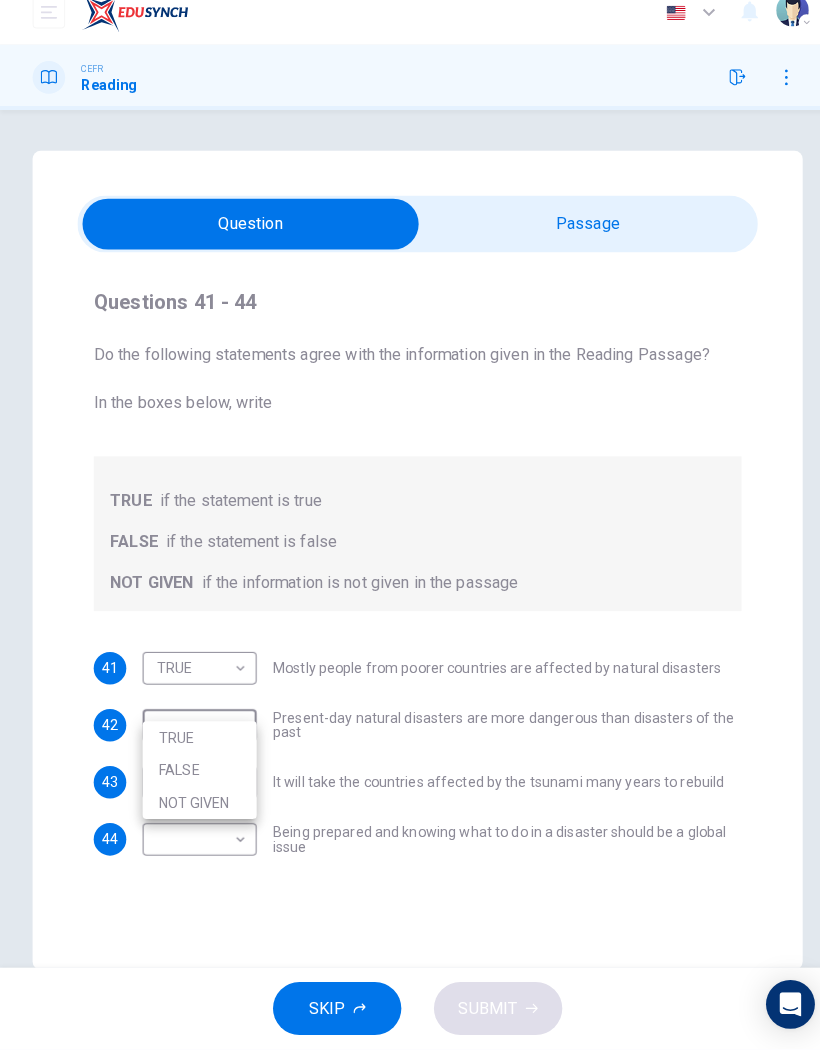 click on "NOT GIVEN" at bounding box center (196, 808) 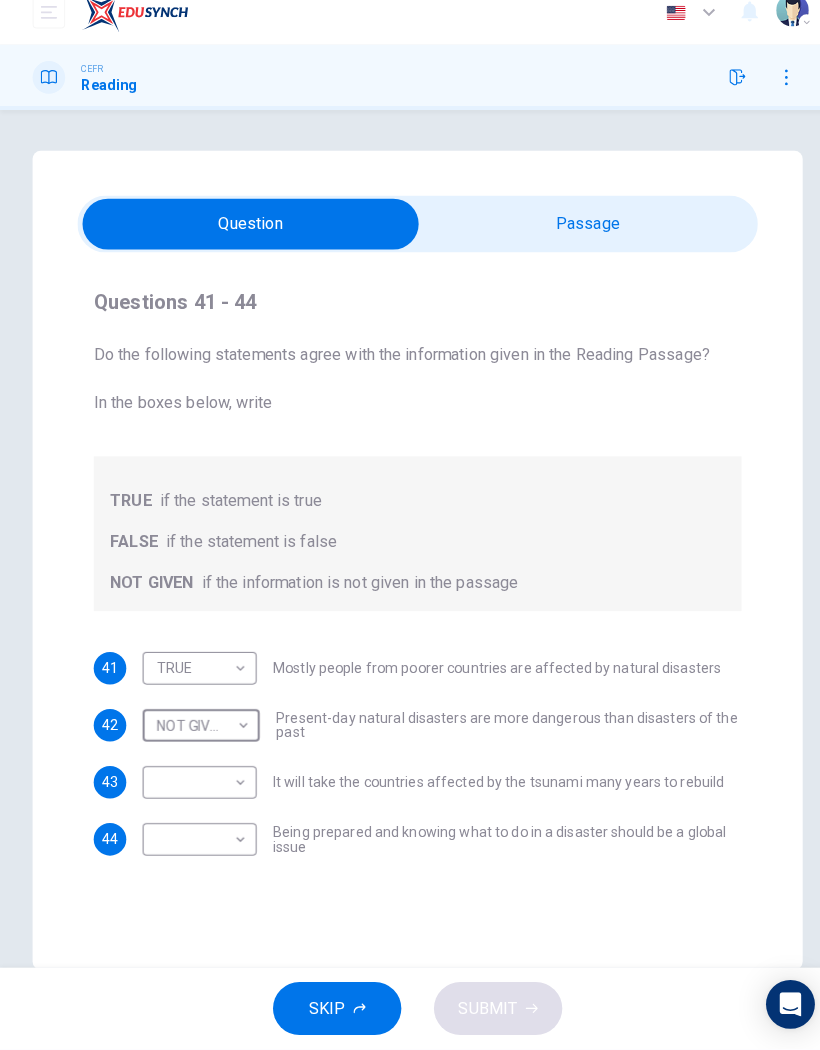 click on "Dashboard Practice Start a test Analysis English en ​ [PERSON_NAME] [PERSON_NAME] CEFR Reading Questions 41 - 44 Do the following statements agree with the information given in the Reading Passage?
In the boxes below, write TRUE if the statement is true FALSE if the statement is false NOT GIVEN if the information is not given in the passage 41 TRUE TRUE ​ Mostly people from poorer countries are affected by natural disasters 42 NOT GIVEN NOT GIVEN ​ Present-day natural disasters are more dangerous than disasters of the past 43 ​ ​ It will take the countries affected by the tsunami many years to rebuild 44 ​ ​ Being prepared and knowing what to do in a disaster should be a global issue Preparing for the Threat CLICK TO ZOOM Click to Zoom 1 2 3 4 5 6 SKIP SUBMIT Dashboard Practice Start a test Analysis Notifications © Copyright  2025
Audio Timer 00:32:08 END SESSION" at bounding box center (410, 525) 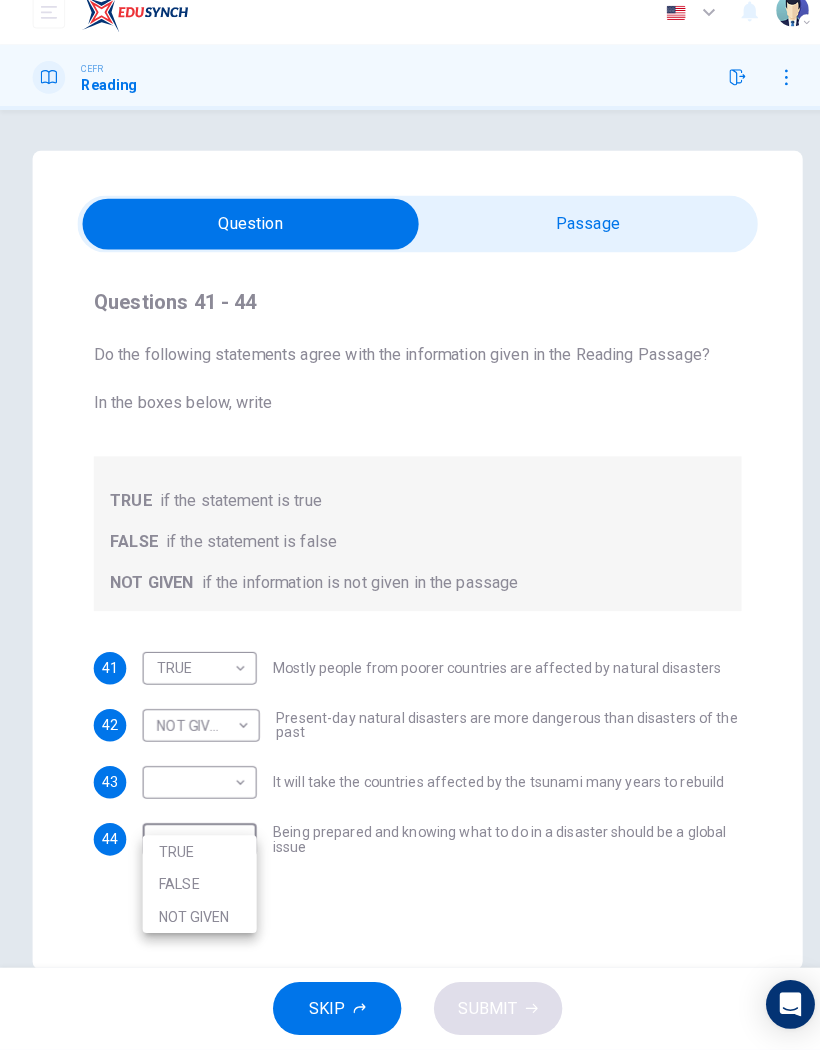 click on "TRUE" at bounding box center [196, 856] 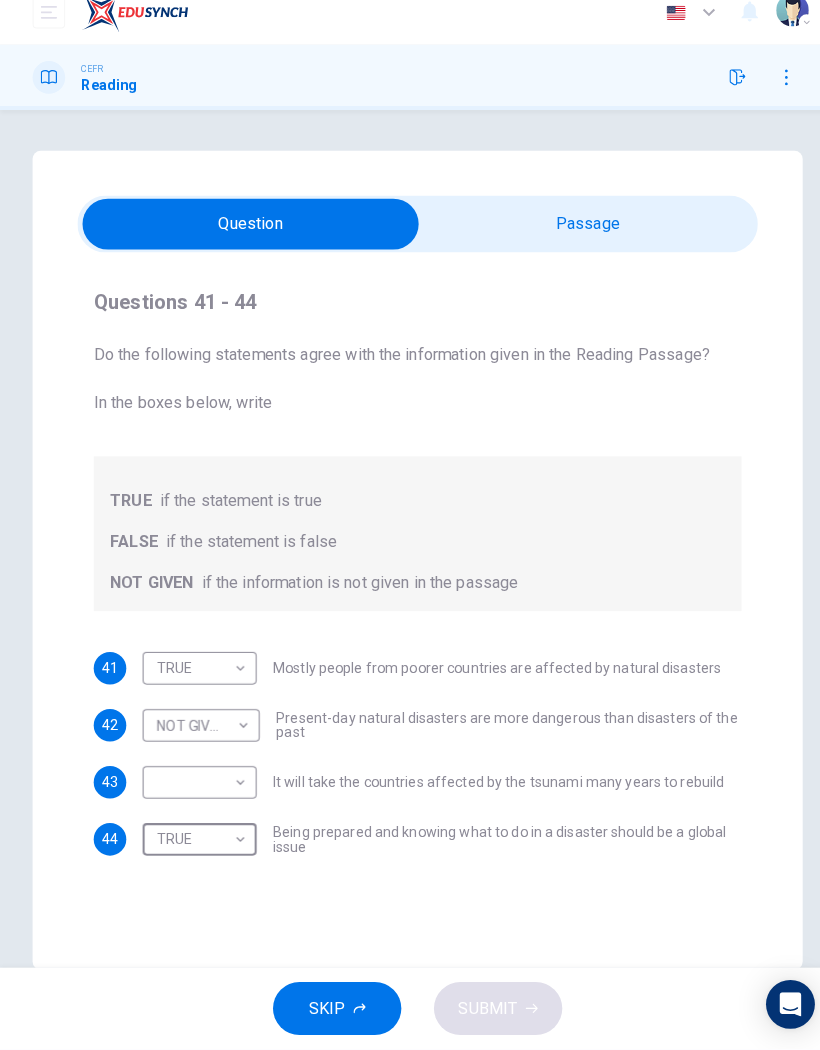 click on "Dashboard Practice Start a test Analysis English en ​ [PERSON_NAME] [PERSON_NAME] CEFR Reading Questions 41 - 44 Do the following statements agree with the information given in the Reading Passage?
In the boxes below, write TRUE if the statement is true FALSE if the statement is false NOT GIVEN if the information is not given in the passage 41 TRUE TRUE ​ Mostly people from poorer countries are affected by natural disasters 42 NOT GIVEN NOT GIVEN ​ Present-day natural disasters are more dangerous than disasters of the past 43 ​ ​ It will take the countries affected by the tsunami many years to rebuild 44 TRUE TRUE ​ Being prepared and knowing what to do in a disaster should be a global issue Preparing for the Threat CLICK TO ZOOM Click to Zoom 1 2 3 4 5 6 SKIP SUBMIT Dashboard Practice Start a test Analysis Notifications © Copyright  2025
Audio Timer 00:32:13 END SESSION" at bounding box center (410, 525) 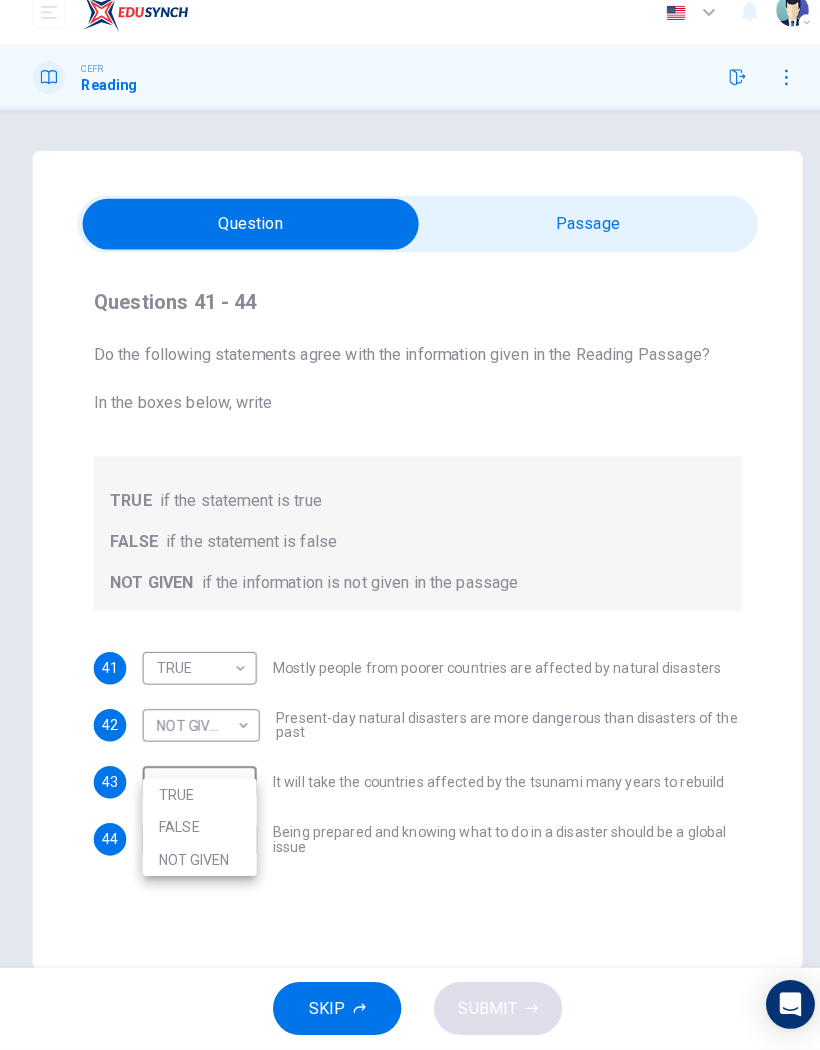 click on "TRUE" at bounding box center (196, 800) 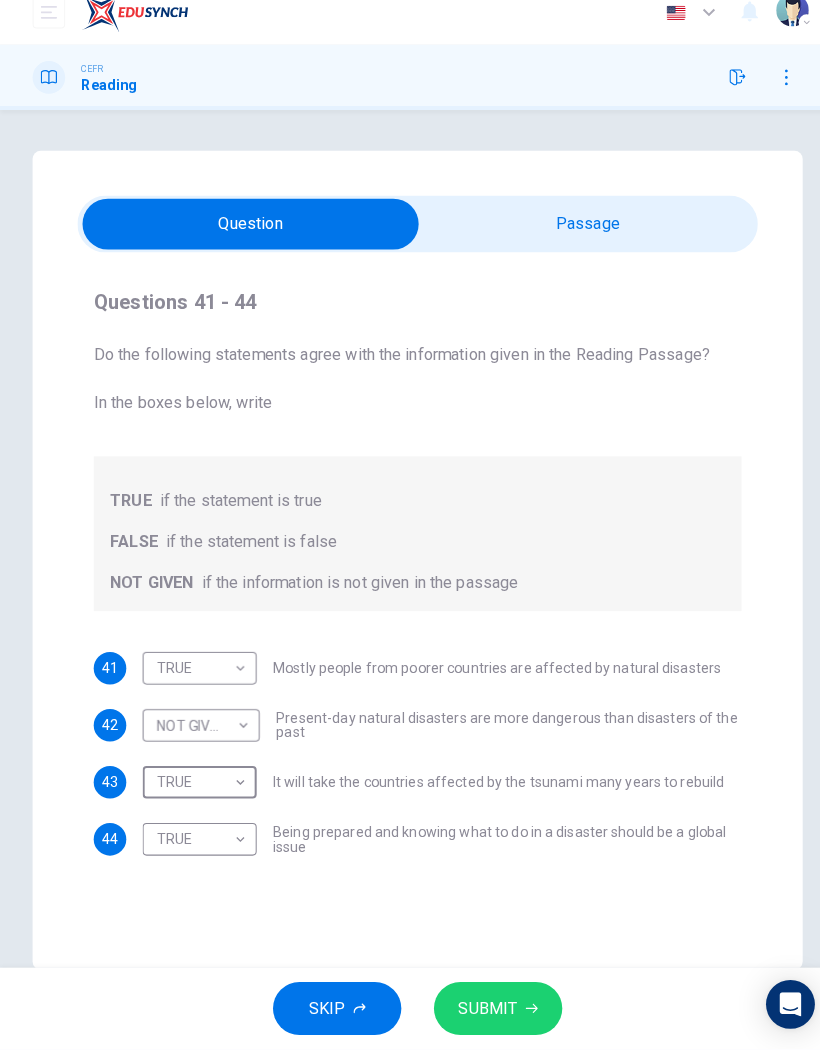 click on "SUBMIT" at bounding box center [489, 1010] 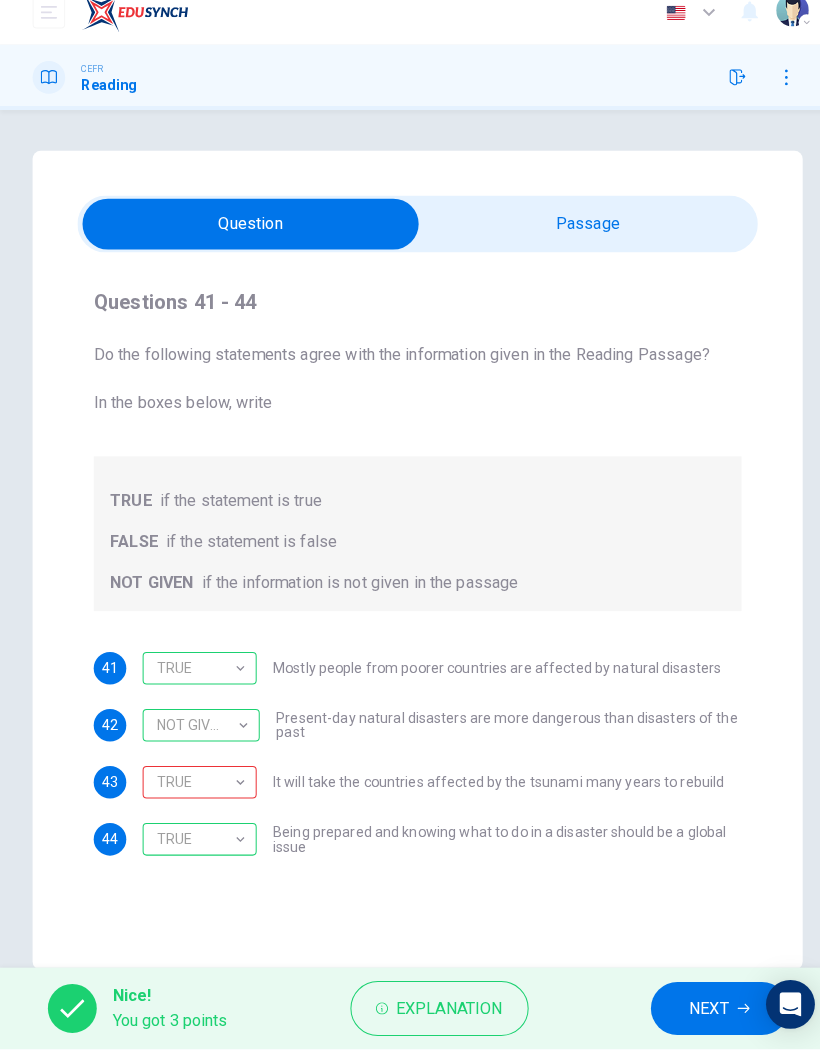 click on "Explanation" at bounding box center [431, 1010] 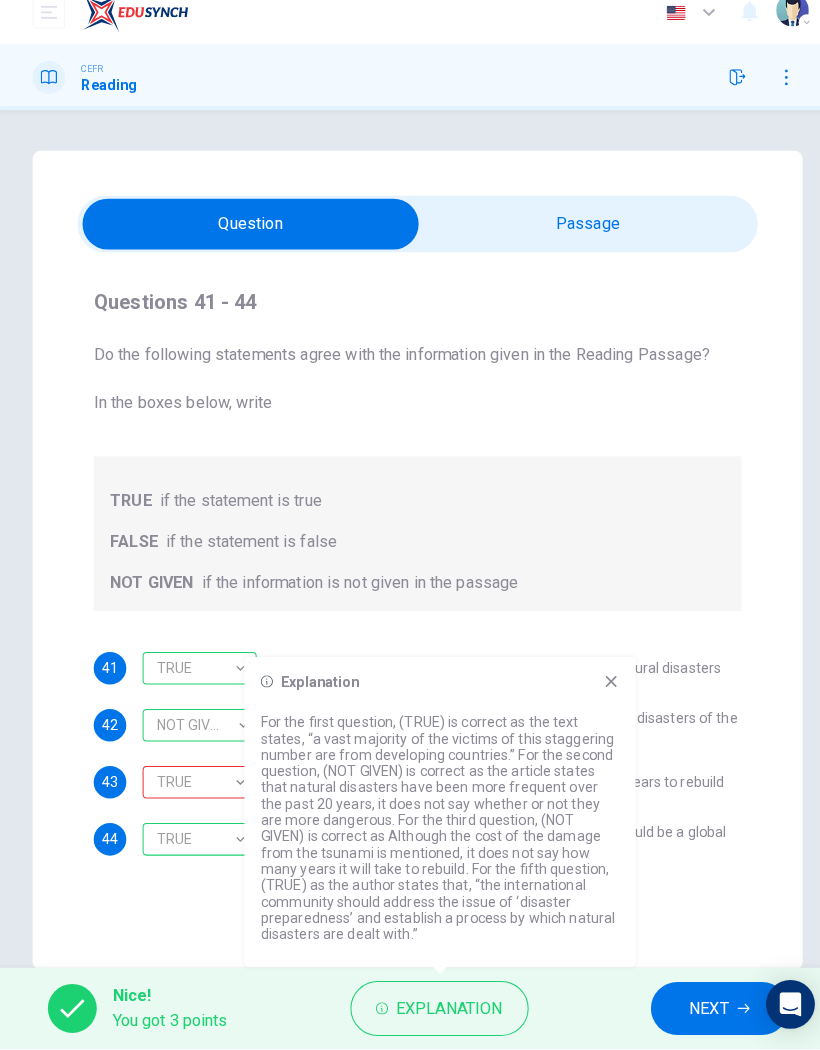 click on "Explanation For the first question, (TRUE) is correct as the text states, “a vast majority of the victims of this staggering number are from developing countries.”
For the second question, (NOT GIVEN) is correct as the article states that natural disasters have been more frequent over the past 20 years, it does not say whether or not they are more dangerous.
For the third question, (NOT GIVEN) is correct as Although the cost of the damage from the tsunami is mentioned, it does not say how many years it will take to rebuild.
For the fifth question, (TRUE) as the author states that, “the international community should address the issue of ‘disaster preparedness’ and establish a process by which natural disasters are dealt with.”" at bounding box center [432, 817] 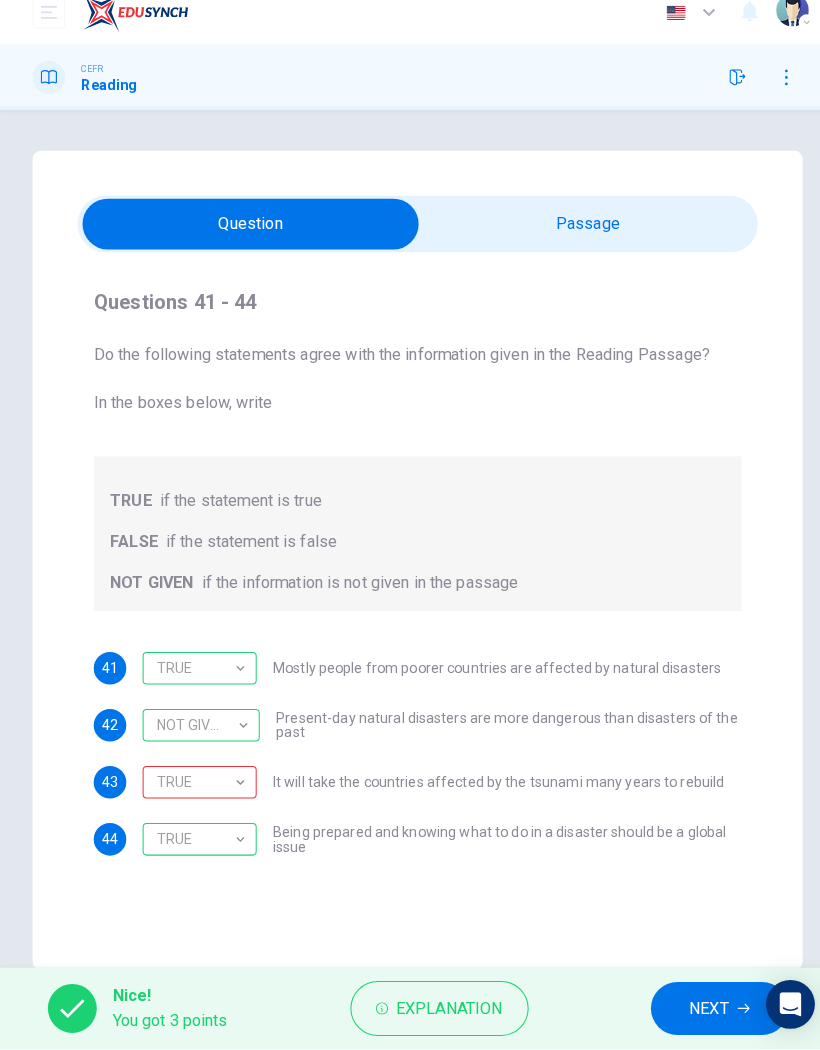 click on "NEXT" at bounding box center (696, 1010) 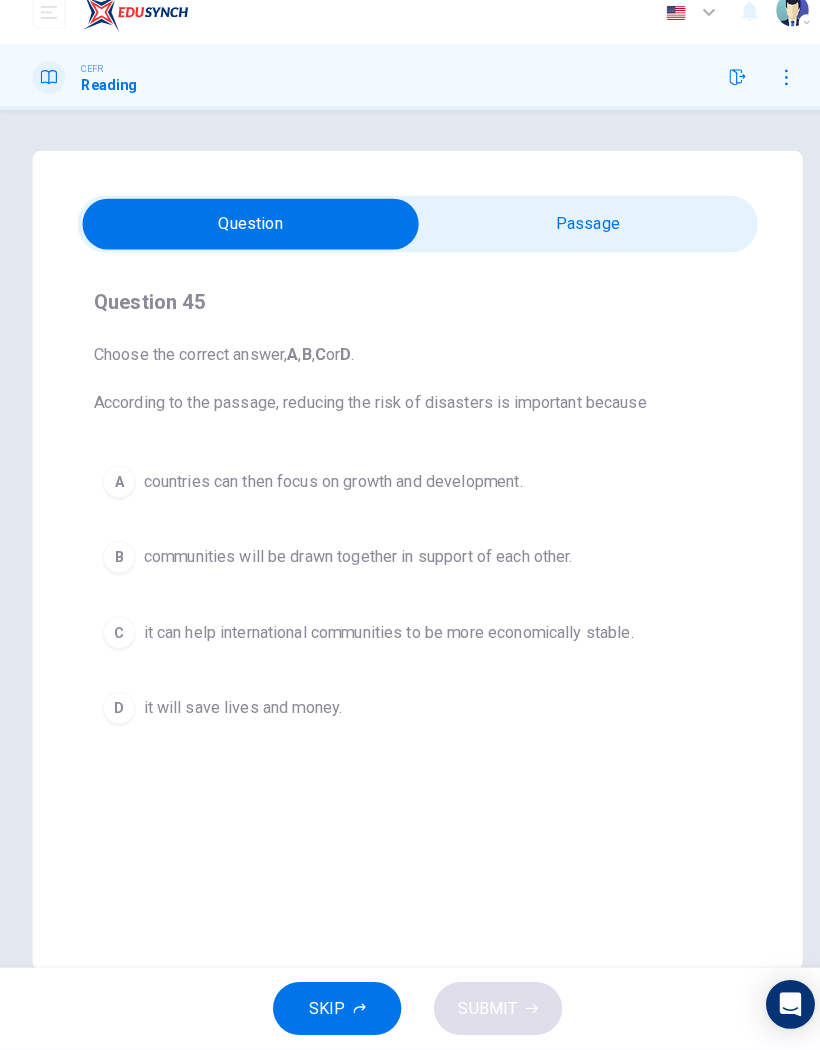 click on "D it will save lives and money." at bounding box center (410, 715) 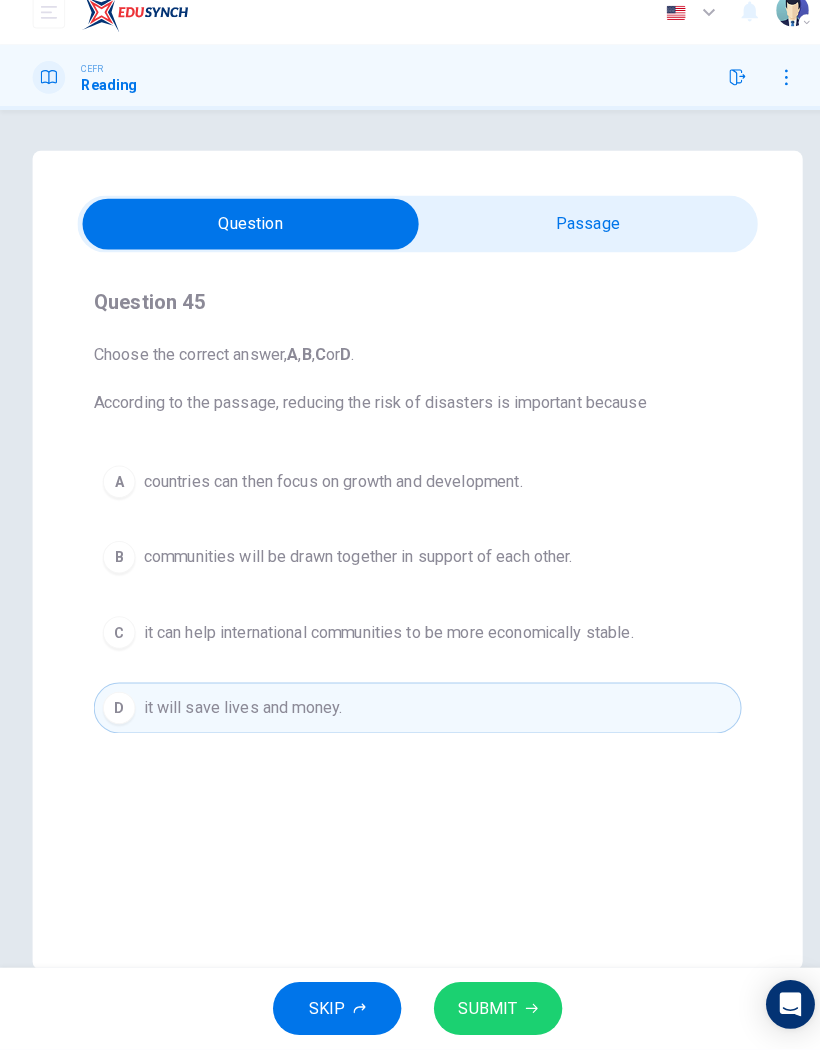 click on "SUBMIT" at bounding box center [489, 1010] 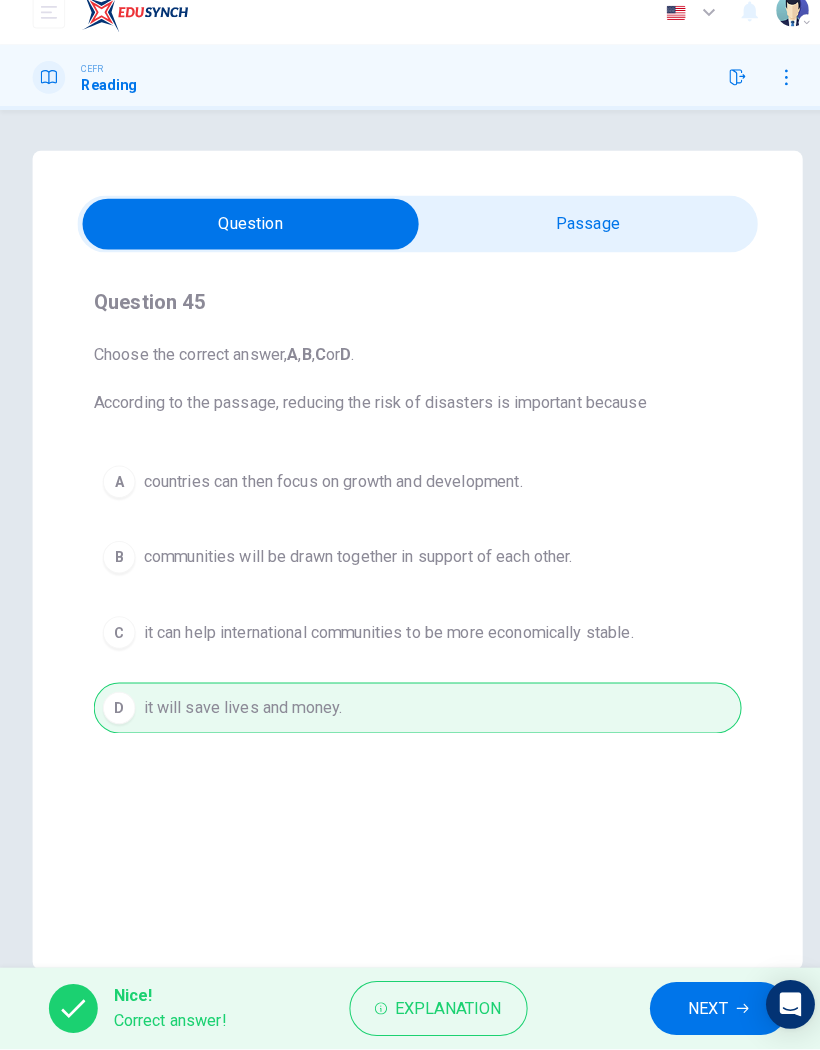 click on "NEXT" at bounding box center [695, 1010] 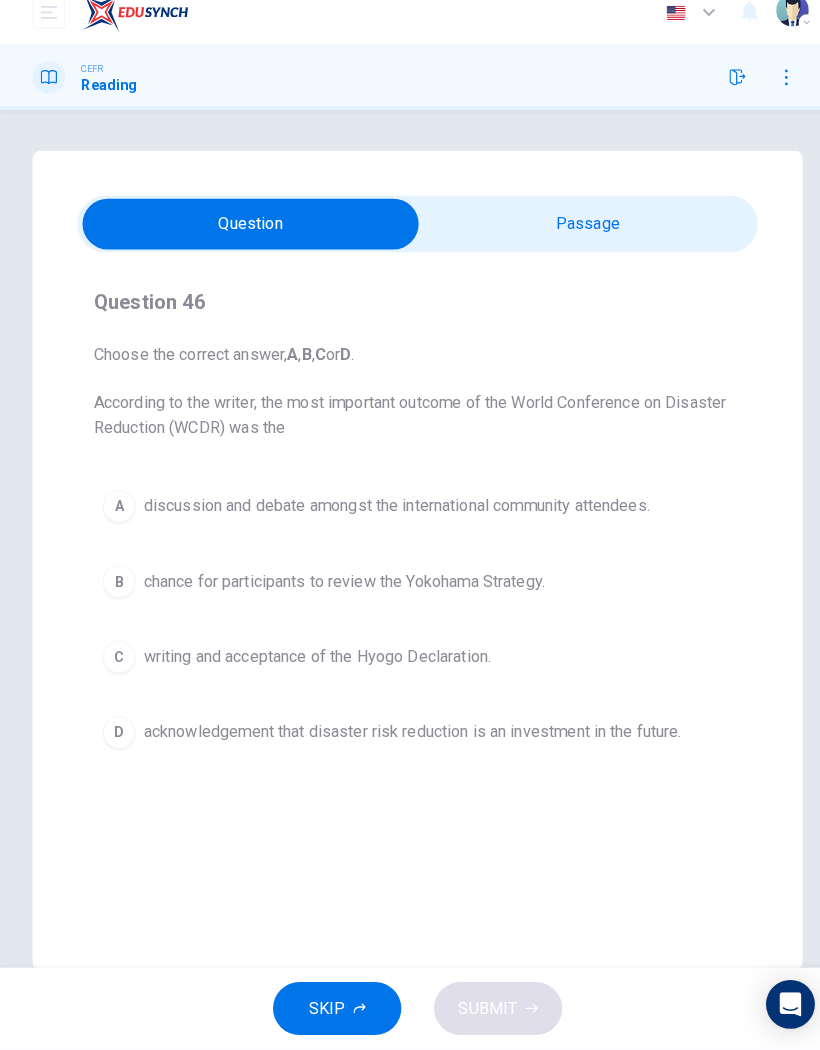 click on "C" at bounding box center (117, 665) 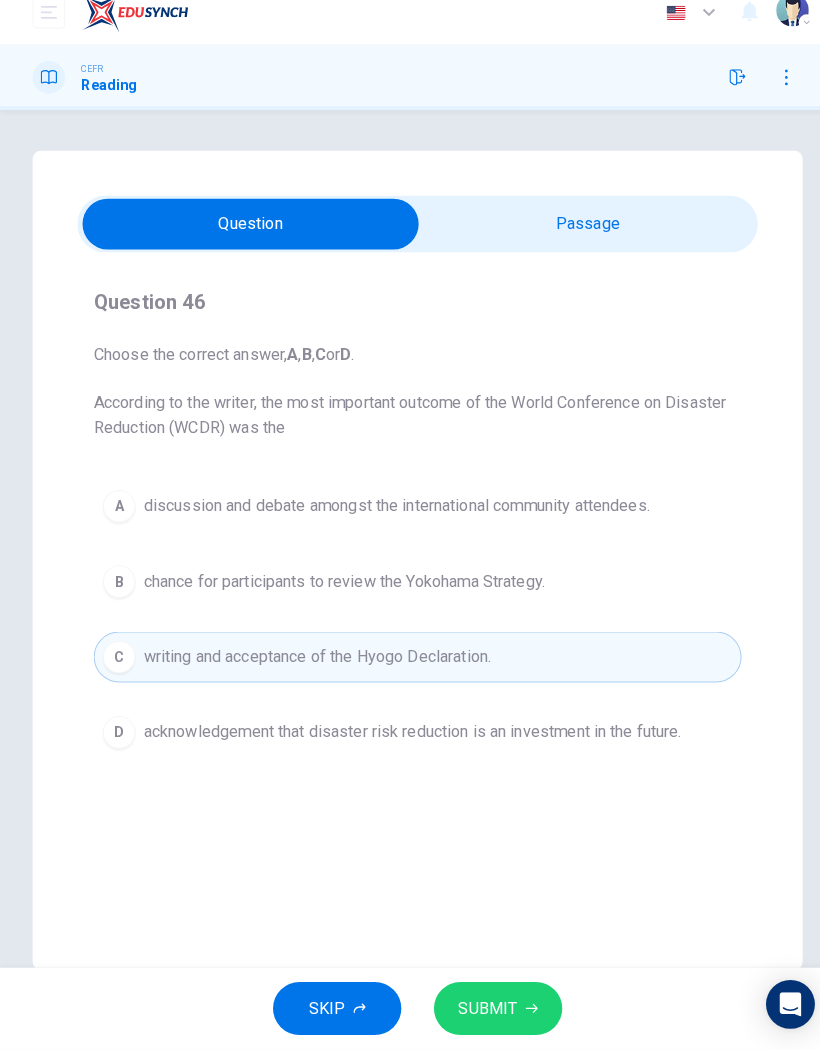 click on "SUBMIT" at bounding box center (489, 1010) 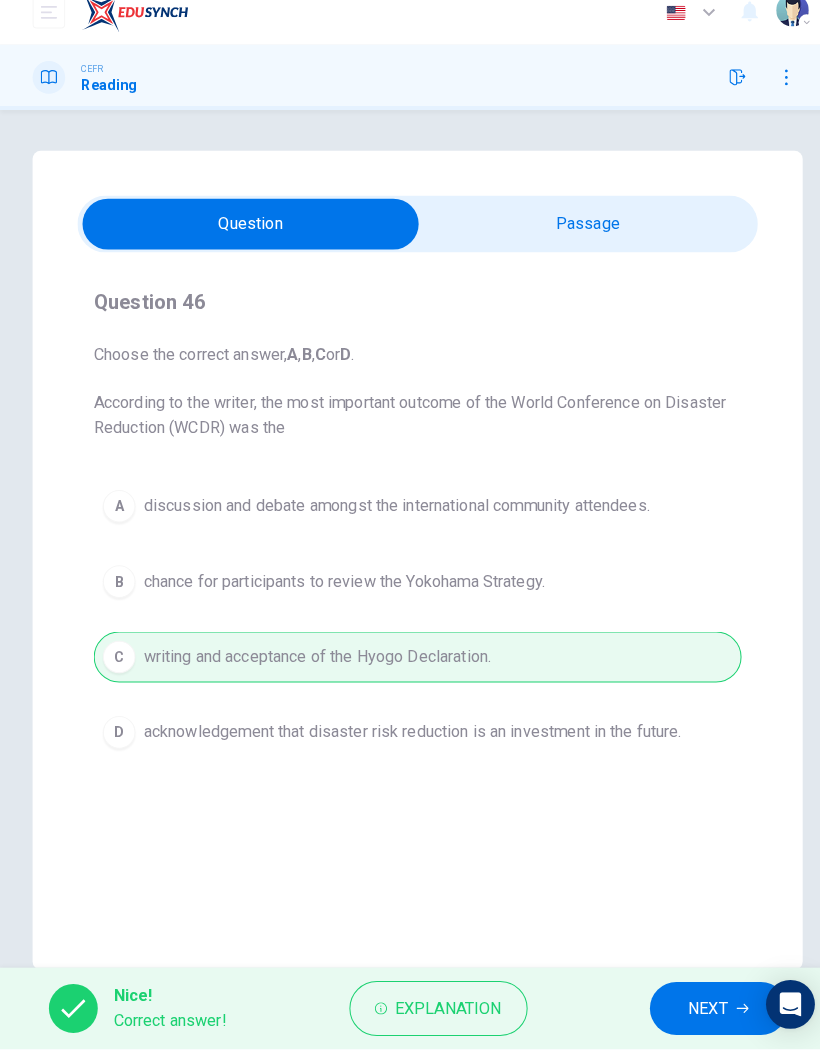 click on "NEXT" at bounding box center (695, 1010) 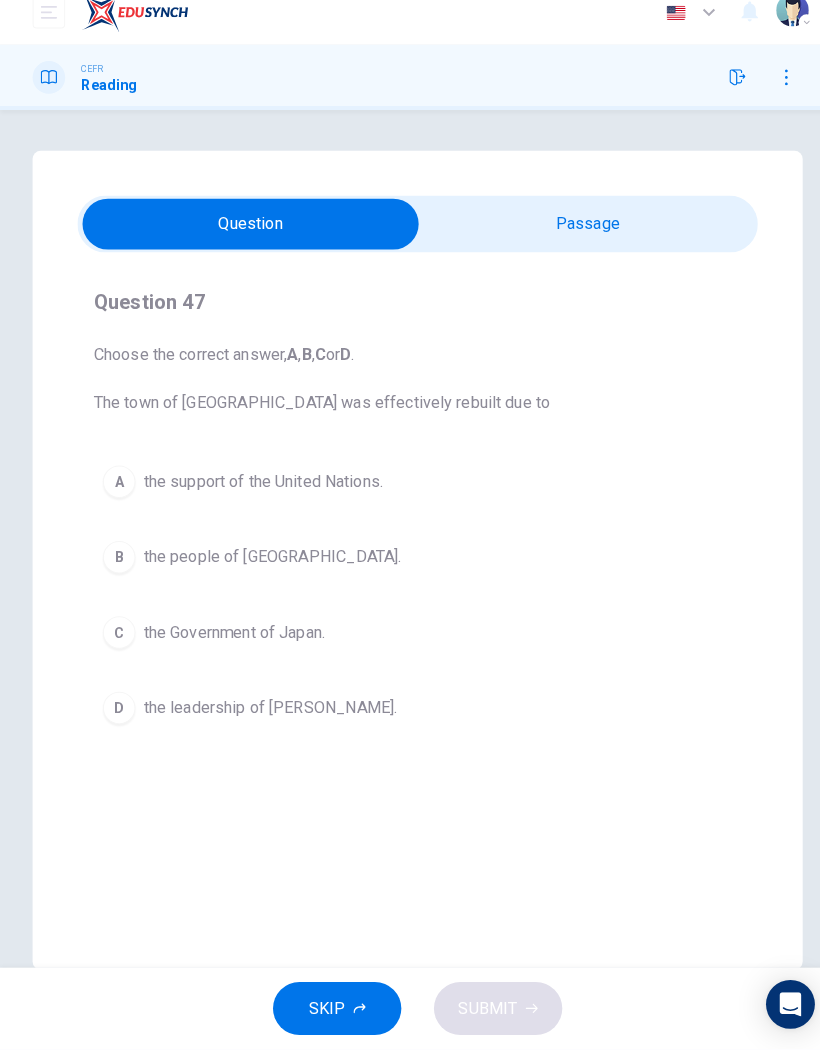 click on "B" at bounding box center [117, 567] 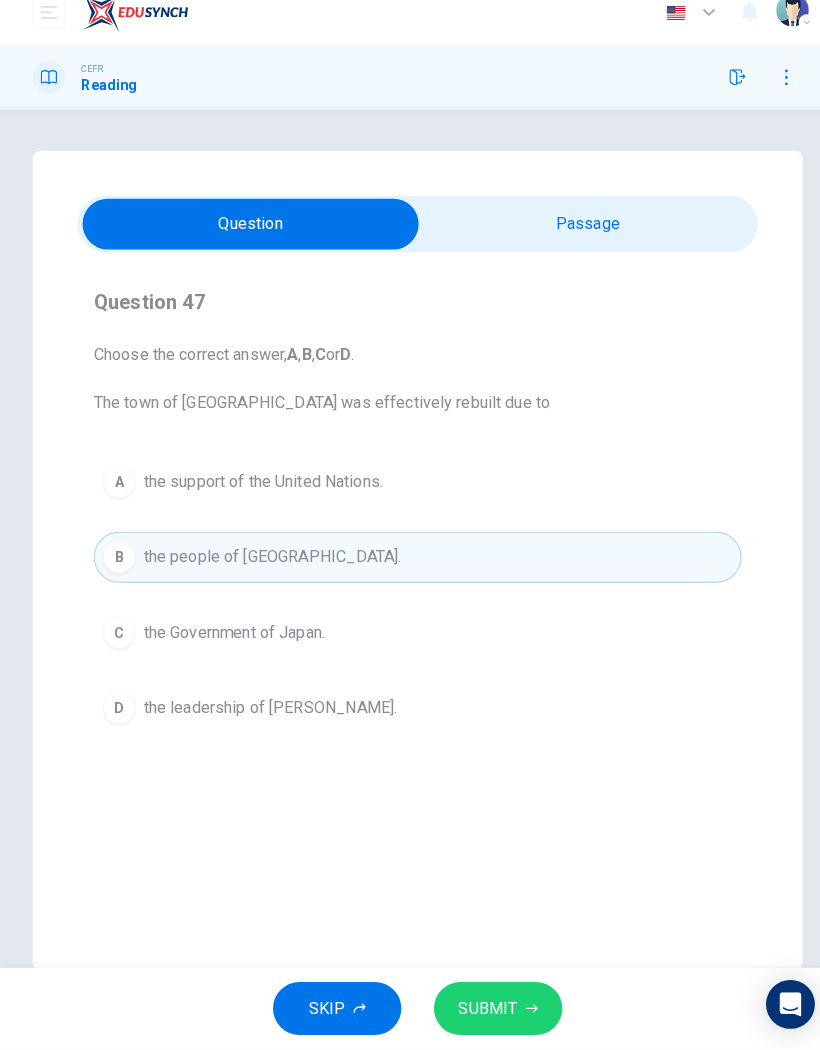 click on "SUBMIT" at bounding box center (489, 1010) 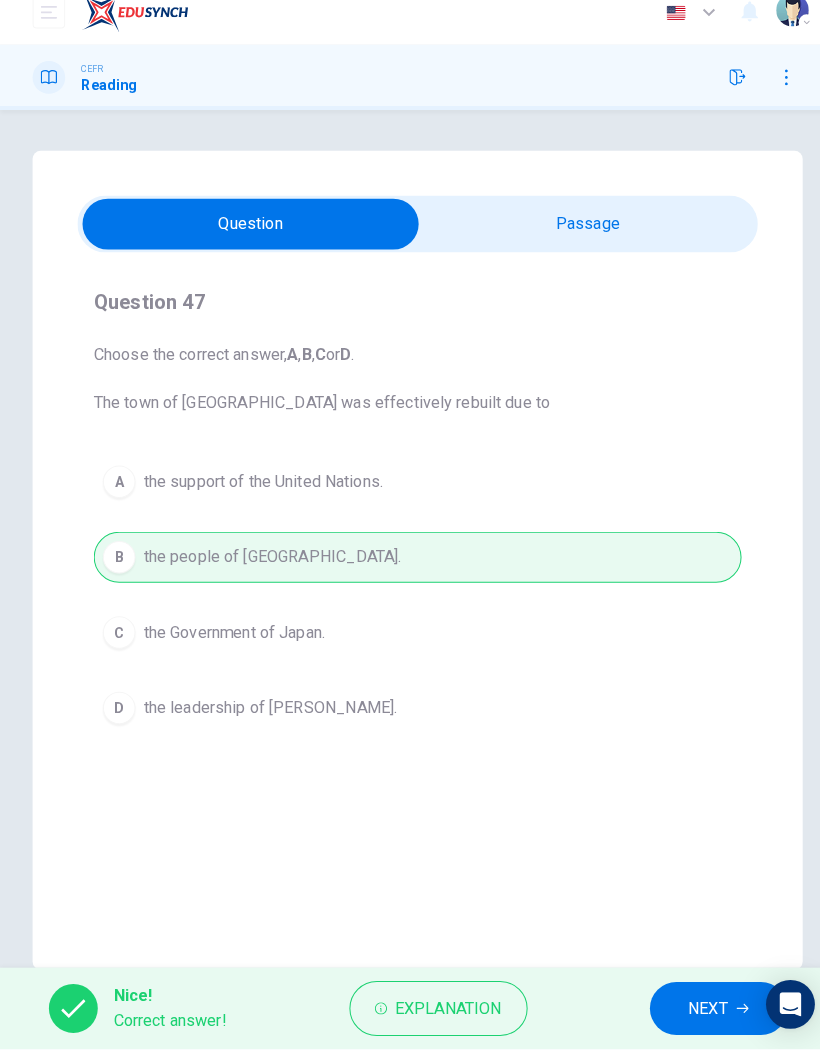 click on "NEXT" at bounding box center (705, 1010) 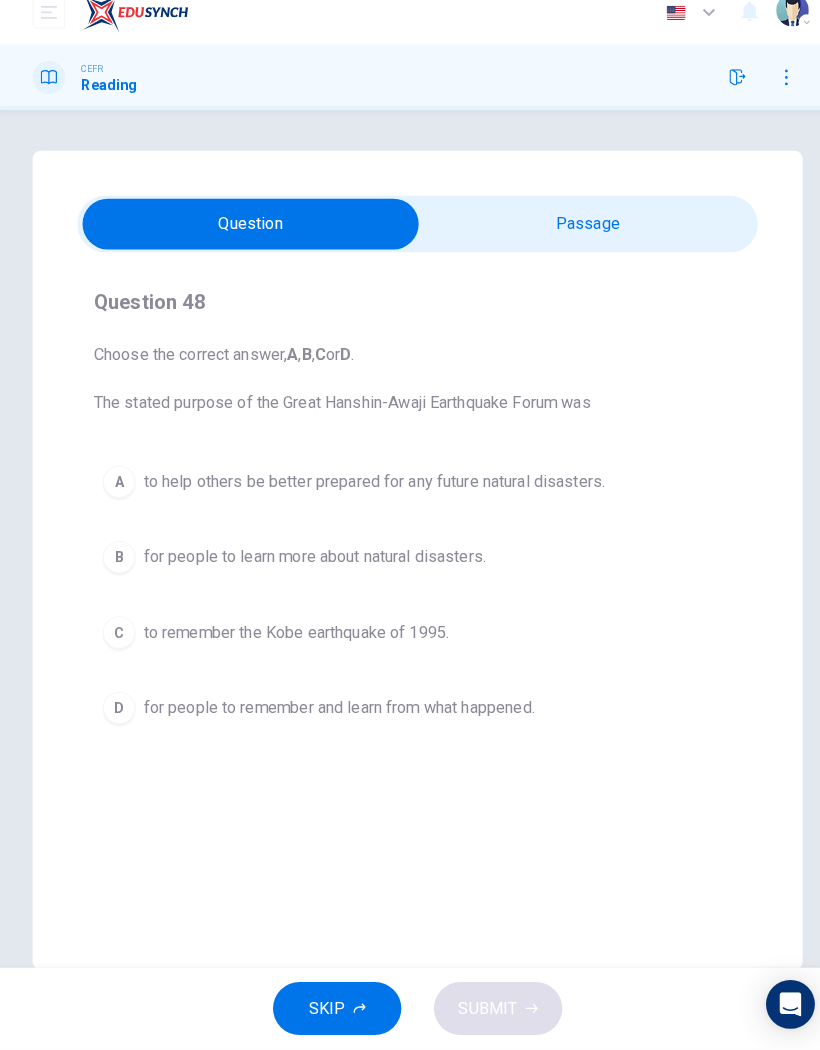 click on "for people to remember and learn from what happened." at bounding box center [333, 715] 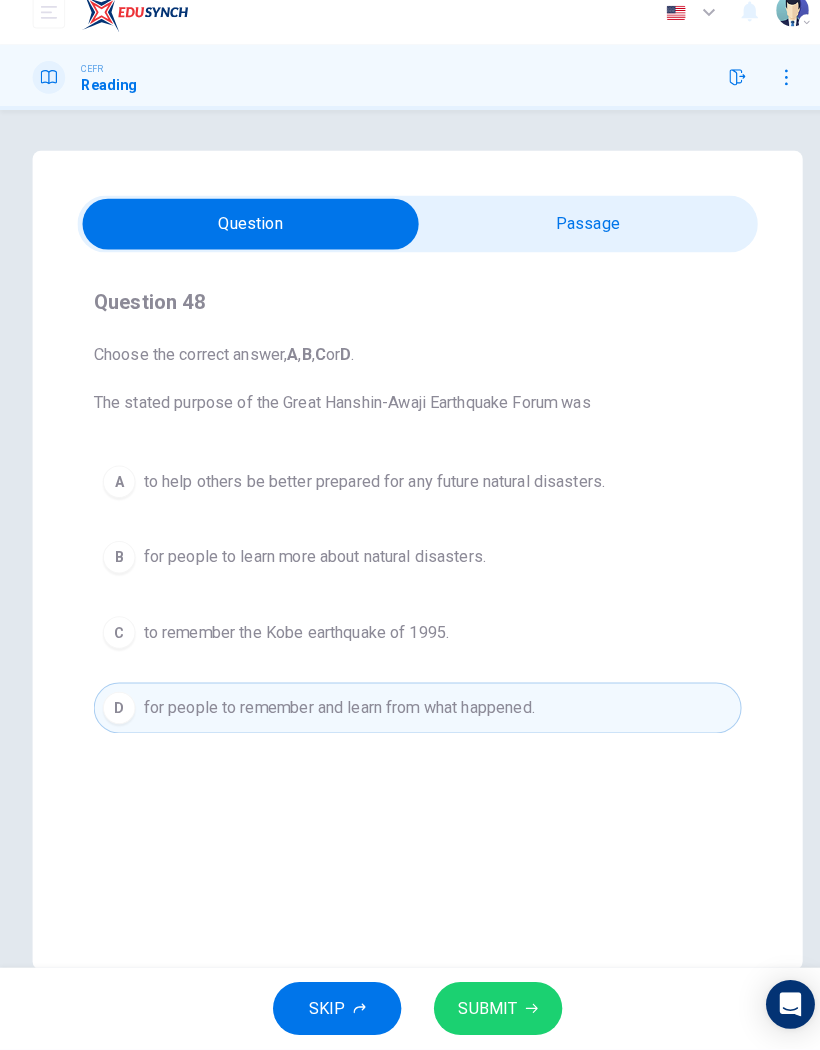 click on "SUBMIT" at bounding box center [489, 1010] 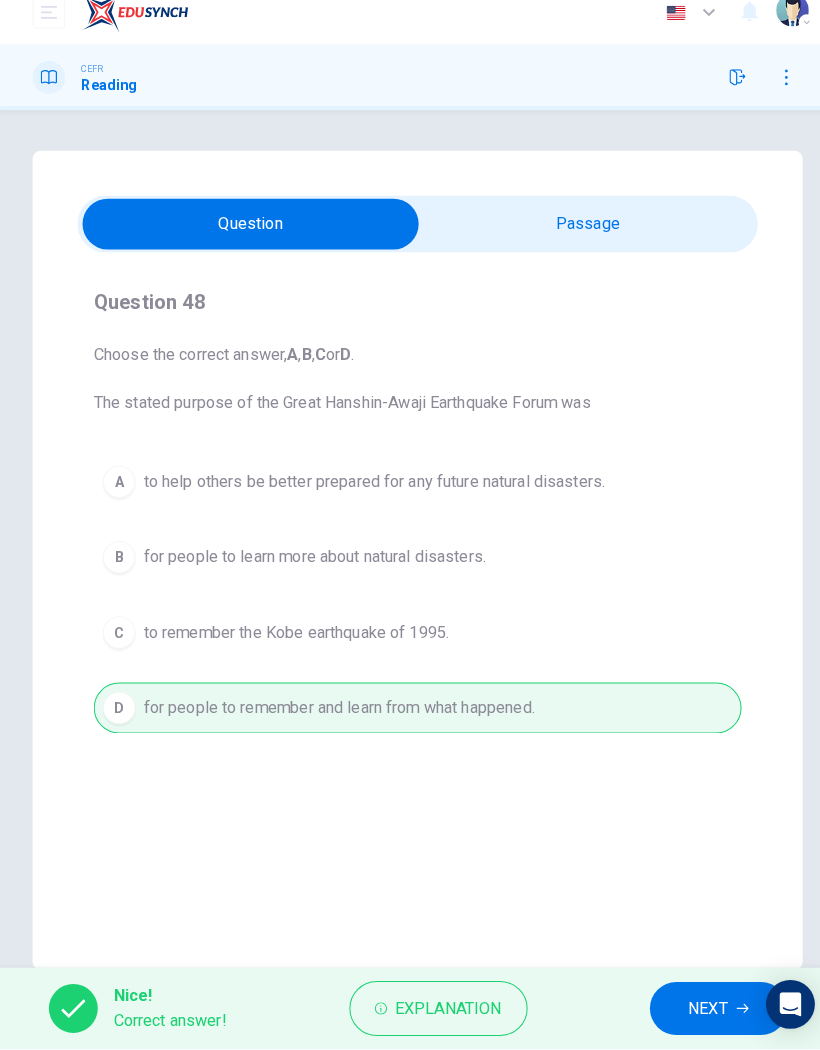 click on "NEXT" at bounding box center (695, 1010) 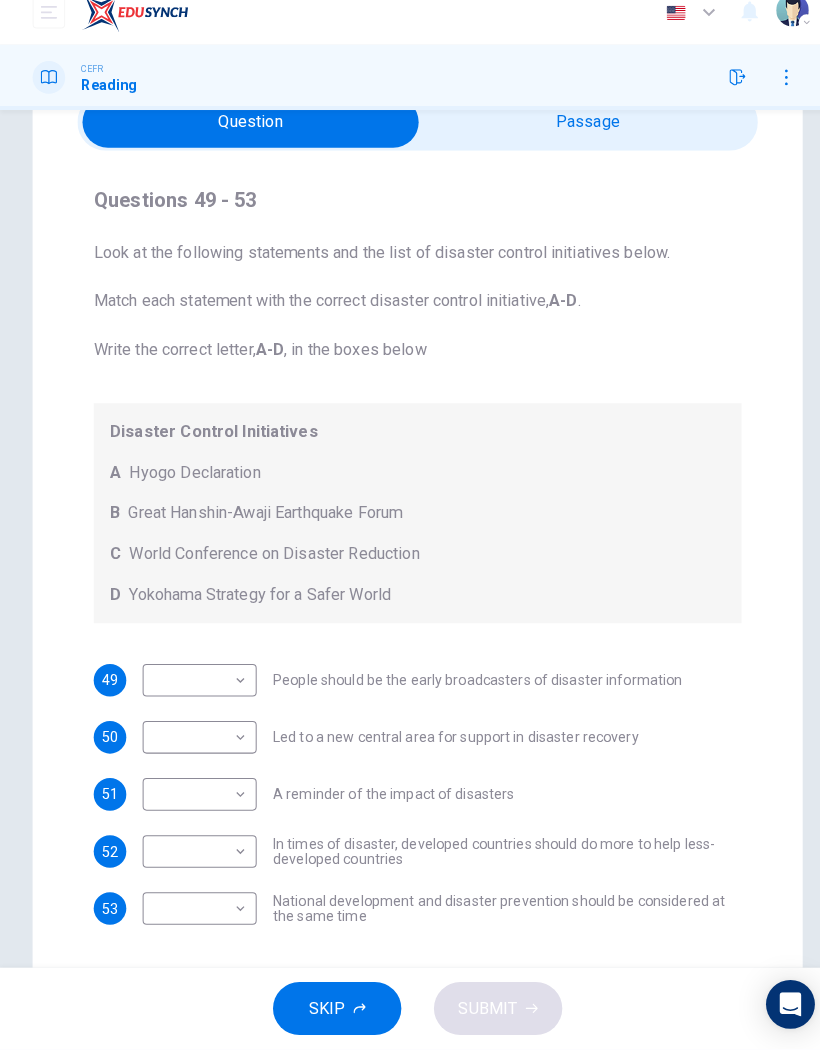 scroll, scrollTop: 98, scrollLeft: 0, axis: vertical 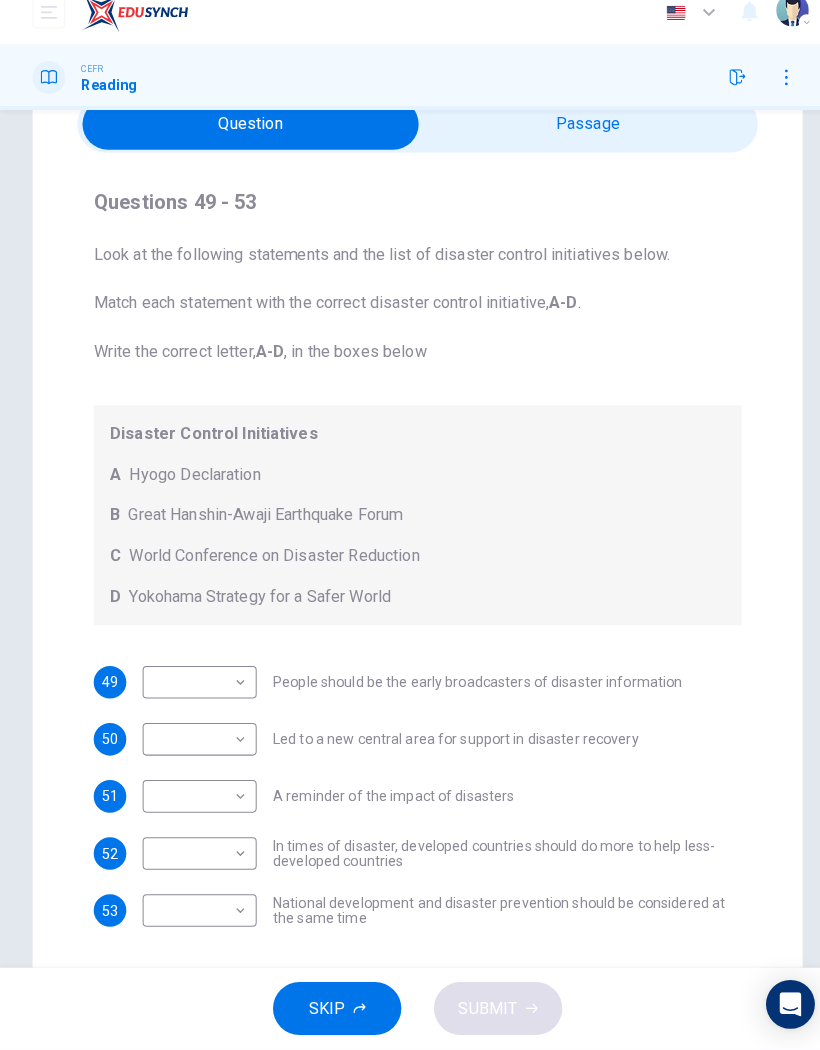click on "Dashboard Practice Start a test Analysis English en ​ [PERSON_NAME] [PERSON_NAME] CEFR Reading Questions 49 - 53 Look at the following statements and the list of disaster control initiatives below.
Match each statement with the correct disaster control initiative,  A-D .
Write the correct letter,  A-D , in the boxes below Disaster Control Initiatives A Hyogo Declaration B Great Hanshin-Awaji Earthquake Forum C World Conference on Disaster Reduction D Yokohama Strategy for a Safer World 49 ​ ​ People should be the early broadcasters of disaster information 50 ​ ​ Led to a new central area for support in disaster recovery 51 ​ ​ A reminder of the impact of disasters 52 ​ ​ In times of disaster, developed countries should do more to help less-developed countries 53 ​ ​ National development and disaster prevention should be considered at the same time Preparing for the Threat CLICK TO ZOOM Click to Zoom 1 2 3 4 5 6 SKIP SUBMIT Dashboard Practice Start a test Analysis Notifications 2025" at bounding box center (410, 525) 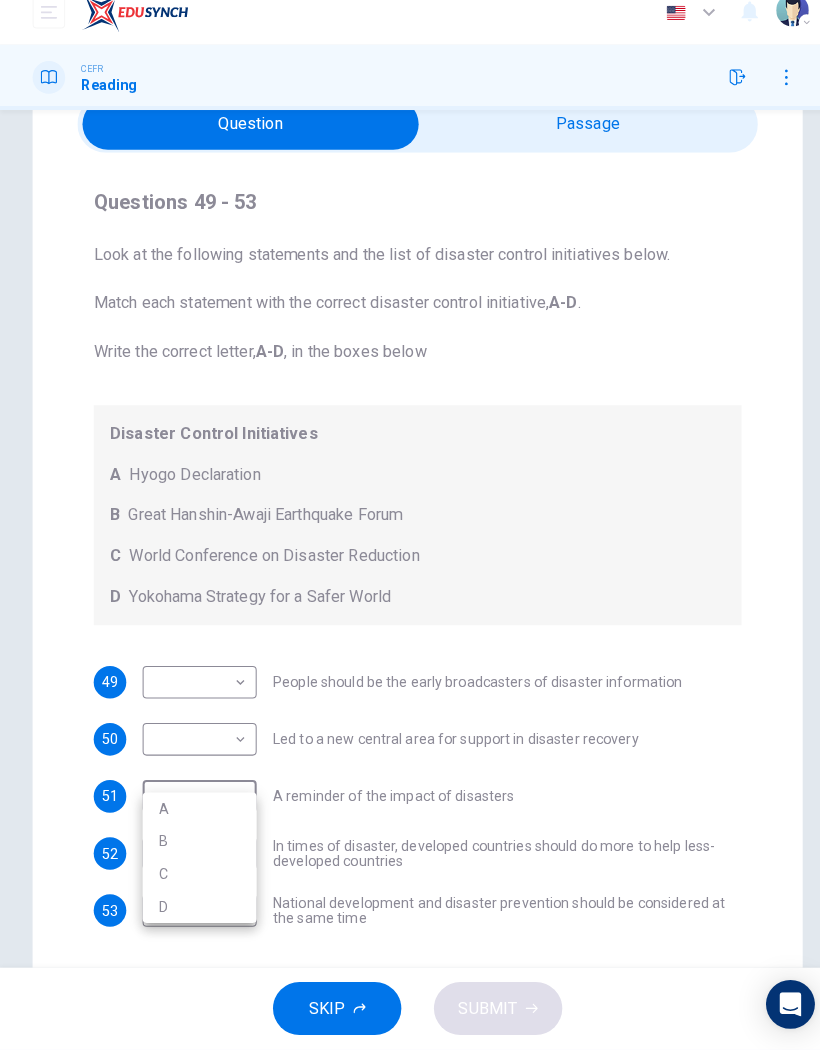 click on "B" at bounding box center [196, 846] 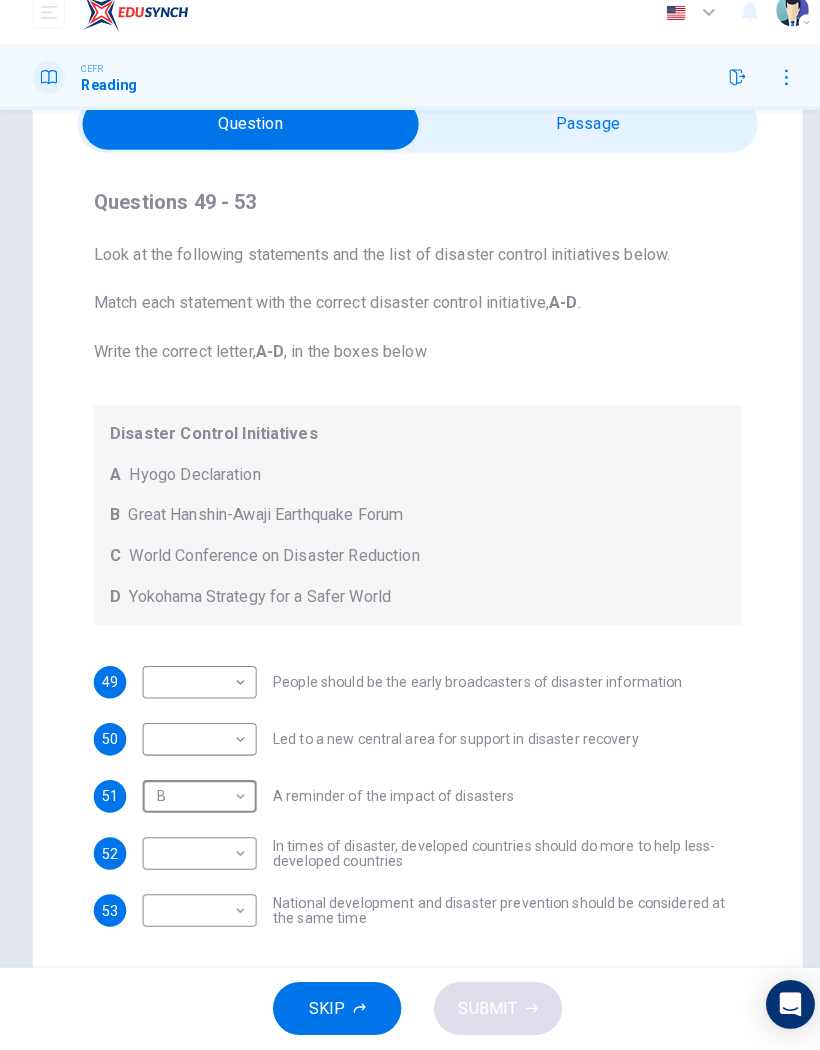 click at bounding box center [246, 142] 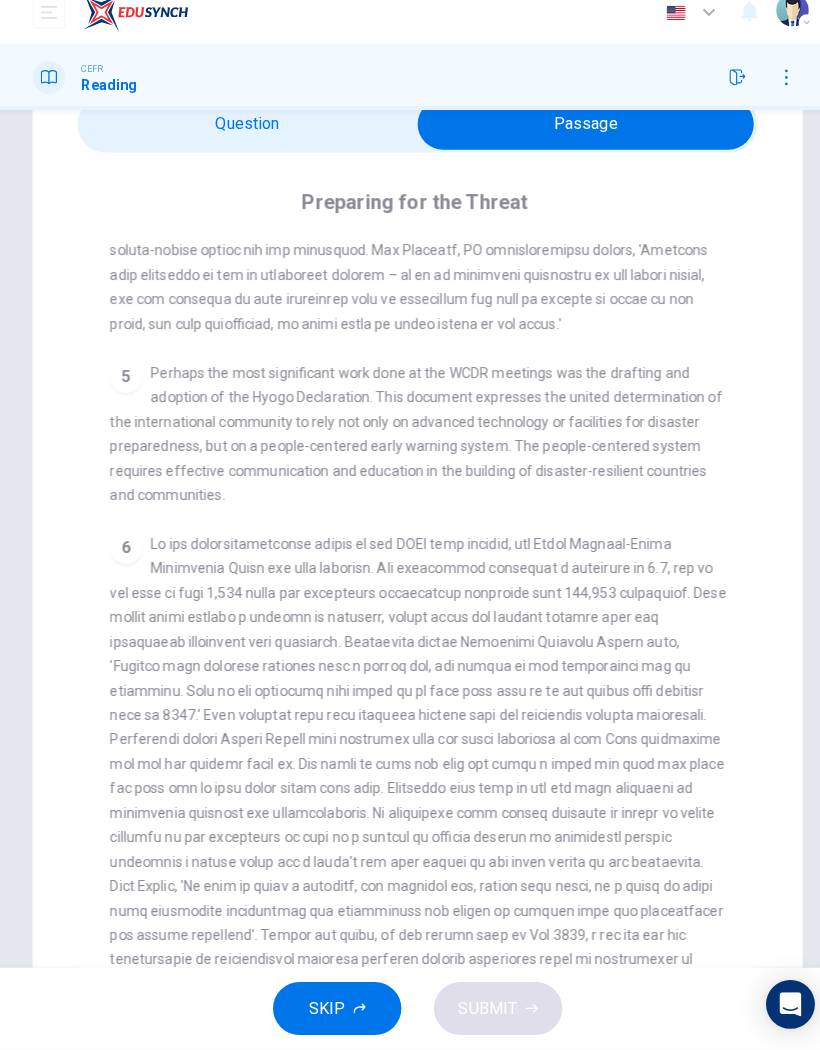 scroll, scrollTop: 1229, scrollLeft: 0, axis: vertical 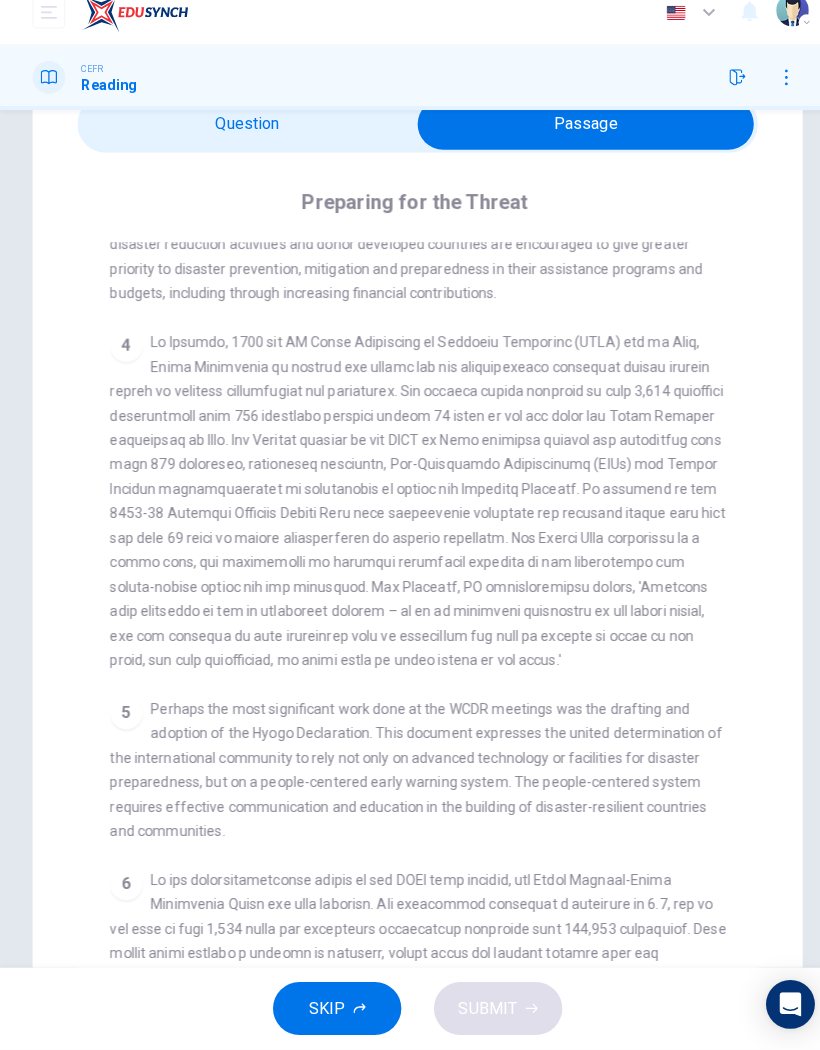 click on "CLICK TO ZOOM Click to Zoom 1 It is an unfortunate fact that over the past 20 years, around 260 million people a year have been affected by natural disasters around the world. Regrettably, a vast majority of the victims of this staggering number are from developing countries. Whether it be earthquakes, tornadoes, floods, volcanoes or tsunamis, over the past twenty years, natural disasters have been happening more frequently and affecting more people than ever before. It follows that the international community should address the issue of ‘disaster preparedness’ and establish a process by which natural disasters are dealt with. 2 3 4 5 6" at bounding box center [423, 616] 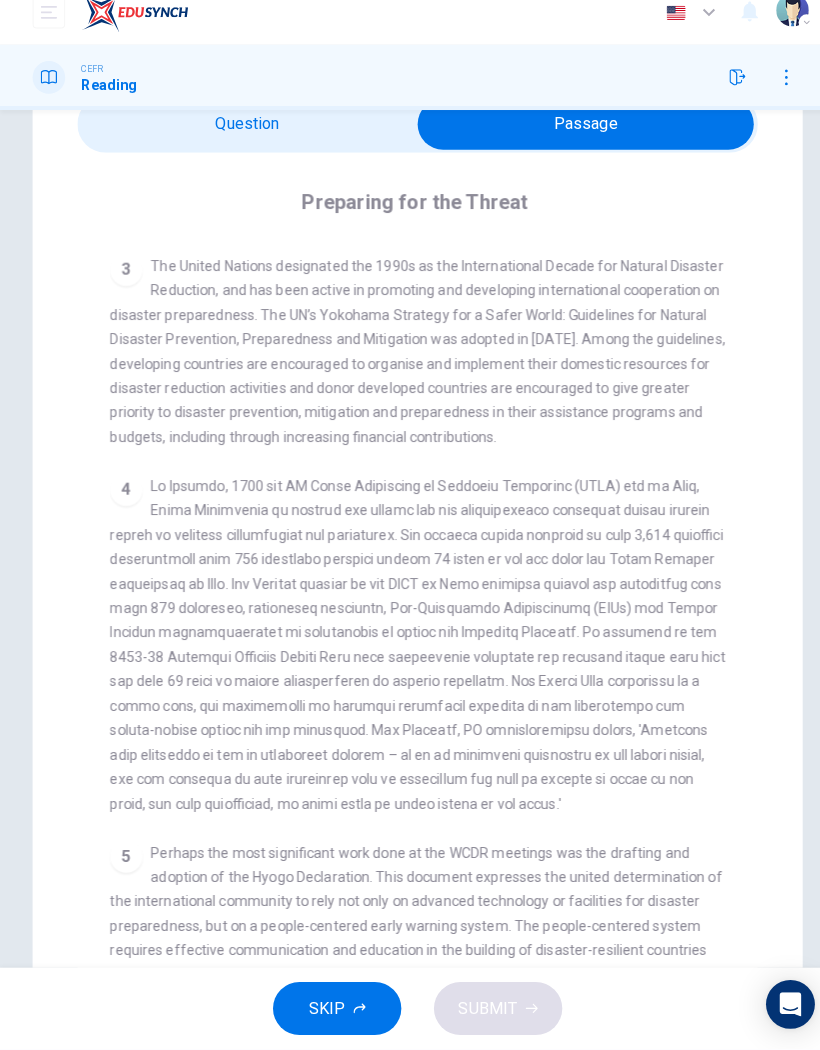 scroll, scrollTop: 734, scrollLeft: 0, axis: vertical 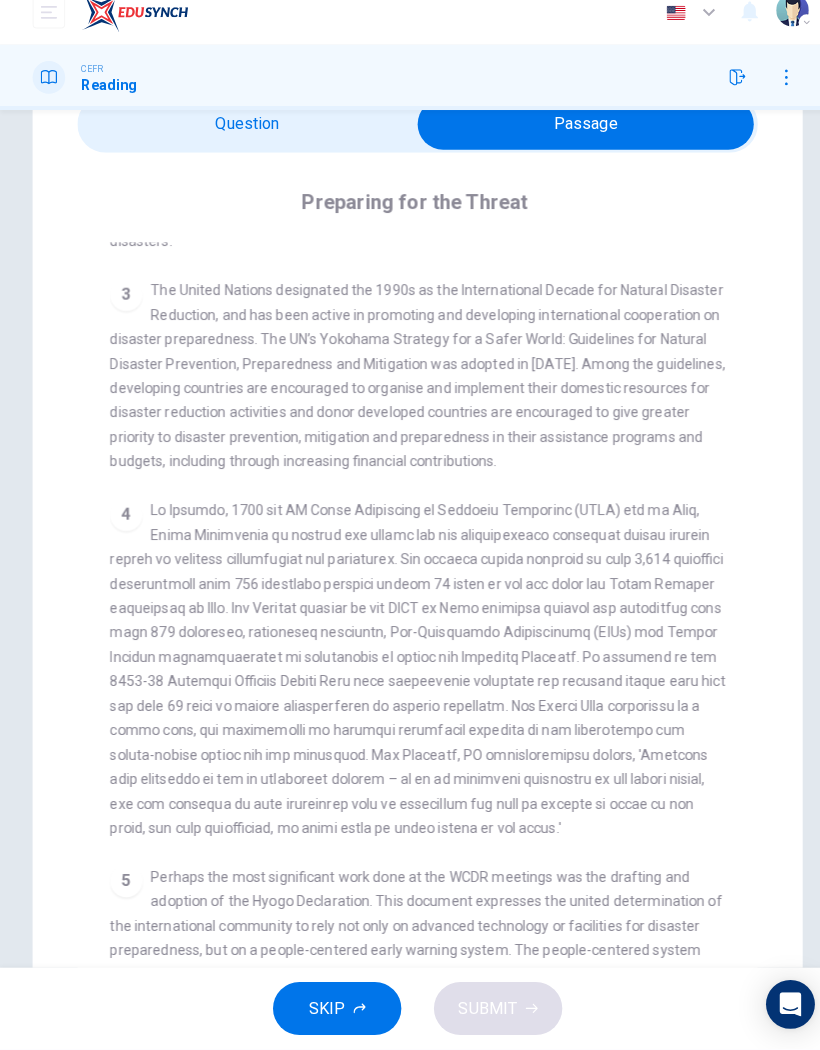click at bounding box center [575, 142] 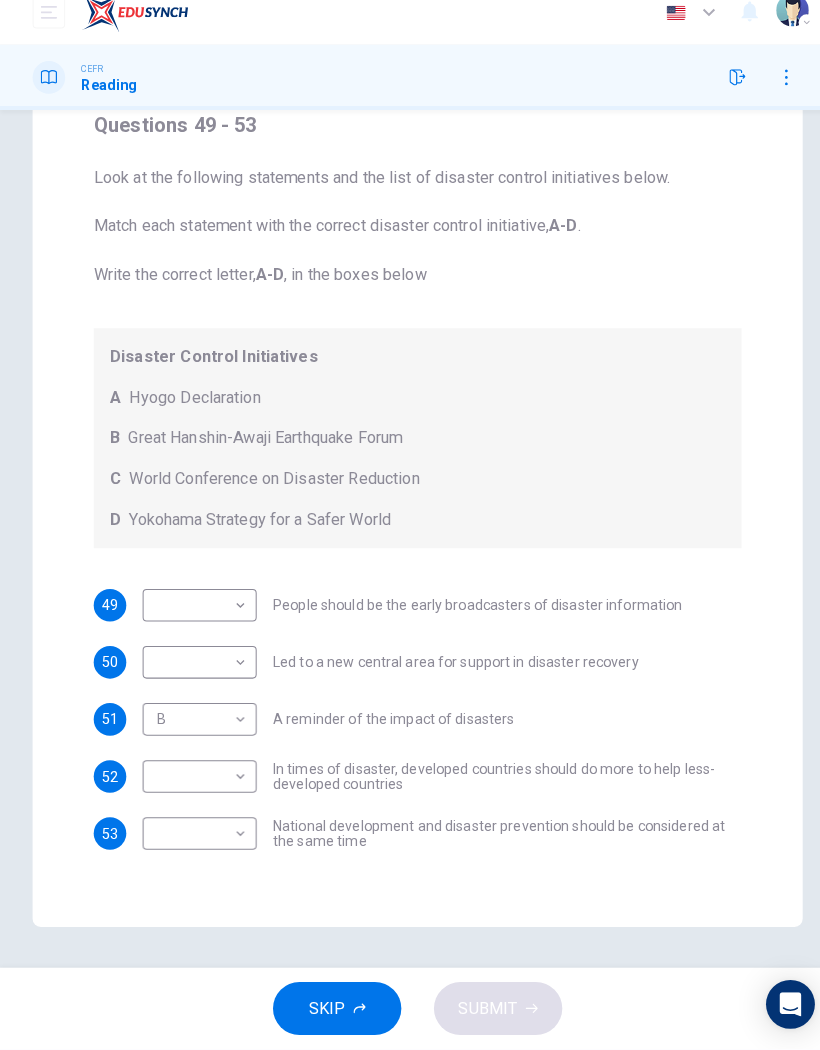 scroll, scrollTop: 174, scrollLeft: 0, axis: vertical 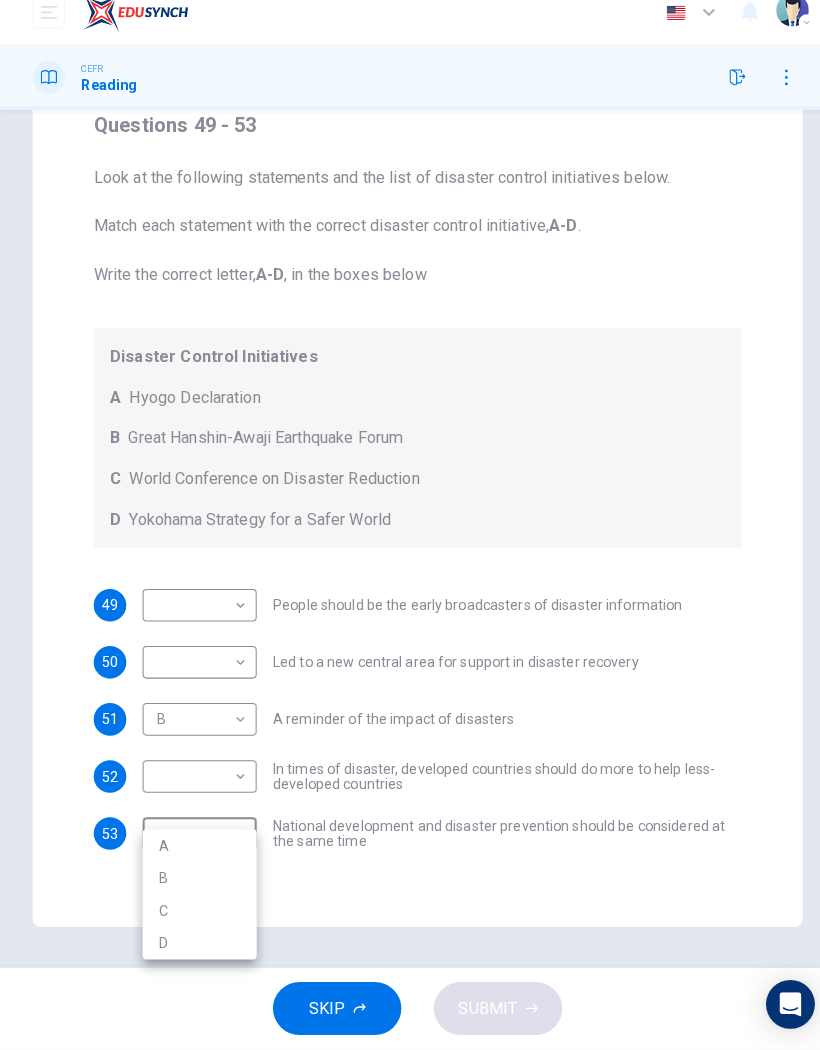 click on "C" at bounding box center [196, 914] 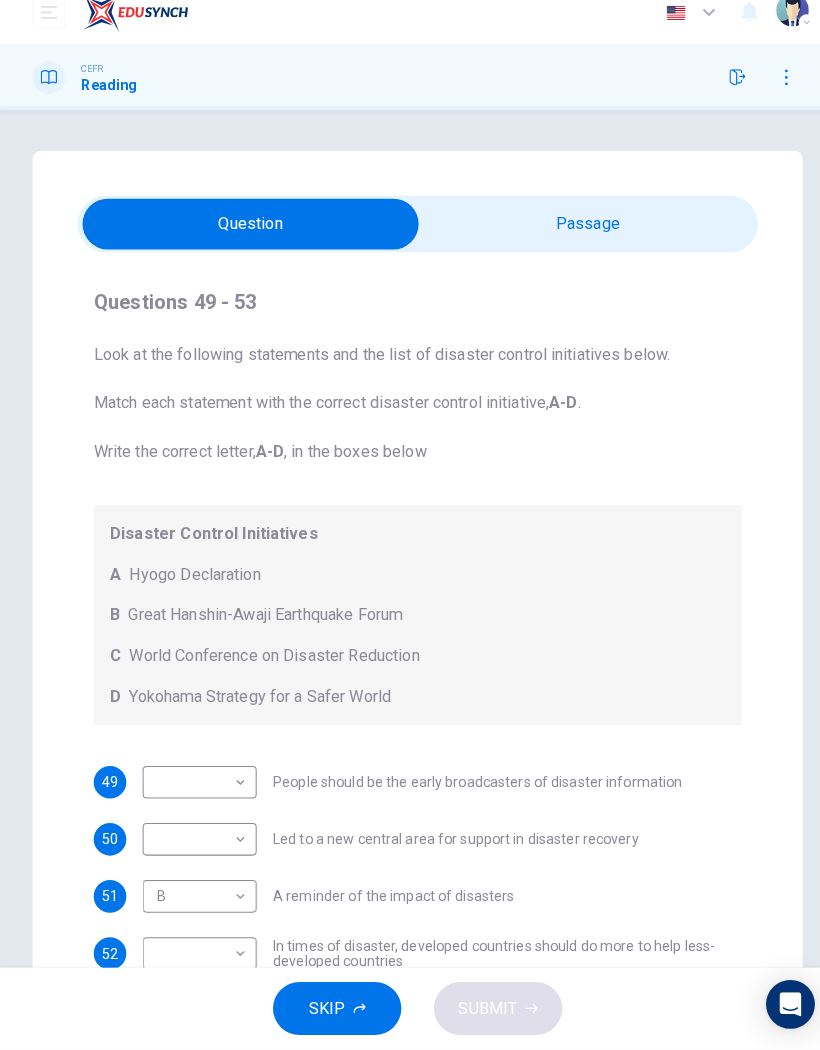 scroll, scrollTop: 0, scrollLeft: 0, axis: both 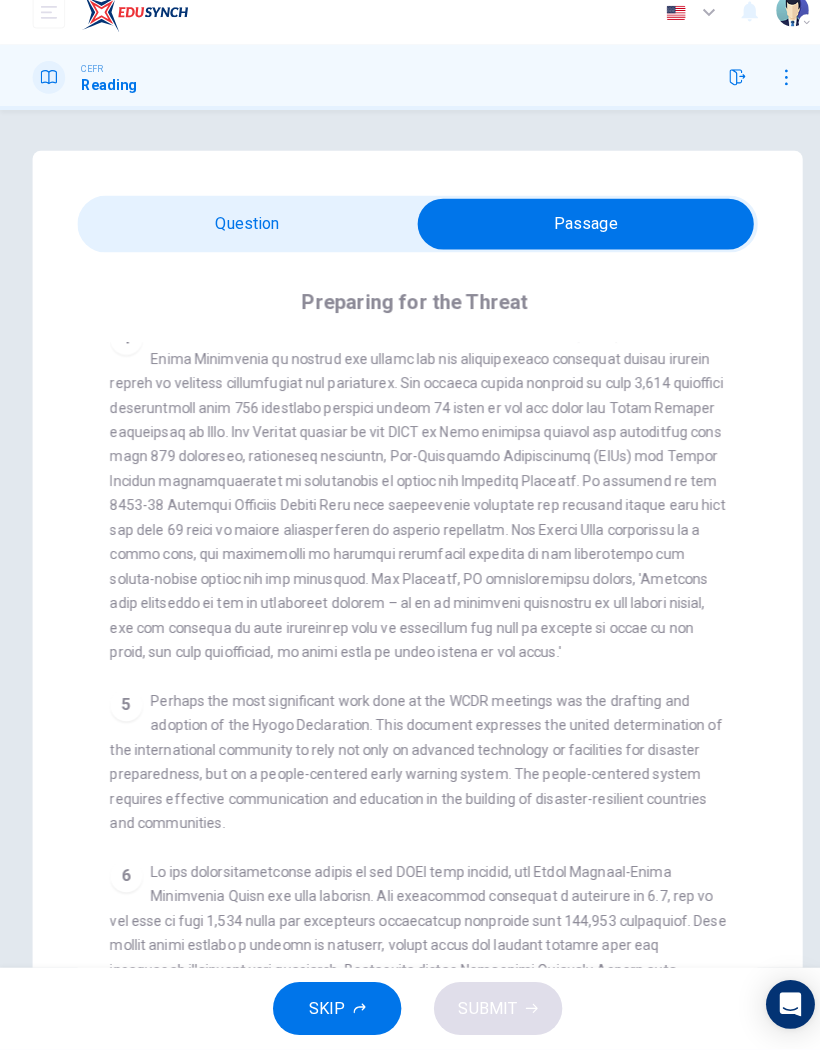 click on "Preparing for the Threat CLICK TO ZOOM Click to Zoom 1 It is an unfortunate fact that over the past 20 years, around 260 million people a year have been affected by natural disasters around the world. Regrettably, a vast majority of the victims of this staggering number are from developing countries. Whether it be earthquakes, tornadoes, floods, volcanoes or tsunamis, over the past twenty years, natural disasters have been happening more frequently and affecting more people than ever before. It follows that the international community should address the issue of ‘disaster preparedness’ and establish a process by which natural disasters are dealt with. 2 3 4 5 6" at bounding box center (410, 686) 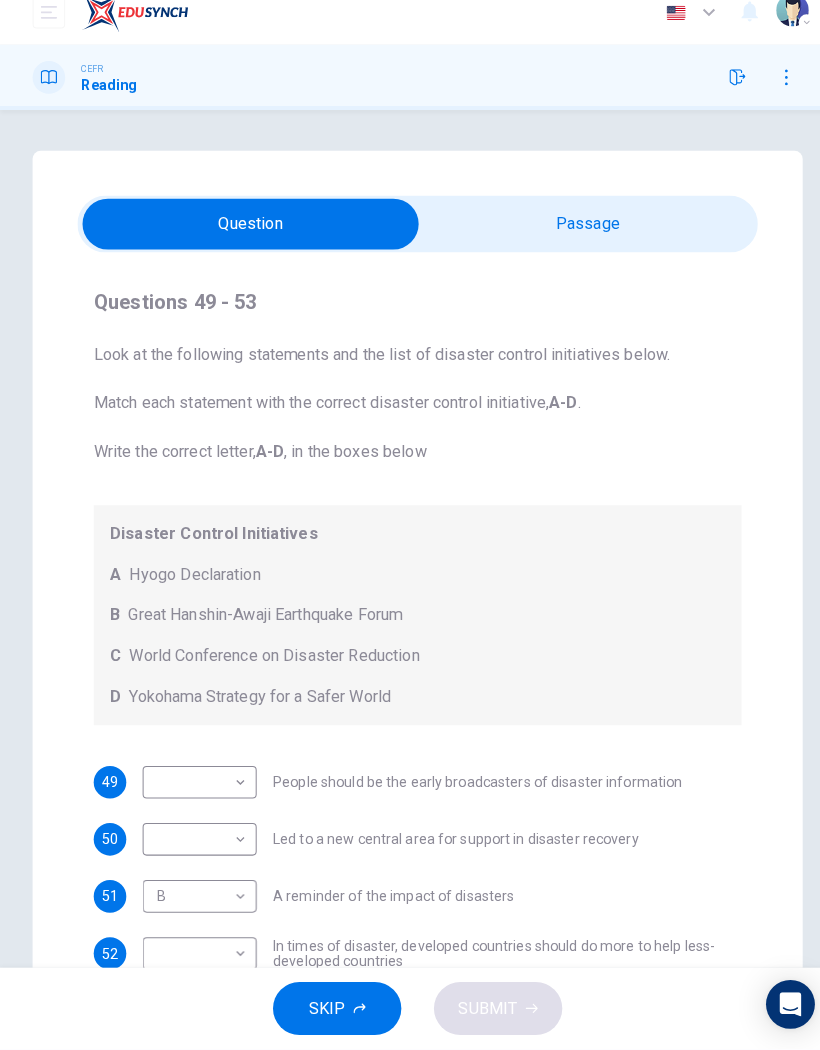 click on "Dashboard Practice Start a test Analysis English en ​ [PERSON_NAME] [PERSON_NAME] CEFR Reading Questions 49 - 53 Look at the following statements and the list of disaster control initiatives below.
Match each statement with the correct disaster control initiative,  A-D .
Write the correct letter,  A-D , in the boxes below Disaster Control Initiatives A Hyogo Declaration B Great Hanshin-Awaji Earthquake Forum C World Conference on Disaster Reduction D Yokohama Strategy for a Safer World 49 ​ ​ People should be the early broadcasters of disaster information 50 ​ ​ Led to a new central area for support in disaster recovery 51 B B ​ A reminder of the impact of disasters 52 ​ ​ In times of disaster, developed countries should do more to help less-developed countries 53 C C ​ National development and disaster prevention should be considered at the same time Preparing for the Threat CLICK TO ZOOM Click to Zoom 1 2 3 4 5 6 SKIP SUBMIT Dashboard Practice Start a test Analysis Notifications 2025" at bounding box center [410, 525] 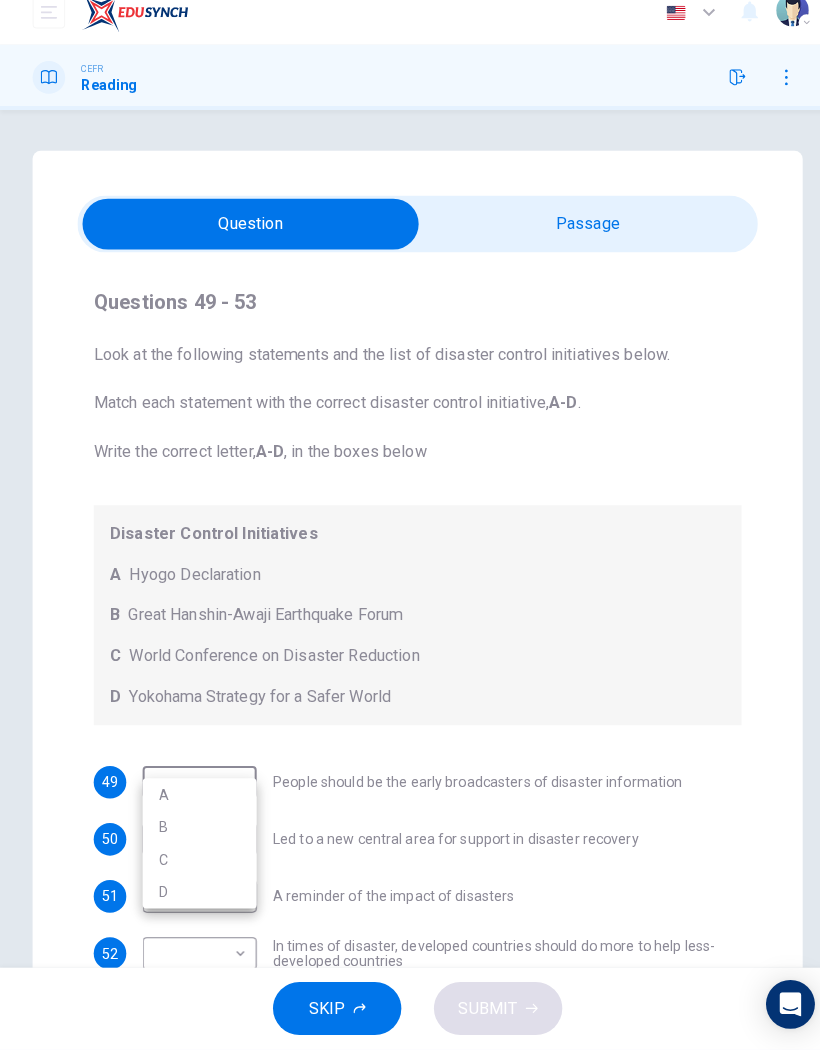 click on "A" at bounding box center (196, 800) 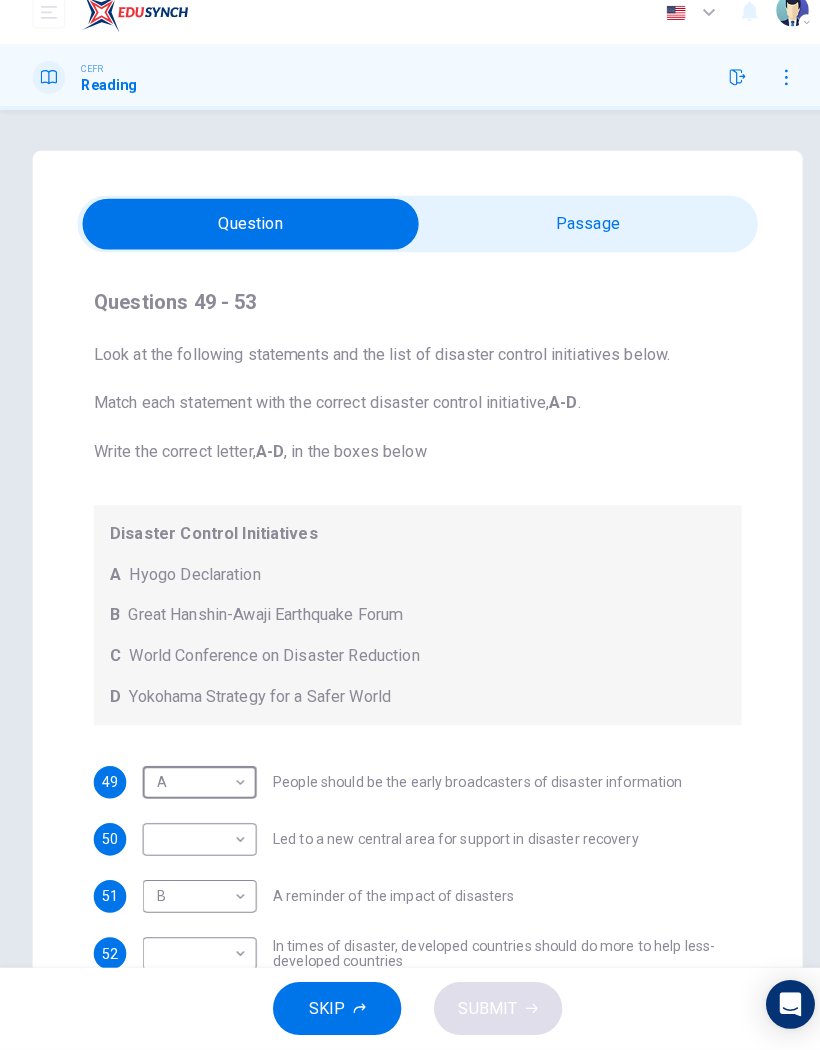 click at bounding box center (246, 240) 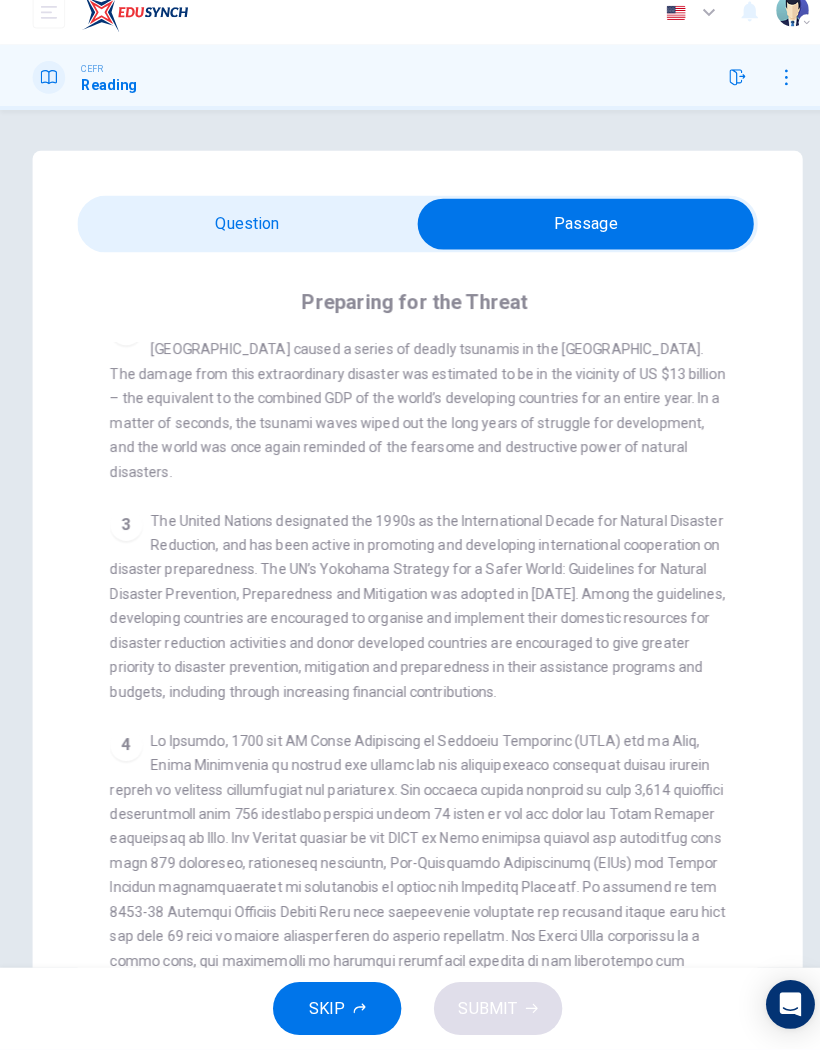 scroll, scrollTop: 608, scrollLeft: 0, axis: vertical 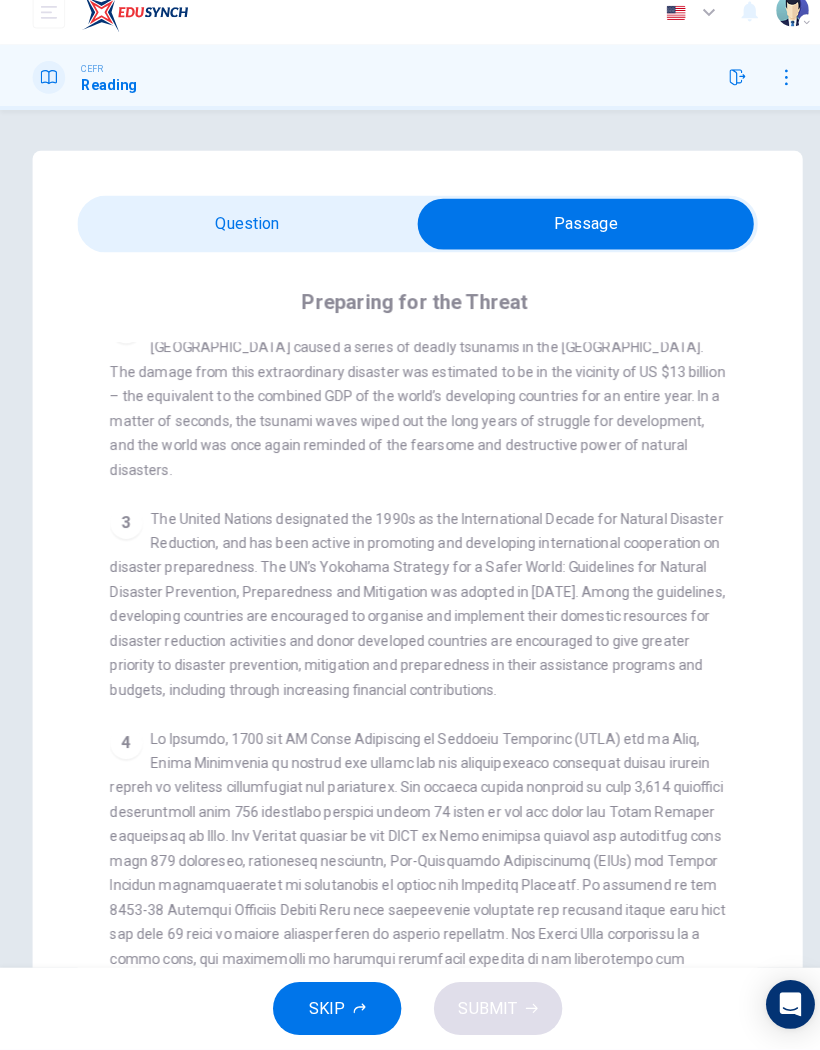click at bounding box center [575, 240] 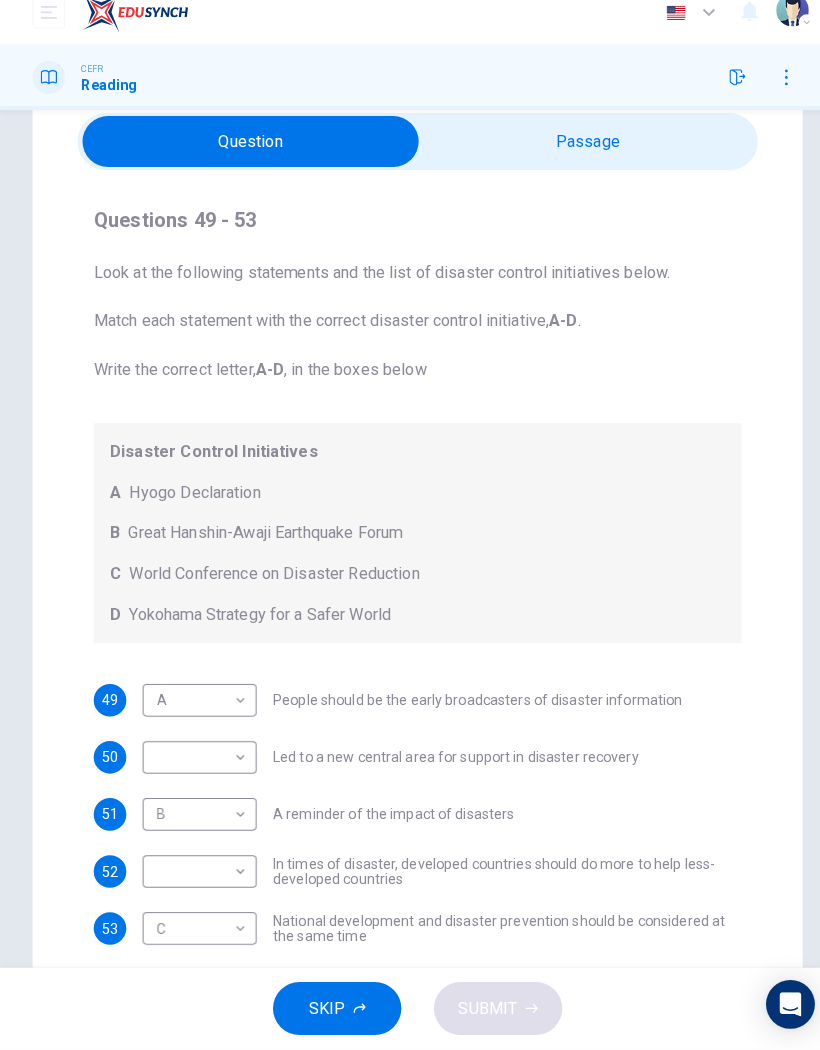 scroll, scrollTop: 93, scrollLeft: 0, axis: vertical 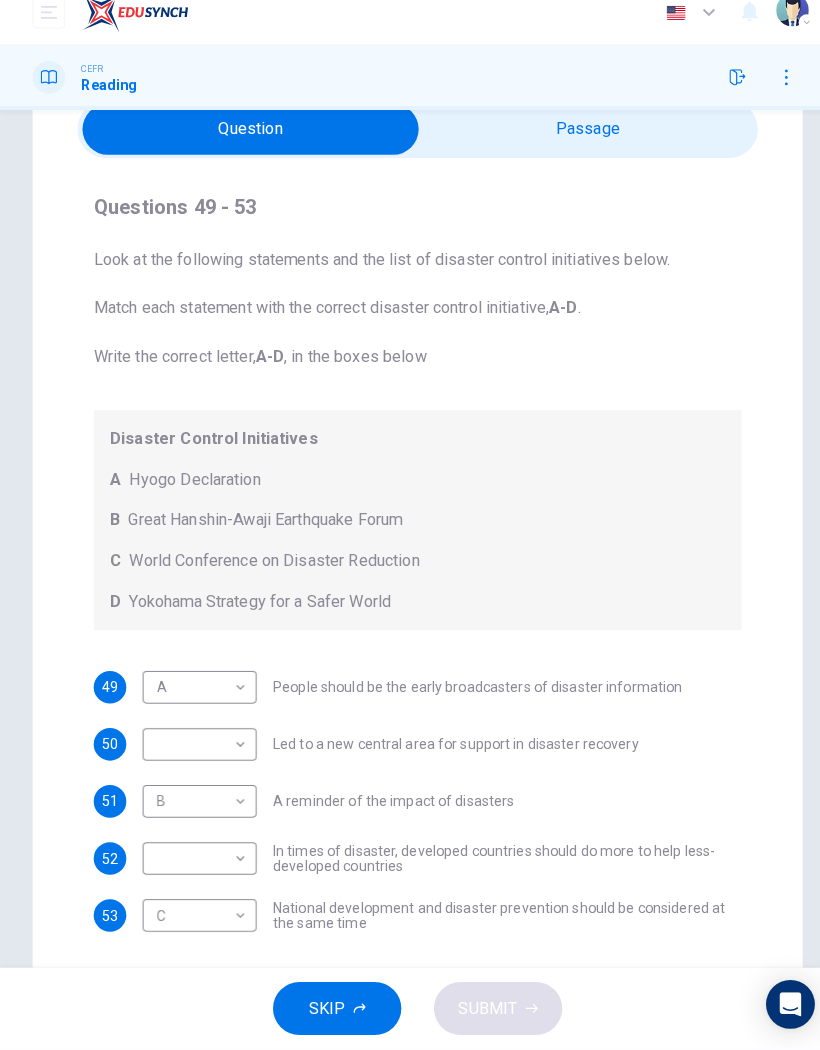 click on "Dashboard Practice Start a test Analysis English en ​ [PERSON_NAME] [PERSON_NAME] CEFR Reading Questions 49 - 53 Look at the following statements and the list of disaster control initiatives below.
Match each statement with the correct disaster control initiative,  A-D .
Write the correct letter,  A-D , in the boxes below Disaster Control Initiatives A Hyogo Declaration B Great Hanshin-Awaji Earthquake Forum C World Conference on Disaster Reduction D Yokohama Strategy for a Safer World 49 A A ​ People should be the early broadcasters of disaster information 50 ​ ​ Led to a new central area for support in disaster recovery 51 B B ​ A reminder of the impact of disasters 52 ​ ​ In times of disaster, developed countries should do more to help less-developed countries 53 C C ​ National development and disaster prevention should be considered at the same time Preparing for the Threat CLICK TO ZOOM Click to Zoom 1 2 3 4 5 6 SKIP SUBMIT Dashboard Practice Start a test Analysis Notifications 2025" at bounding box center (410, 525) 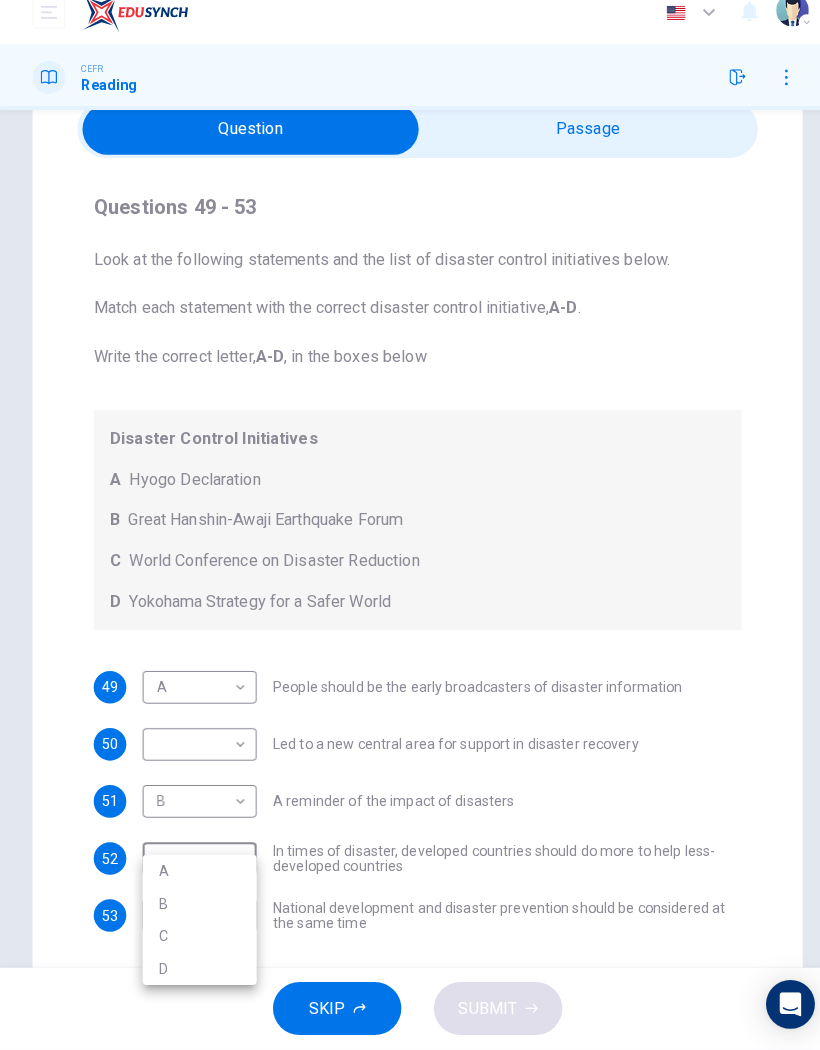 click on "D" at bounding box center [196, 971] 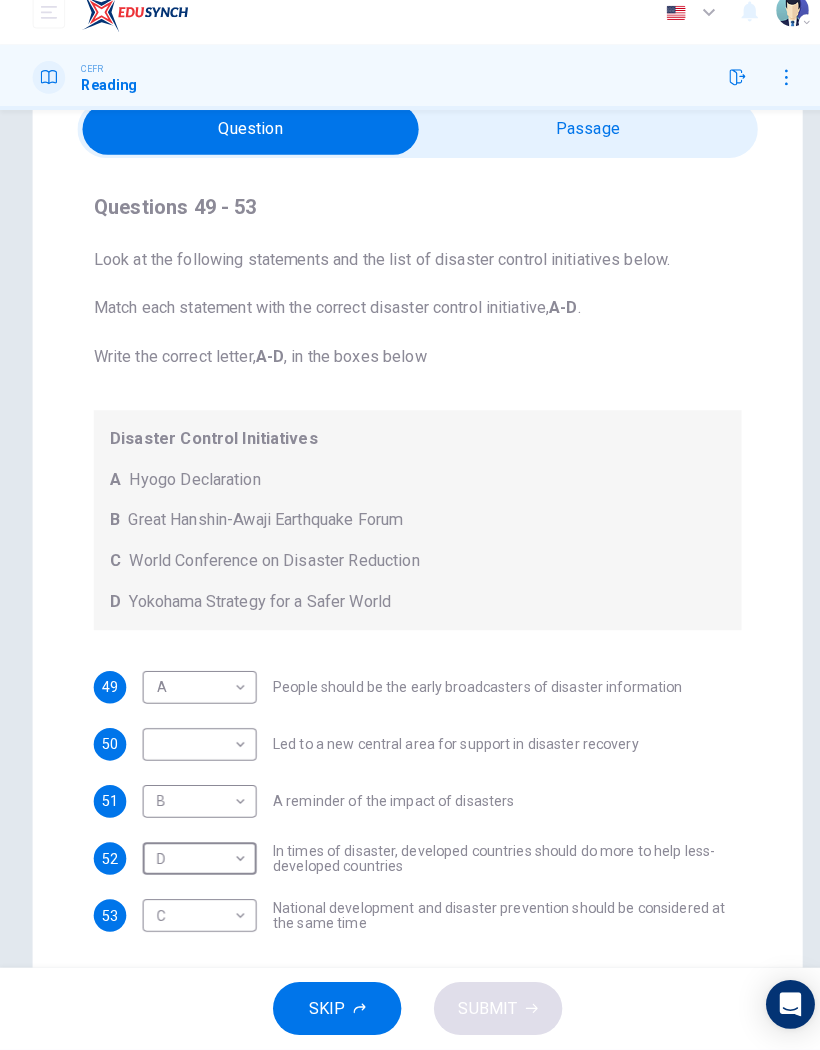 type on "D" 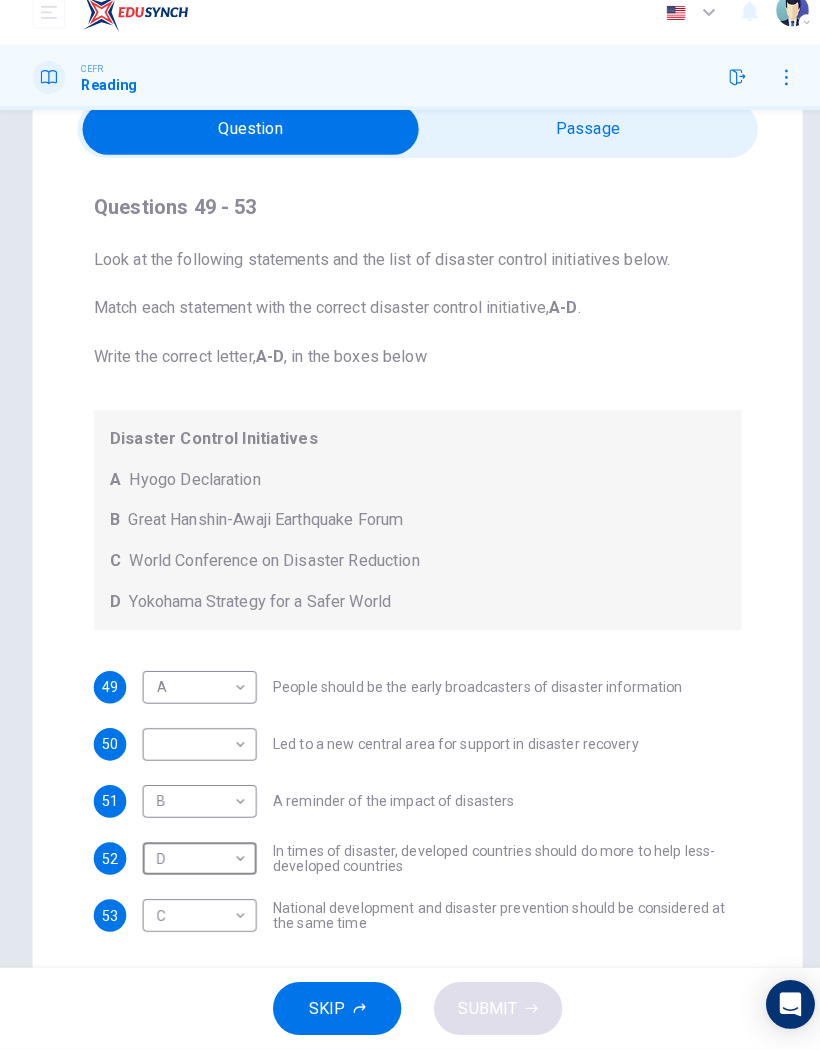click on "CEFR Reading" at bounding box center (410, 96) 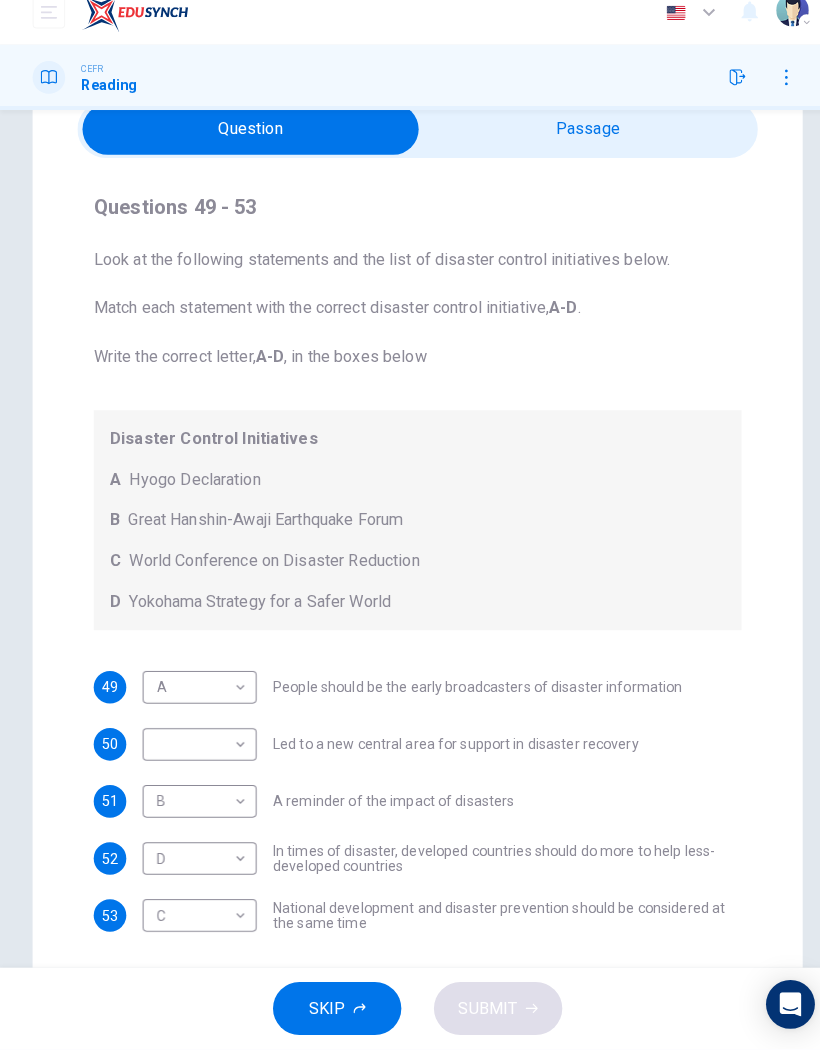 click at bounding box center (246, 147) 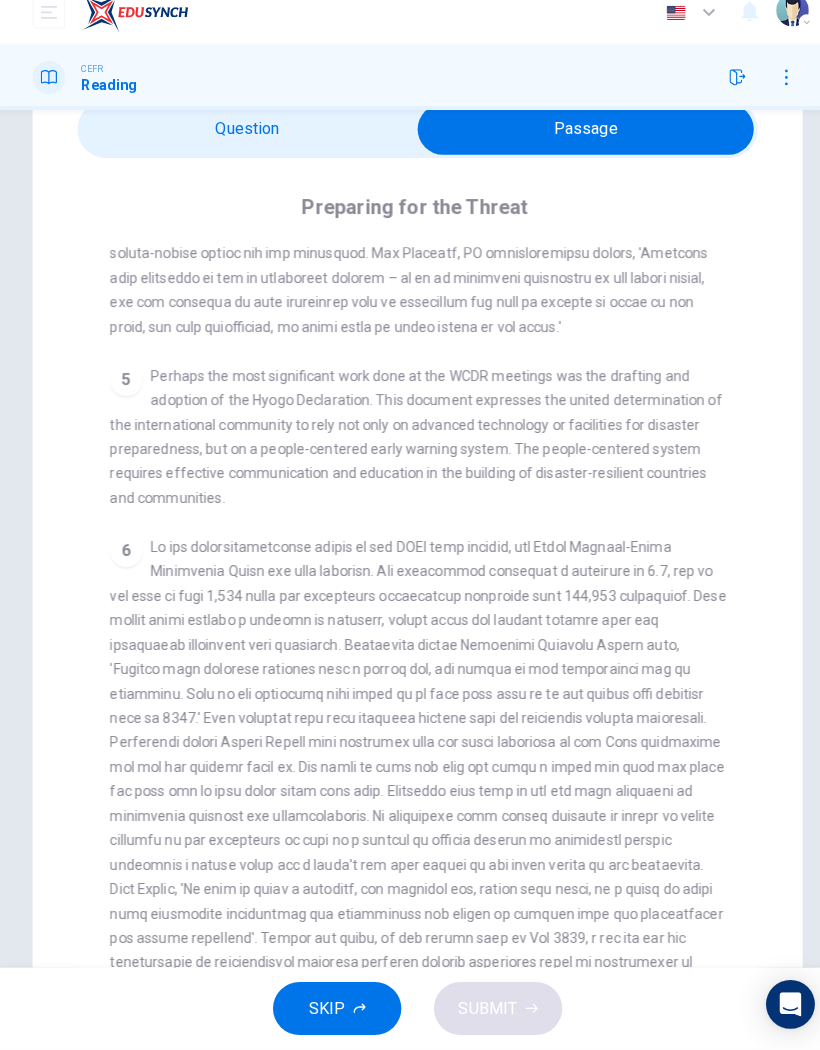 scroll, scrollTop: 1229, scrollLeft: 0, axis: vertical 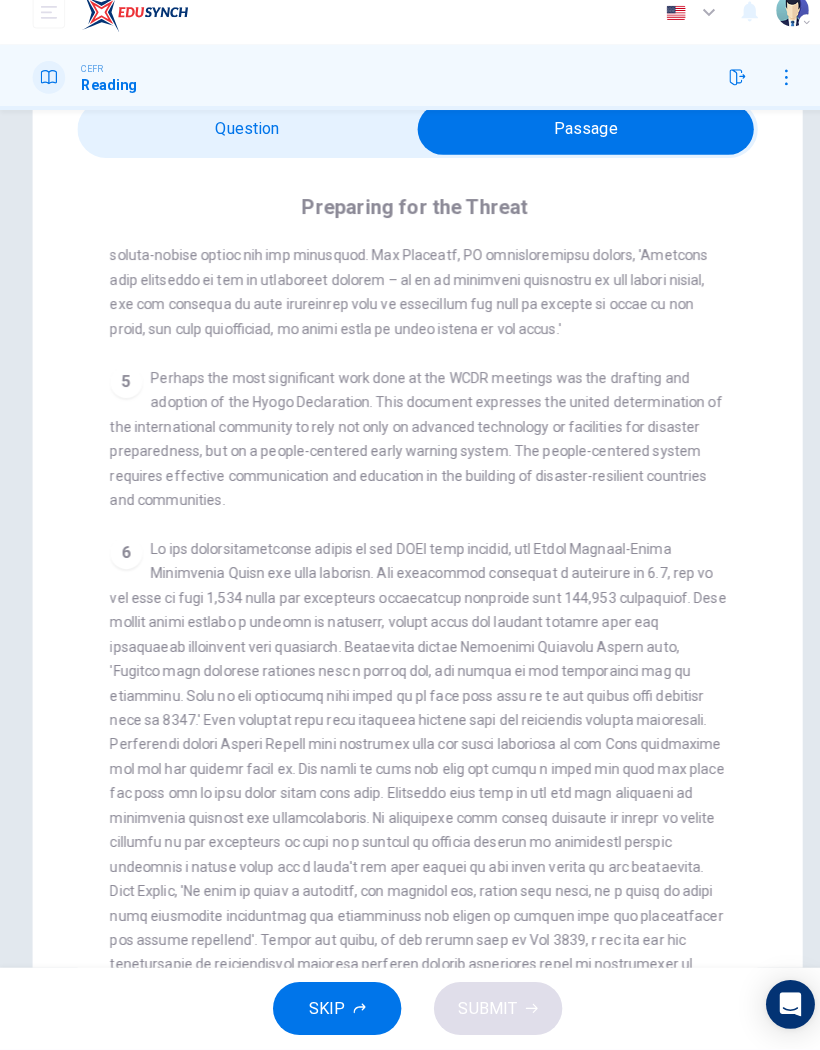 click at bounding box center (575, 147) 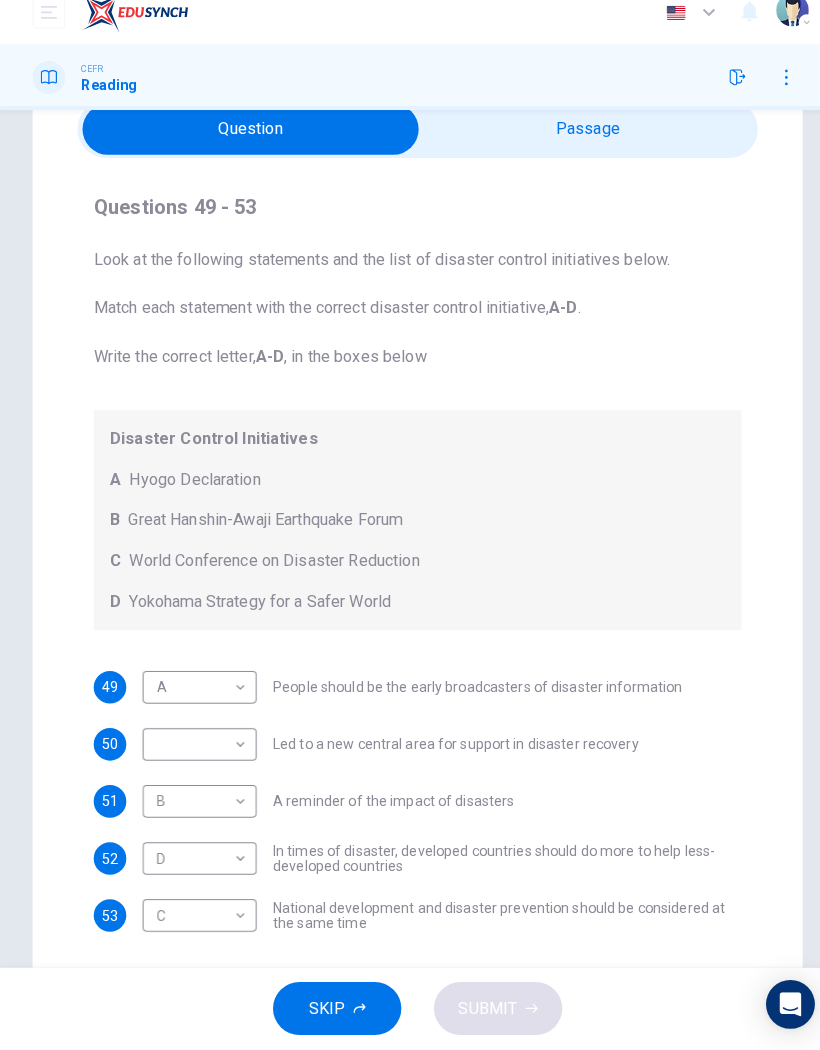 click on "Dashboard Practice Start a test Analysis English en ​ [PERSON_NAME] [PERSON_NAME] CEFR Reading Questions 49 - 53 Look at the following statements and the list of disaster control initiatives below.
Match each statement with the correct disaster control initiative,  A-D .
Write the correct letter,  A-D , in the boxes below Disaster Control Initiatives A Hyogo Declaration B Great Hanshin-Awaji Earthquake Forum C World Conference on Disaster Reduction D Yokohama Strategy for a Safer World 49 A A ​ People should be the early broadcasters of disaster information 50 ​ ​ Led to a new central area for support in disaster recovery 51 B B ​ A reminder of the impact of disasters 52 D D ​ In times of disaster, developed countries should do more to help less-developed countries 53 C C ​ National development and disaster prevention should be considered at the same time Preparing for the Threat CLICK TO ZOOM Click to Zoom 1 2 3 4 5 6 SKIP SUBMIT Dashboard Practice Start a test Analysis Notifications 2025" at bounding box center [410, 525] 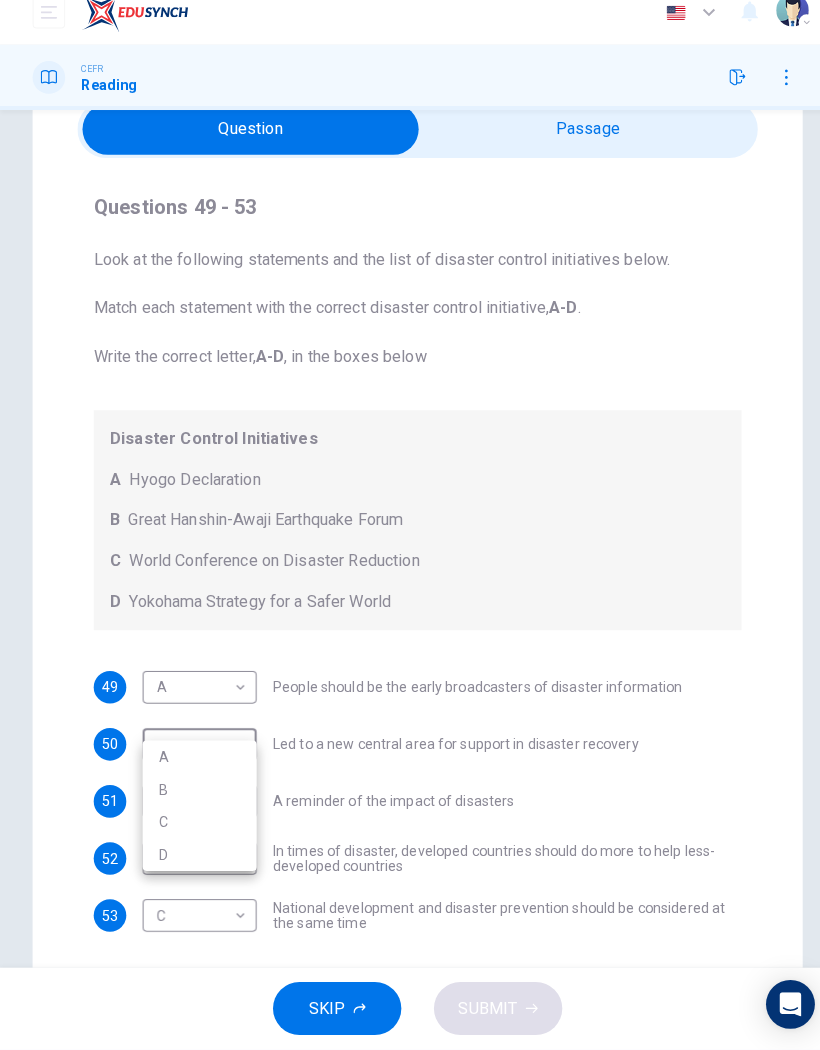 click on "B" at bounding box center [196, 795] 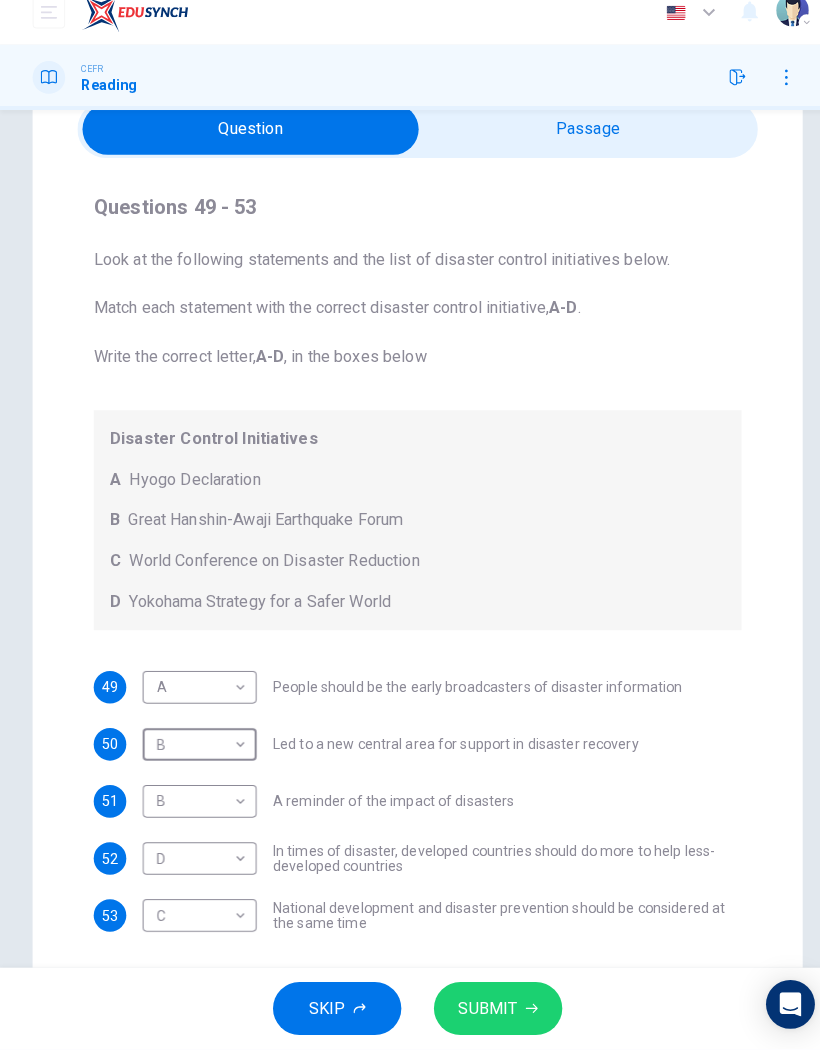 click on "SUBMIT" at bounding box center (489, 1010) 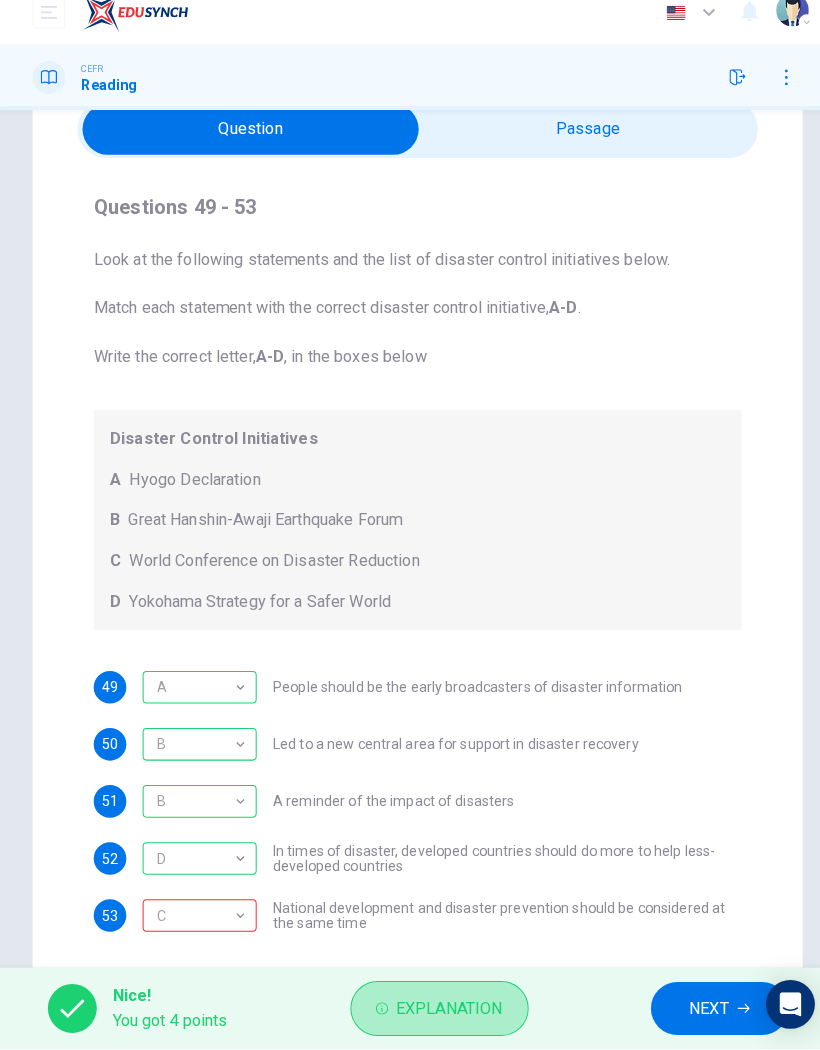 click on "Explanation" at bounding box center (431, 1010) 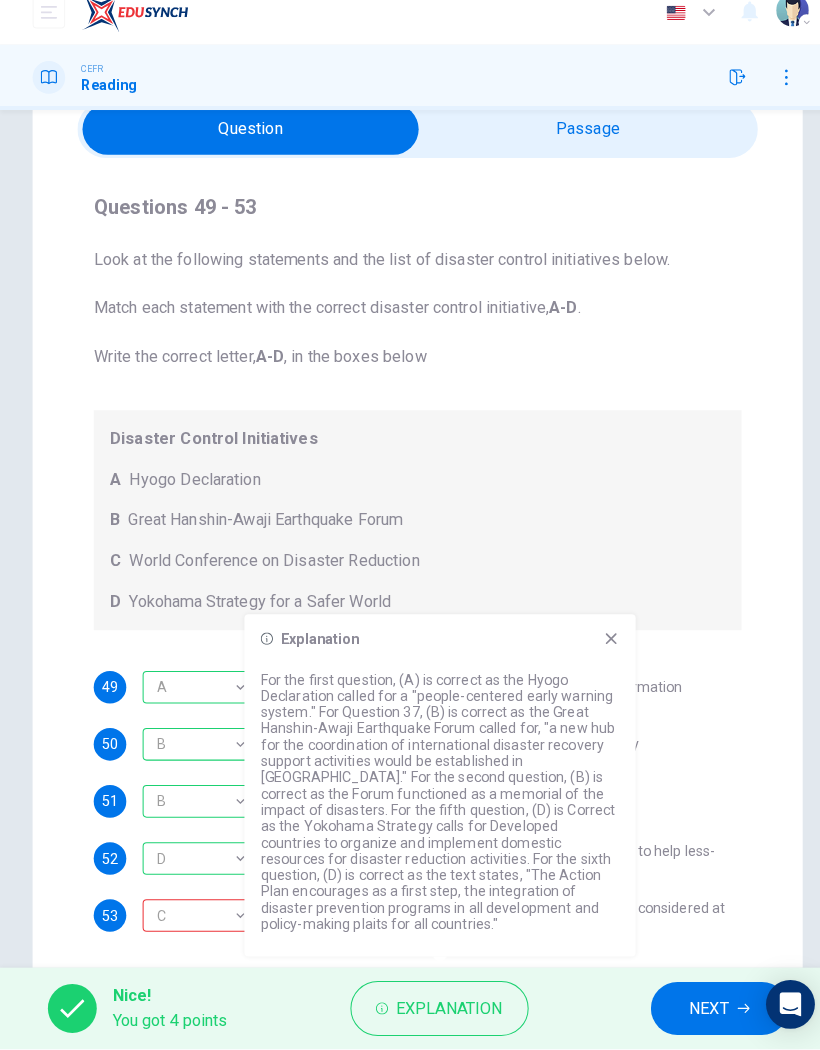 click on "Explanation For the first question, (A) is correct as the Hyogo Declaration called for a "people-centered early warning system." For Question 37, (B) is correct as the Great Hanshin-Awaji Earthquake Forum called for, "a new hub for the coordination of international disaster recovery support activities would be established in [GEOGRAPHIC_DATA]."
For the second question, (B) is correct as the Forum functioned as a memorial of the impact of disasters.
For the fifth question, (D) is Correct as the Yokohama Strategy calls for Developed countries to organize and implement domestic resources for disaster reduction activities.
For the sixth question, (D) is correct as the text states, "The Action Plan encourages as a first step, the integration of disaster prevention programs in all development and policy-making plaits for all countries."" at bounding box center [432, 791] 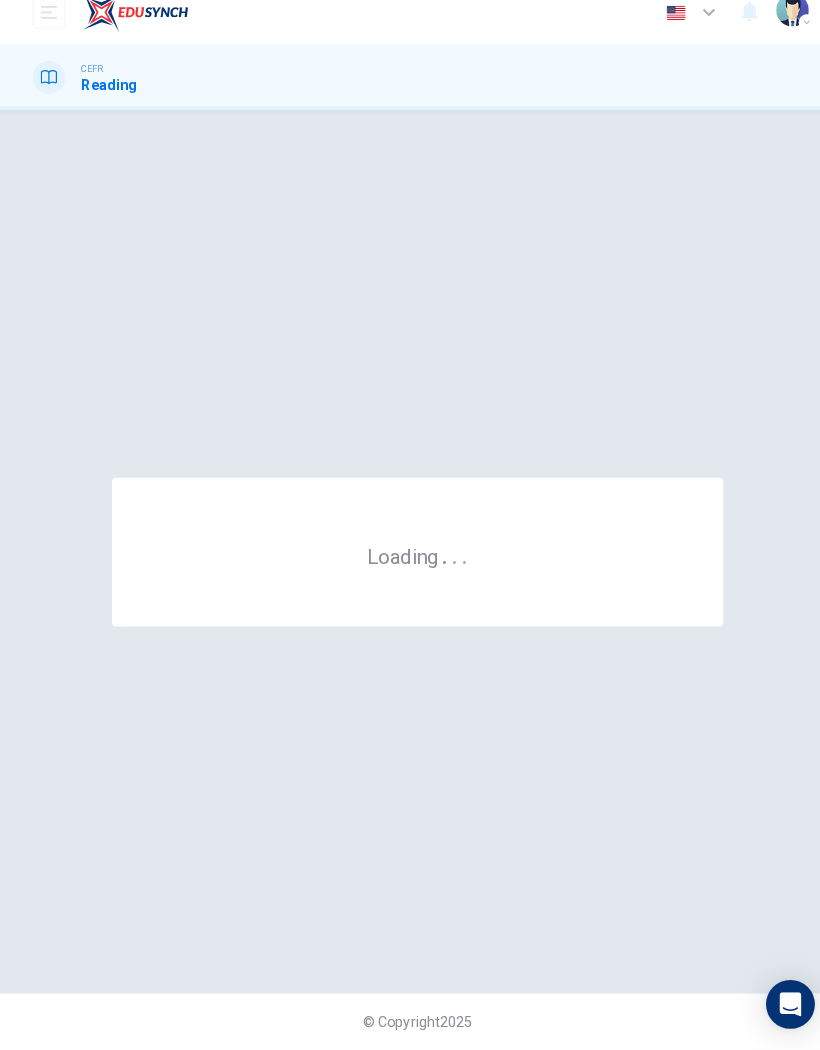 scroll, scrollTop: 0, scrollLeft: 0, axis: both 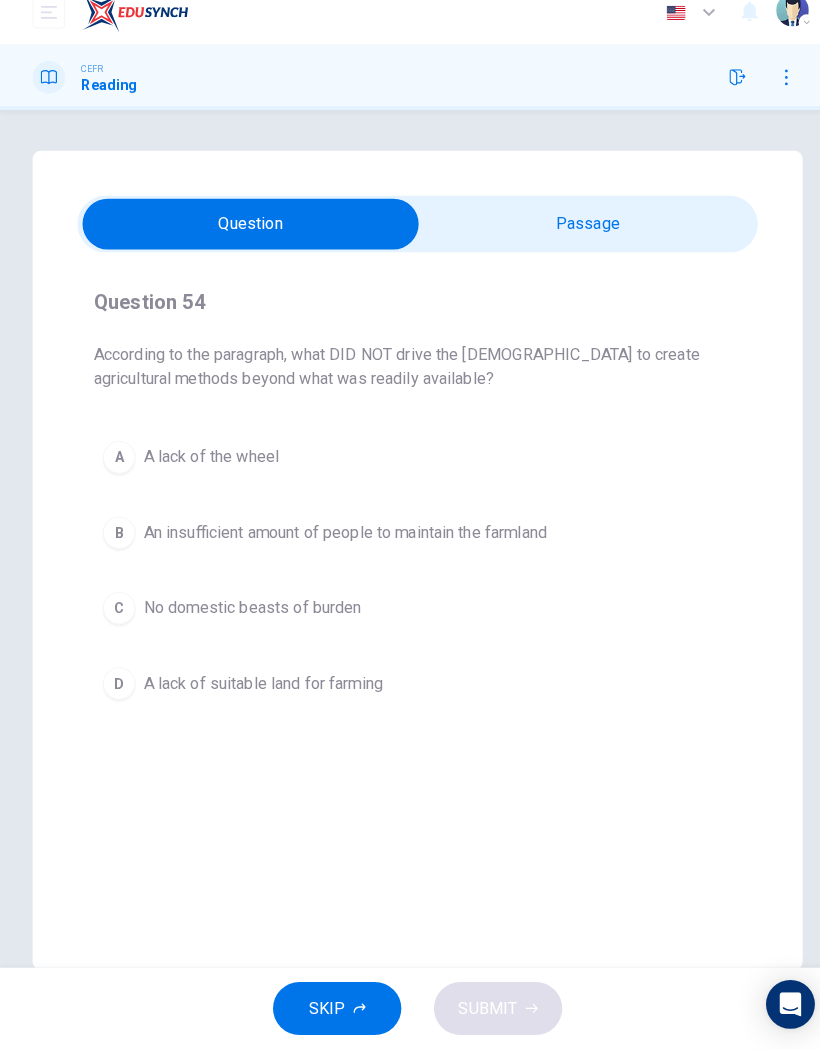 click at bounding box center (246, 240) 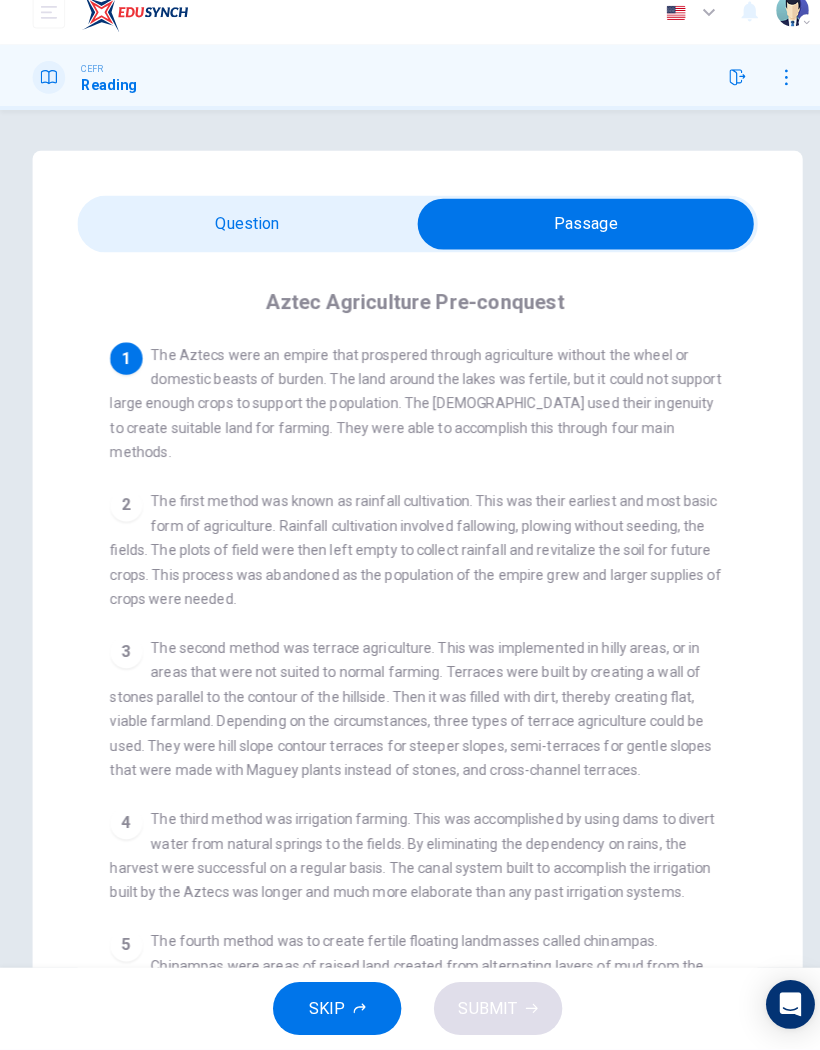 click on "The Aztecs were an empire that prospered through agriculture without the wheel or domestic beasts of burden. The land around the lakes was fertile, but it could not support large enough crops to support the population. The [DEMOGRAPHIC_DATA] used their ingenuity to create suitable land for farming. They were able to accomplish this through four main methods." at bounding box center (408, 416) 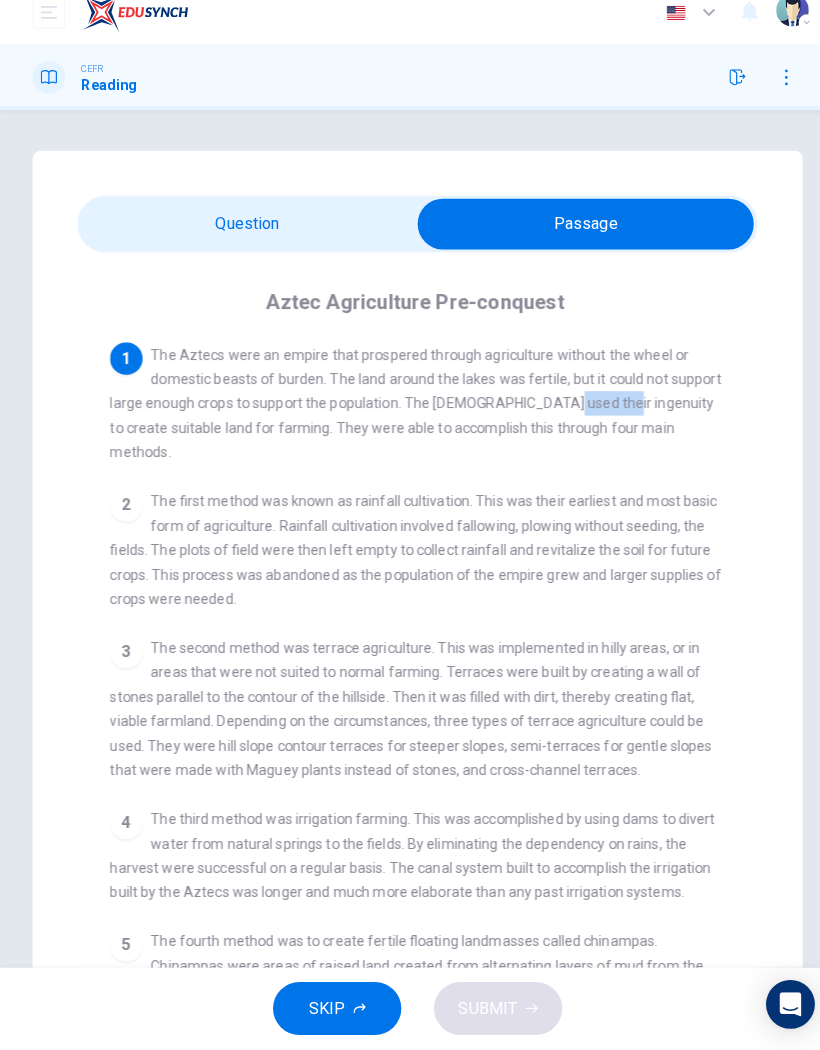 click on "1 The Aztecs were an empire that prospered through agriculture without the wheel or domestic beasts of burden. The land around the lakes was fertile, but it could not support large enough crops to support the population. The [DEMOGRAPHIC_DATA] used their ingenuity to create suitable land for farming. They were able to accomplish this through four main methods. 2 The first method was known as rainfall cultivation. This was their earliest and most basic form of agriculture. Rainfall cultivation involved fallowing, plowing without seeding, the fields. The plots of field were then left empty to collect rainfall and revitalize the soil for future crops. This process was abandoned as the population of the empire grew and larger supplies of crops were needed. 3 4 5" at bounding box center (423, 714) 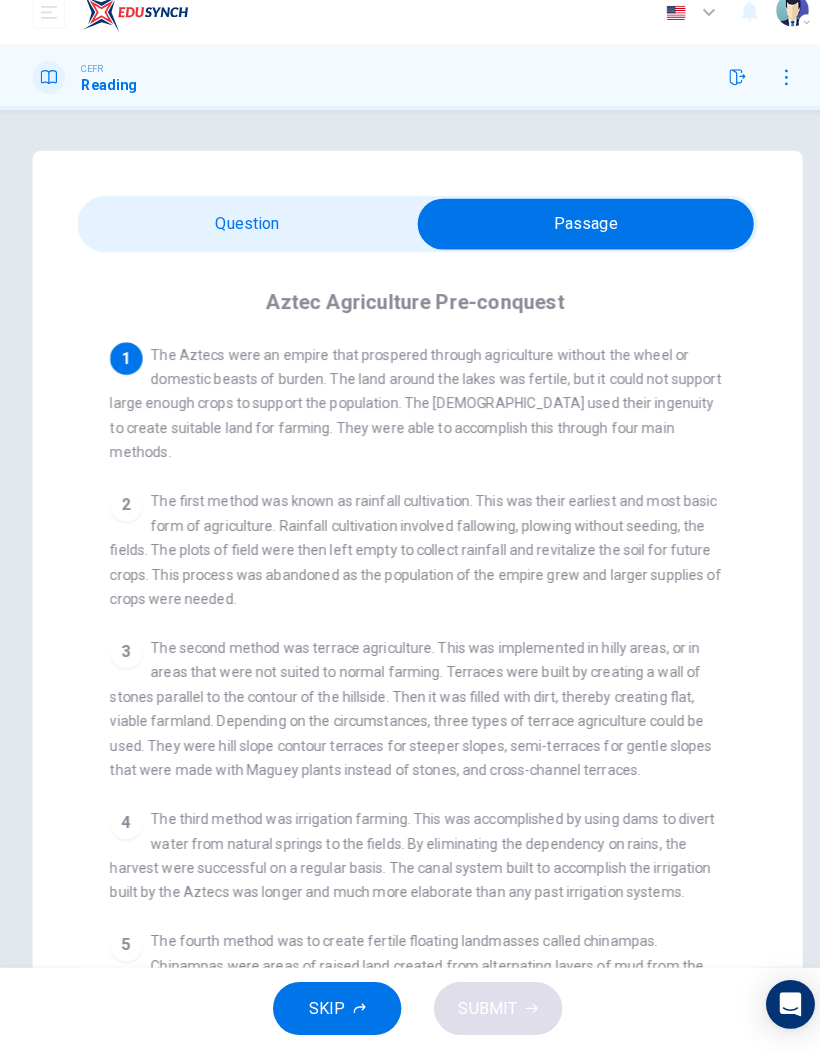 click at bounding box center [575, 240] 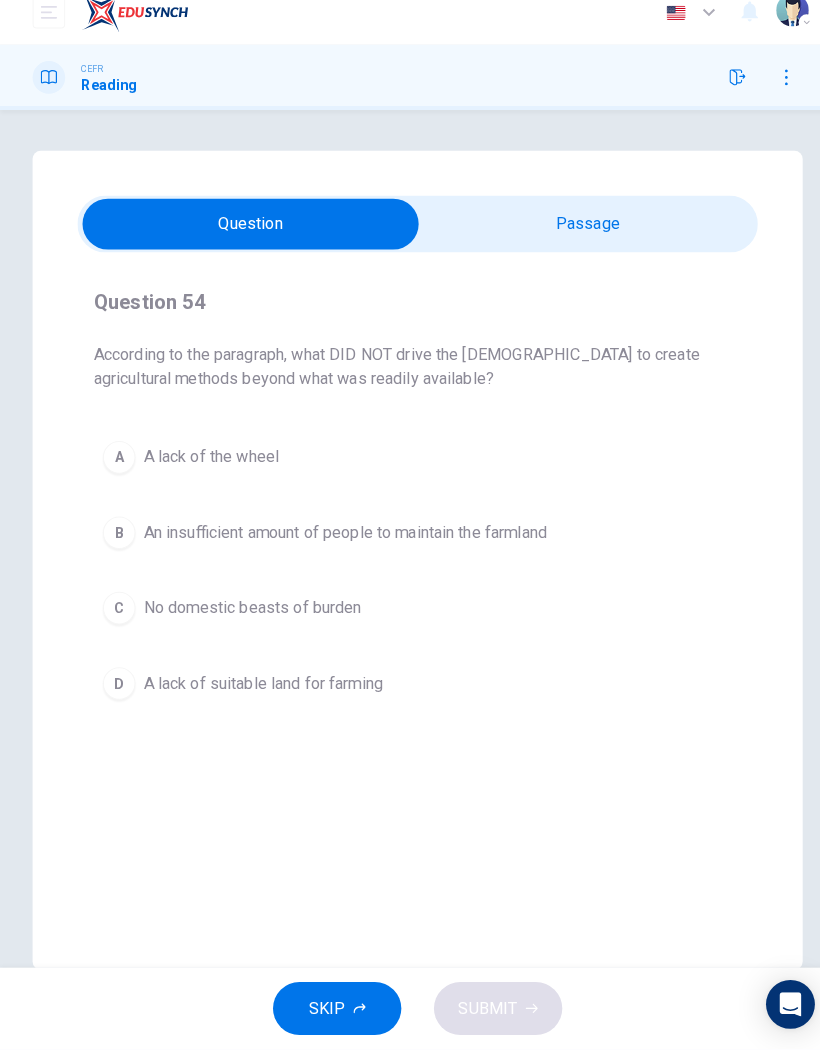 click at bounding box center (246, 240) 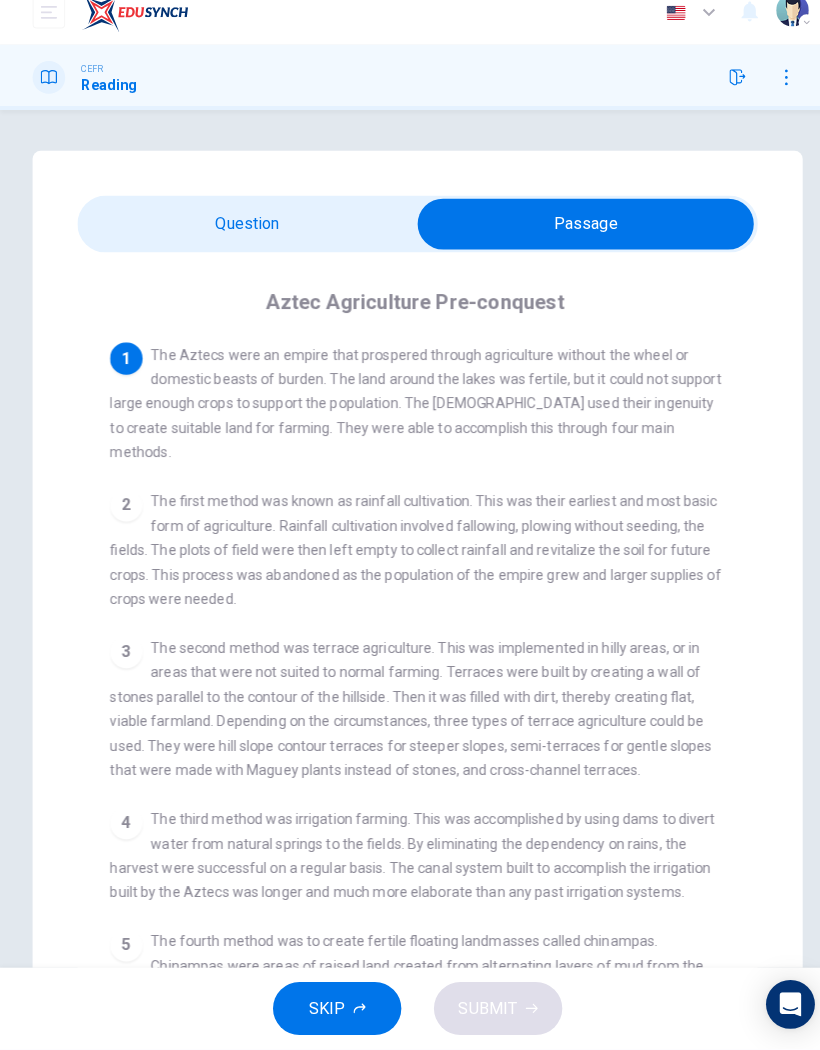 click at bounding box center (575, 240) 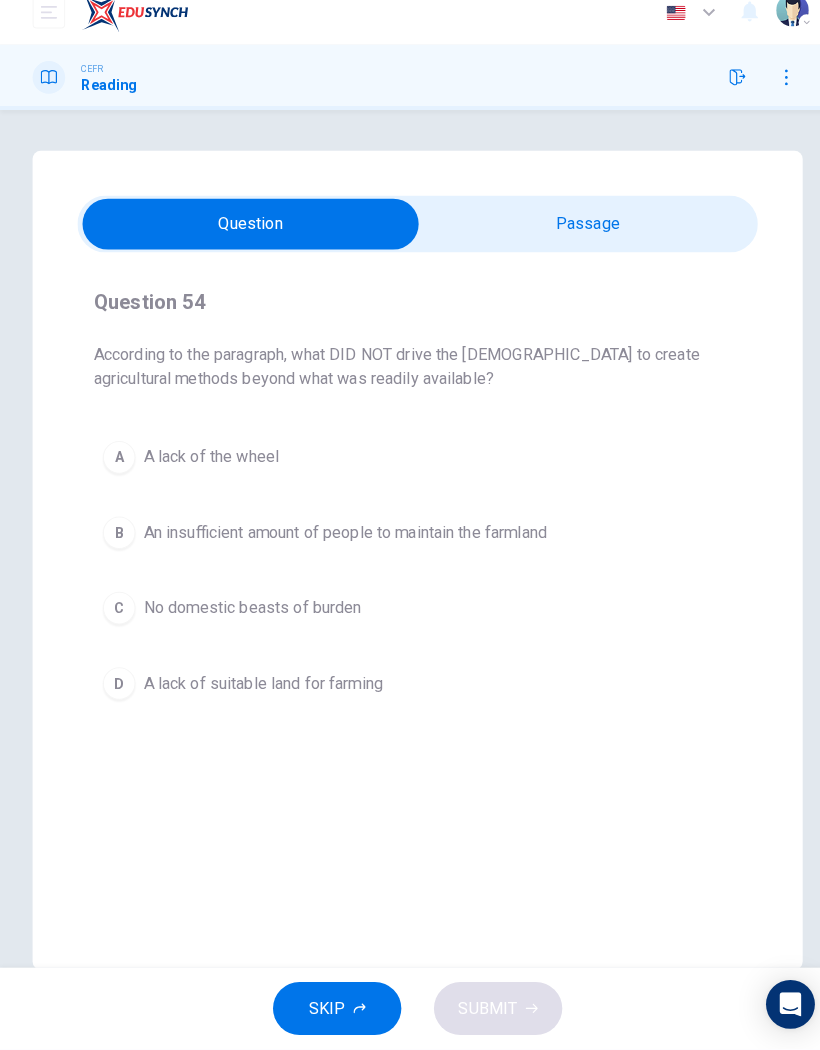 click on "A" at bounding box center (117, 469) 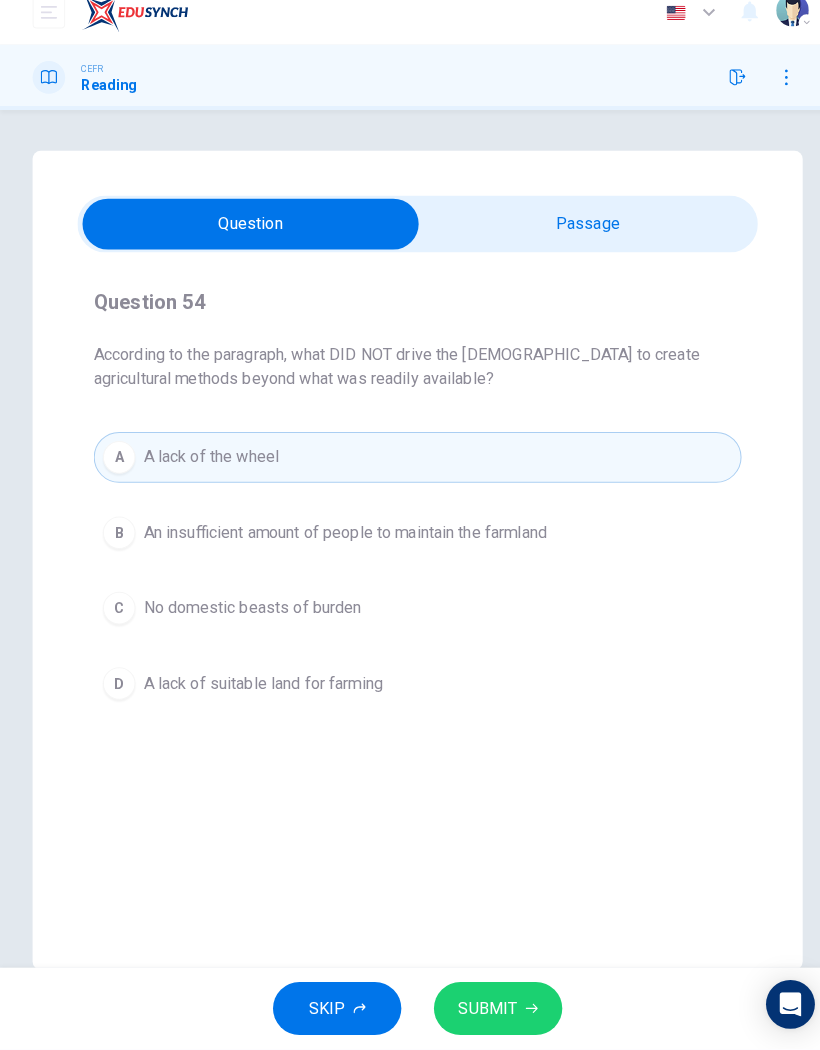 click at bounding box center (246, 240) 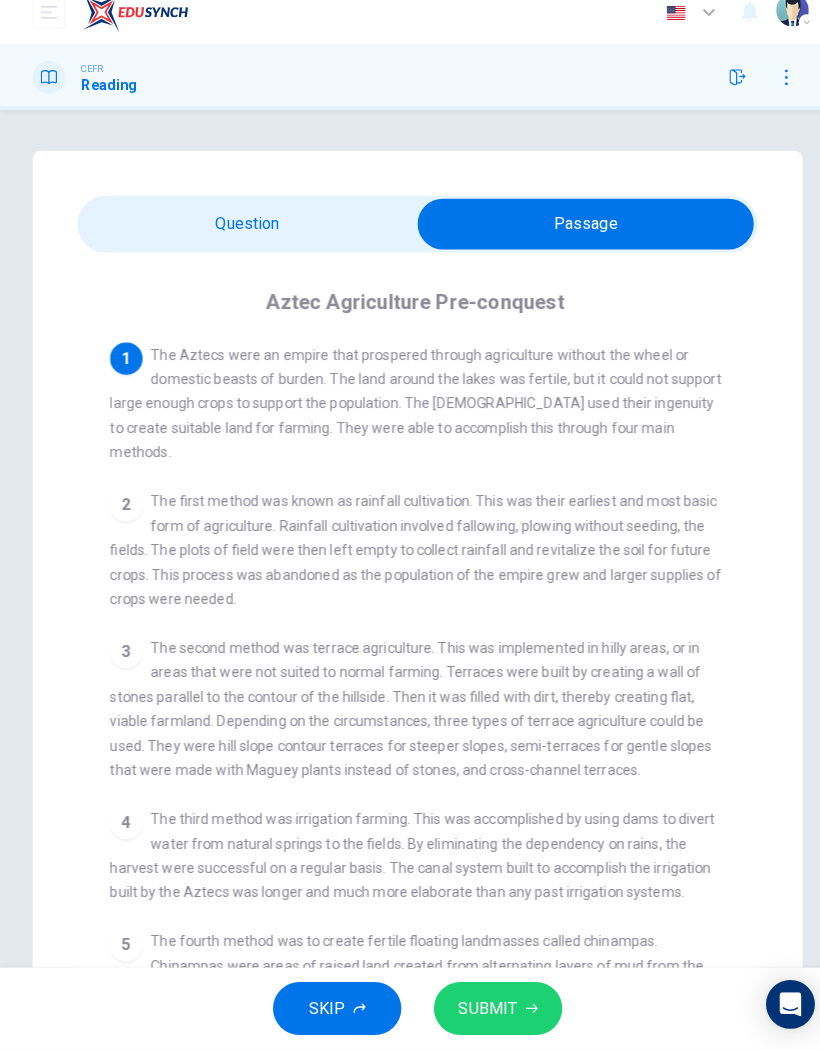click at bounding box center (575, 240) 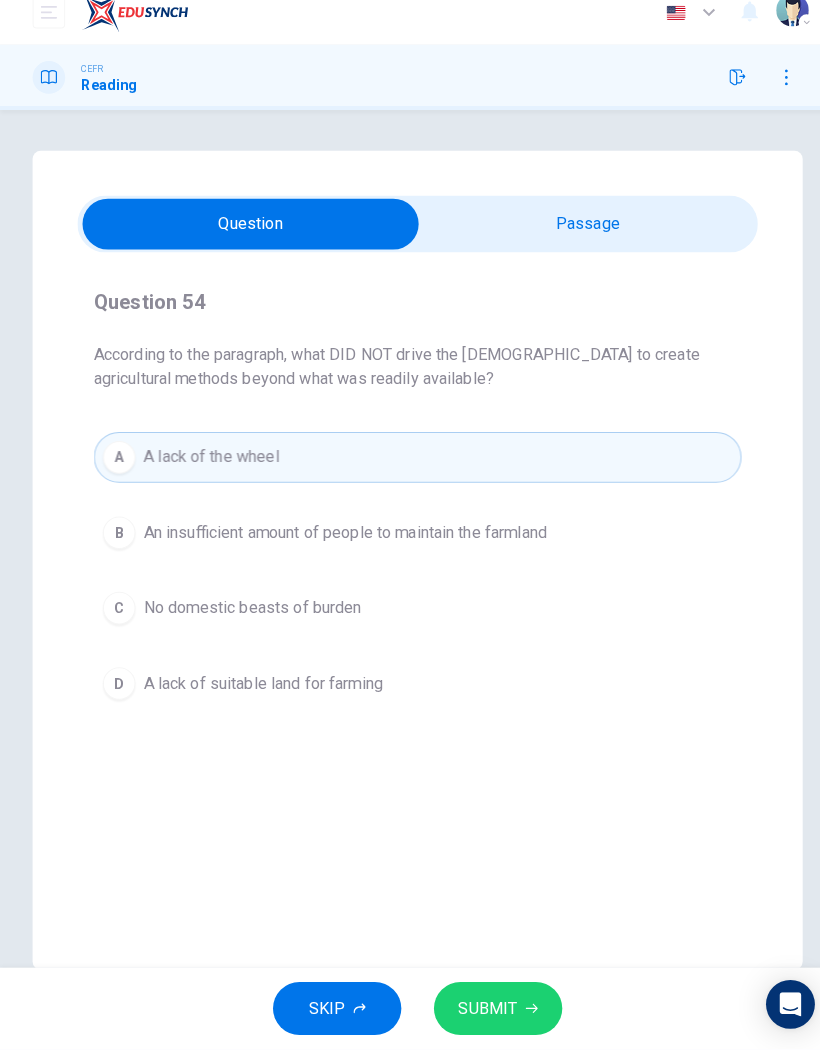 click on "C" at bounding box center [117, 617] 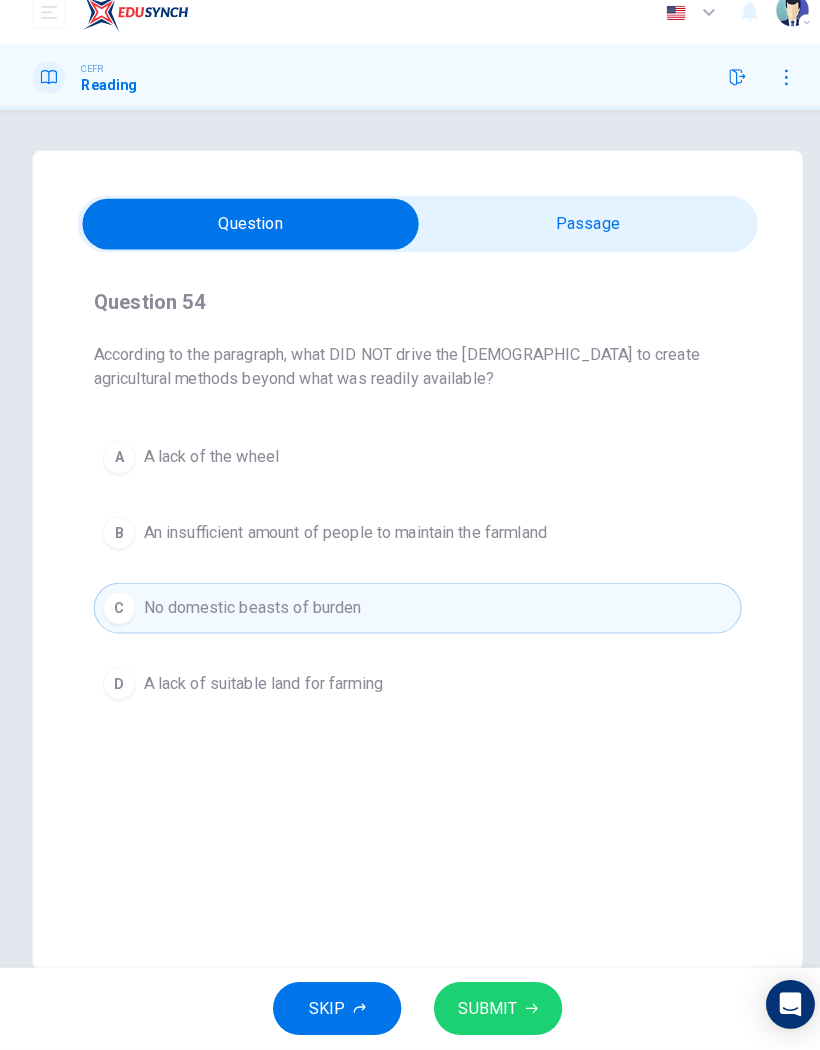 click on "SKIP SUBMIT" at bounding box center [410, 1010] 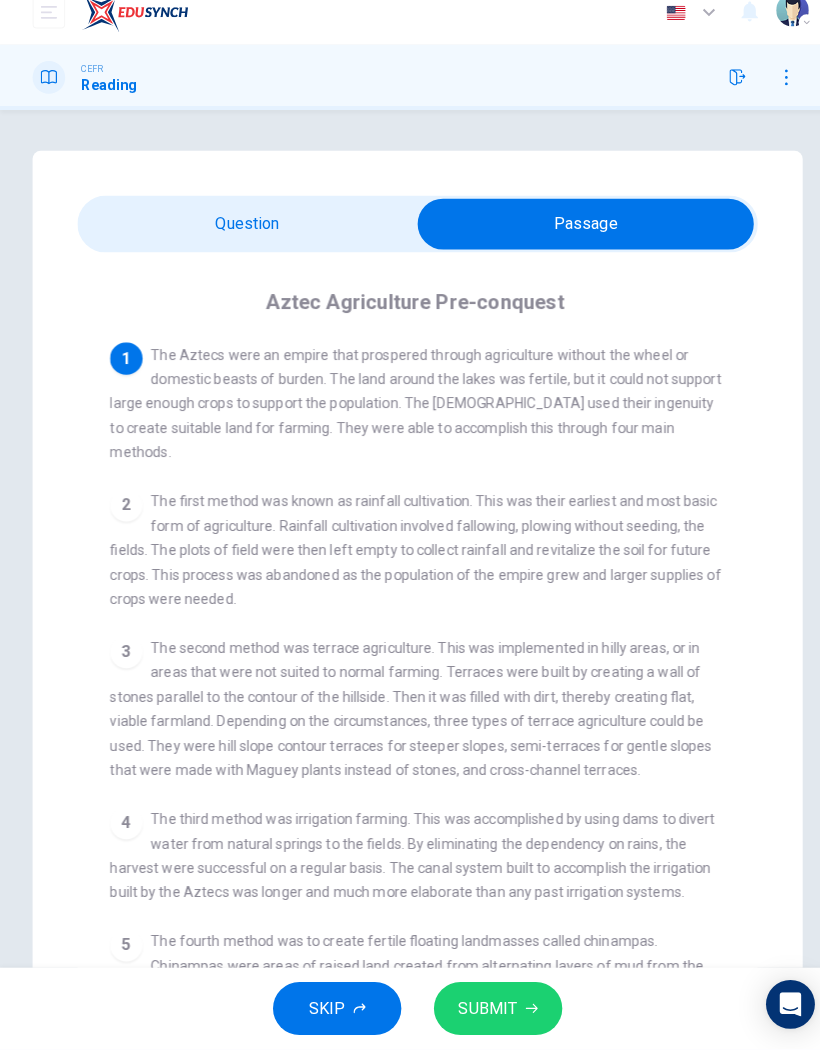 click at bounding box center (575, 240) 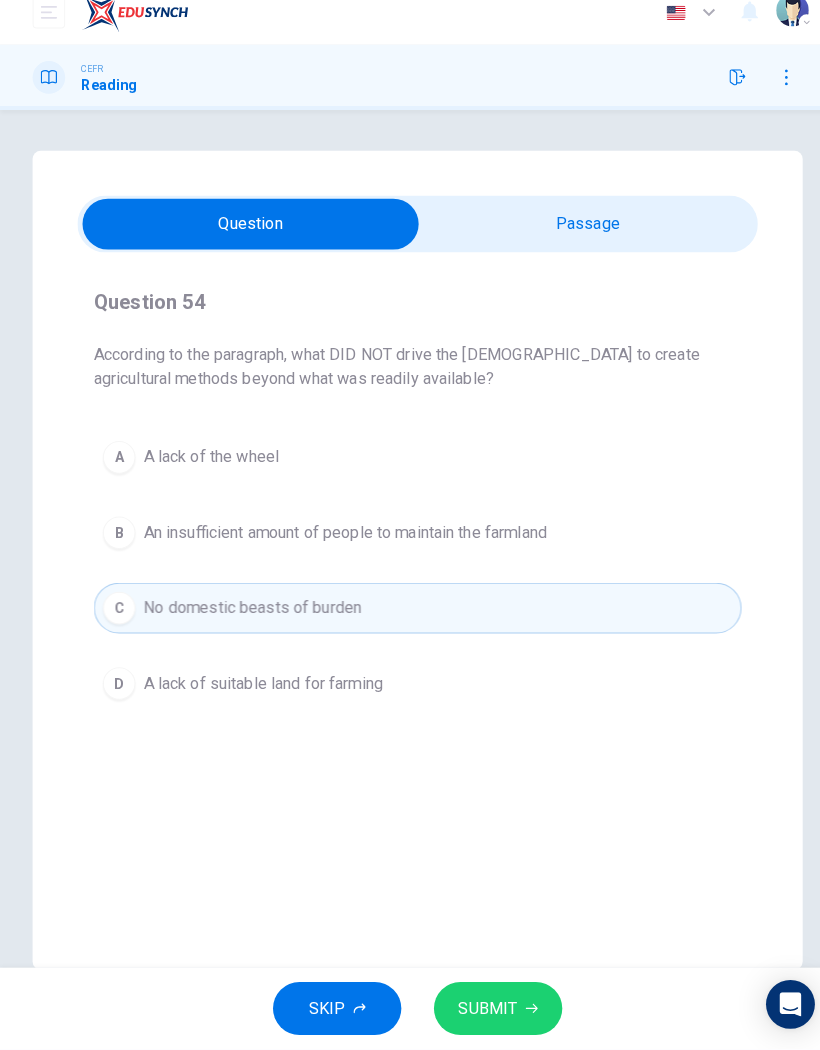 click on "SUBMIT" at bounding box center (479, 1010) 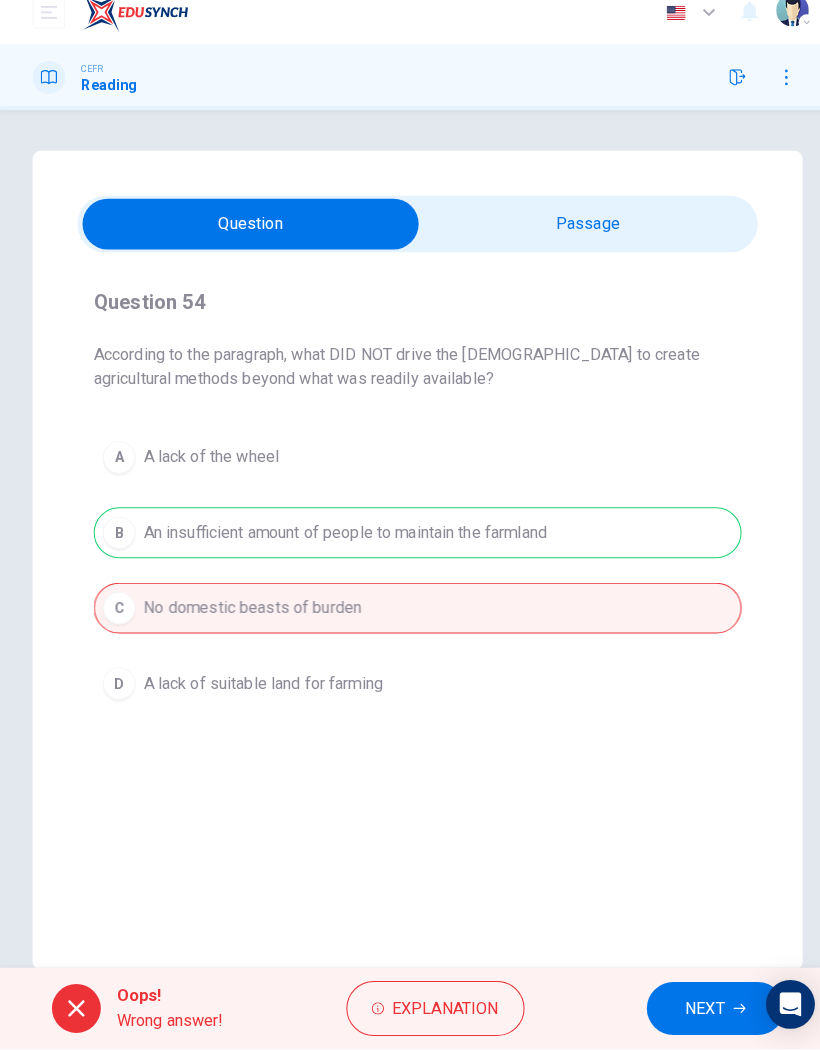 click on "Explanation" at bounding box center [437, 1010] 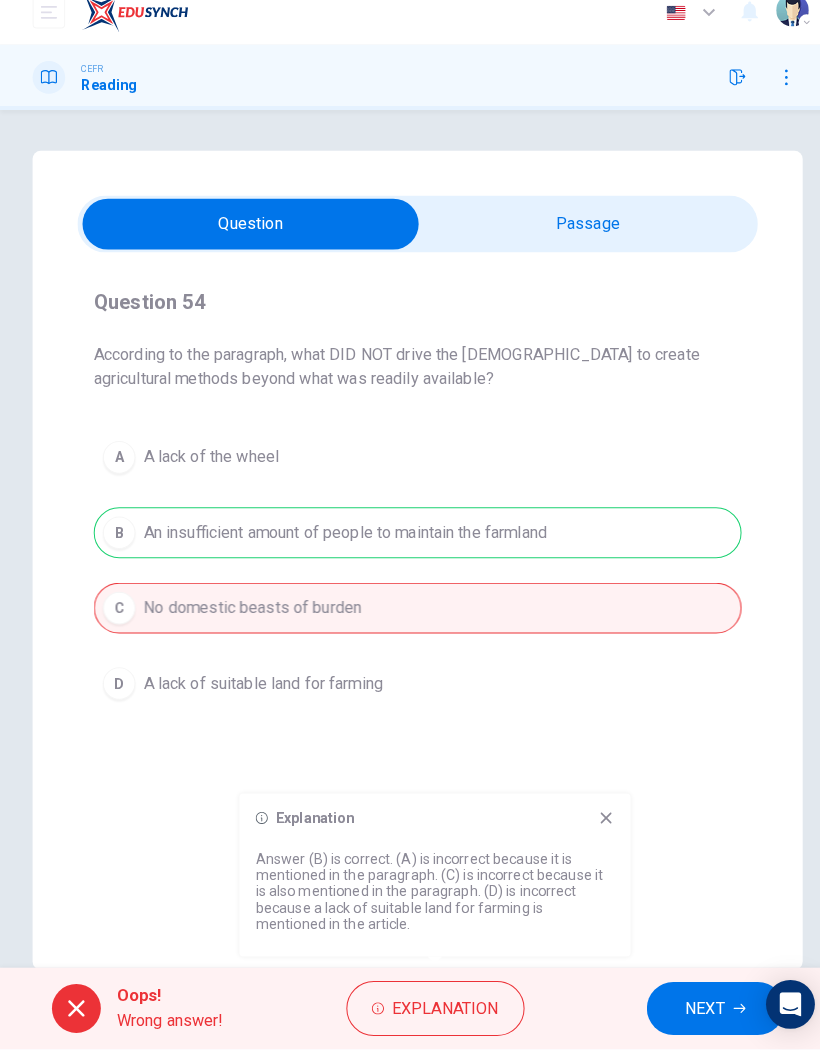 click on "Explanation Answer (B) is correct. (A) is incorrect because it is mentioned in the paragraph. (C) is incorrect because it is also mentioned in the paragraph. (D) is incorrect because a lack of suitable land for farming is mentioned in the article." at bounding box center [427, 879] 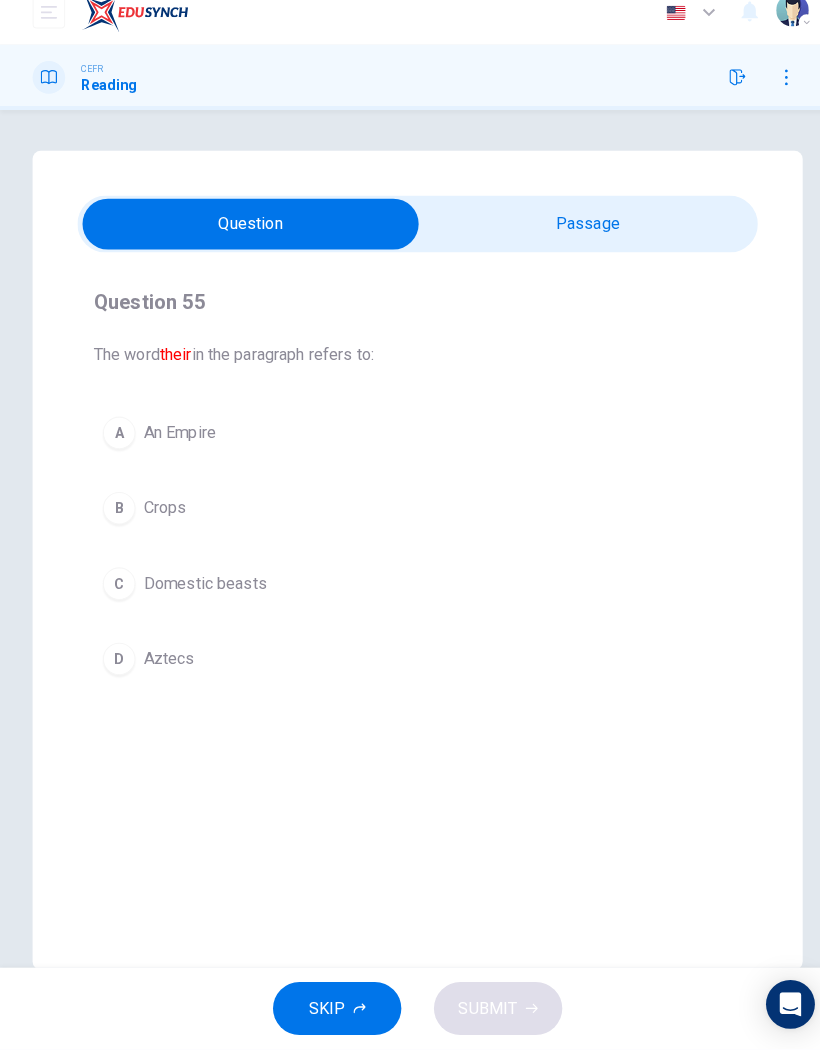 click at bounding box center (246, 240) 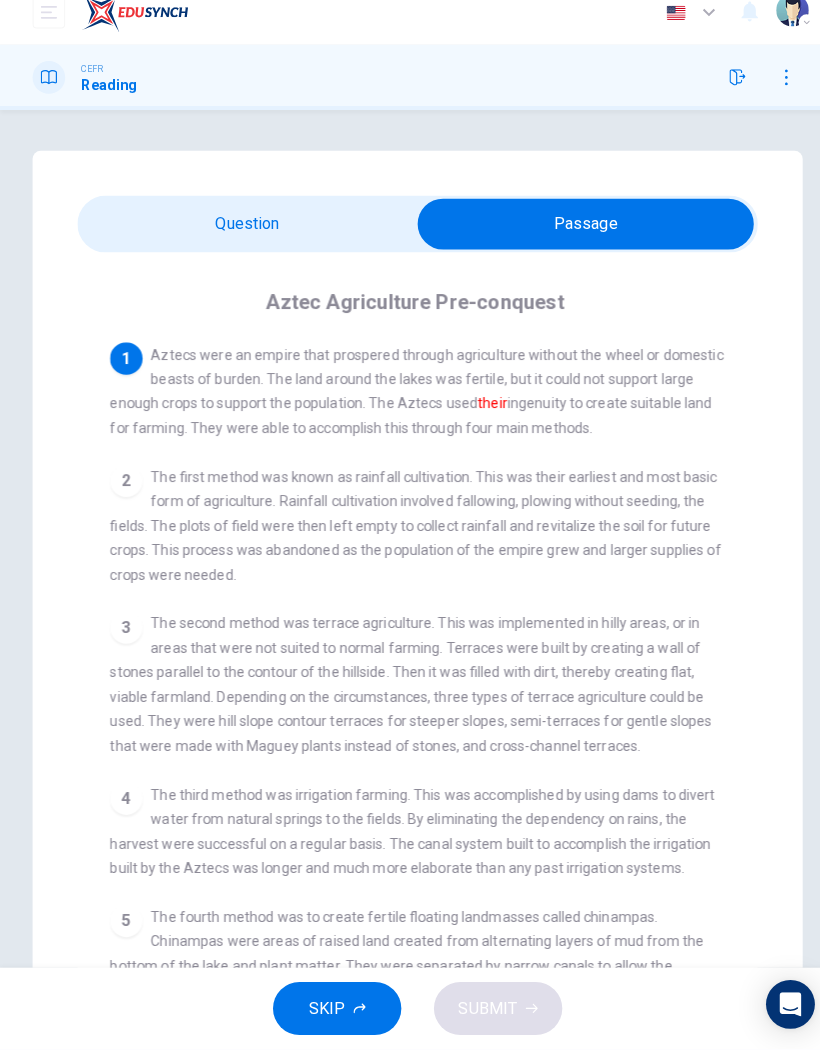 click at bounding box center [575, 240] 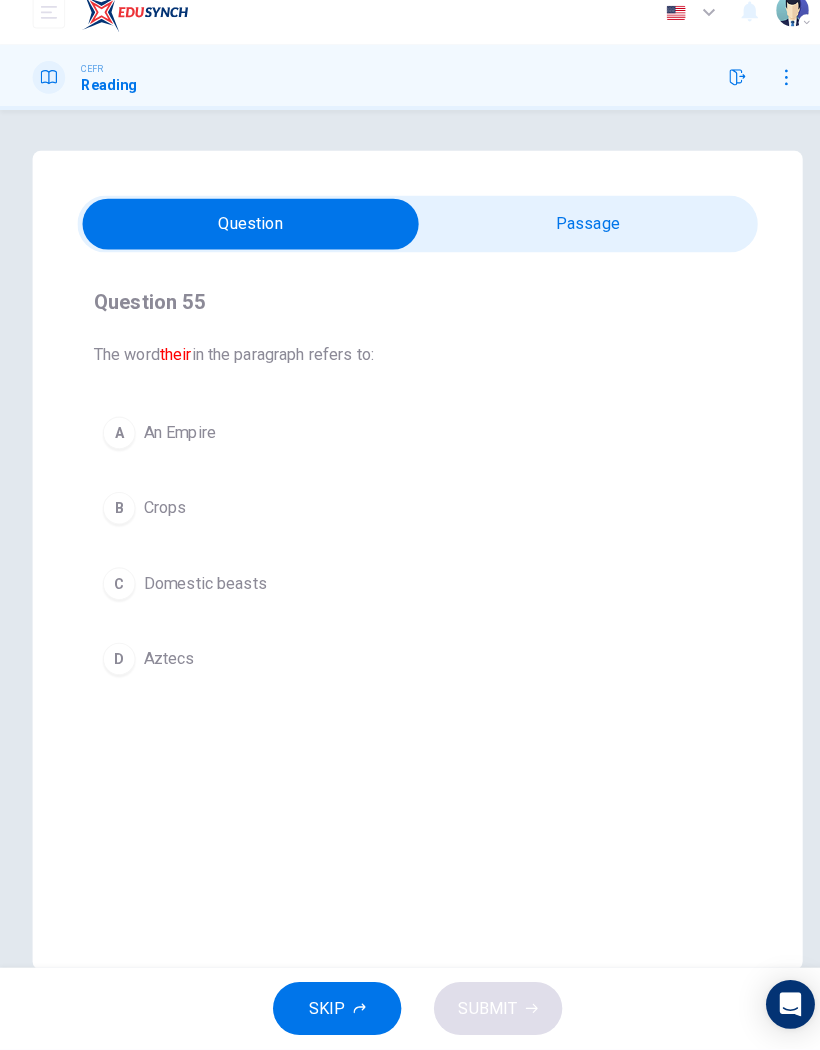 click on "D" at bounding box center [117, 667] 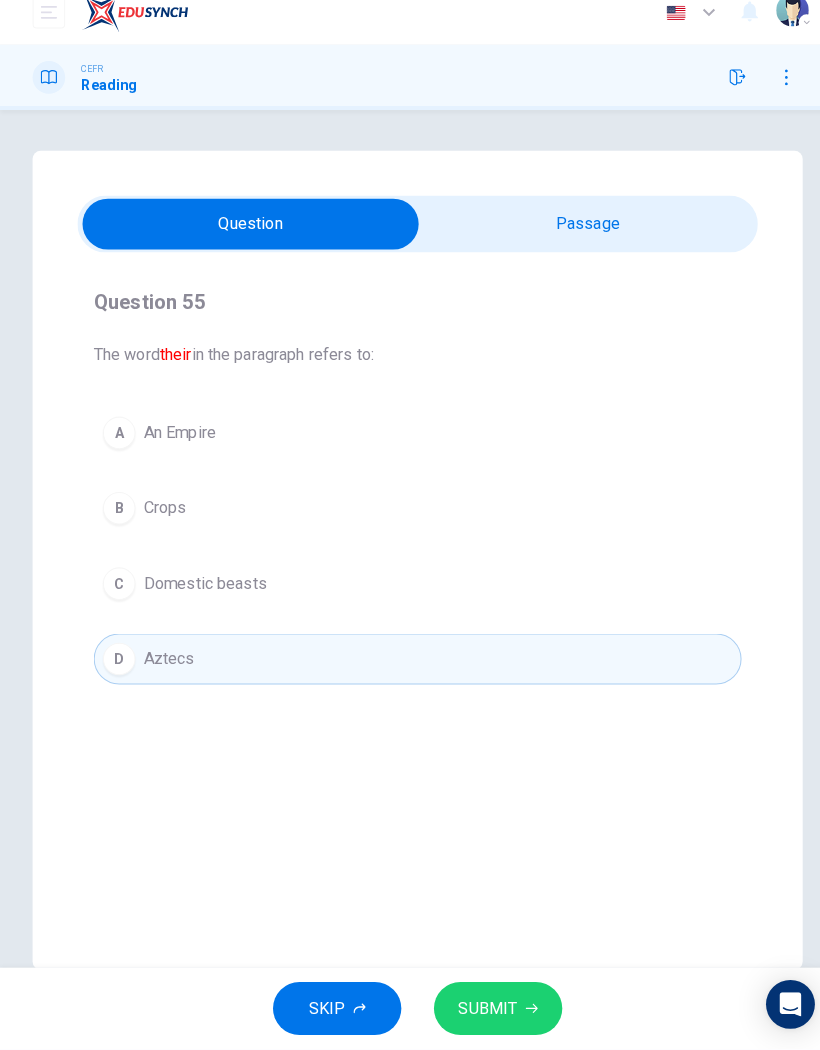 click on "SUBMIT" at bounding box center (489, 1010) 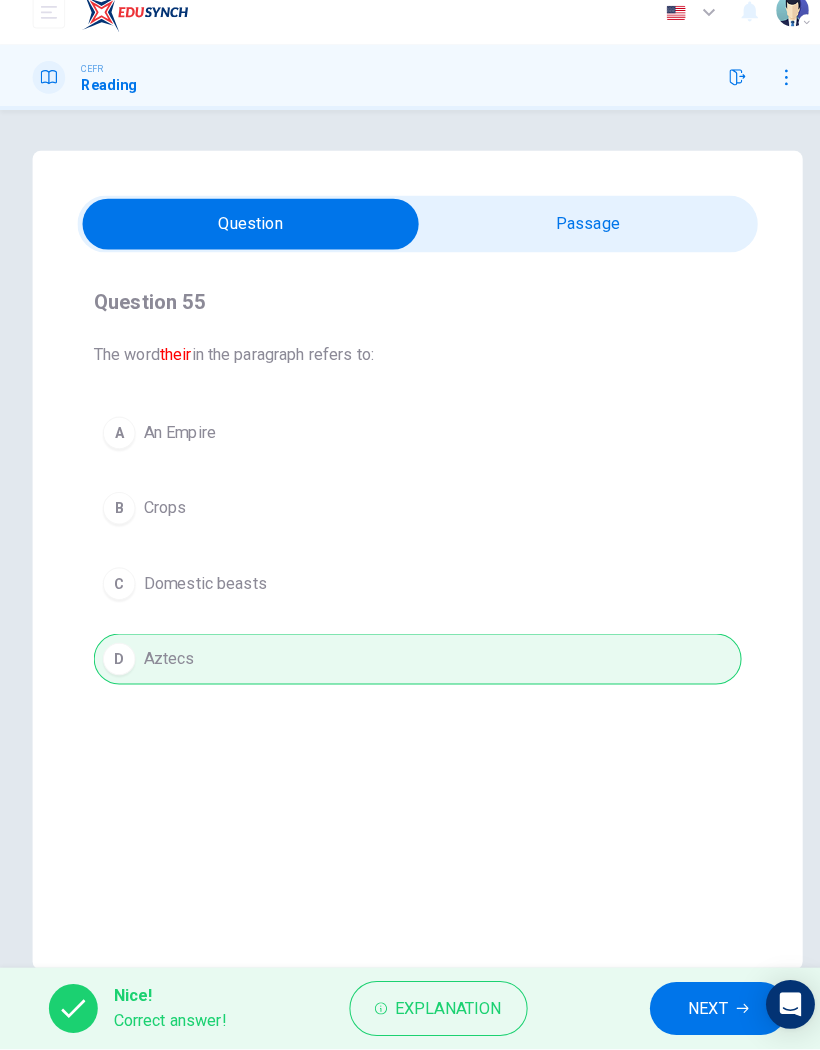click on "NEXT" at bounding box center [695, 1010] 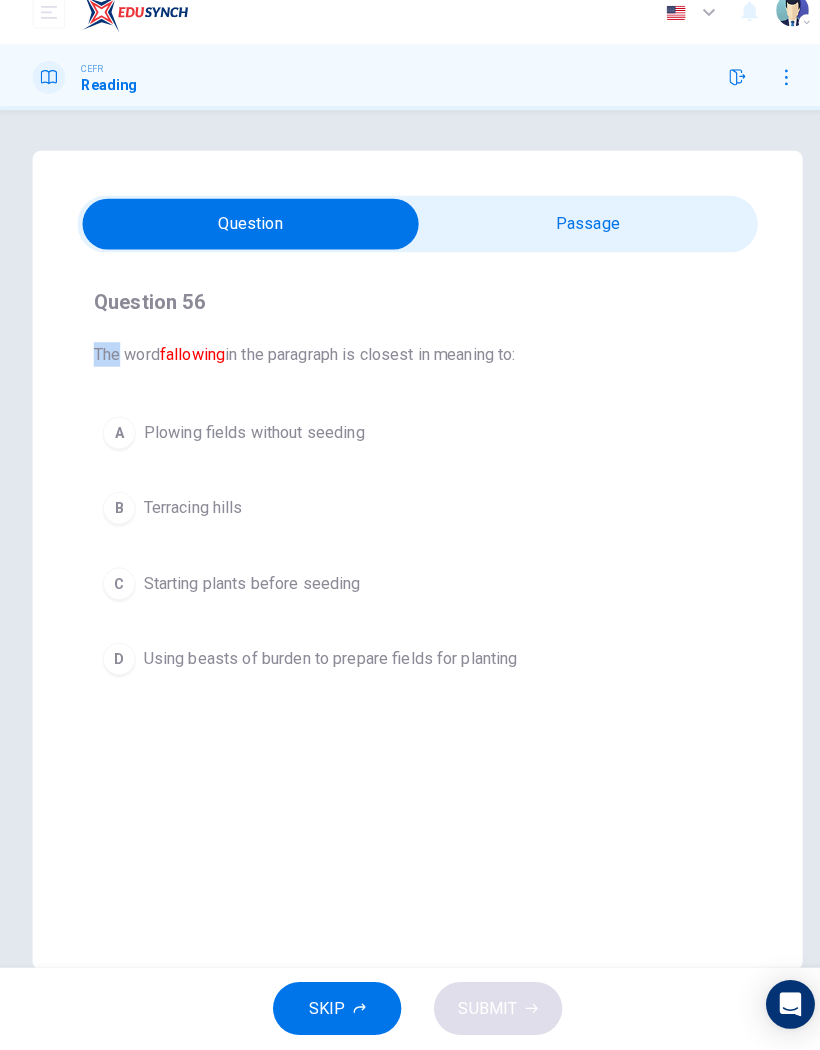click on "A Plowing fields without seeding" at bounding box center (410, 445) 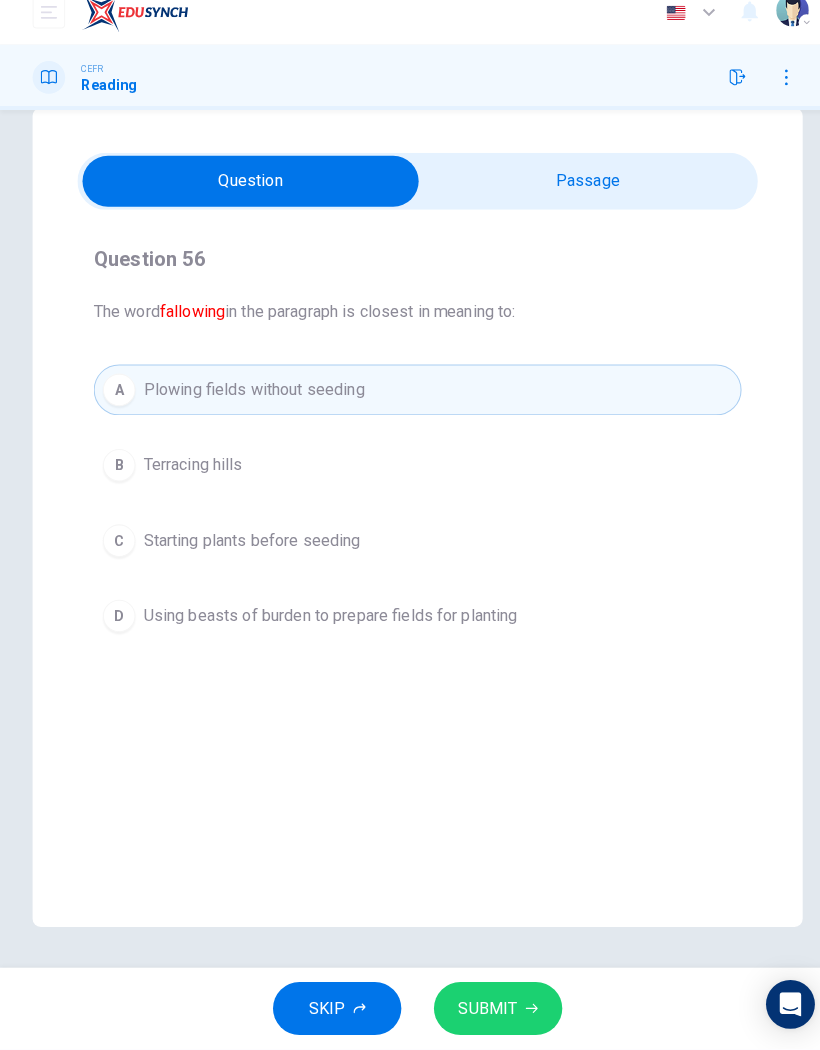 scroll, scrollTop: 42, scrollLeft: 0, axis: vertical 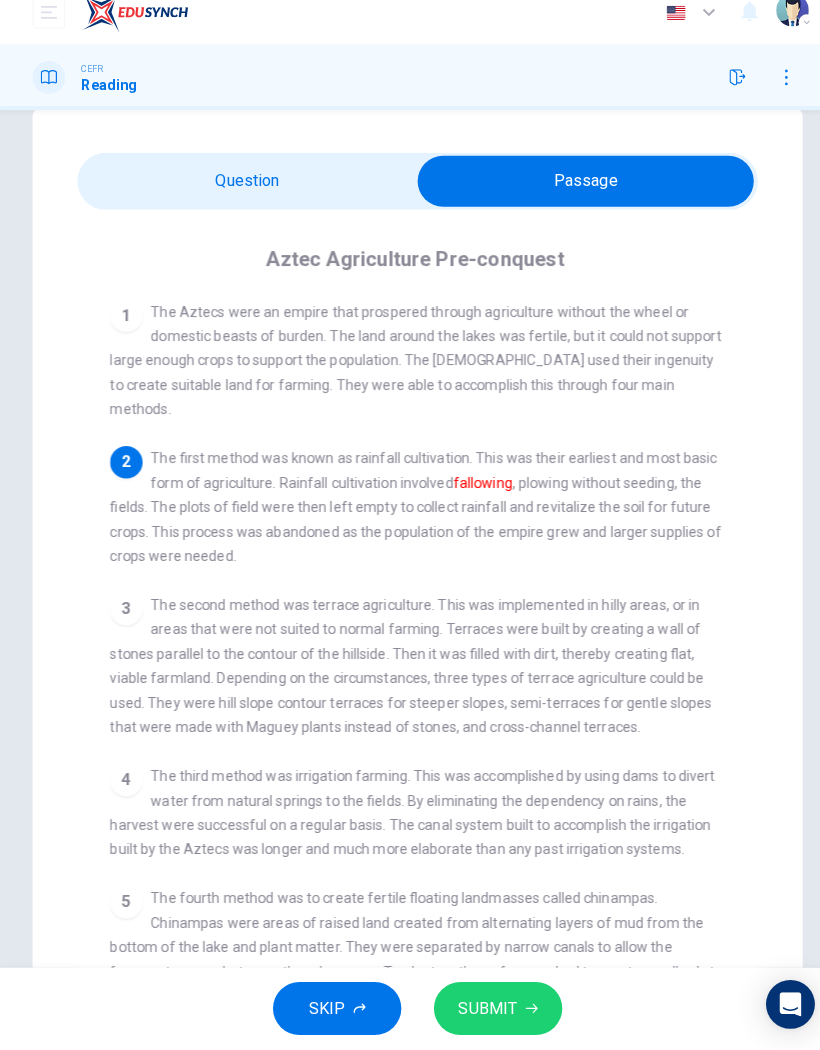 click at bounding box center [575, 198] 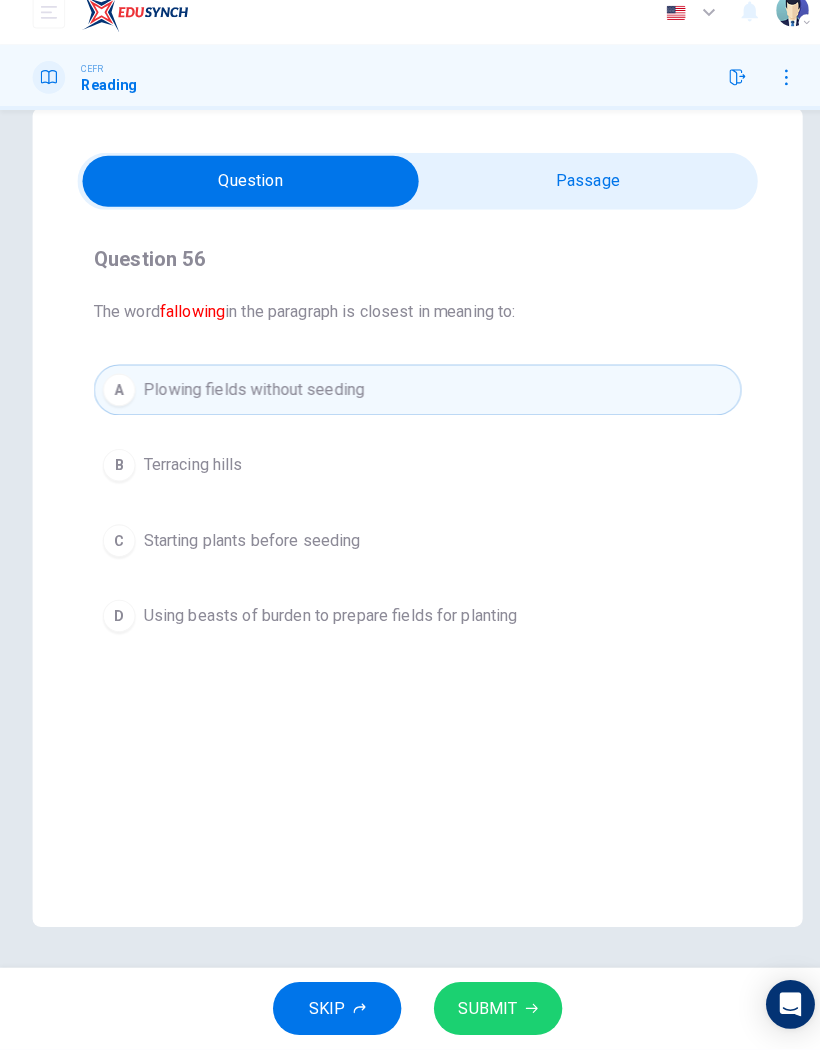 click on "SUBMIT" at bounding box center (489, 1010) 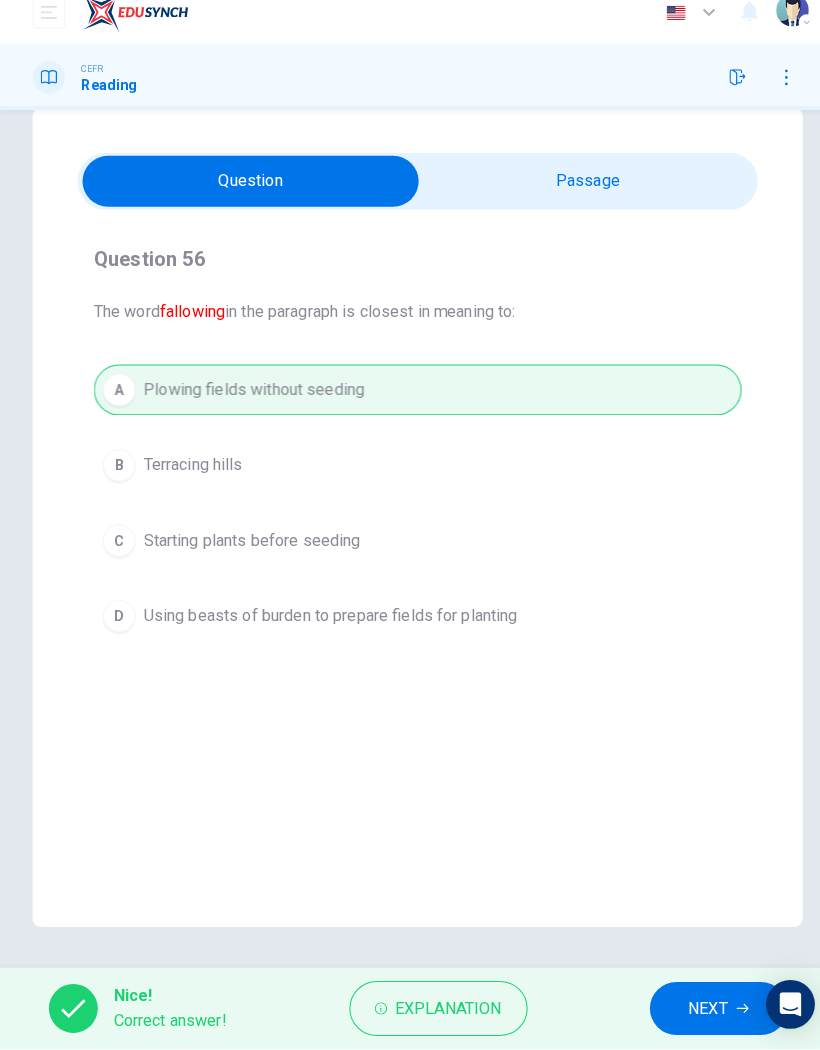click on "NEXT" at bounding box center [695, 1010] 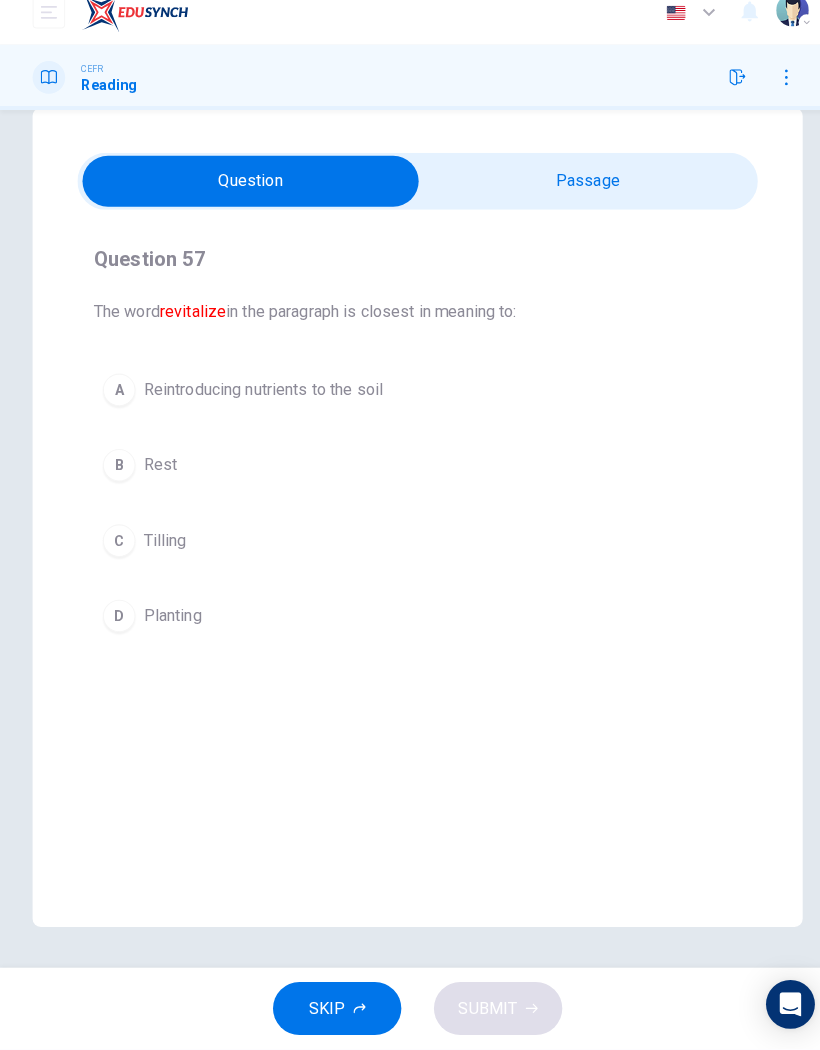 click at bounding box center [246, 198] 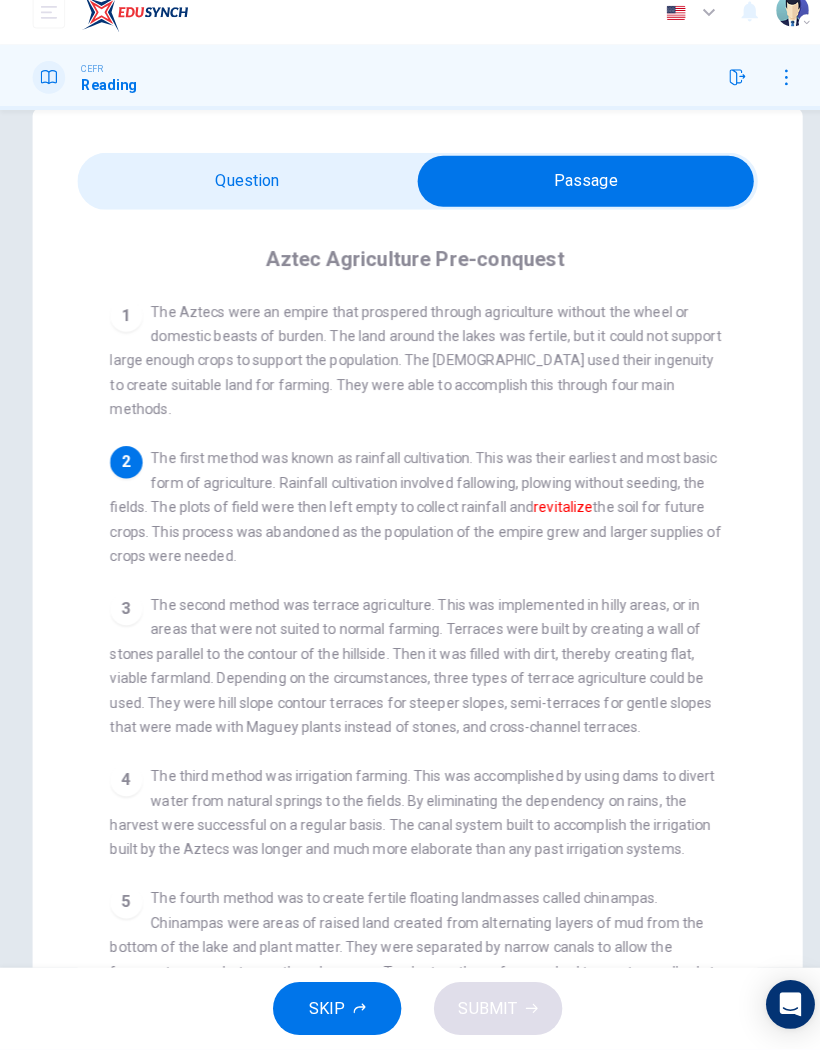 click at bounding box center (575, 198) 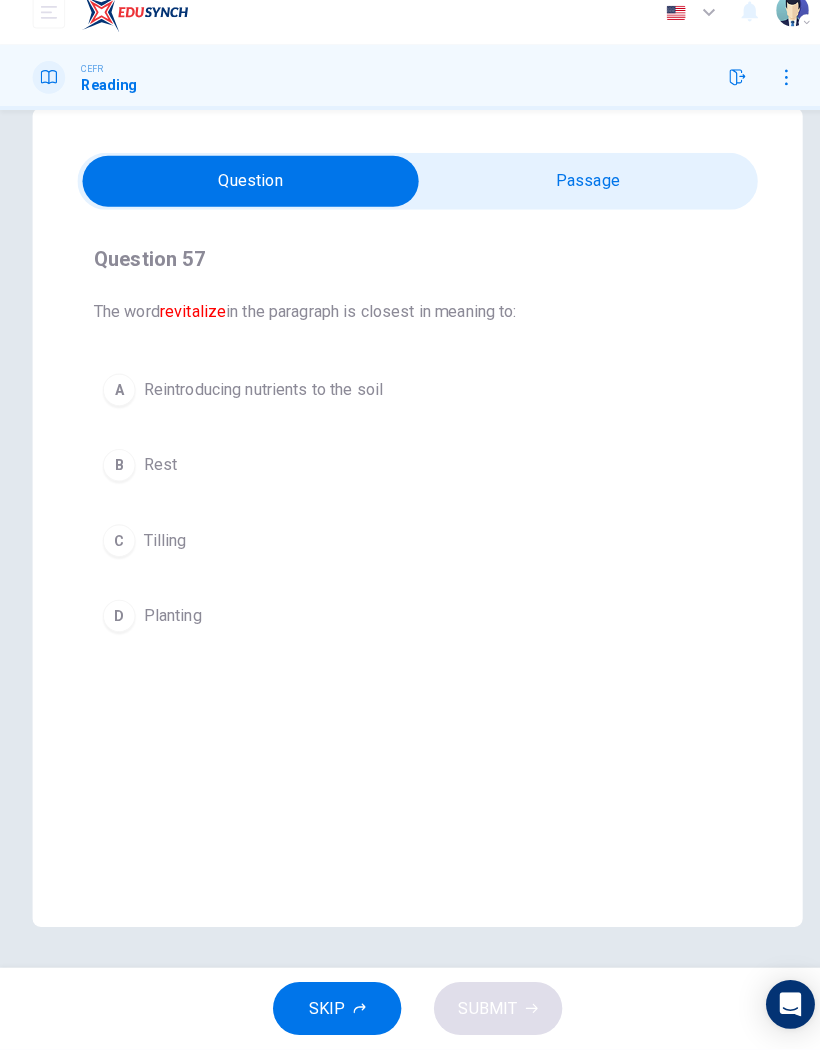 click on "A" at bounding box center [117, 403] 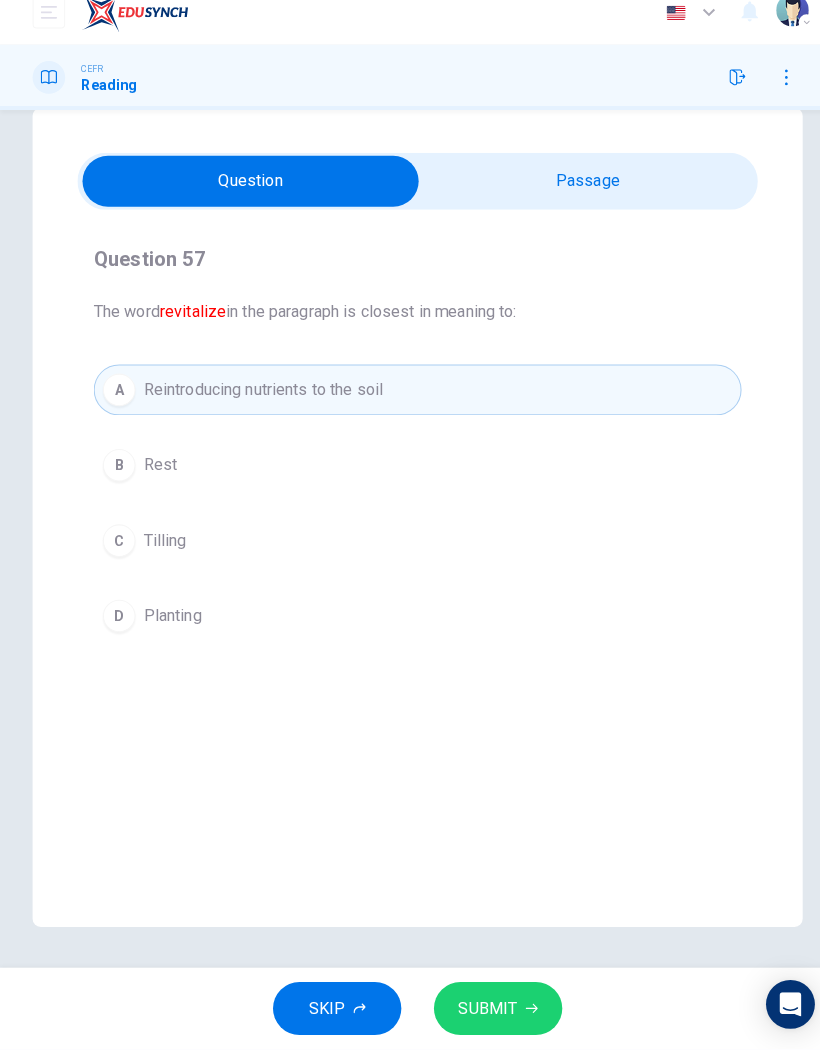 click on "SUBMIT" at bounding box center [489, 1010] 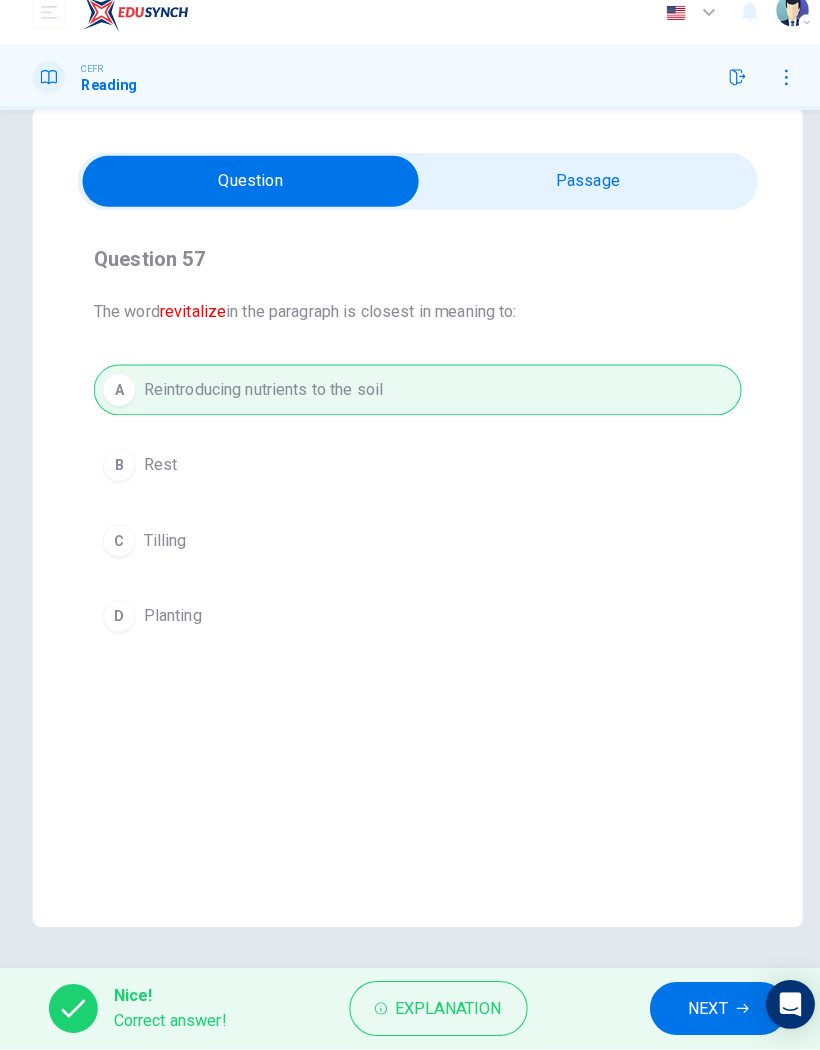 click on "NEXT" at bounding box center (695, 1010) 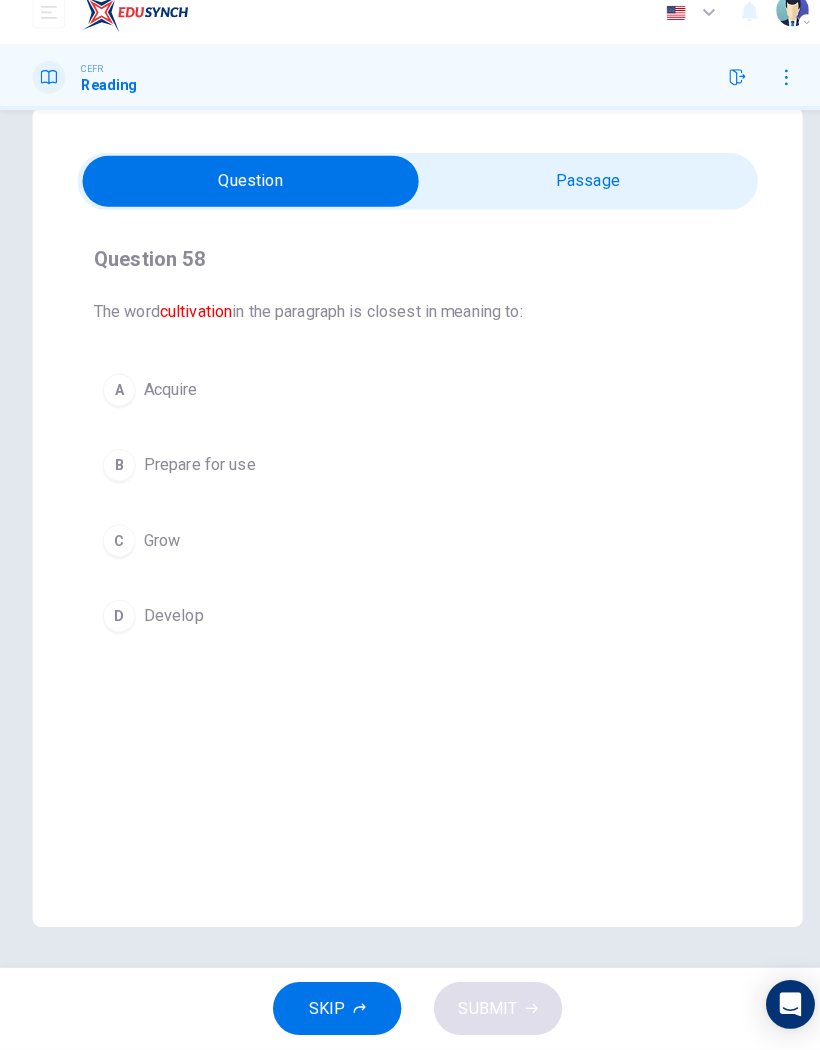 click at bounding box center [246, 198] 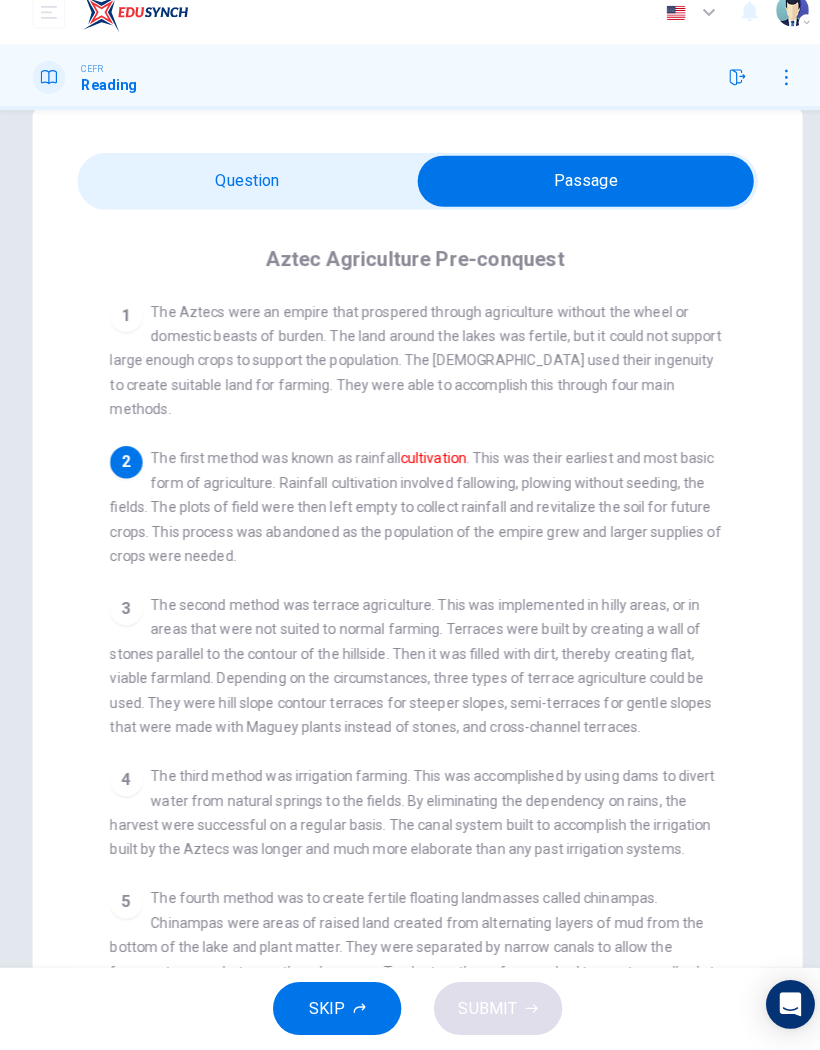 click at bounding box center (575, 198) 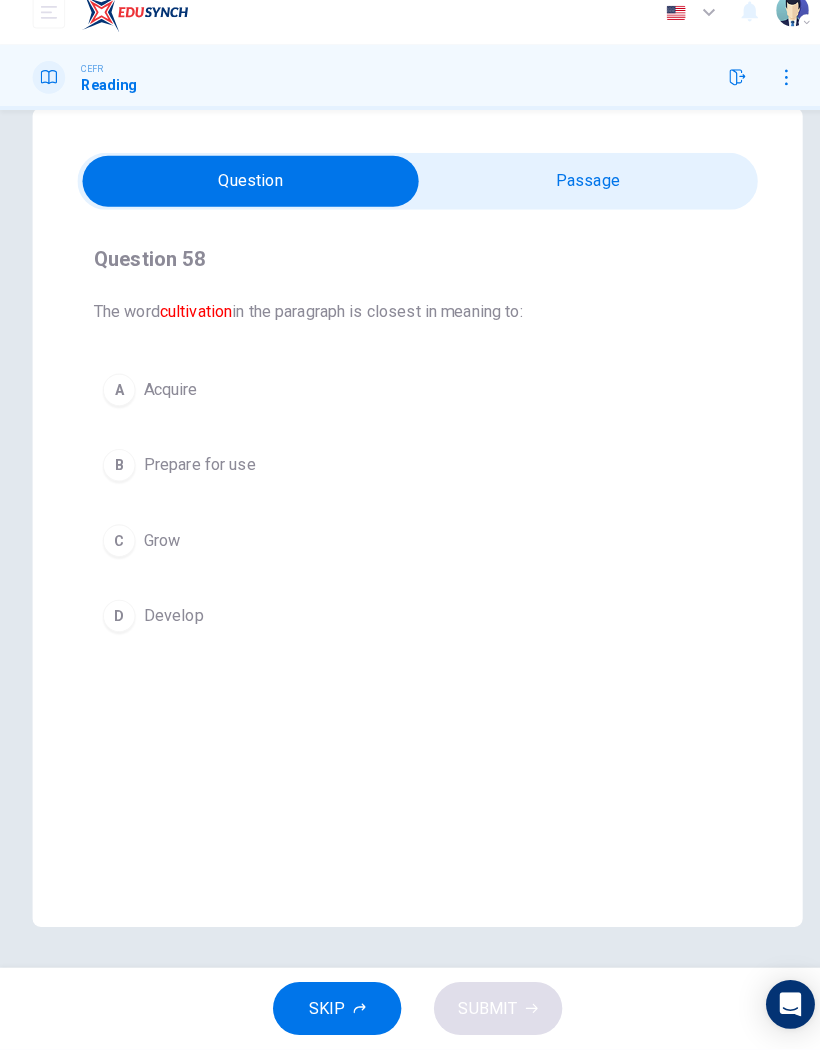 click at bounding box center (246, 198) 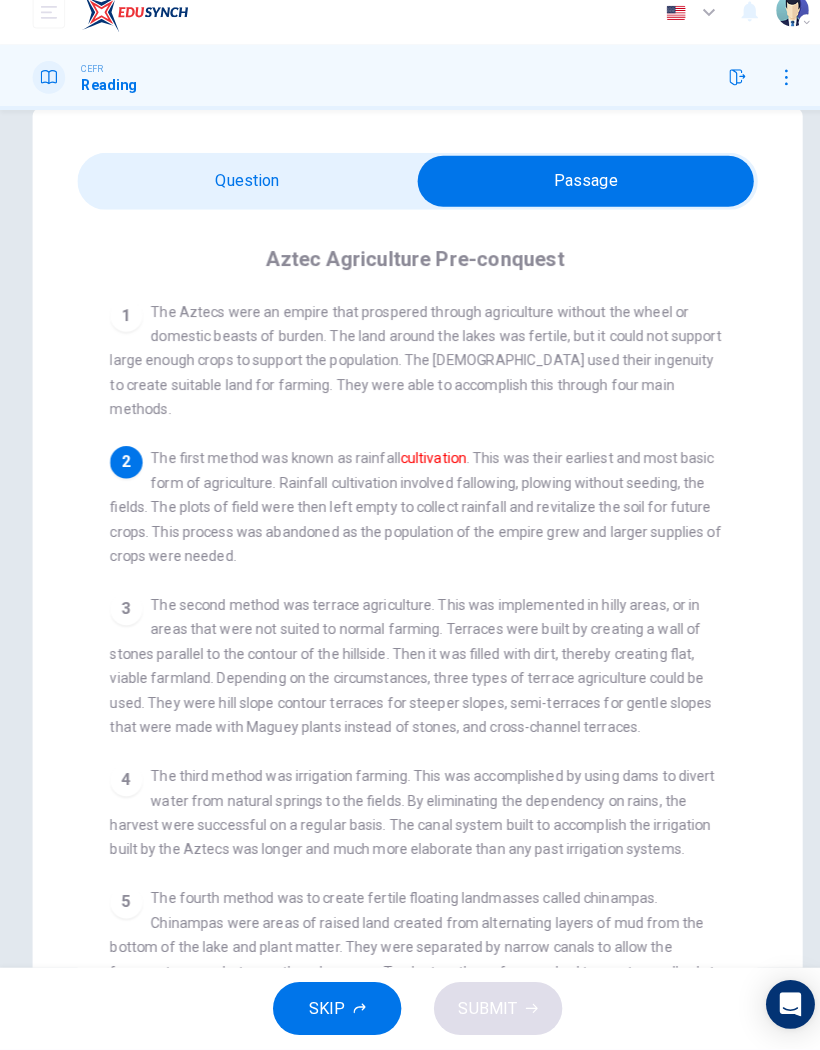 click at bounding box center (575, 198) 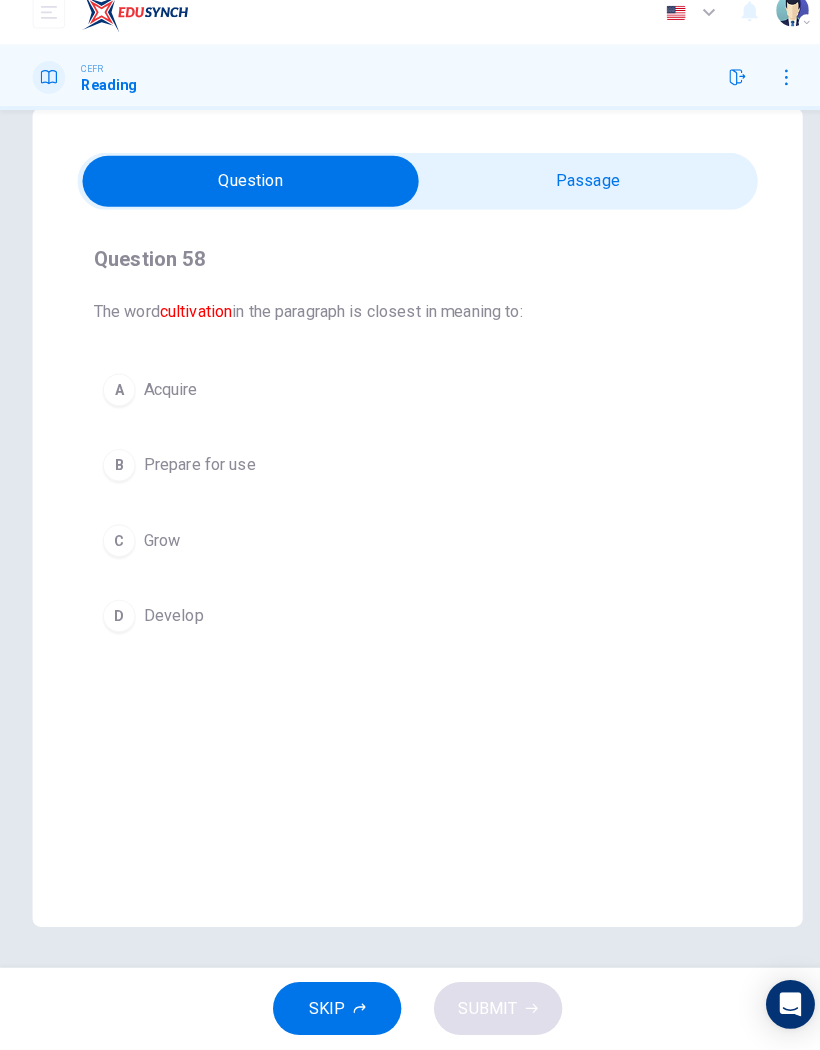 click on "B" at bounding box center [117, 477] 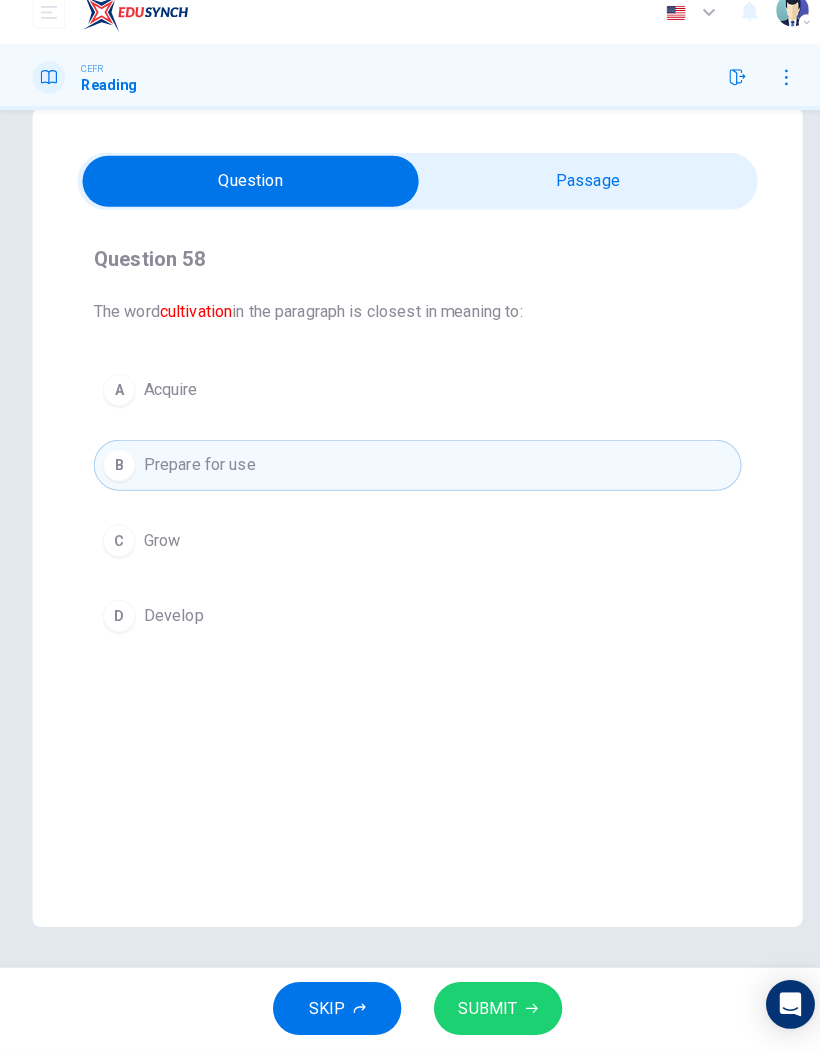 click on "SUBMIT" at bounding box center (489, 1010) 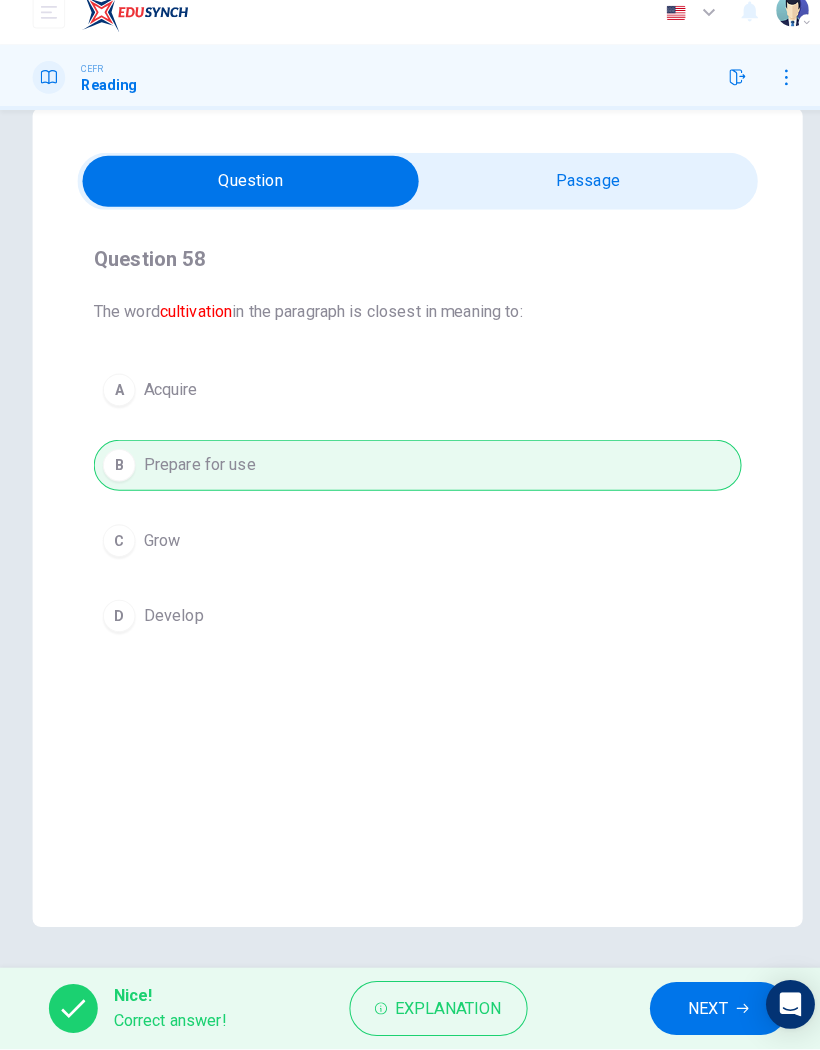 click on "NEXT" at bounding box center [695, 1010] 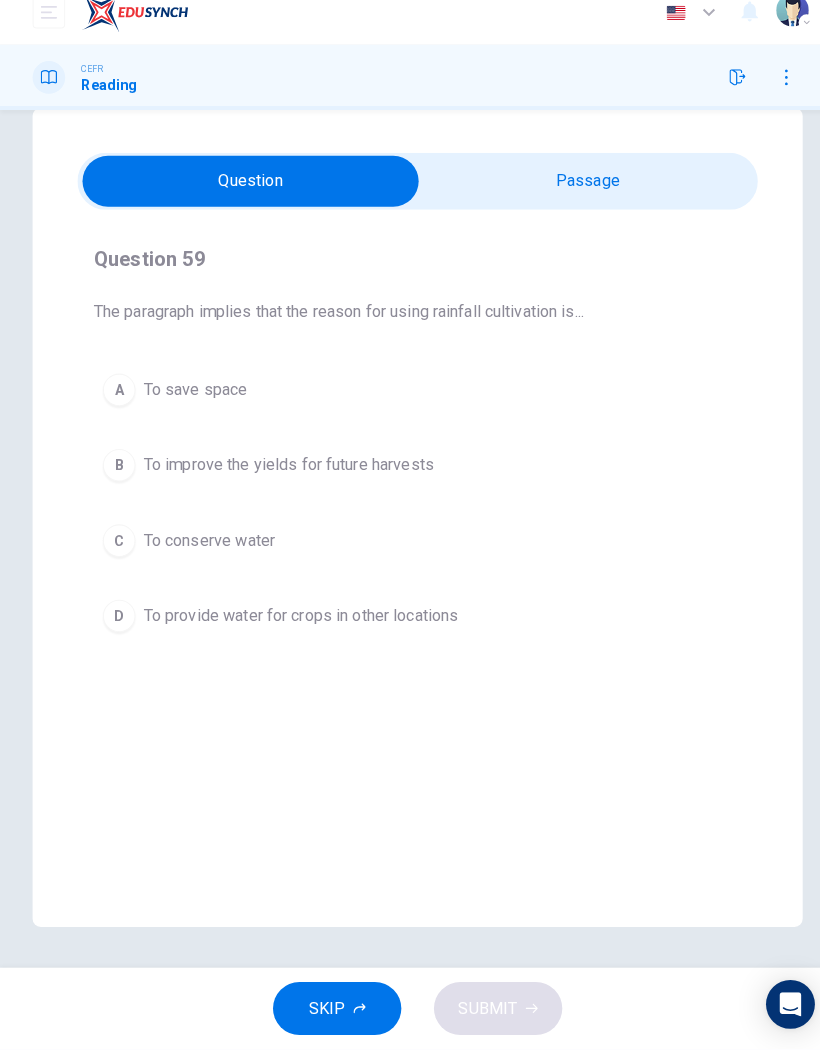 click on "B" at bounding box center (117, 477) 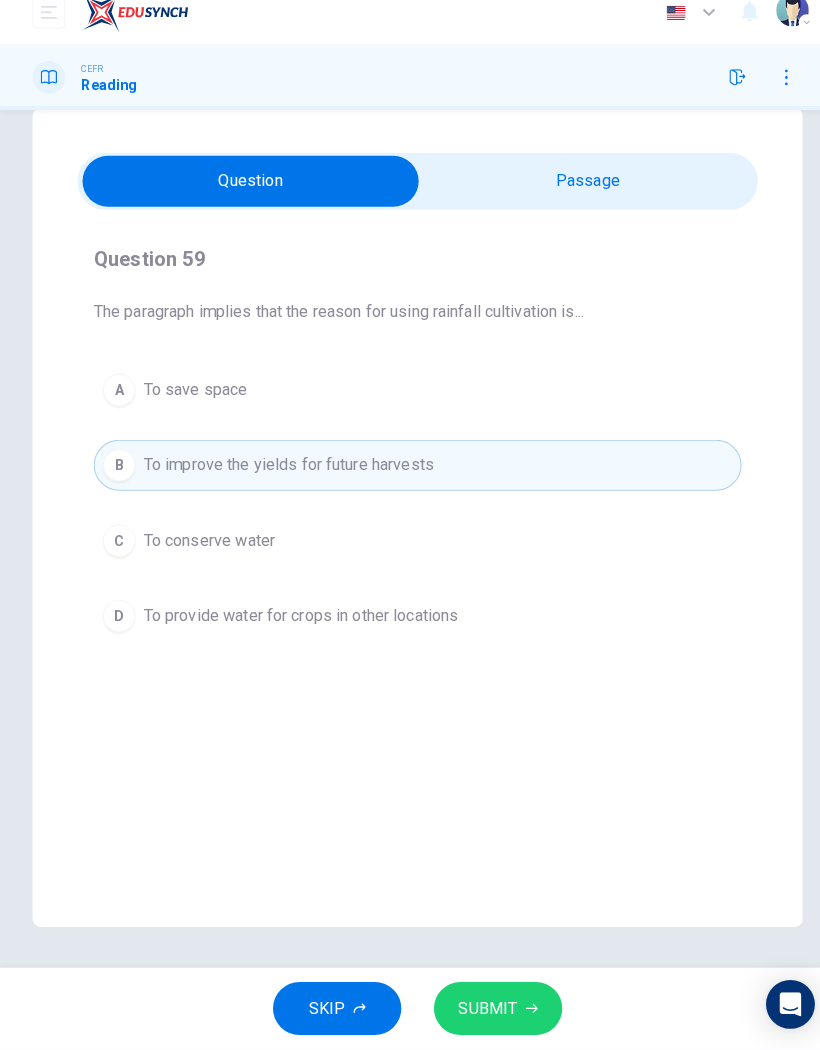 click on "SUBMIT" at bounding box center [479, 1010] 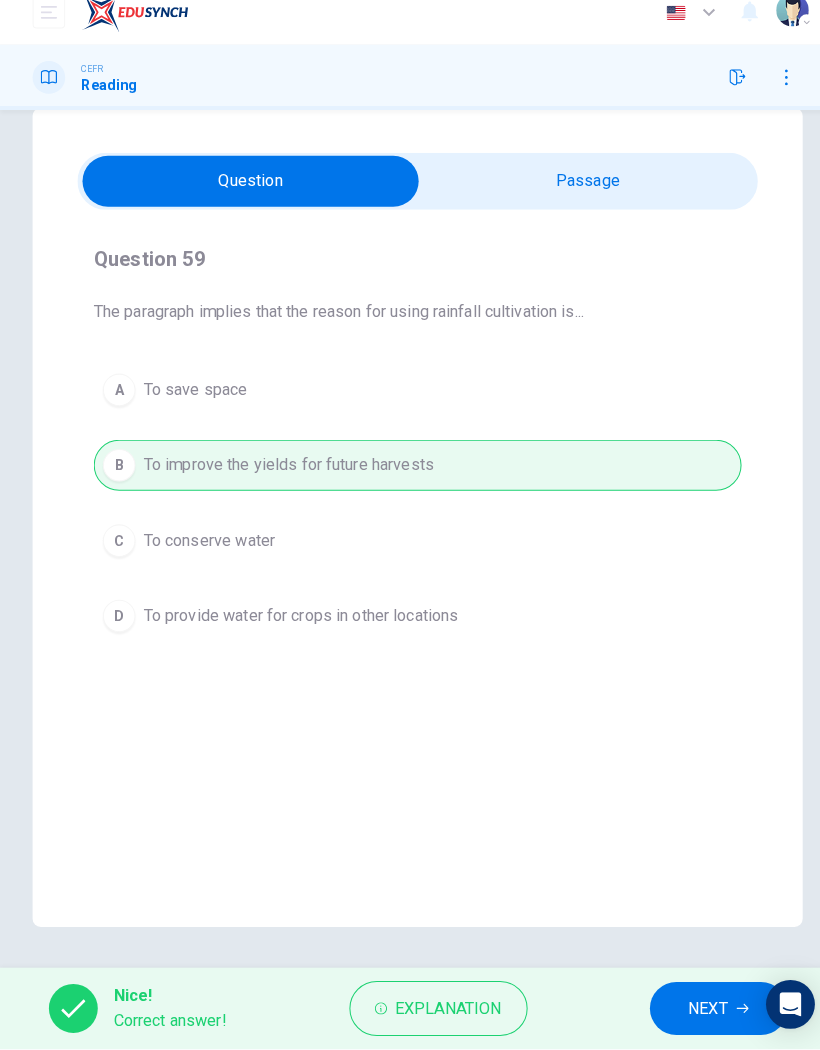 click on "NEXT" at bounding box center (695, 1010) 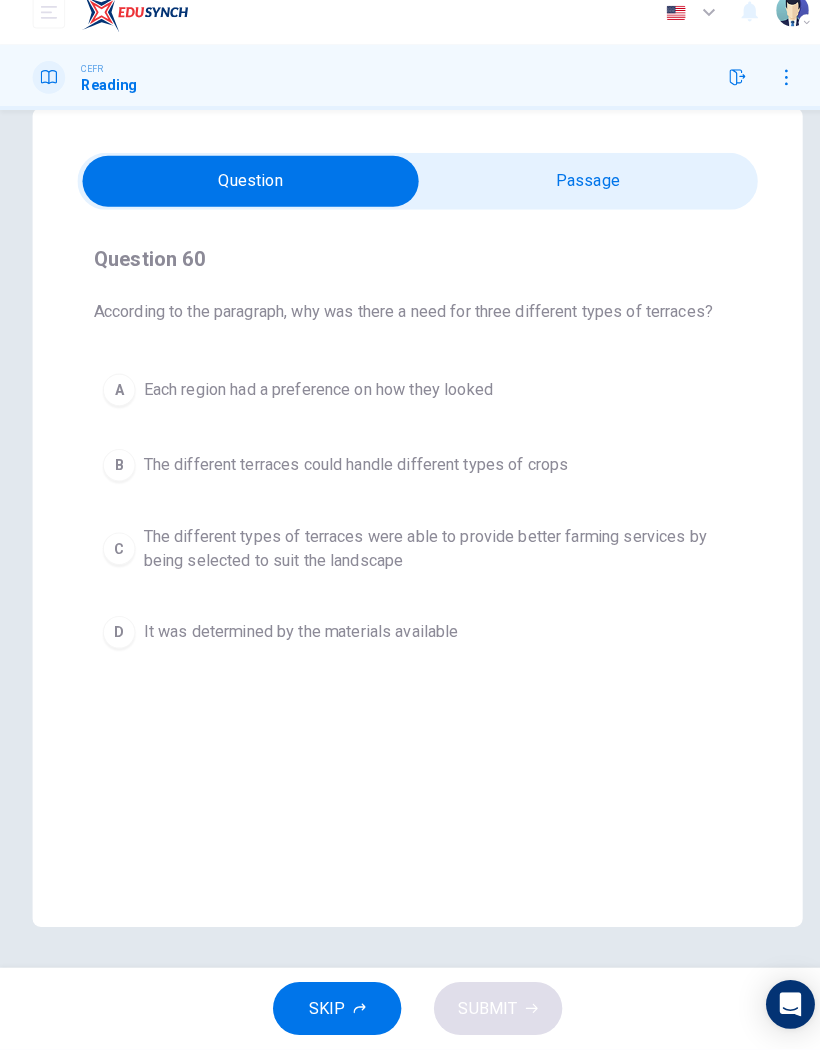 click at bounding box center (246, 198) 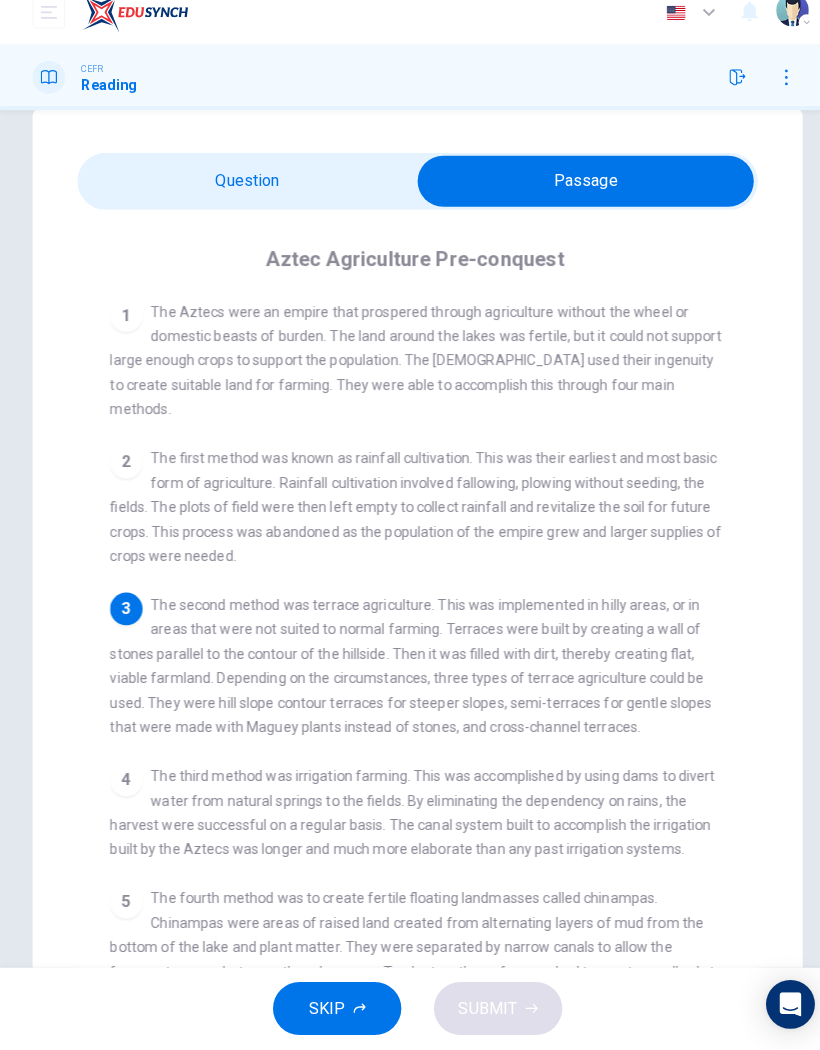 click on "Aztec Agriculture Pre-conquest 1 The Aztecs were an empire that prospered through agriculture without the wheel or domestic beasts of burden. The land around the lakes was fertile, but it could not support large enough crops to support the population. The [DEMOGRAPHIC_DATA] used their ingenuity to create suitable land for farming. They were able to accomplish this through four main methods. 2 The first method was known as rainfall cultivation. This was their earliest and most basic form of agriculture. Rainfall cultivation involved fallowing, plowing without seeding, the fields. The plots of field were then left empty to collect rainfall and revitalize the soil for future crops. This process was abandoned as the population of the empire grew and larger supplies of crops were needed. 3 4 5" at bounding box center (410, 644) 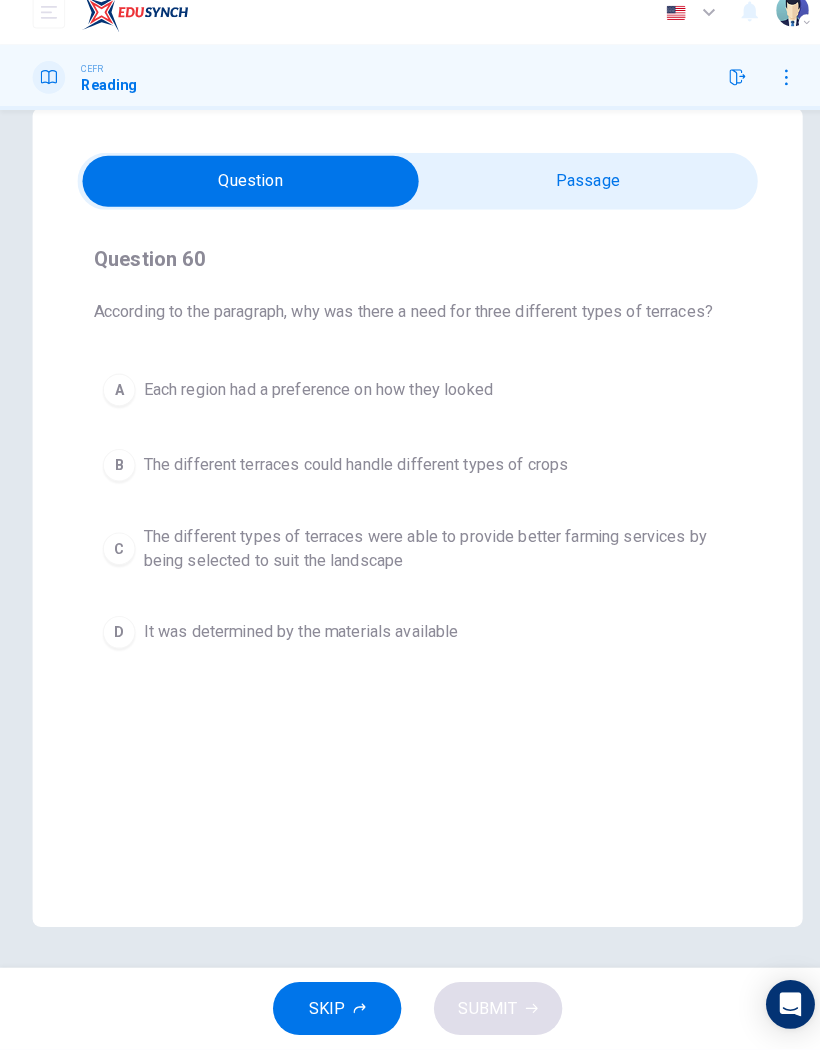 click at bounding box center (246, 198) 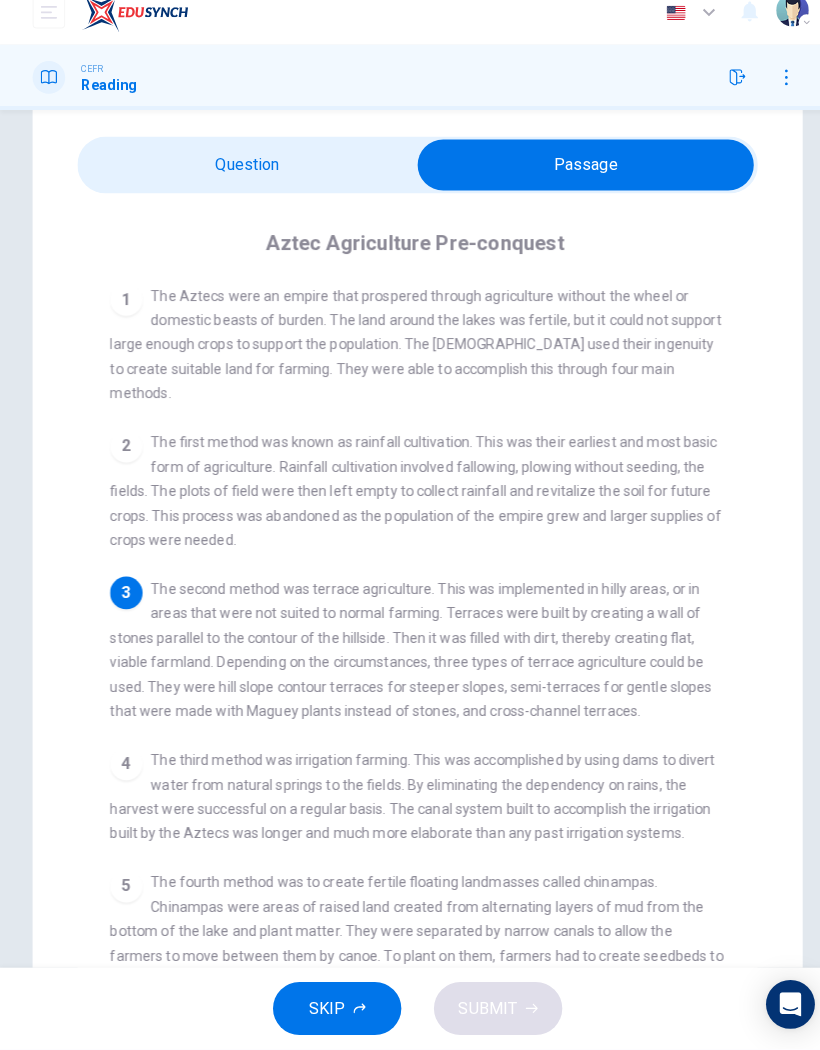 scroll, scrollTop: 59, scrollLeft: 0, axis: vertical 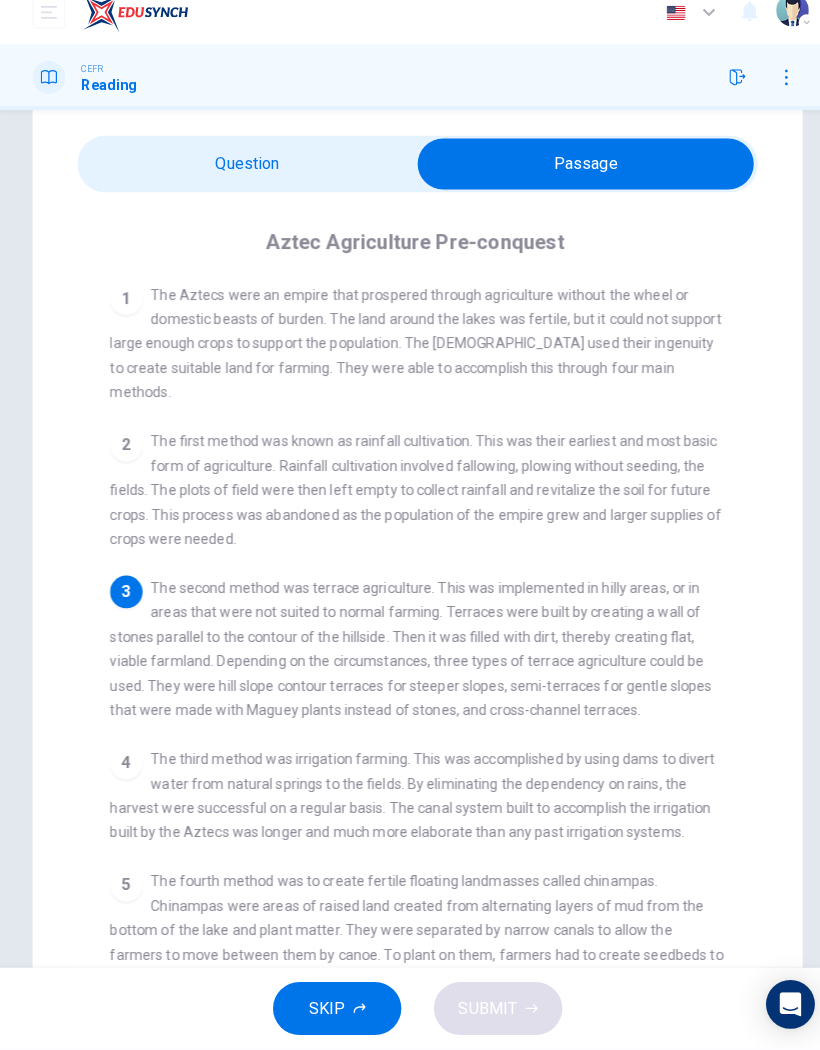 click at bounding box center (575, 181) 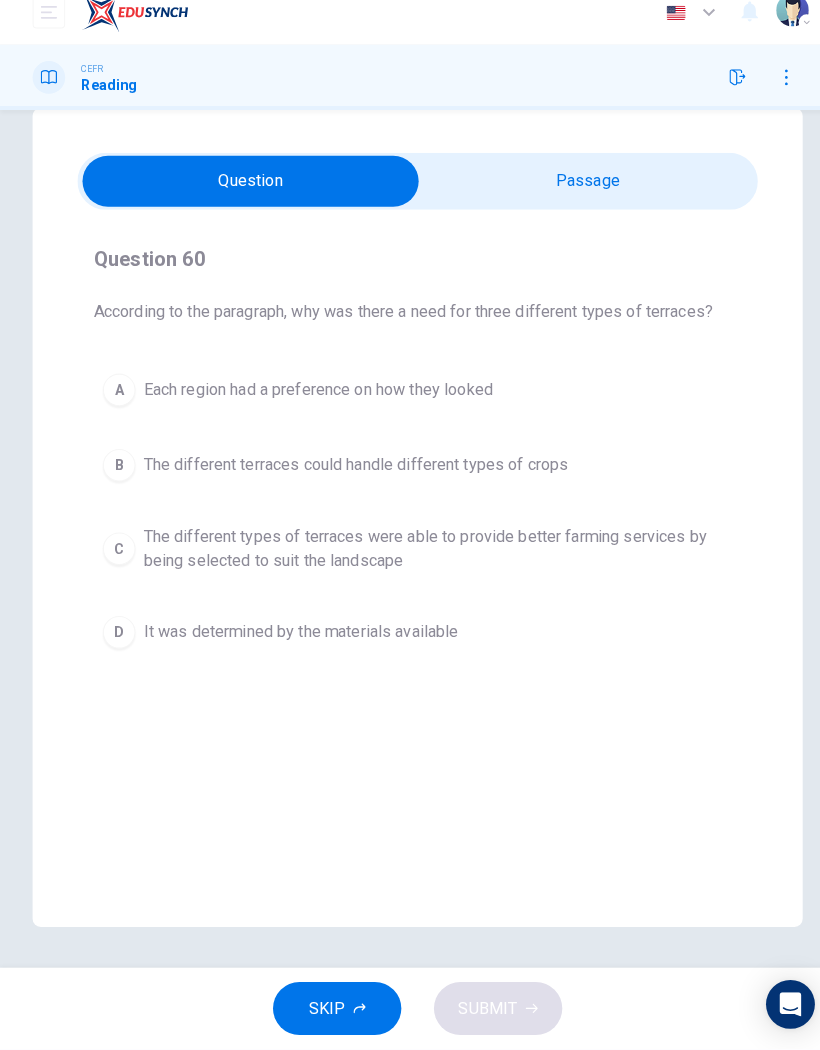 scroll, scrollTop: 42, scrollLeft: 0, axis: vertical 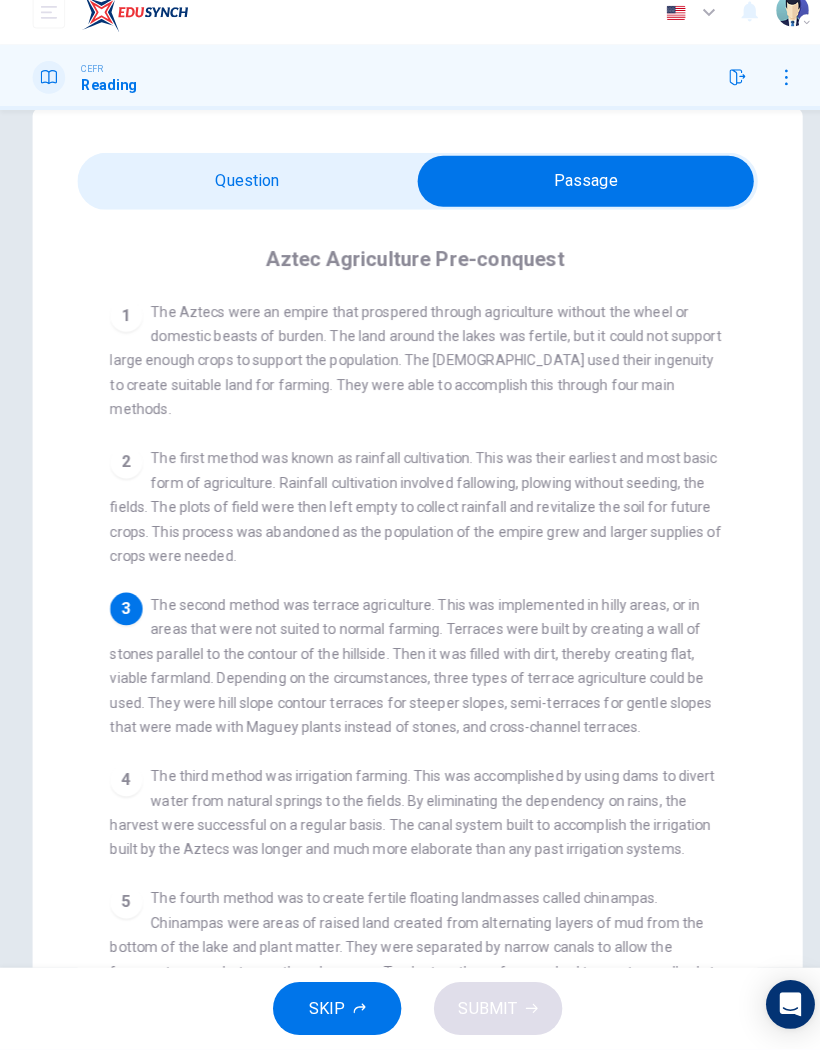 click at bounding box center [575, 198] 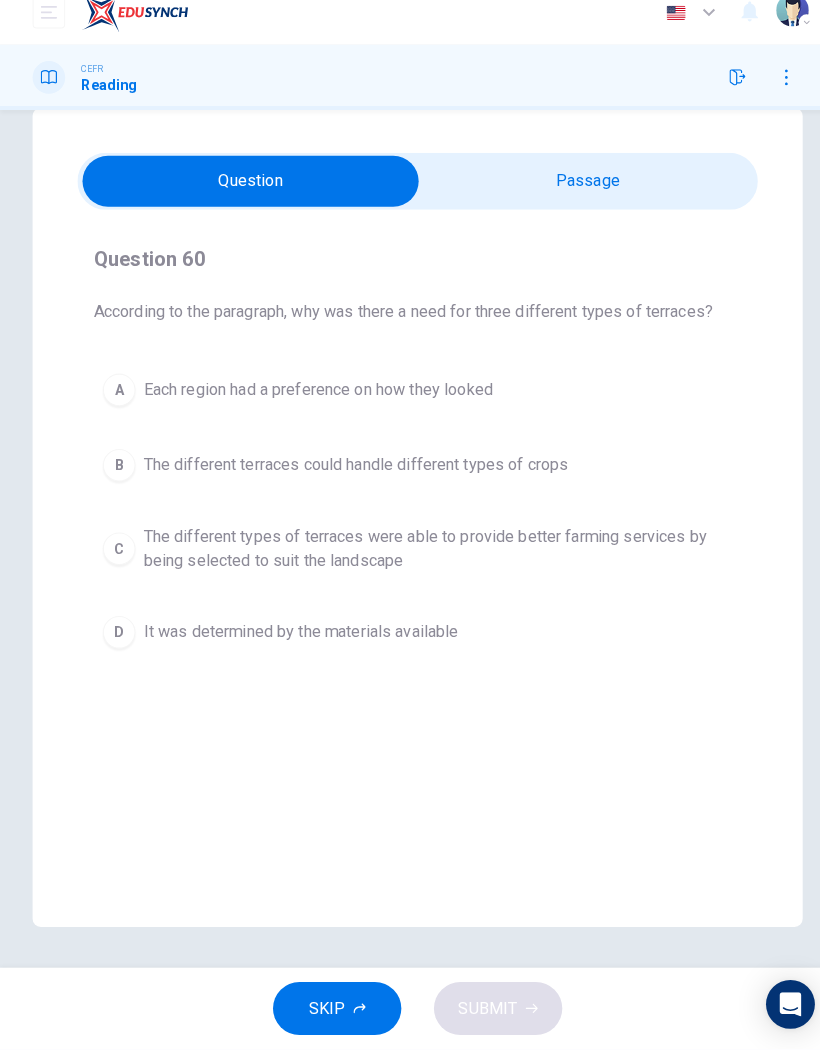 click at bounding box center [246, 198] 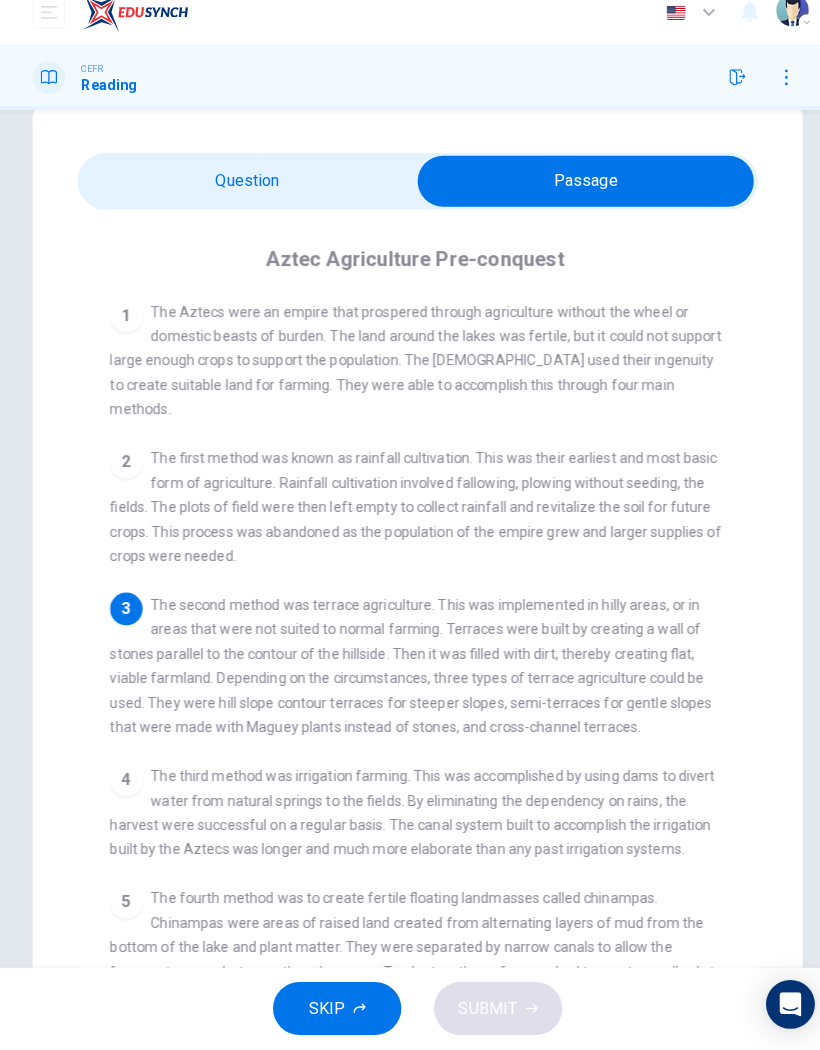 click at bounding box center (575, 198) 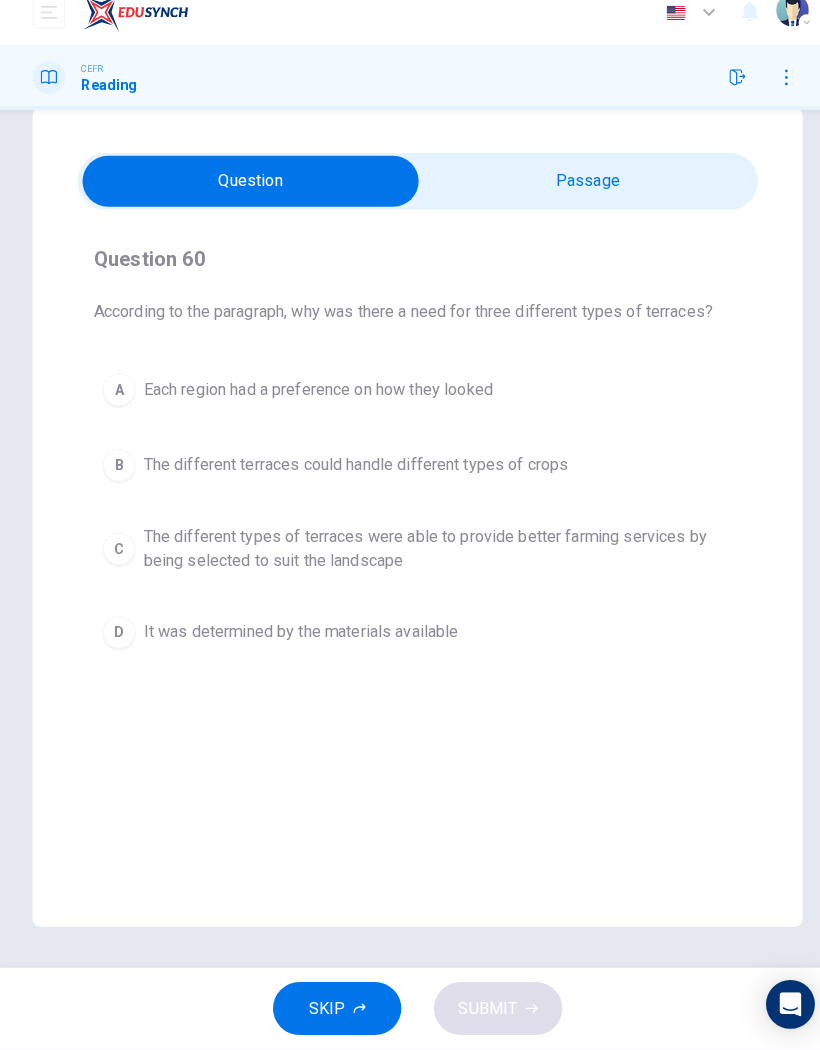 click on "C" at bounding box center (117, 559) 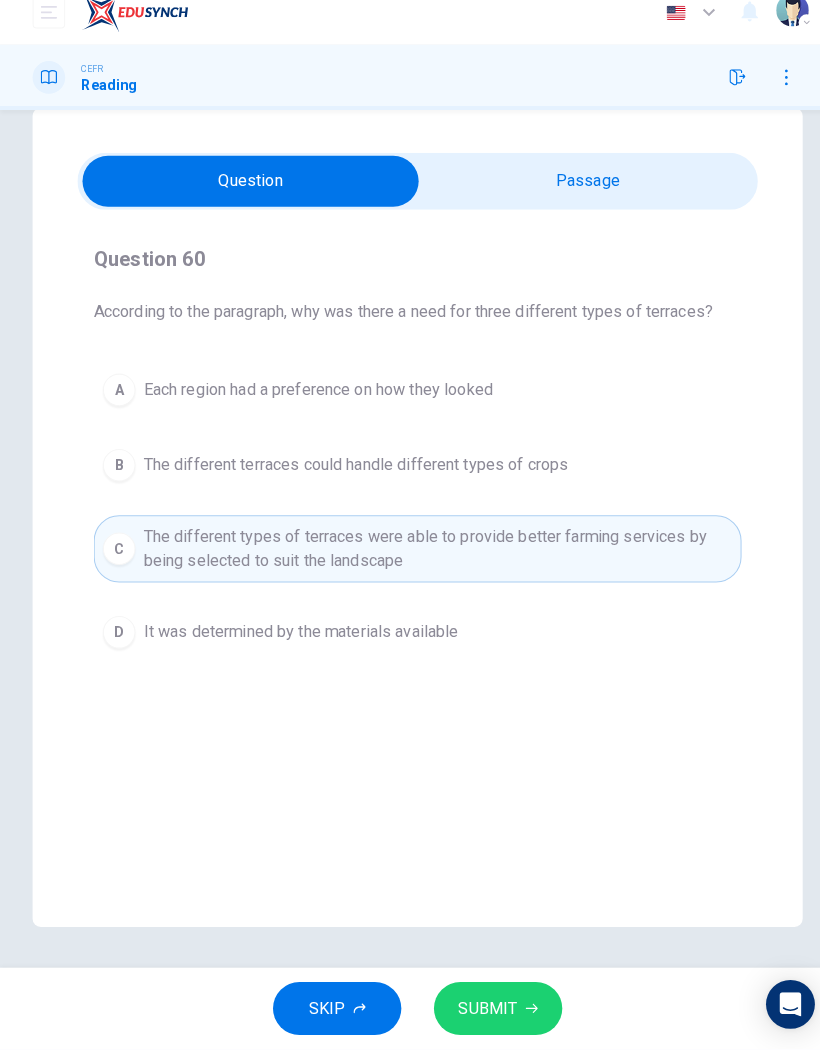 click 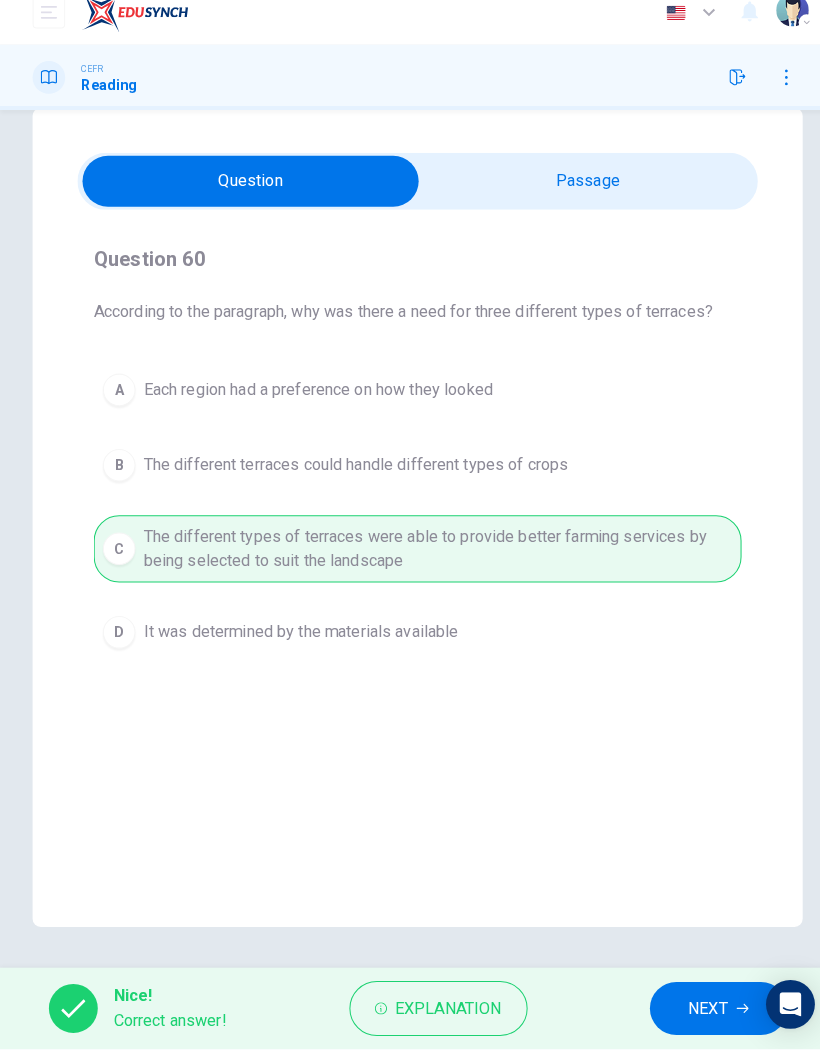 click on "NEXT" at bounding box center [695, 1010] 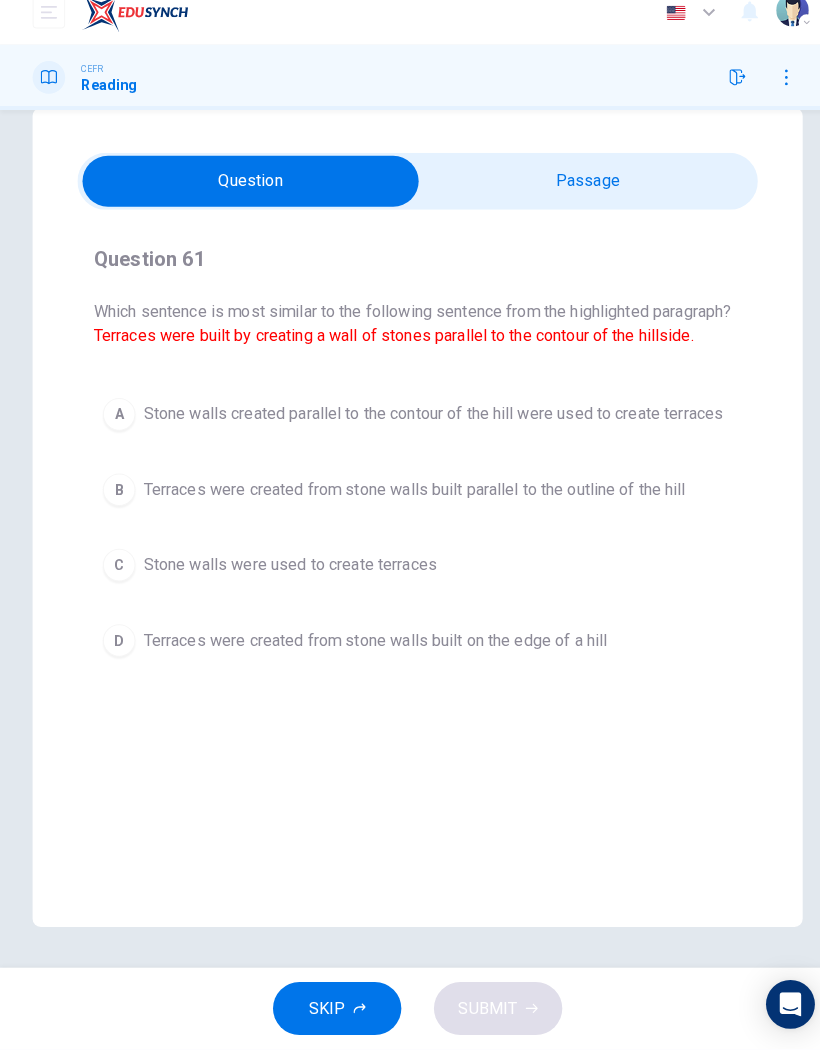 click at bounding box center (246, 198) 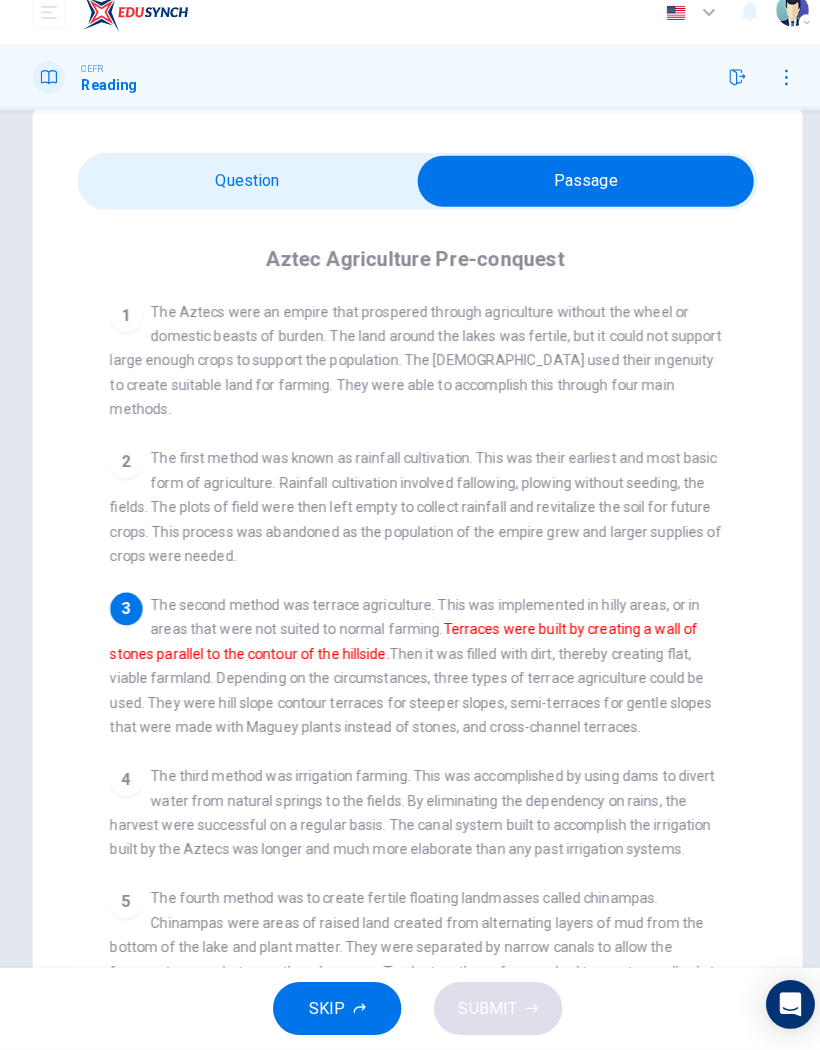 click at bounding box center (575, 198) 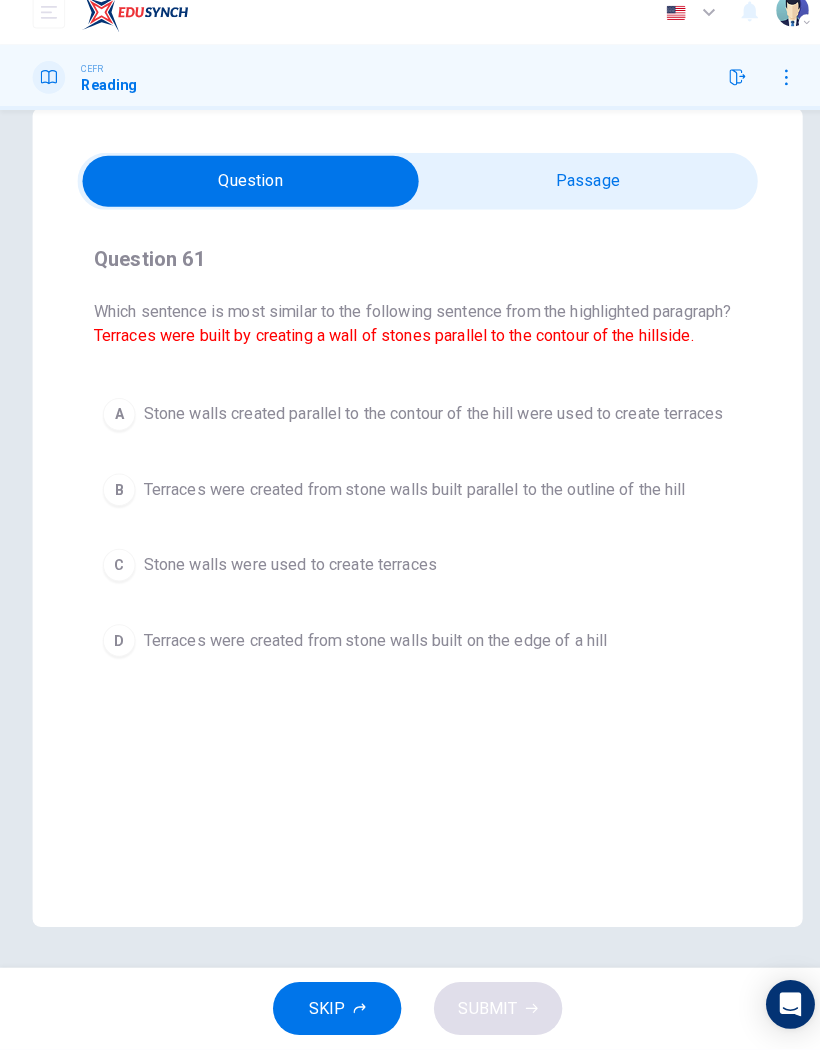 click at bounding box center (246, 198) 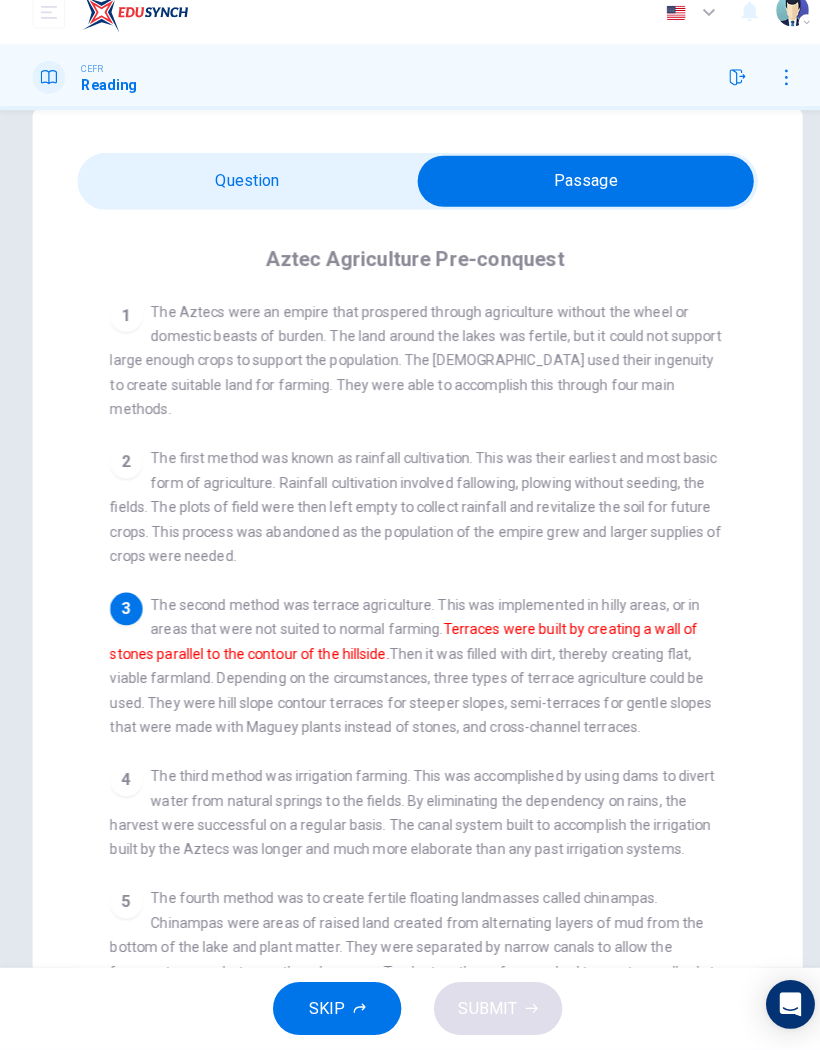 click at bounding box center [575, 198] 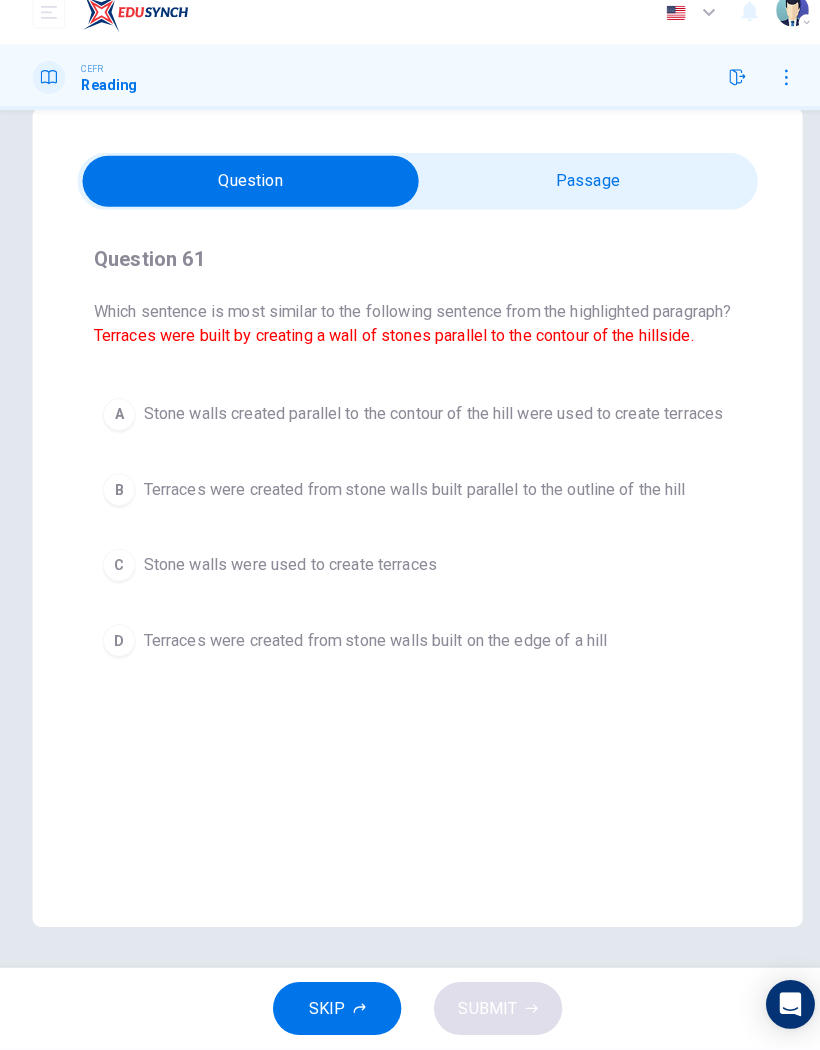 click on "B" at bounding box center [117, 501] 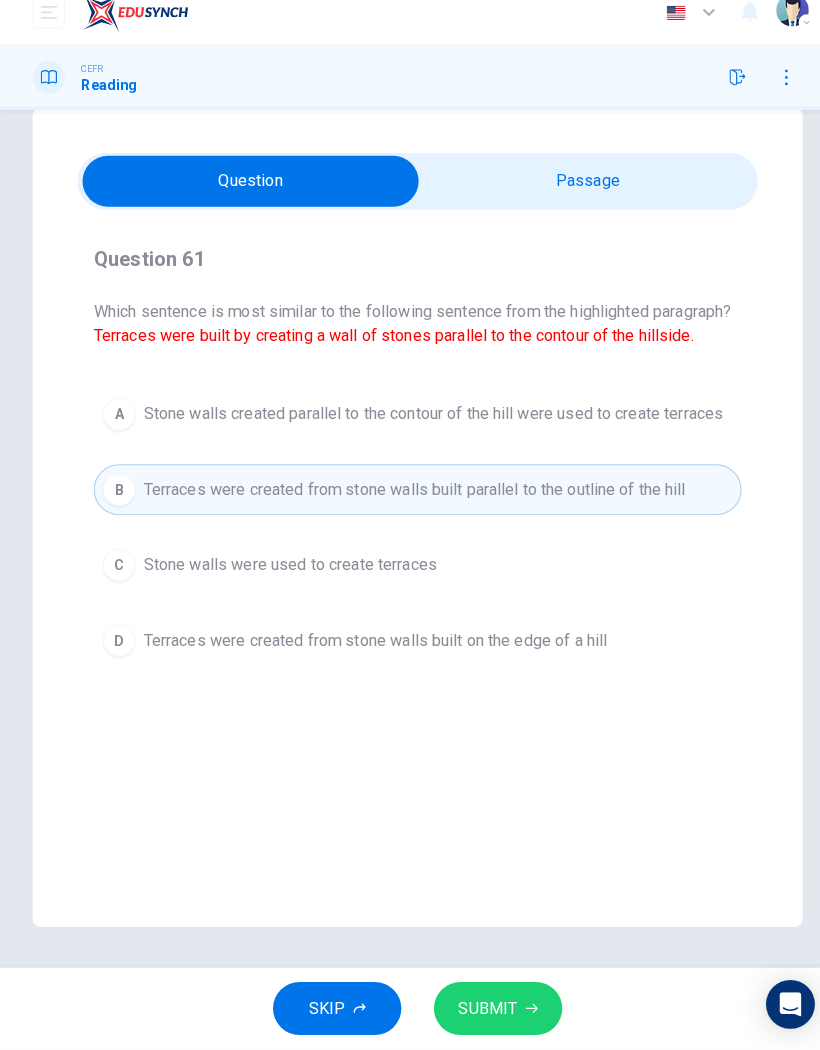 click 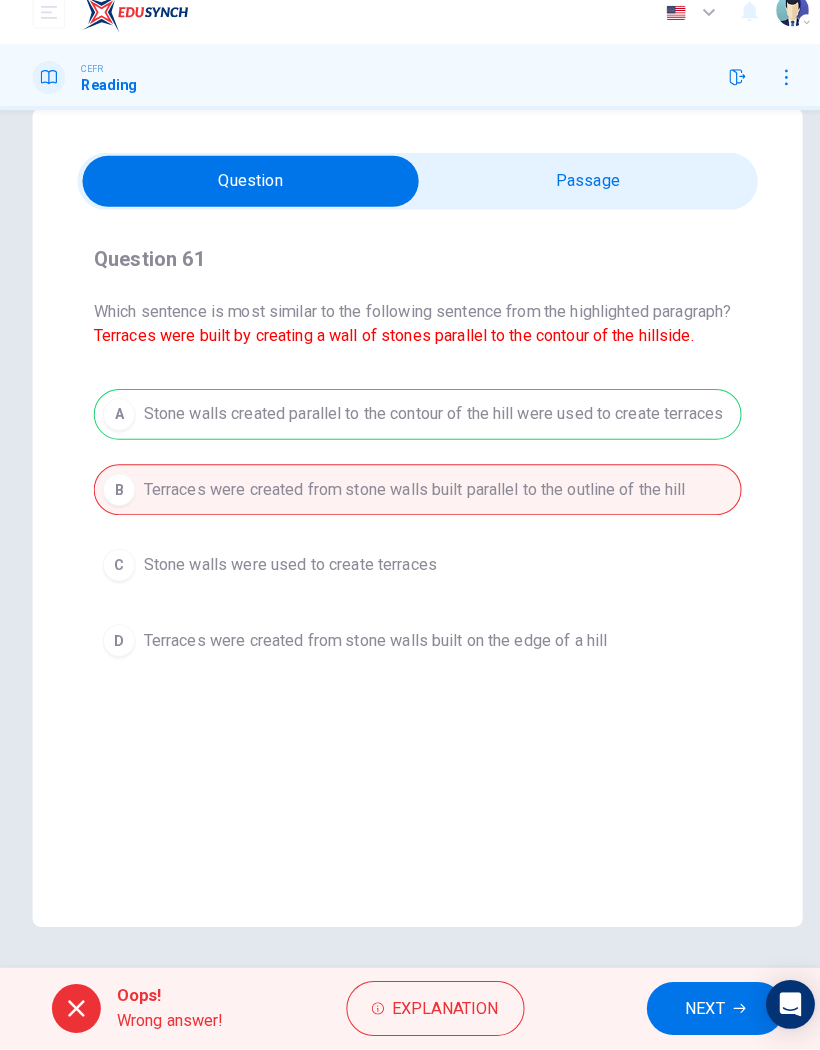 click on "NEXT" at bounding box center [692, 1010] 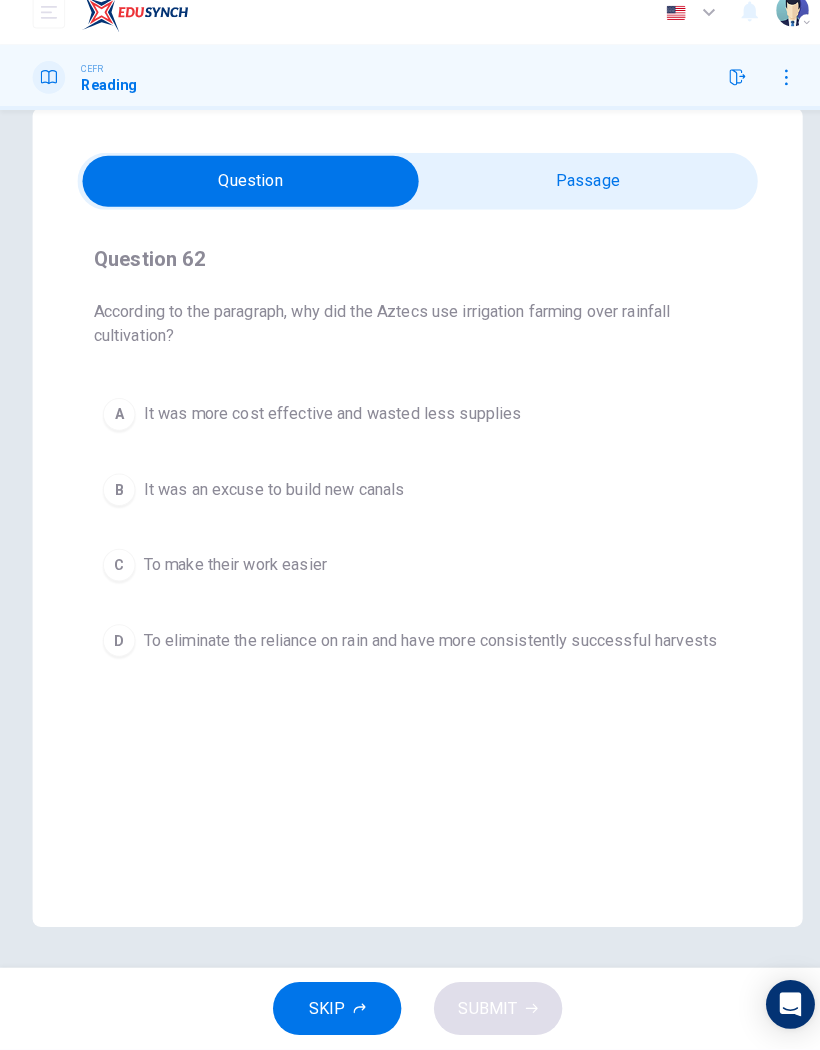 click at bounding box center (246, 198) 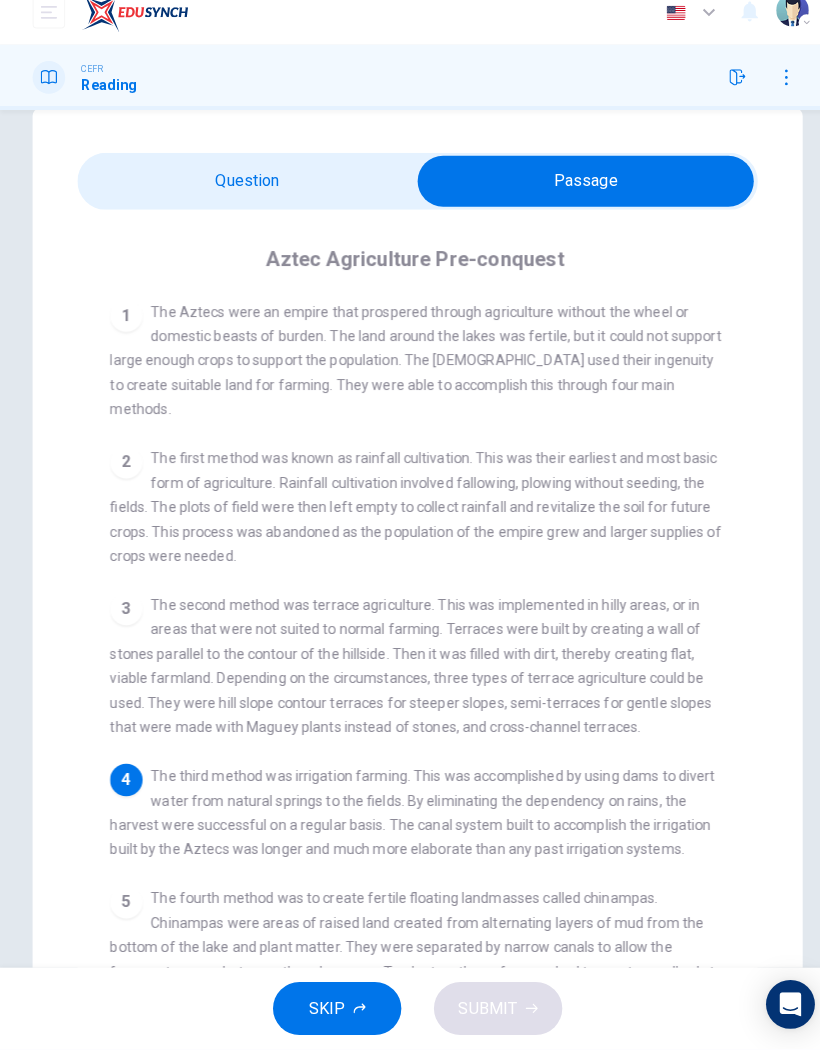 click at bounding box center [575, 198] 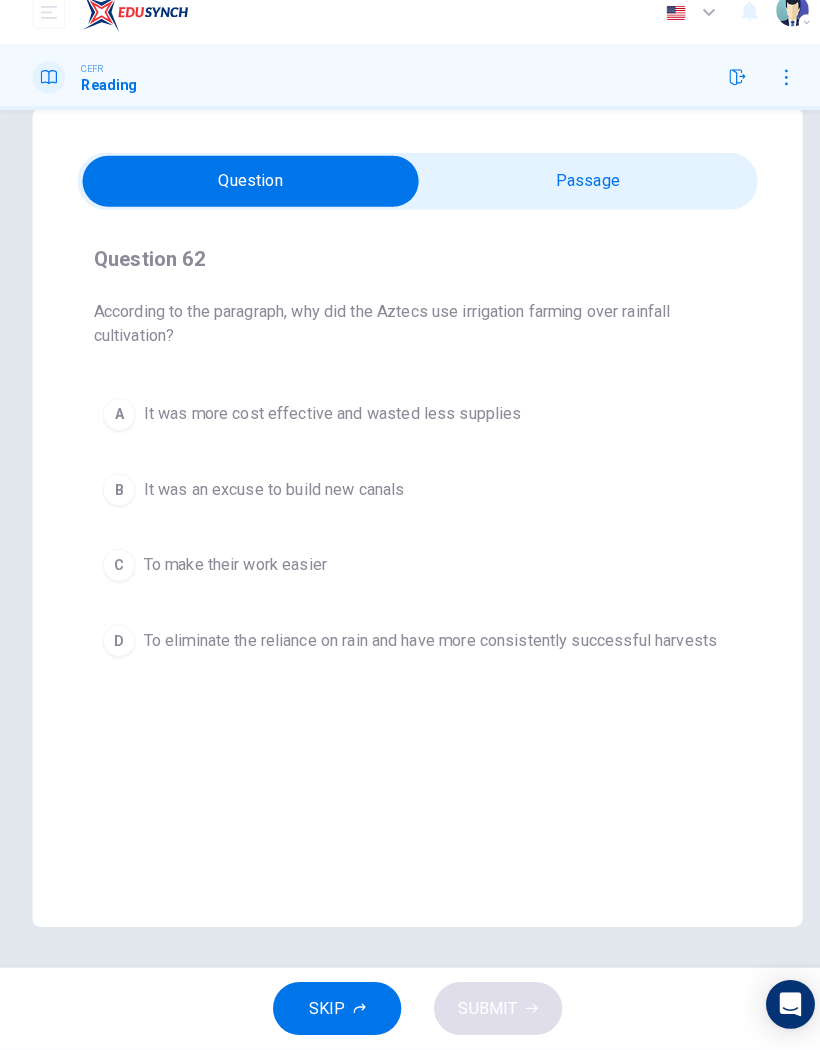 click on "D" at bounding box center (117, 649) 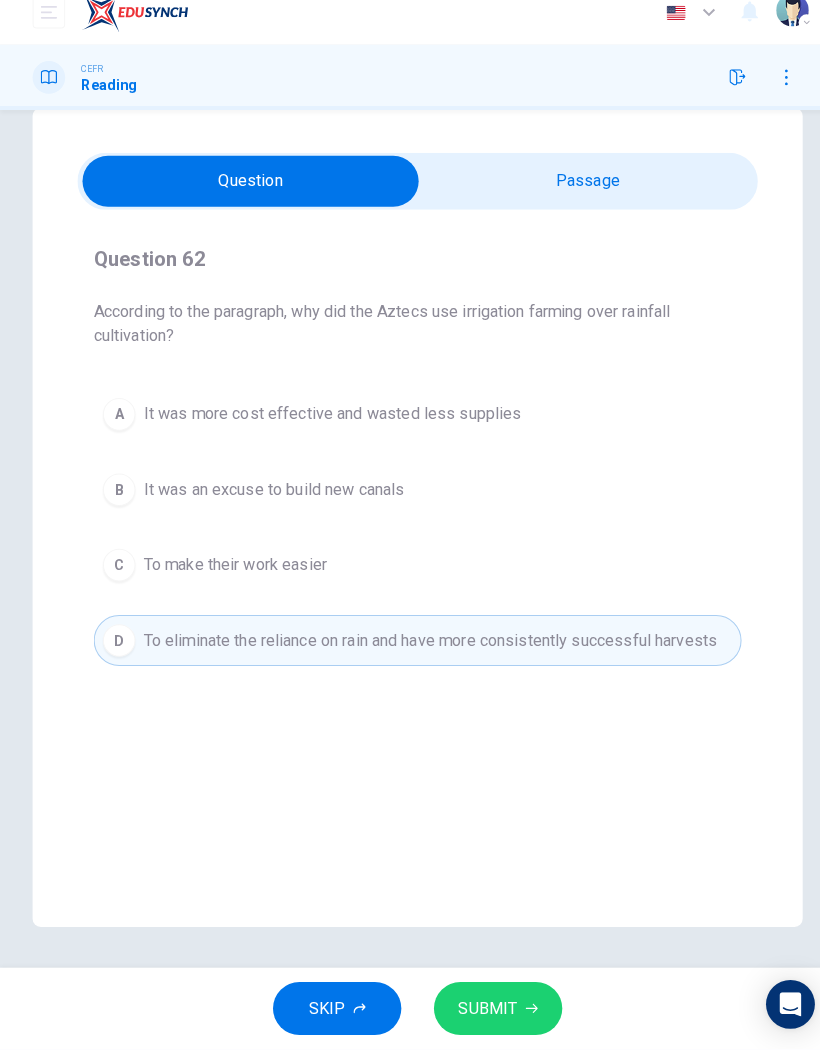 click on "SUBMIT" at bounding box center [489, 1010] 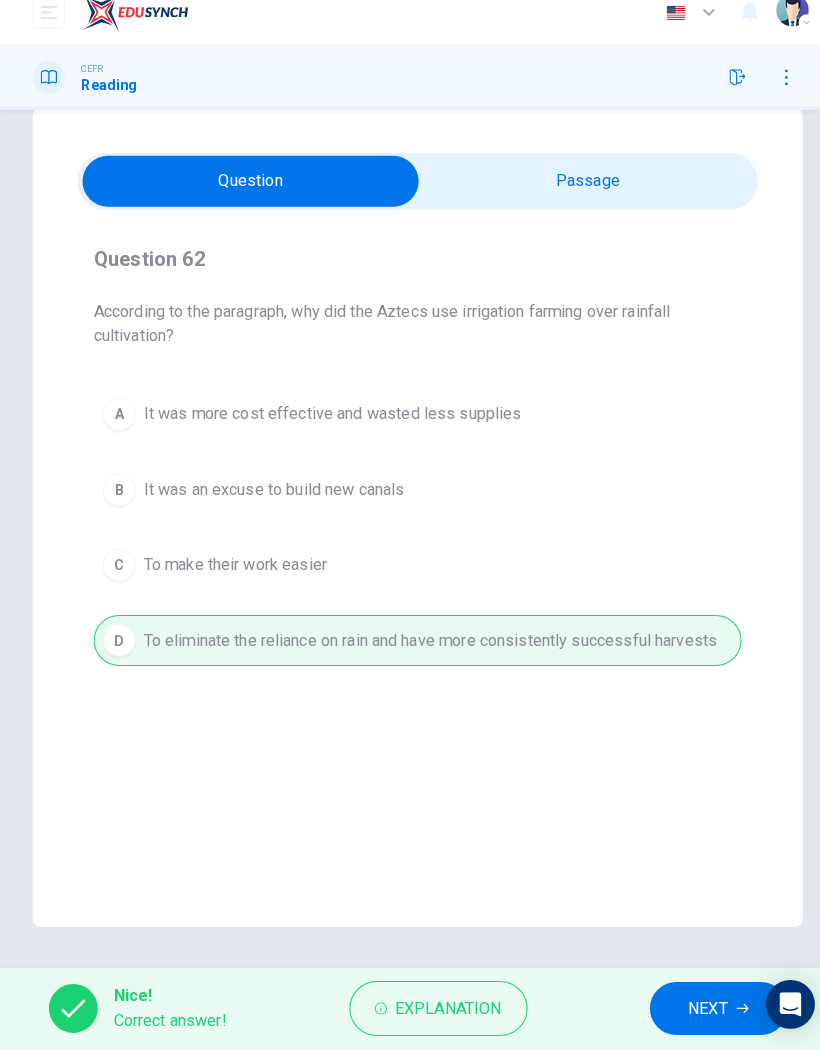 click on "NEXT" at bounding box center [695, 1010] 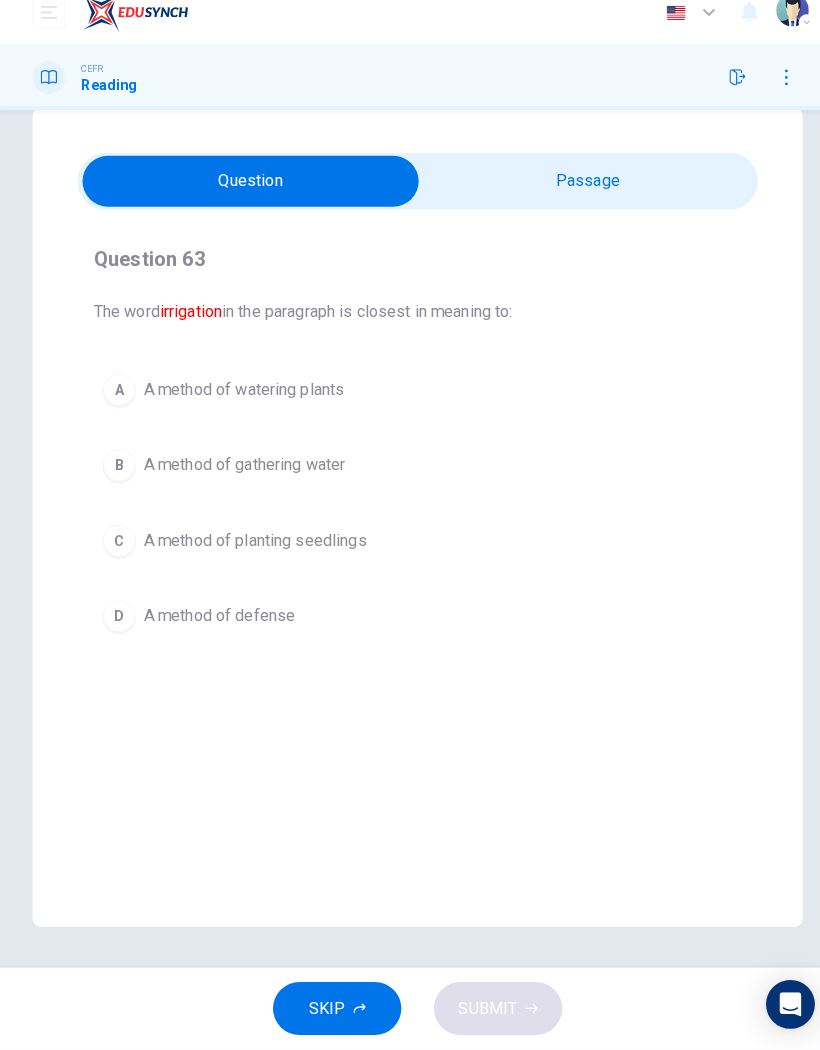 click at bounding box center (246, 198) 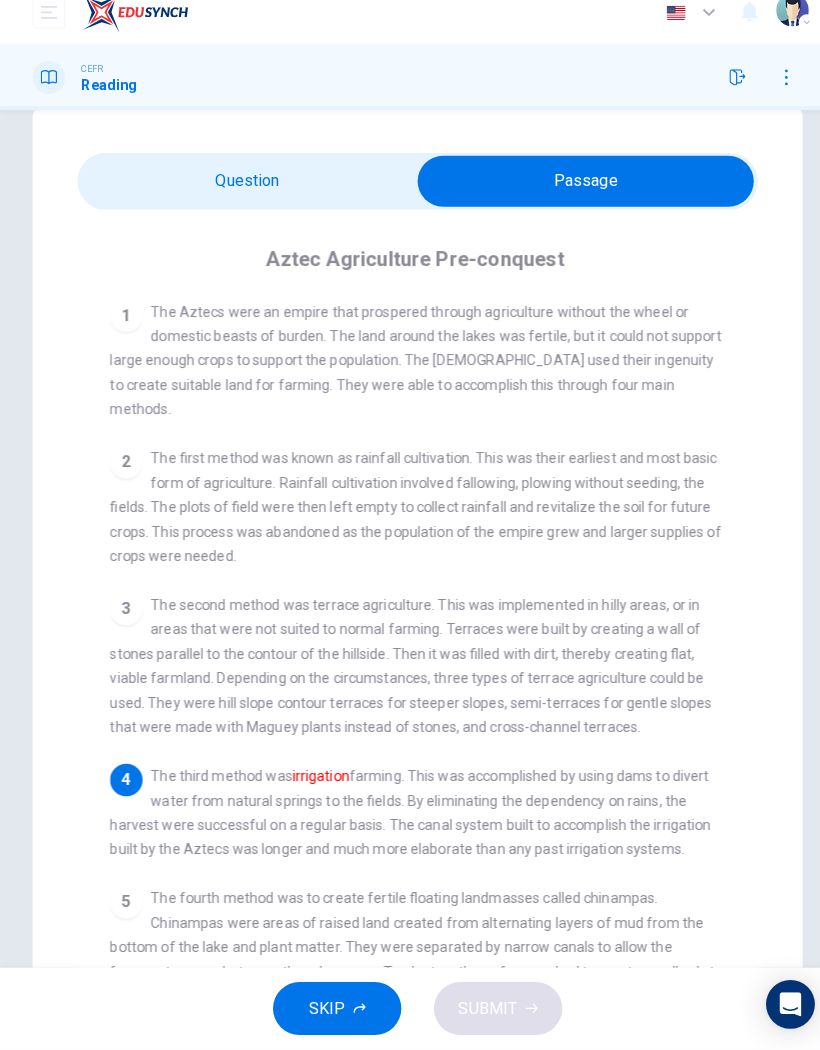 click at bounding box center (575, 198) 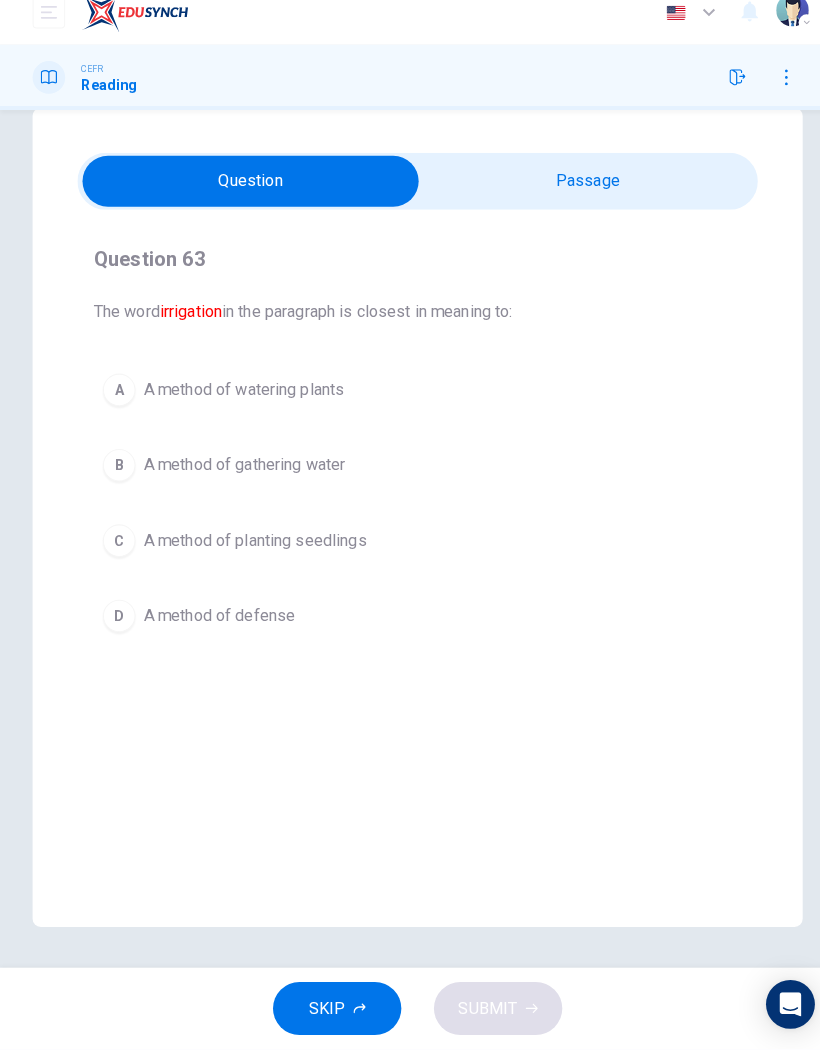 click on "B" at bounding box center (117, 477) 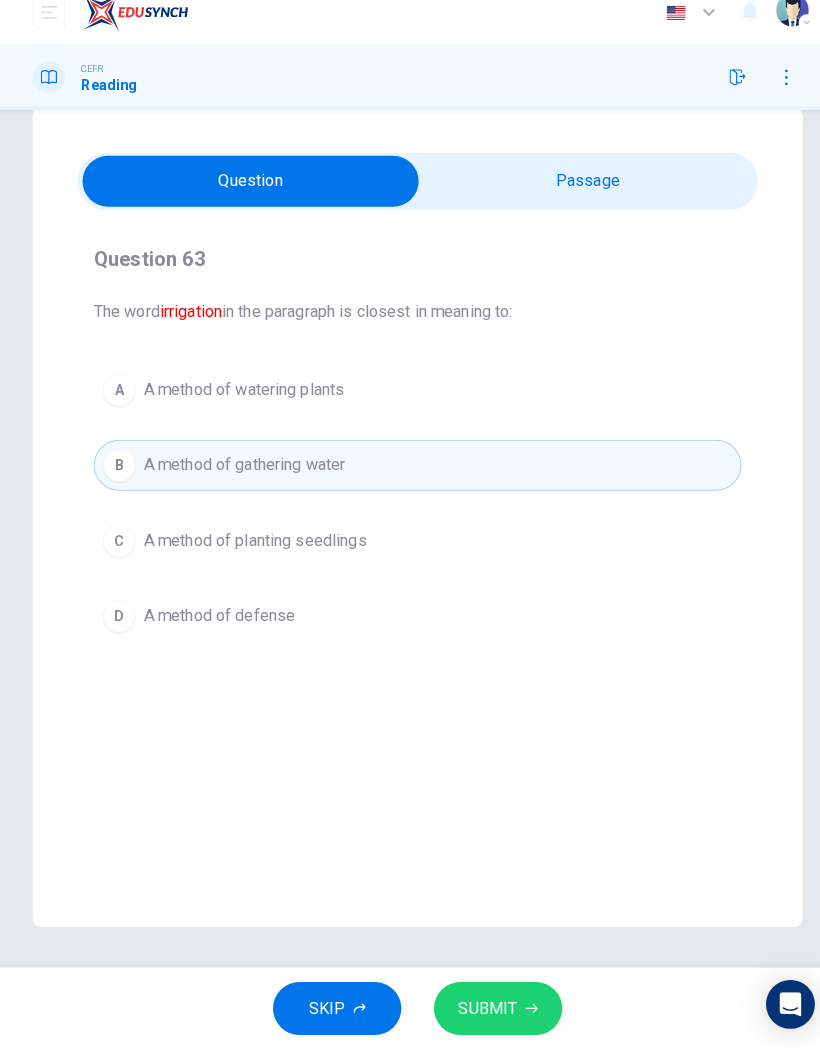 click 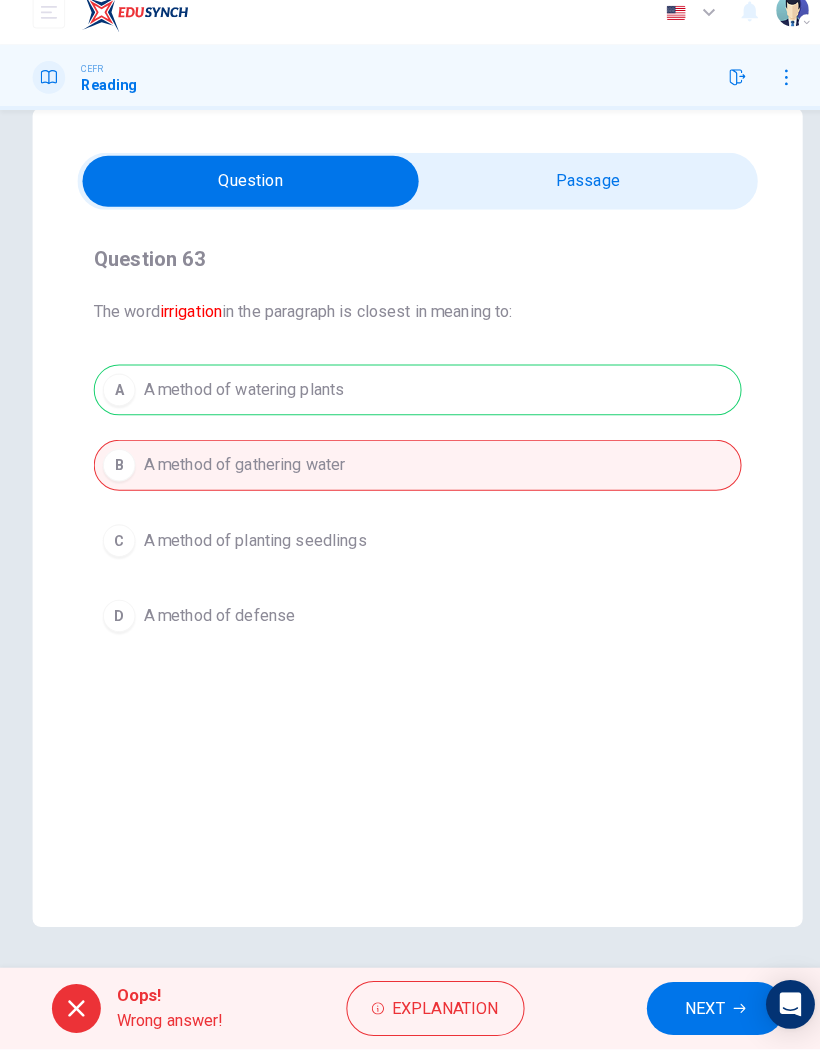 click at bounding box center [246, 198] 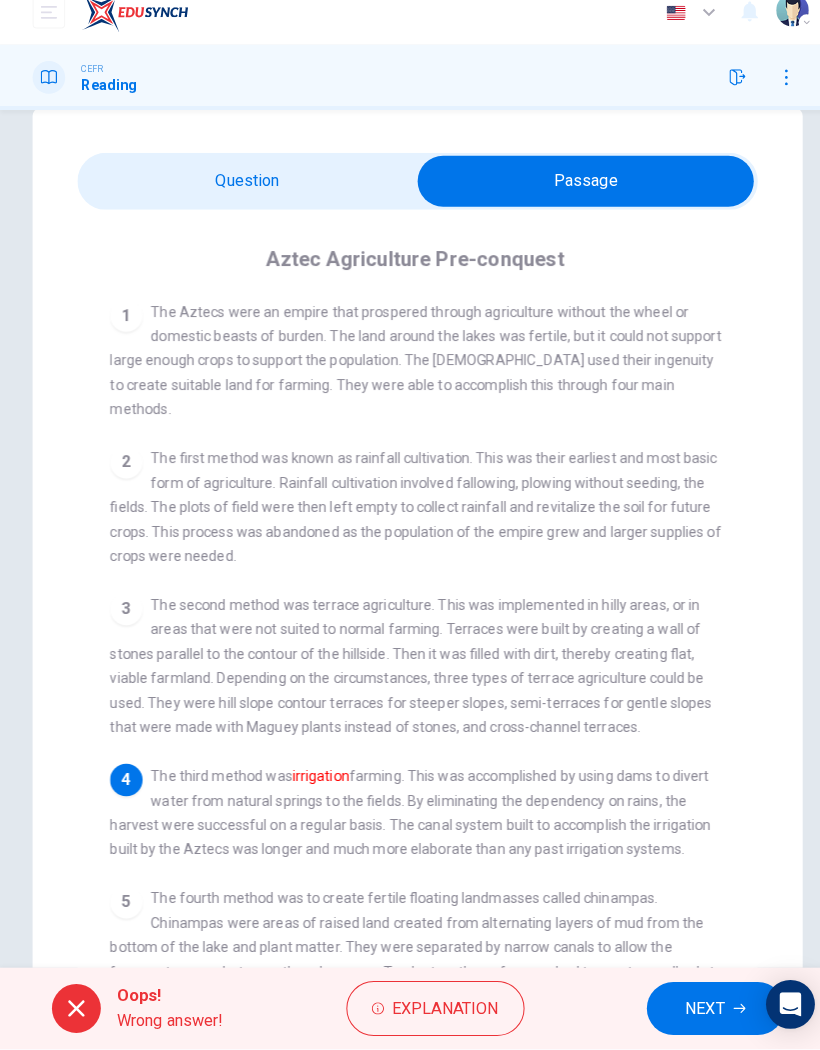 click at bounding box center [575, 198] 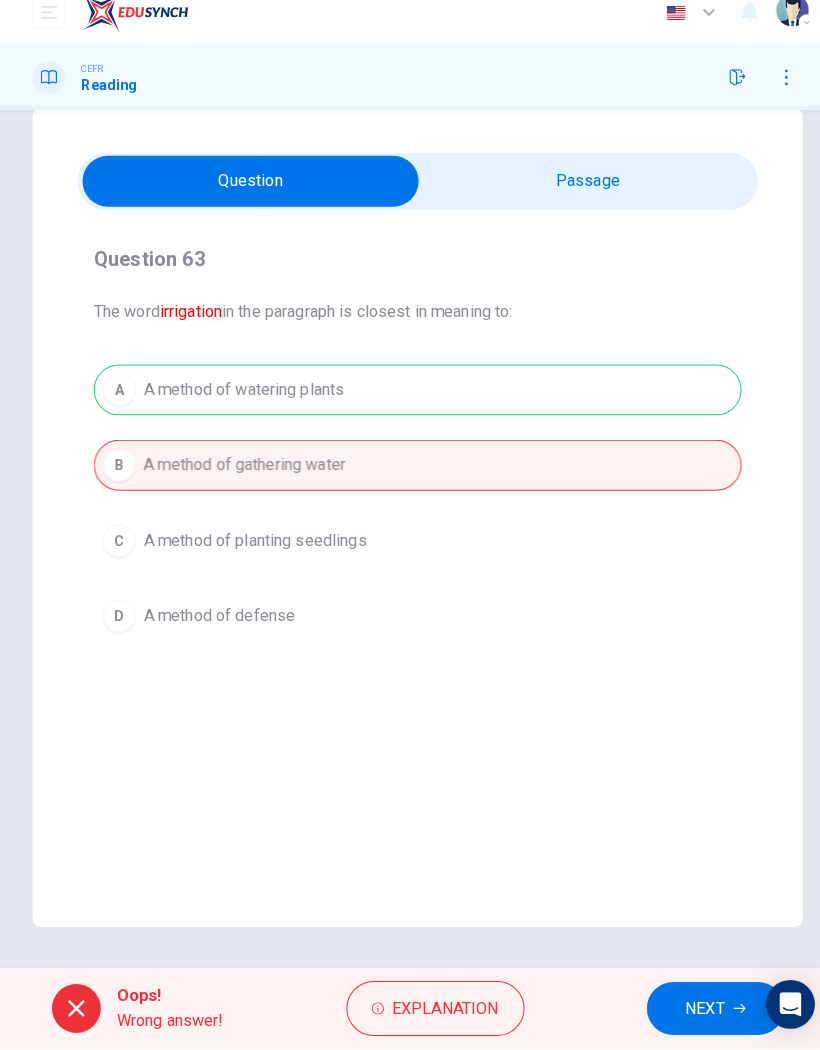 click on "NEXT" at bounding box center [702, 1010] 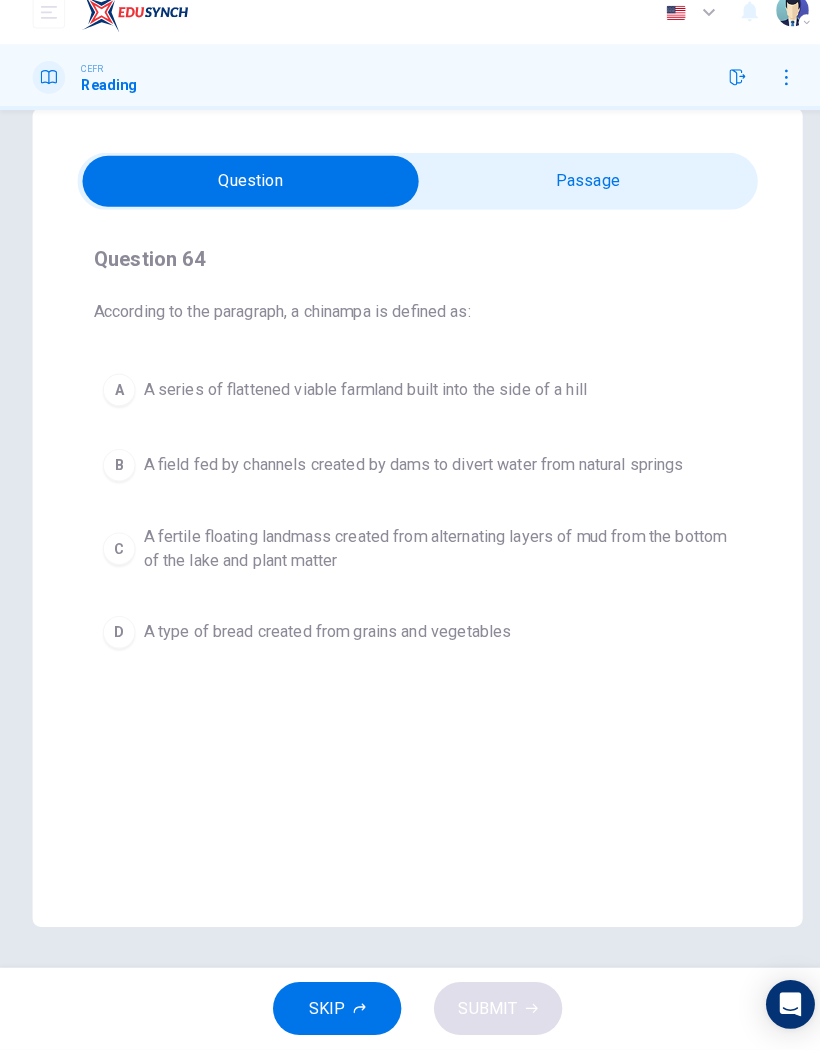 click at bounding box center (246, 198) 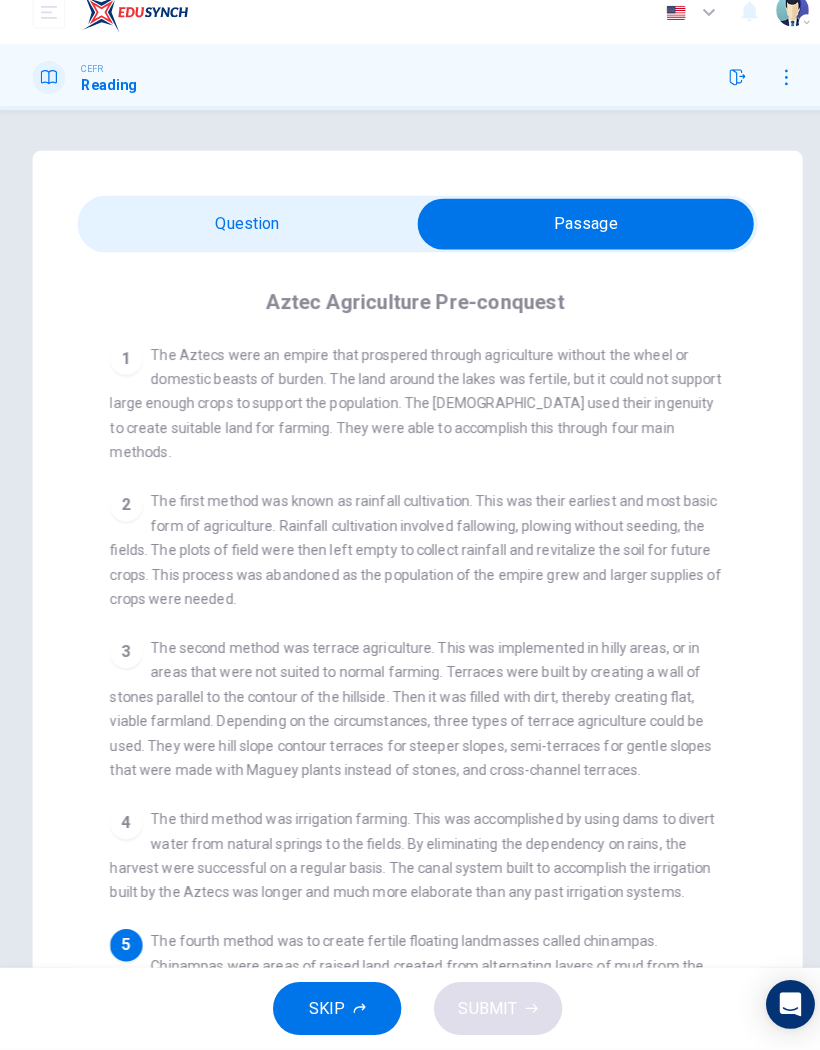 scroll, scrollTop: 0, scrollLeft: 0, axis: both 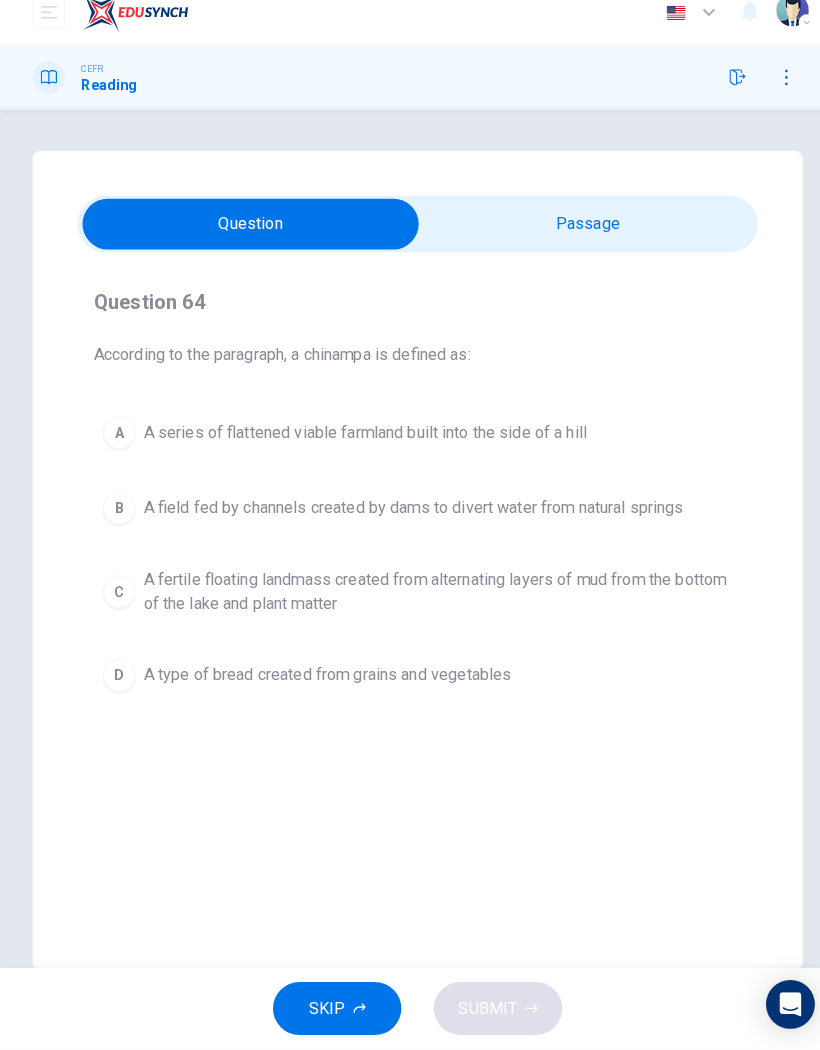 click on "C" at bounding box center [117, 601] 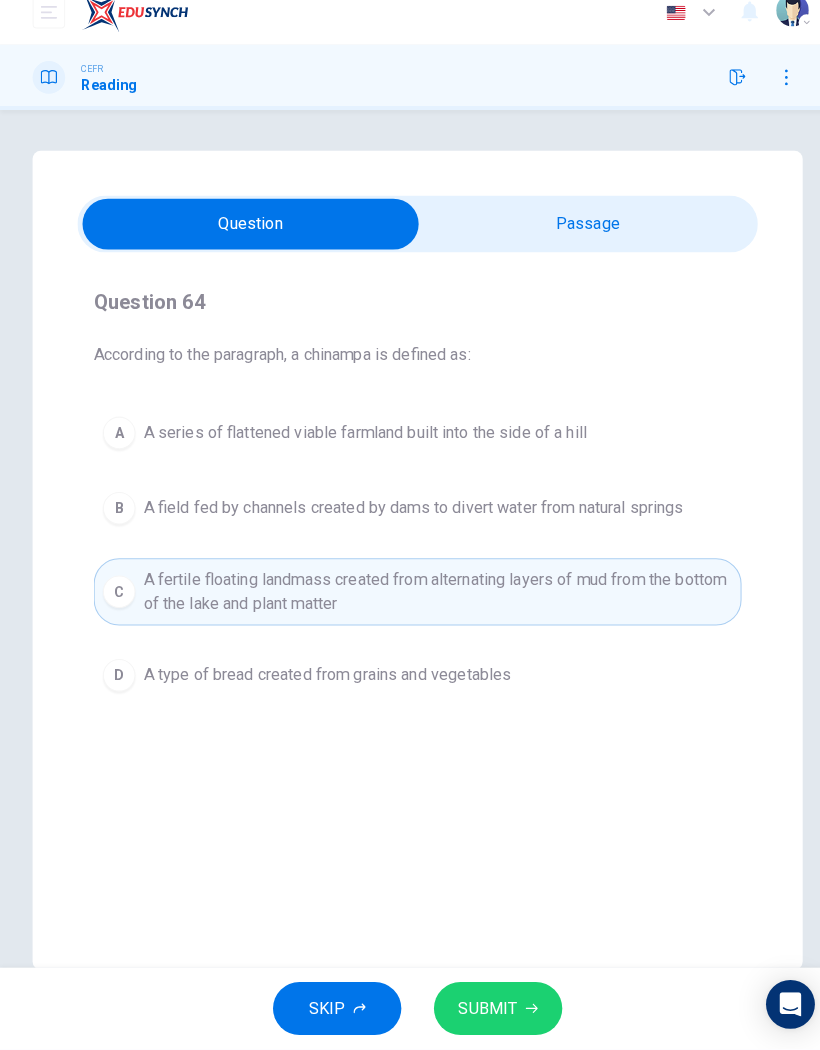 click on "SUBMIT" at bounding box center [489, 1010] 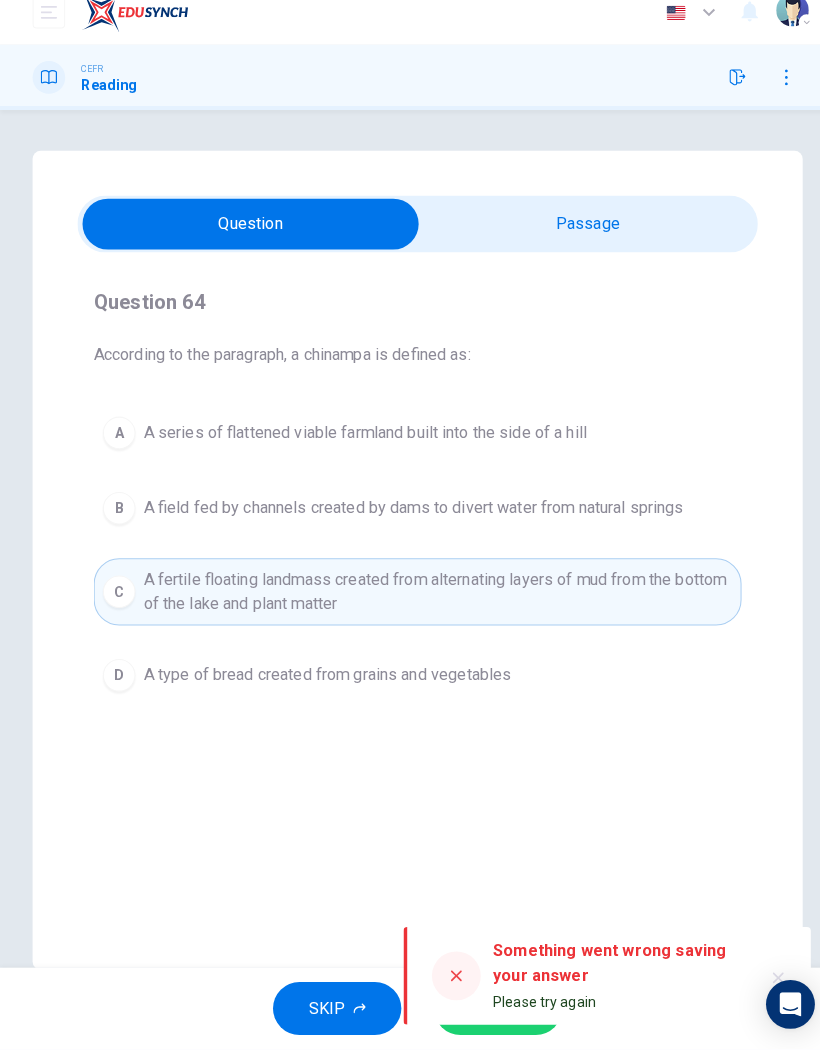 click at bounding box center [448, 978] 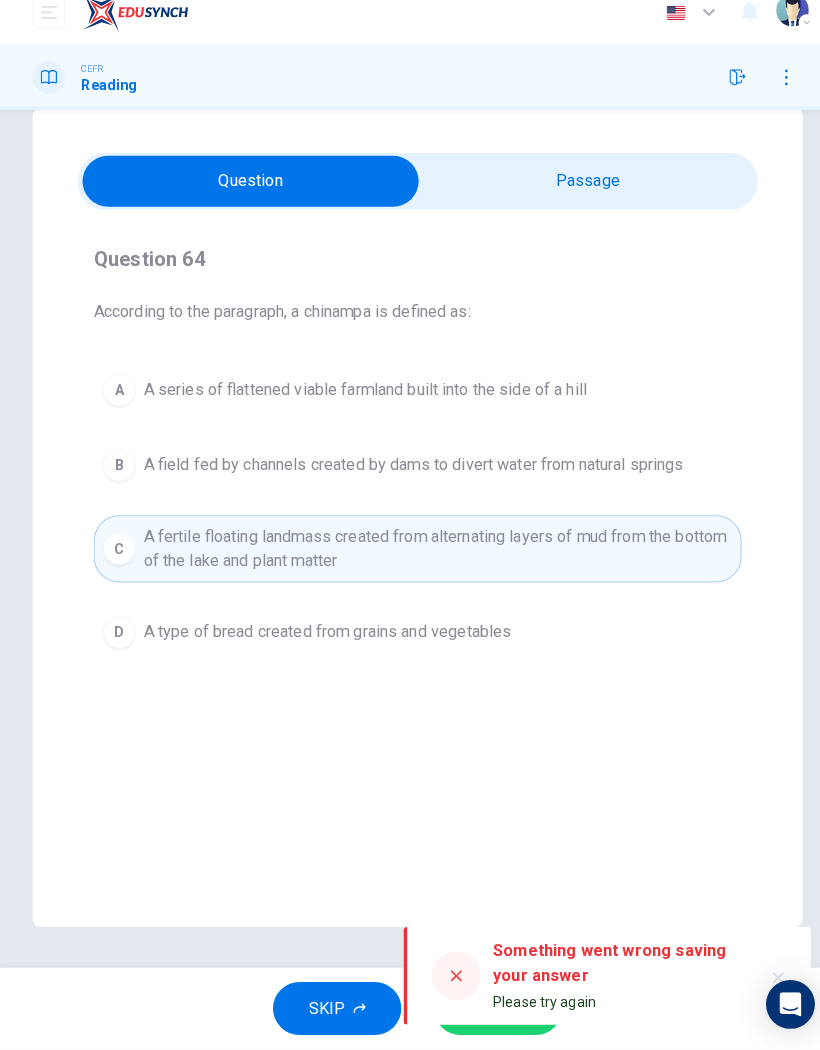 scroll, scrollTop: 42, scrollLeft: 0, axis: vertical 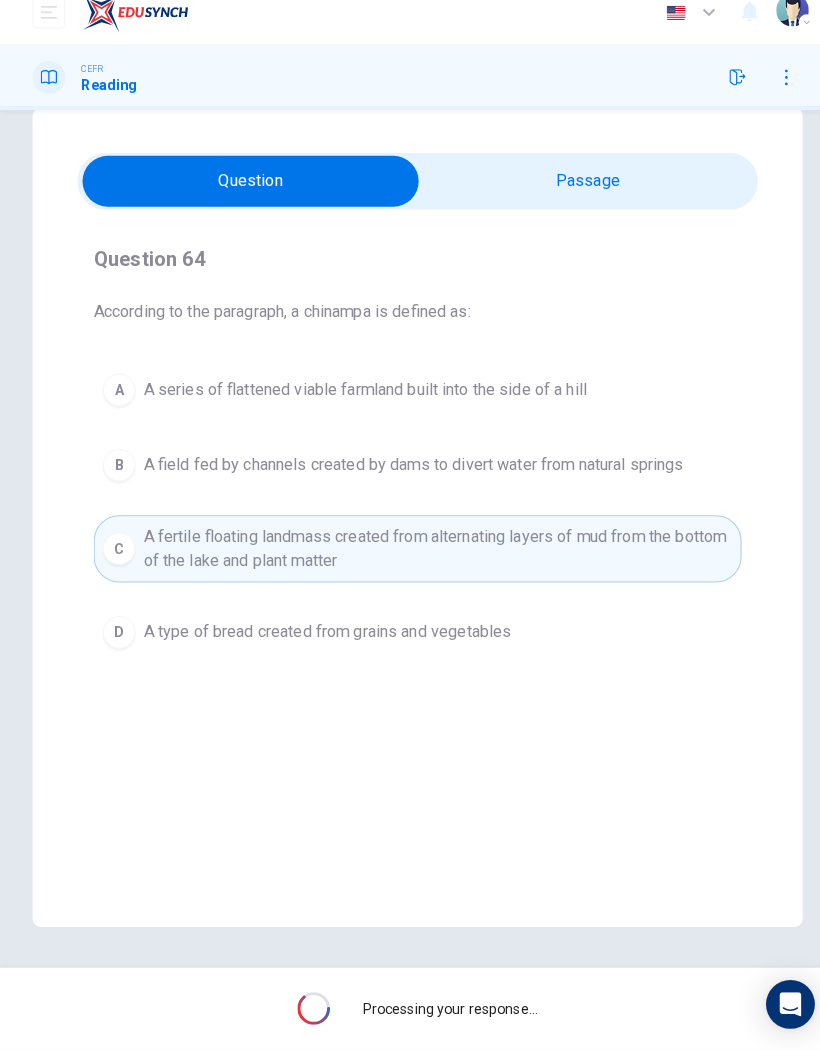 click on "C" at bounding box center (117, 559) 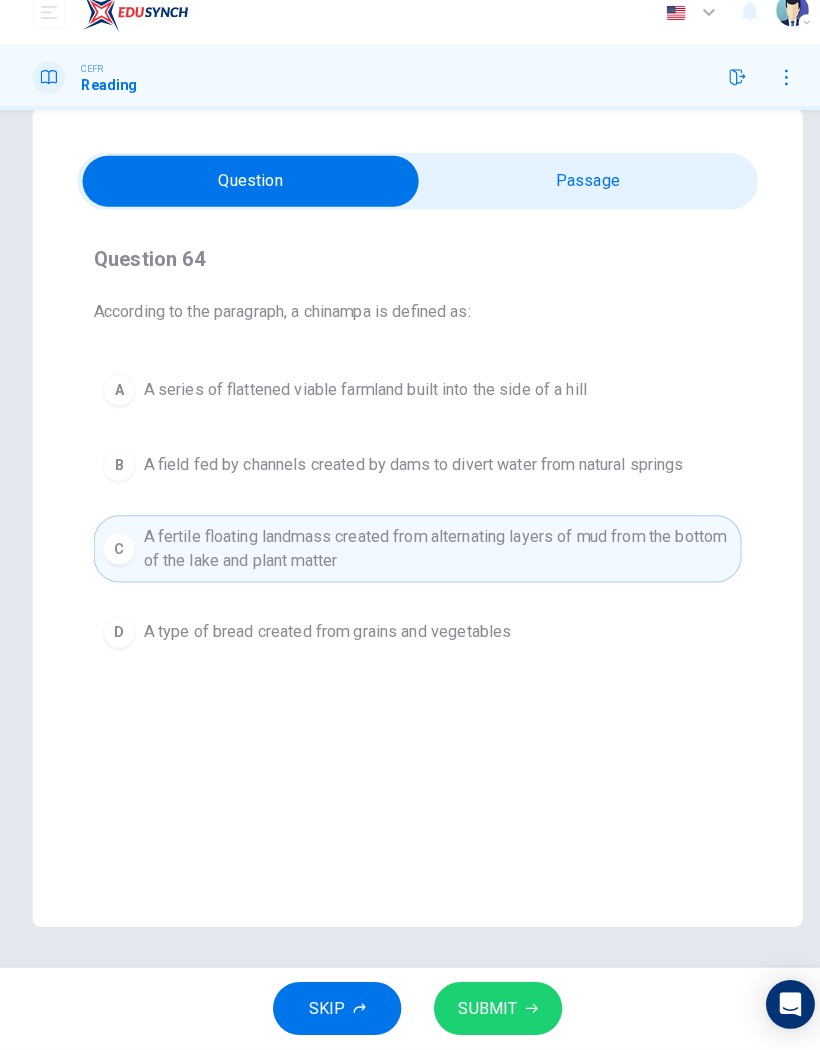 click on "SUBMIT" at bounding box center (479, 1010) 